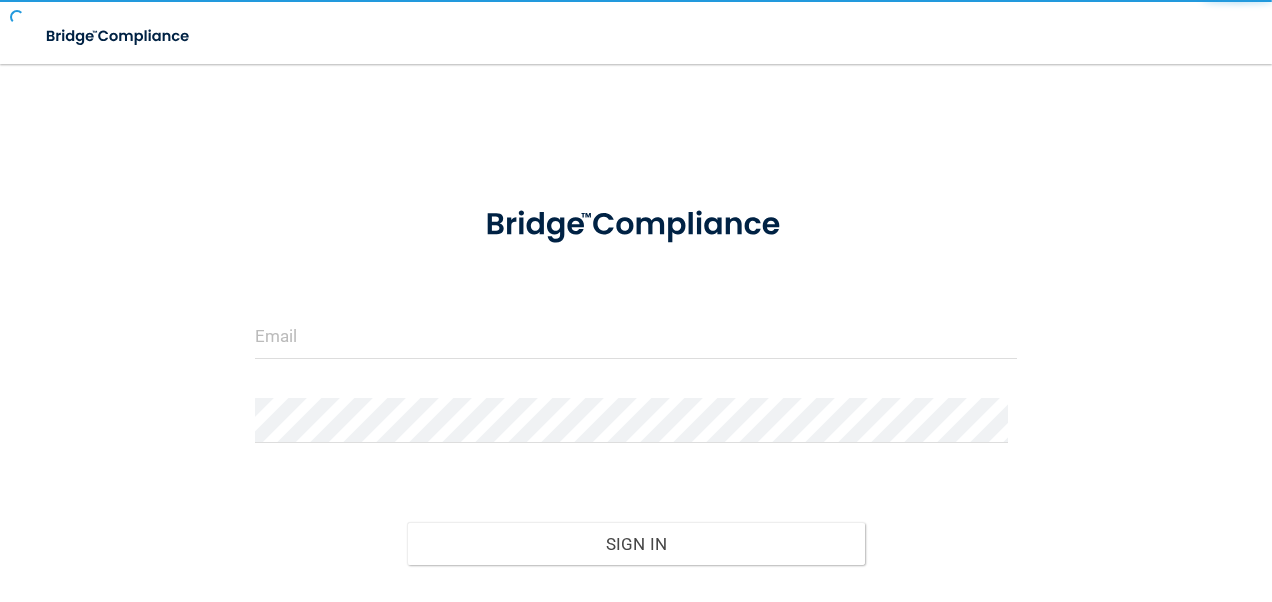 scroll, scrollTop: 0, scrollLeft: 0, axis: both 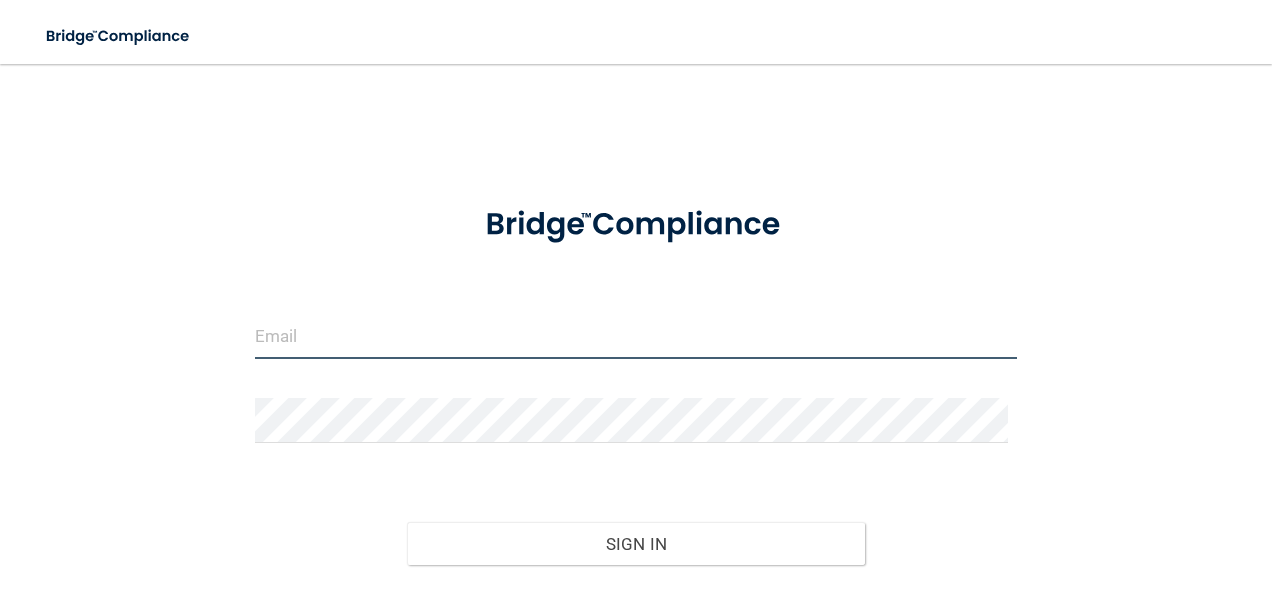 click at bounding box center (636, 336) 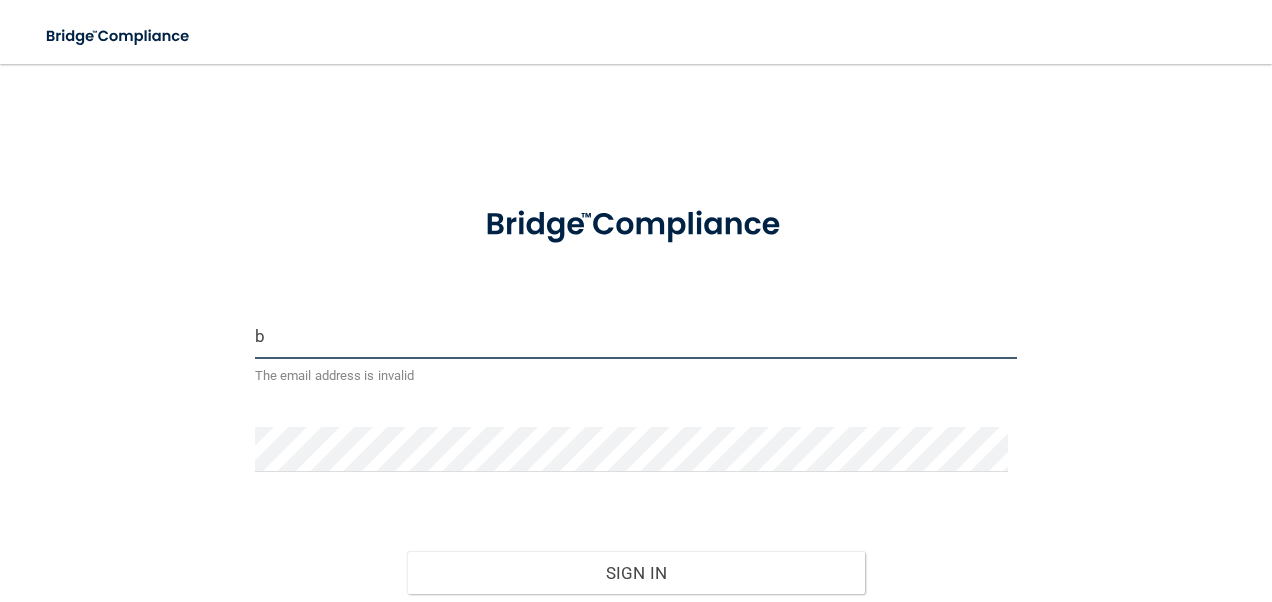 click on "b" at bounding box center (636, 336) 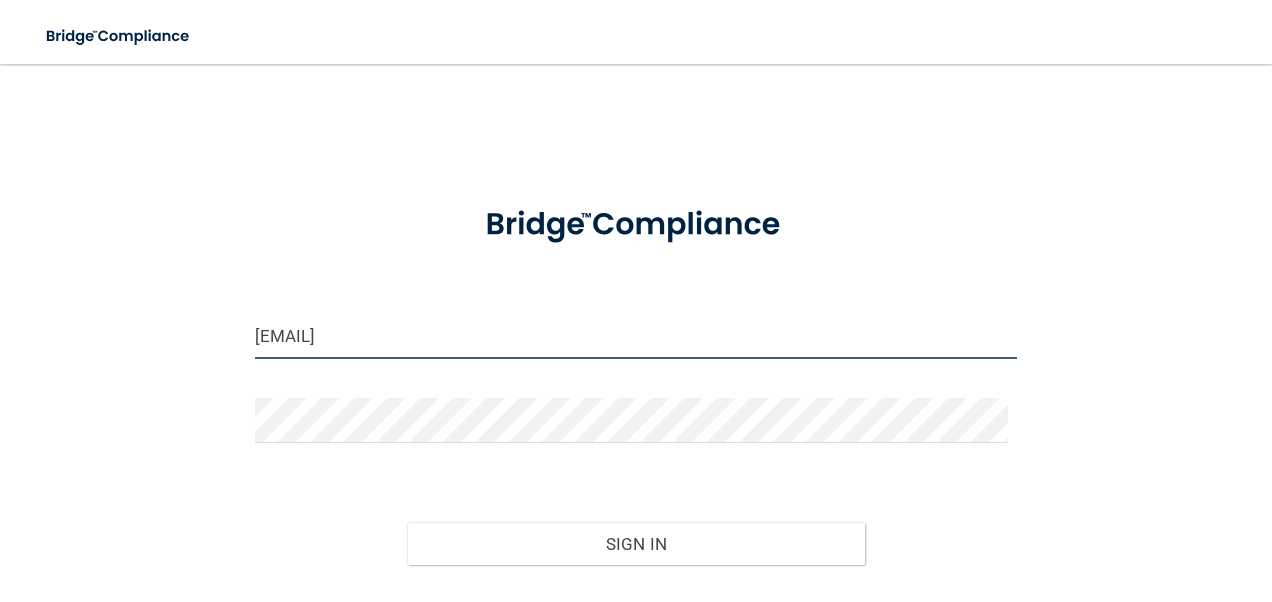 type on "[EMAIL]" 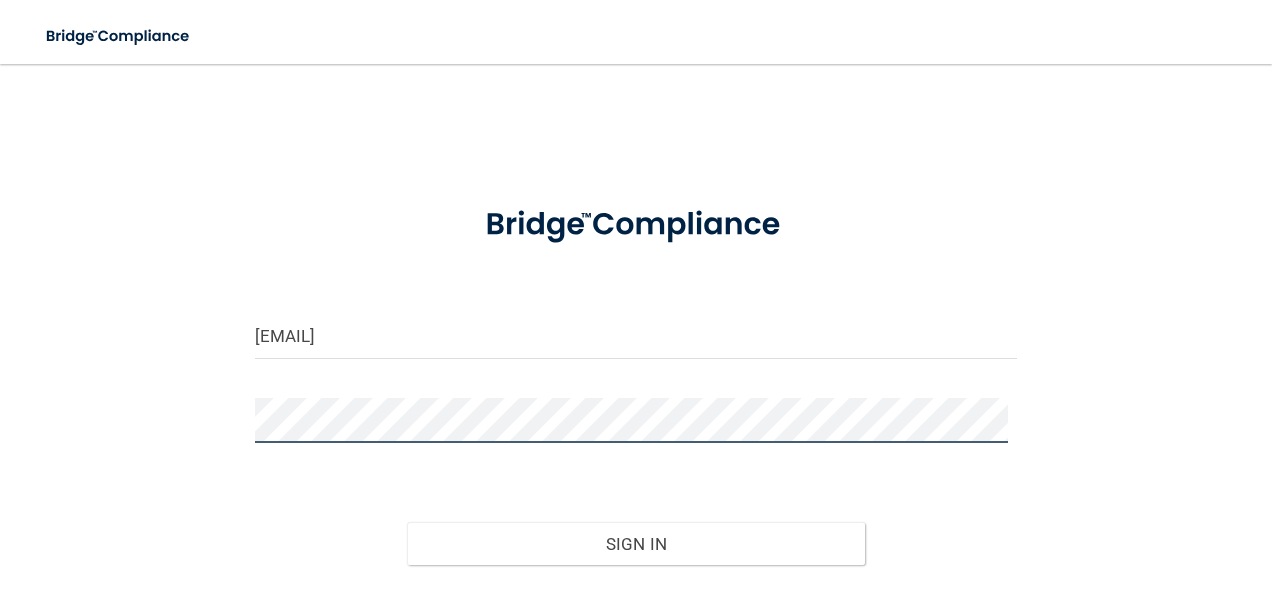 click on "Sign In" at bounding box center (636, 544) 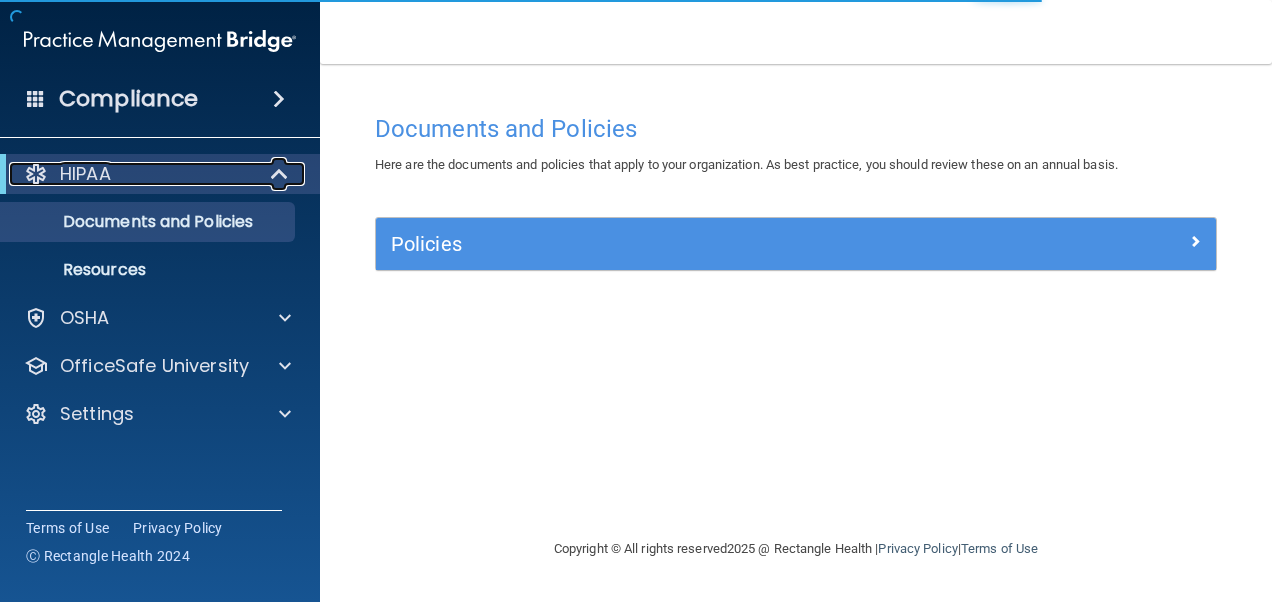 click on "HIPAA" at bounding box center [132, 174] 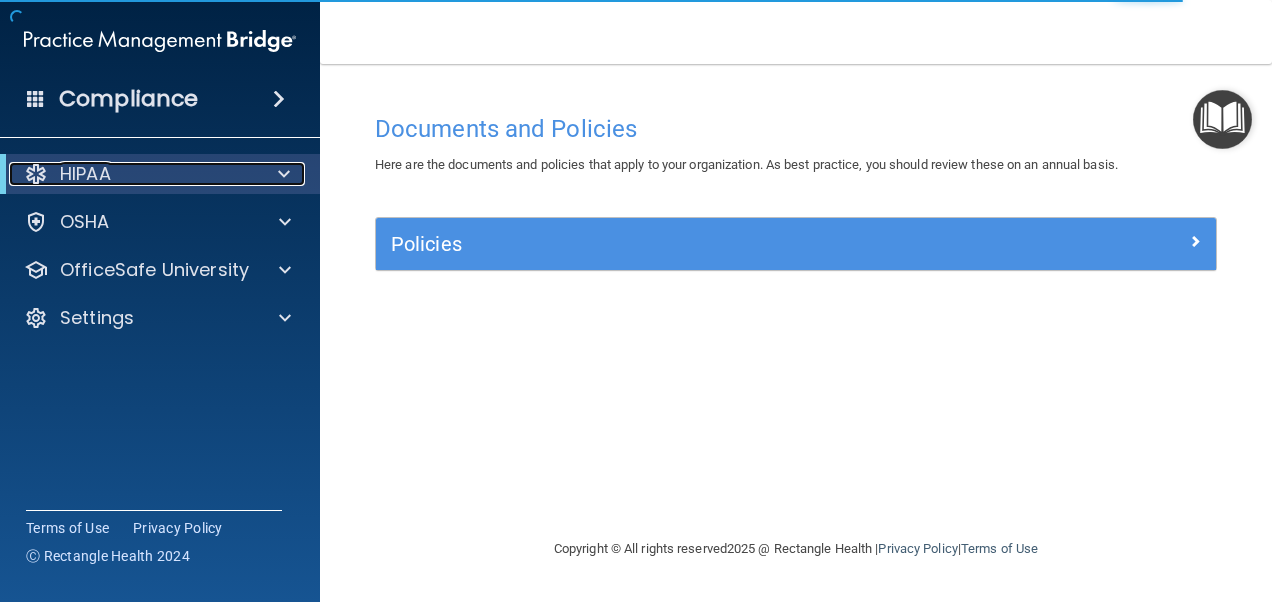 click at bounding box center [280, 174] 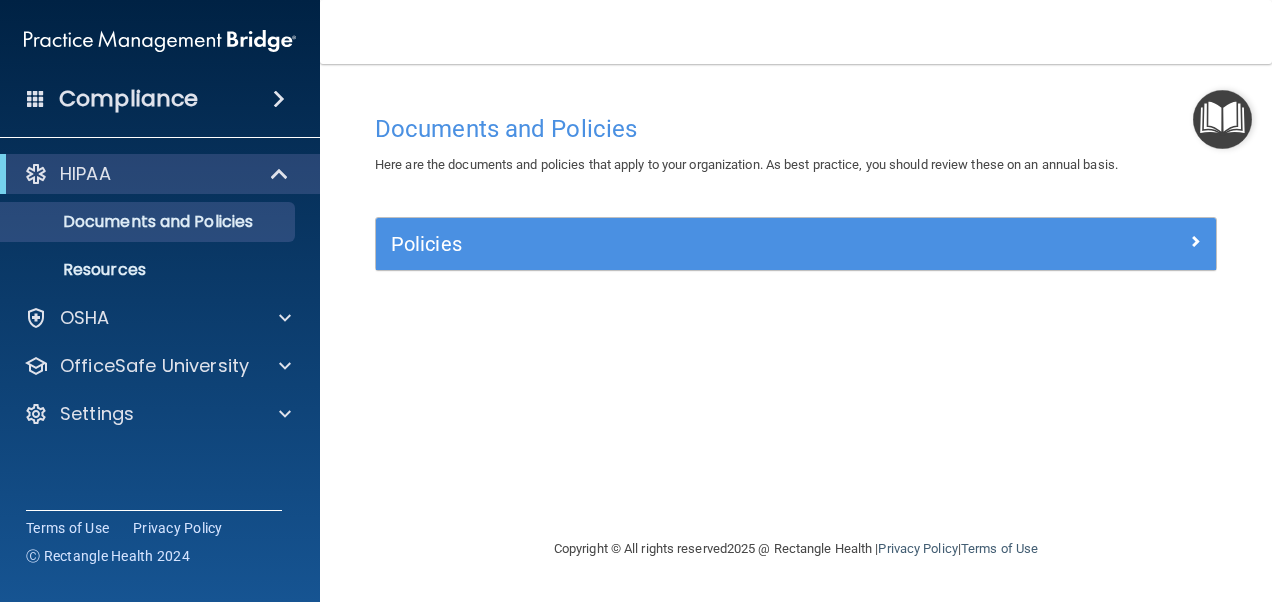 click at bounding box center [279, 99] 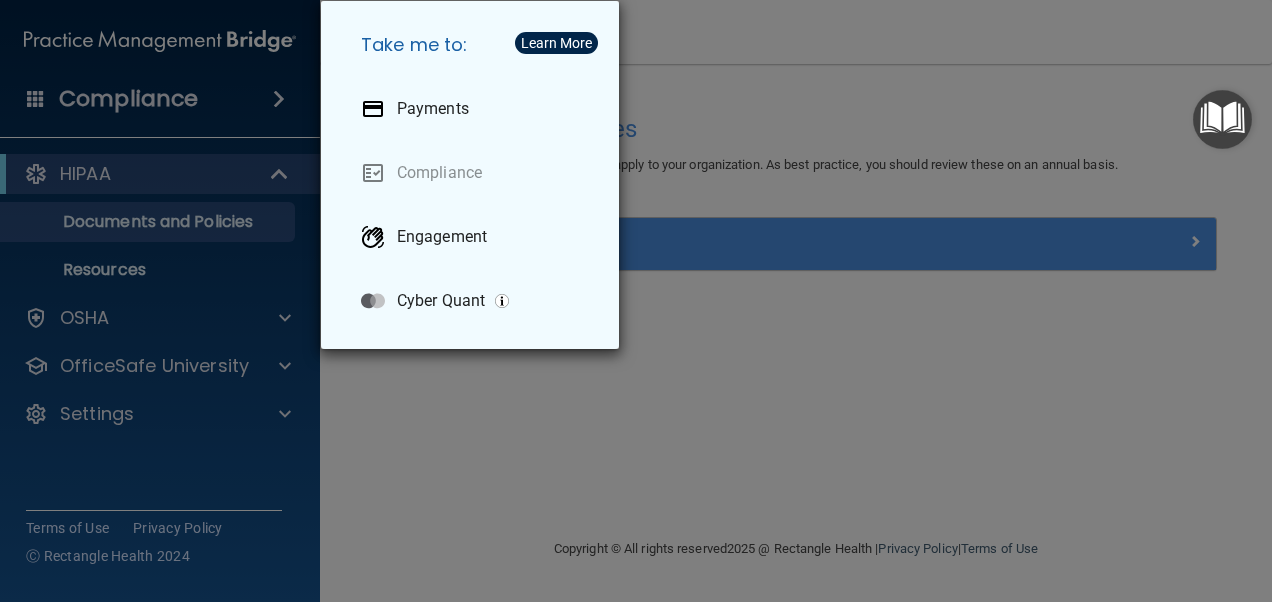 click on "Take me to:             Payments                   Compliance                     Engagement                     Cyber Quant" at bounding box center [636, 301] 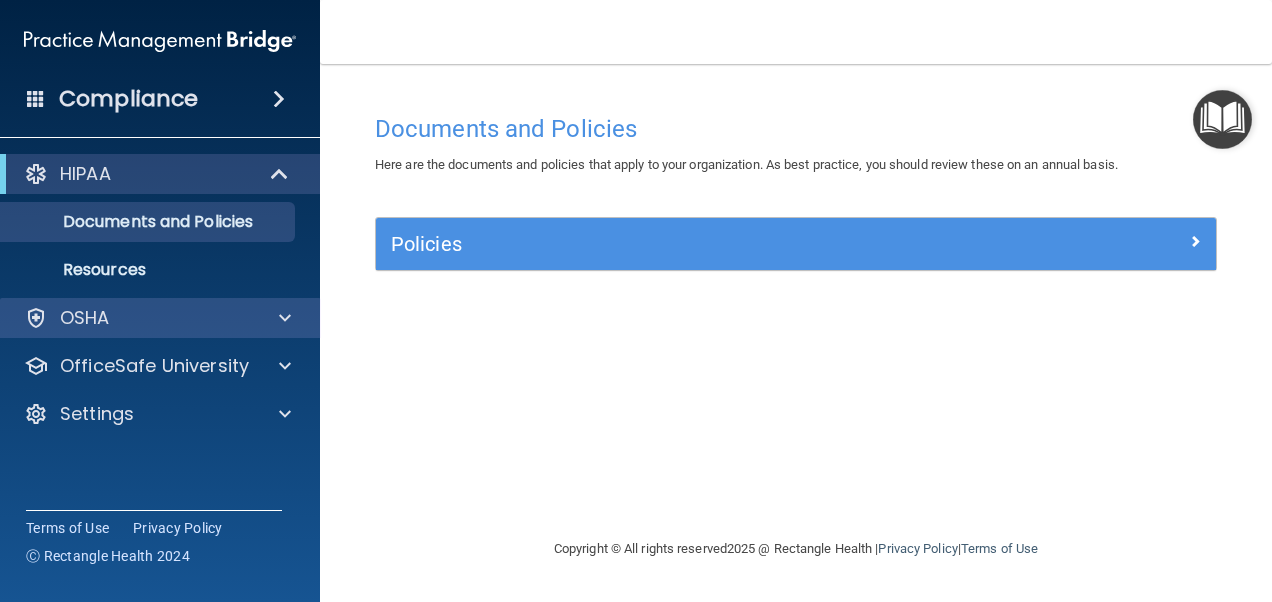 click on "OSHA" at bounding box center [160, 318] 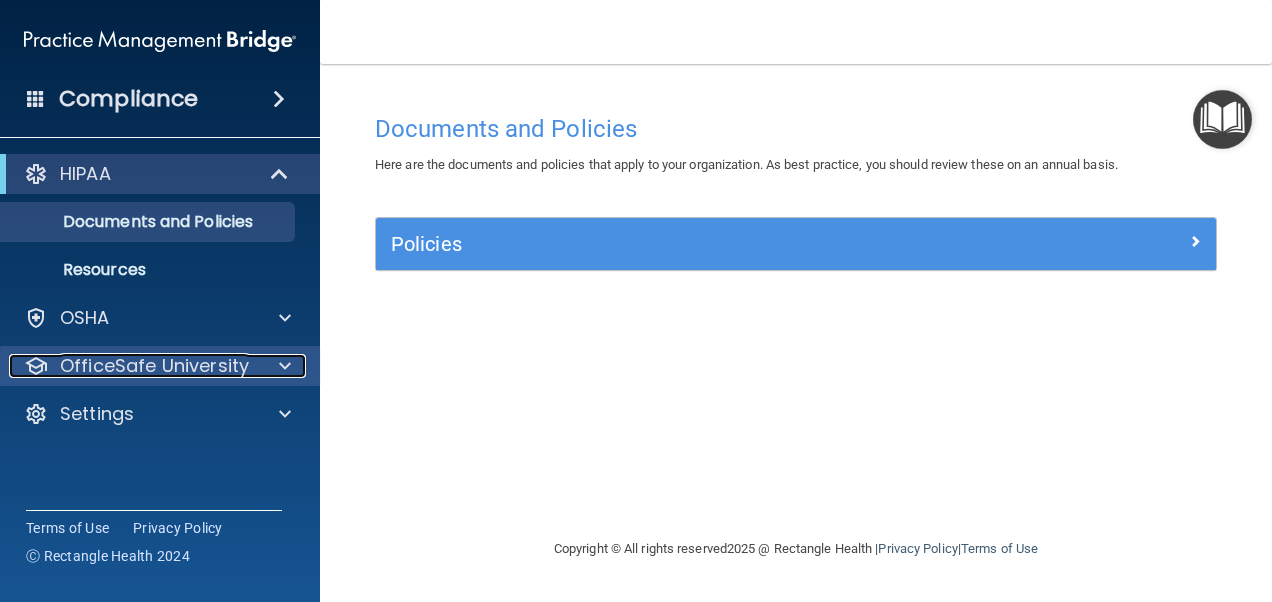 click at bounding box center [285, 366] 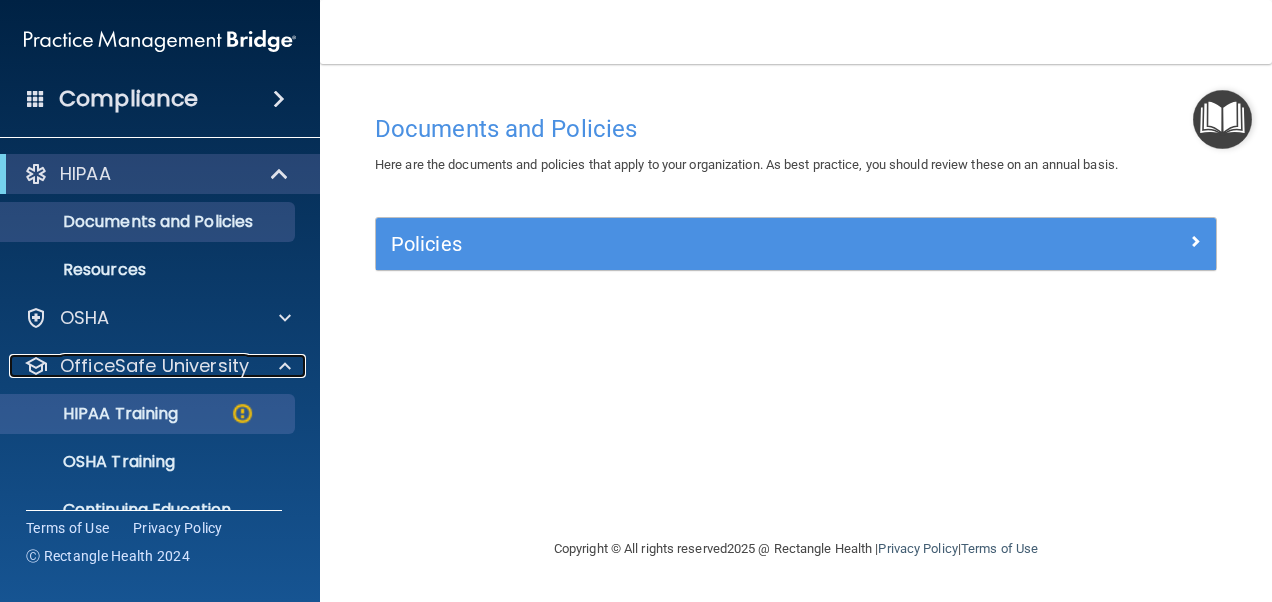scroll, scrollTop: 84, scrollLeft: 0, axis: vertical 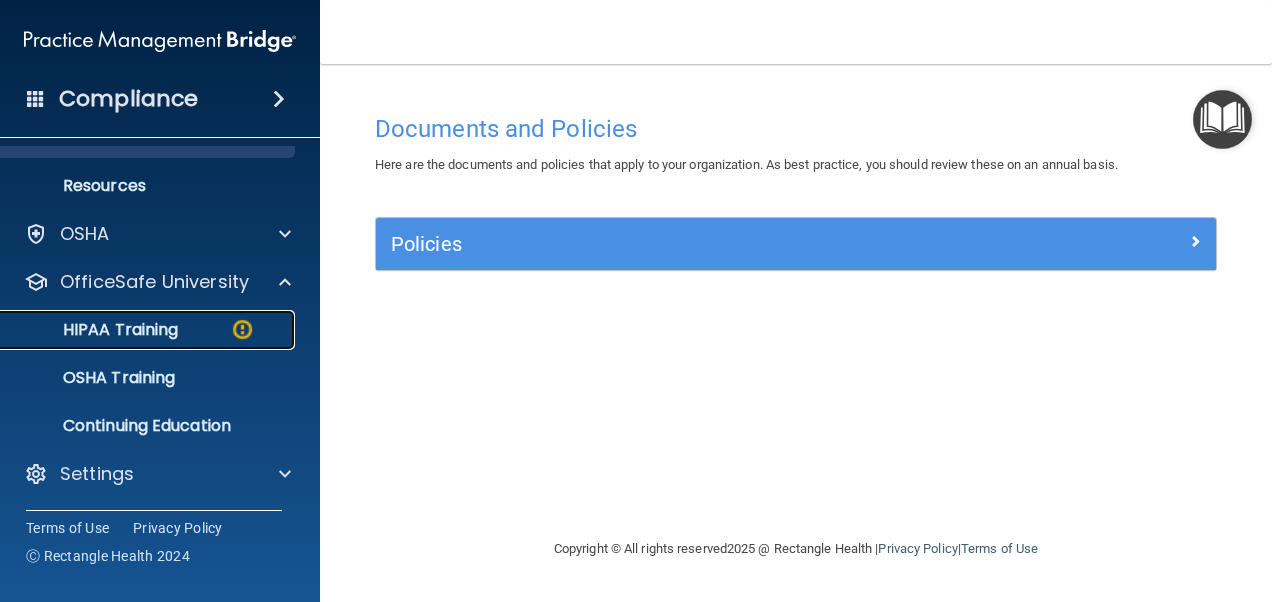 click on "HIPAA Training" at bounding box center (137, 330) 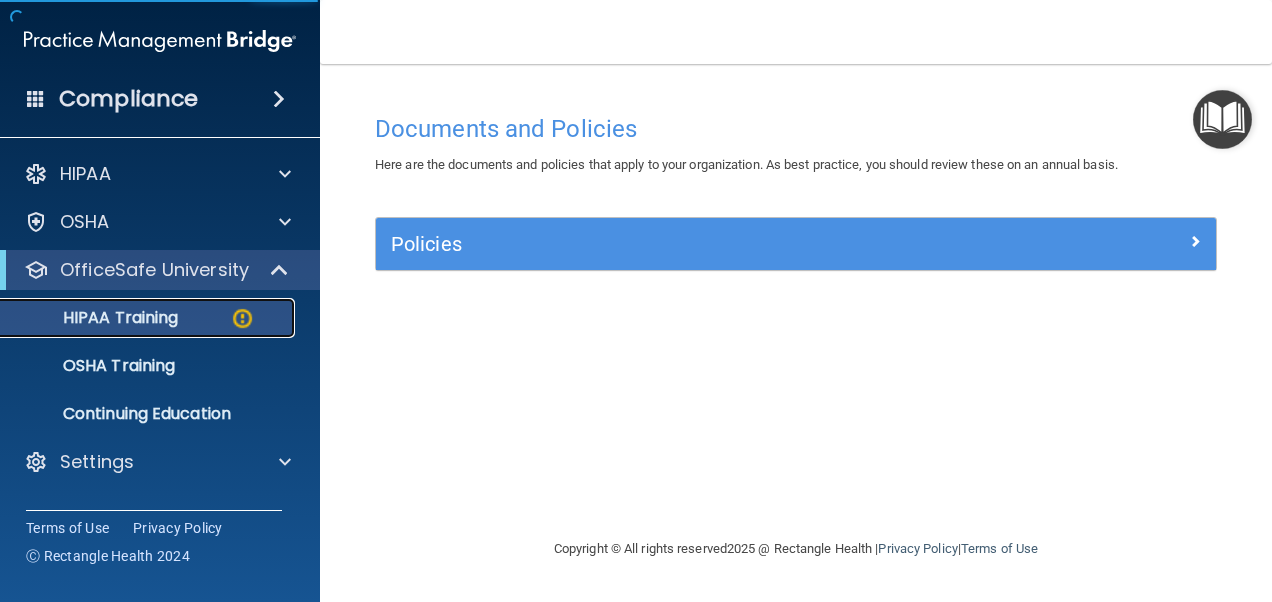 scroll, scrollTop: 0, scrollLeft: 0, axis: both 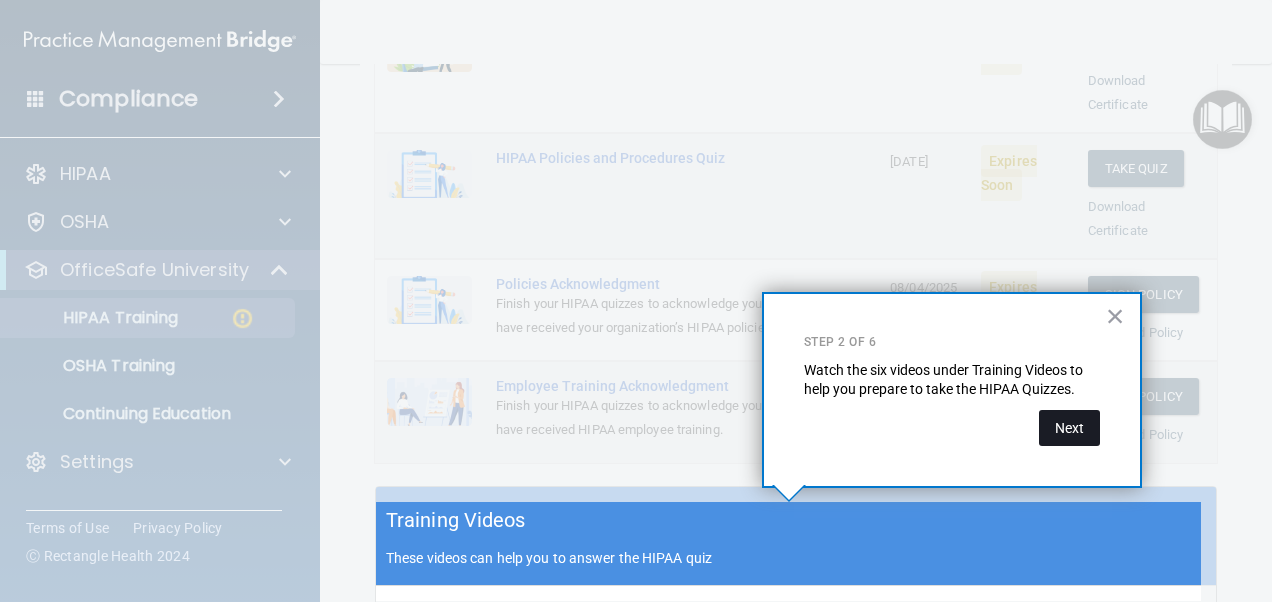 click on "Next" at bounding box center (1069, 428) 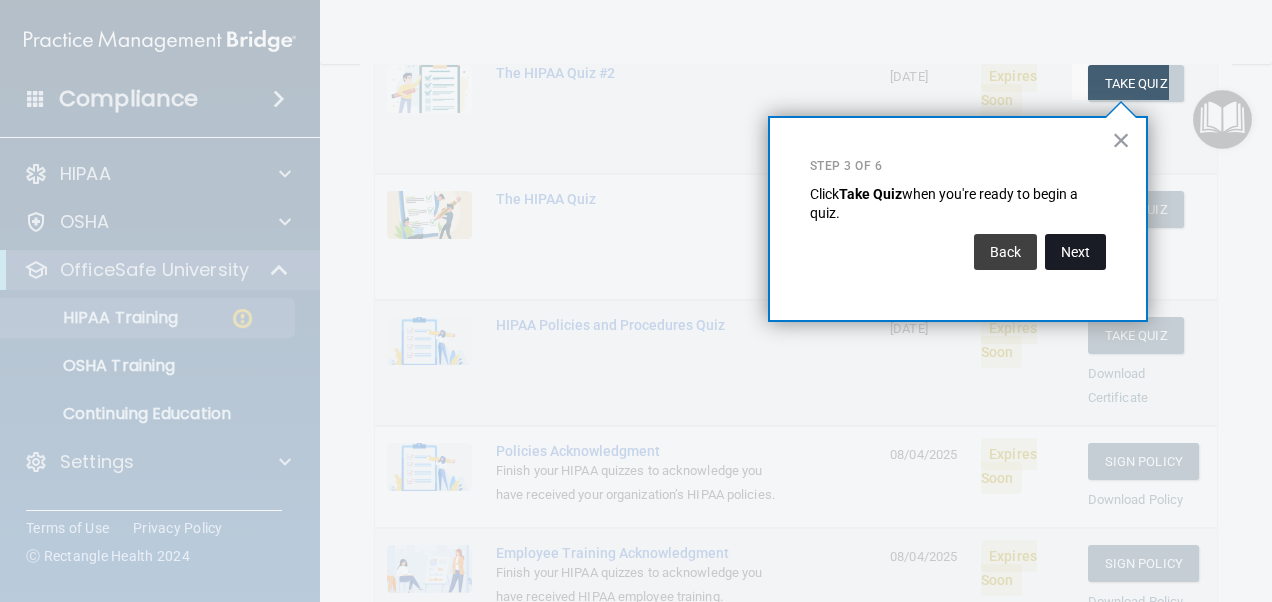 click on "Next" at bounding box center [1075, 252] 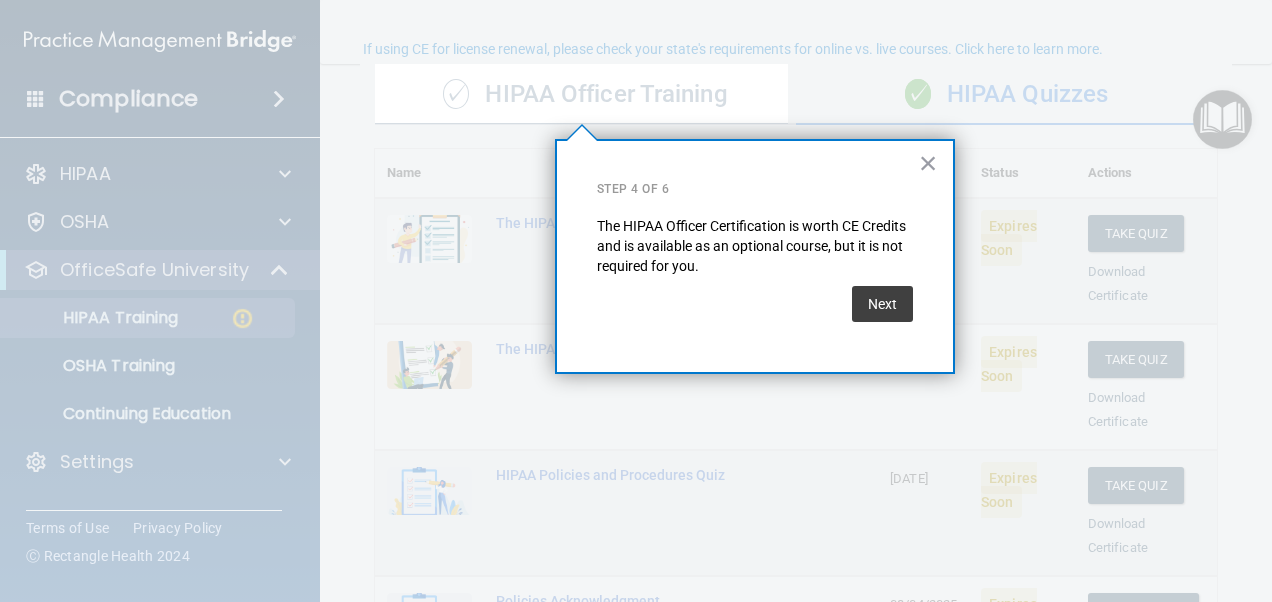 drag, startPoint x: 871, startPoint y: 303, endPoint x: 880, endPoint y: 312, distance: 12.727922 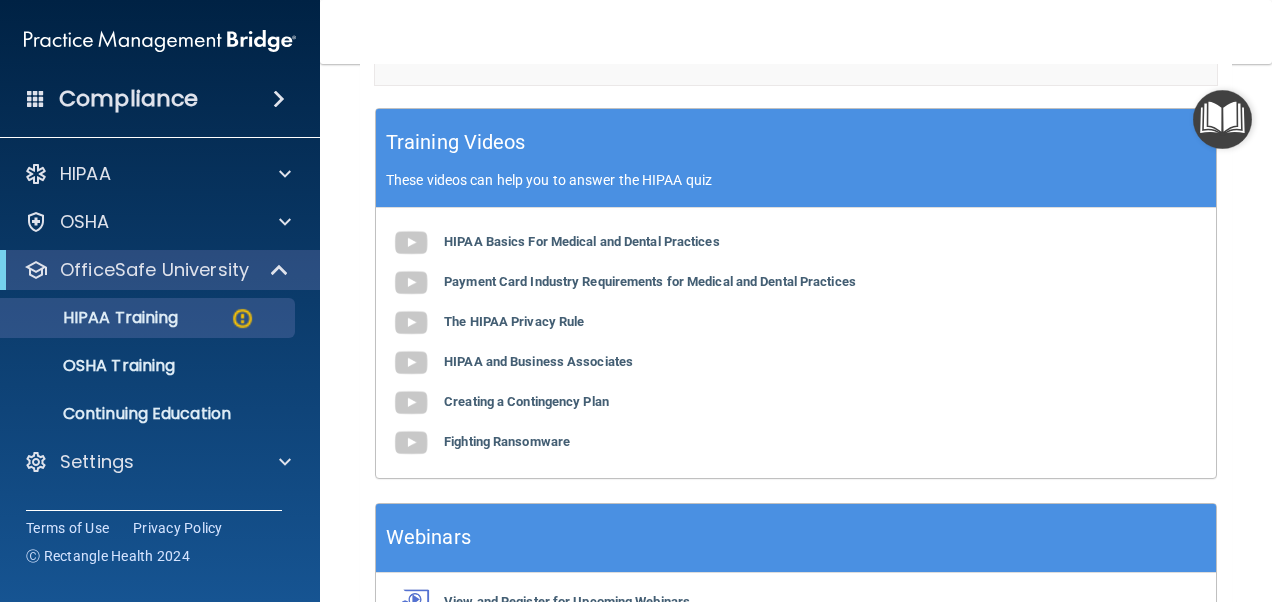 scroll, scrollTop: 841, scrollLeft: 0, axis: vertical 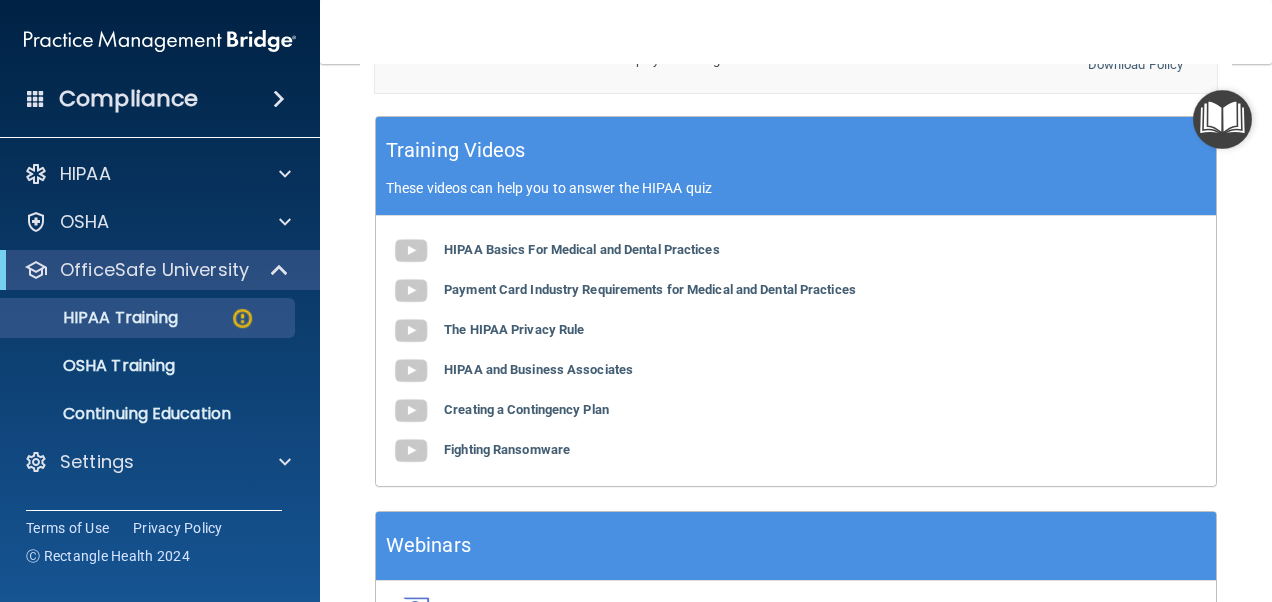 click on "HIPAA Basics For Medical and Dental Practices                     Payment Card Industry Requirements for Medical and Dental Practices                     The HIPAA Privacy Rule                     HIPAA and Business Associates                     Creating a Contingency Plan                     Fighting Ransomware" at bounding box center [796, 351] 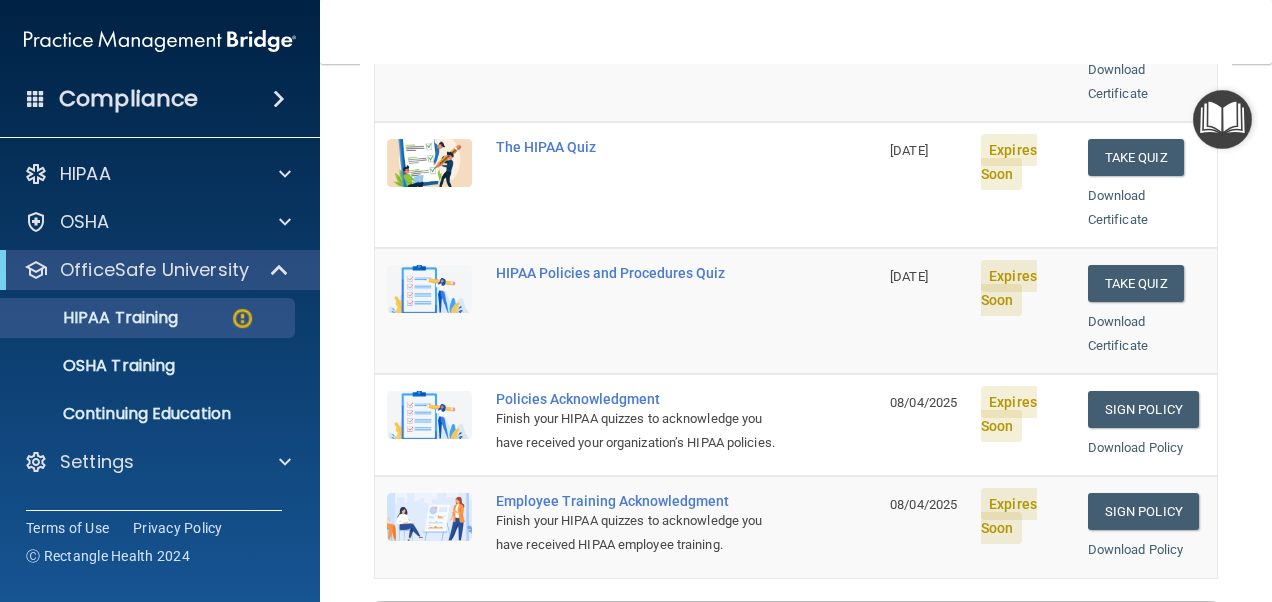 scroll, scrollTop: 355, scrollLeft: 0, axis: vertical 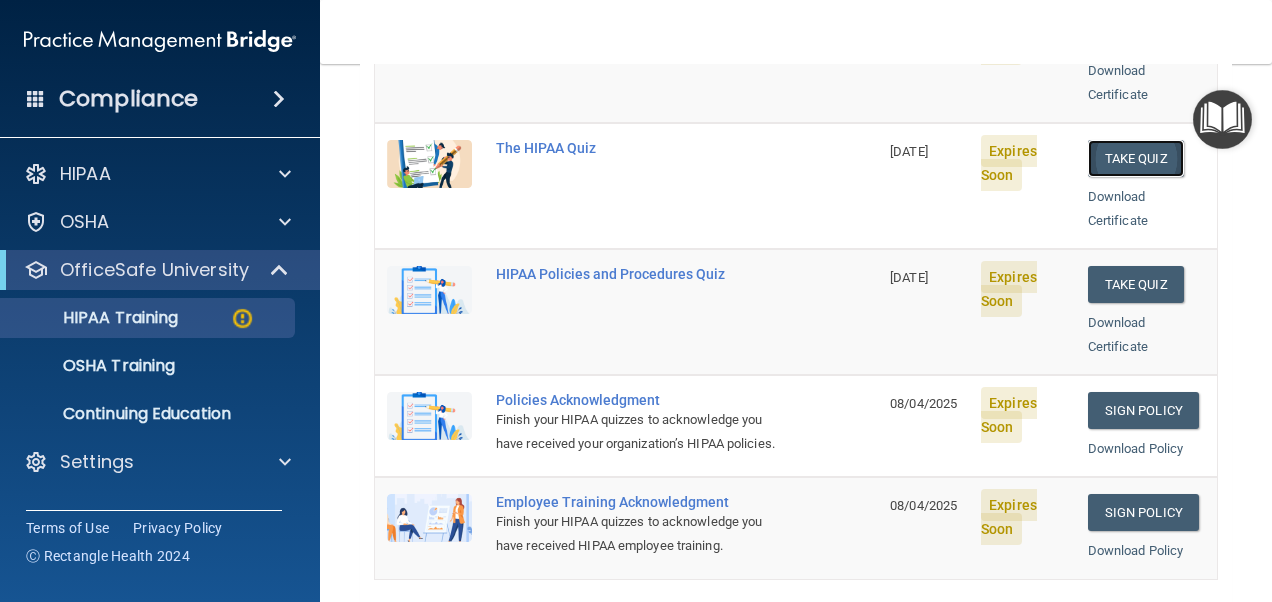 click on "Take Quiz" at bounding box center [1136, 158] 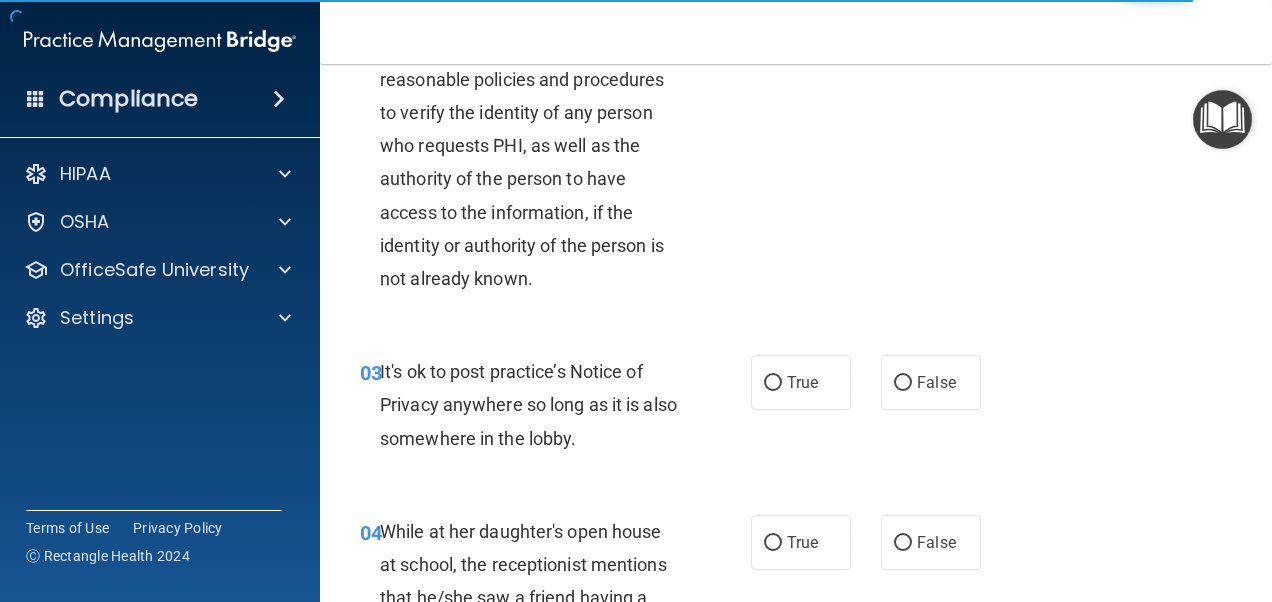 scroll, scrollTop: 0, scrollLeft: 0, axis: both 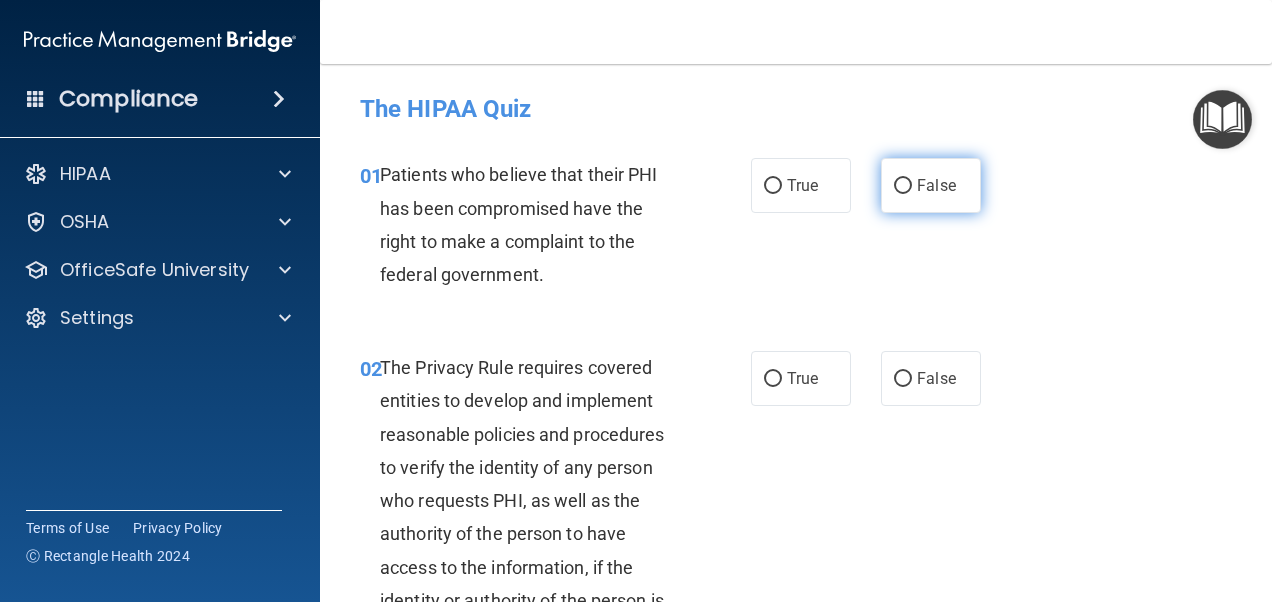 click on "False" at bounding box center (936, 185) 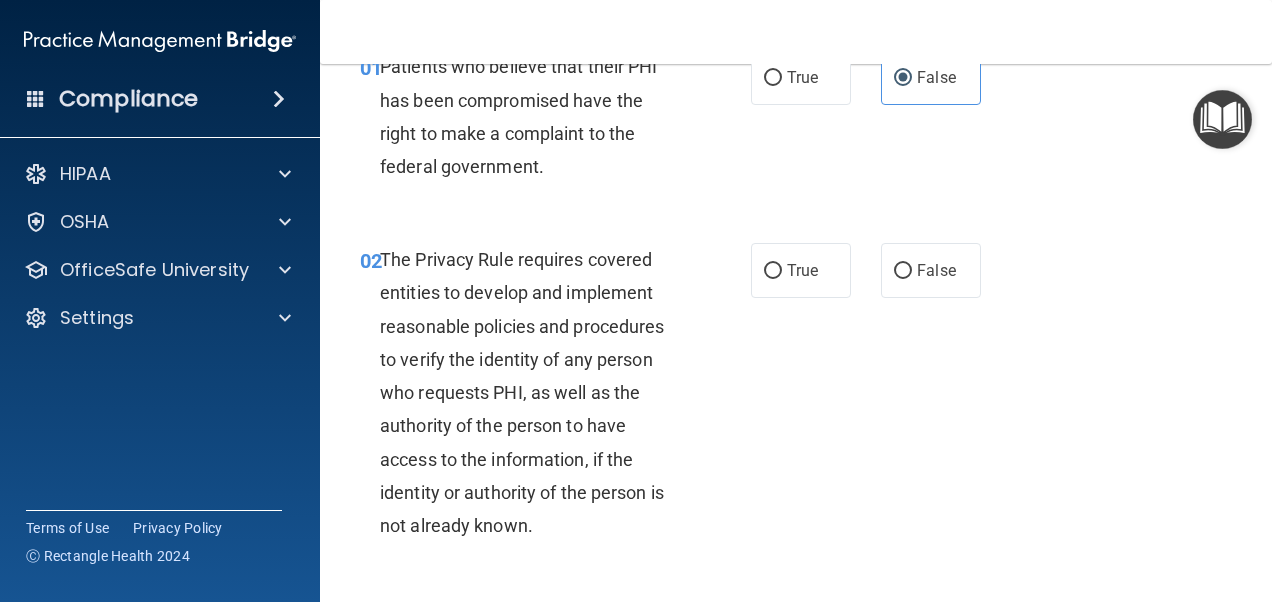 scroll, scrollTop: 110, scrollLeft: 0, axis: vertical 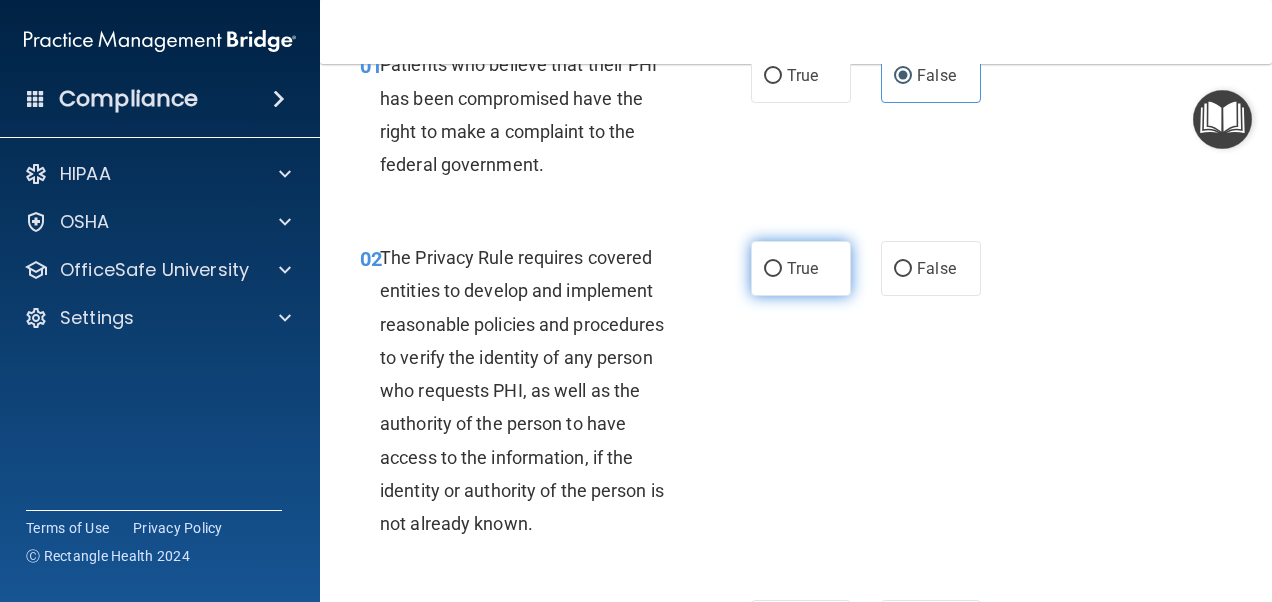 click on "True" at bounding box center (773, 269) 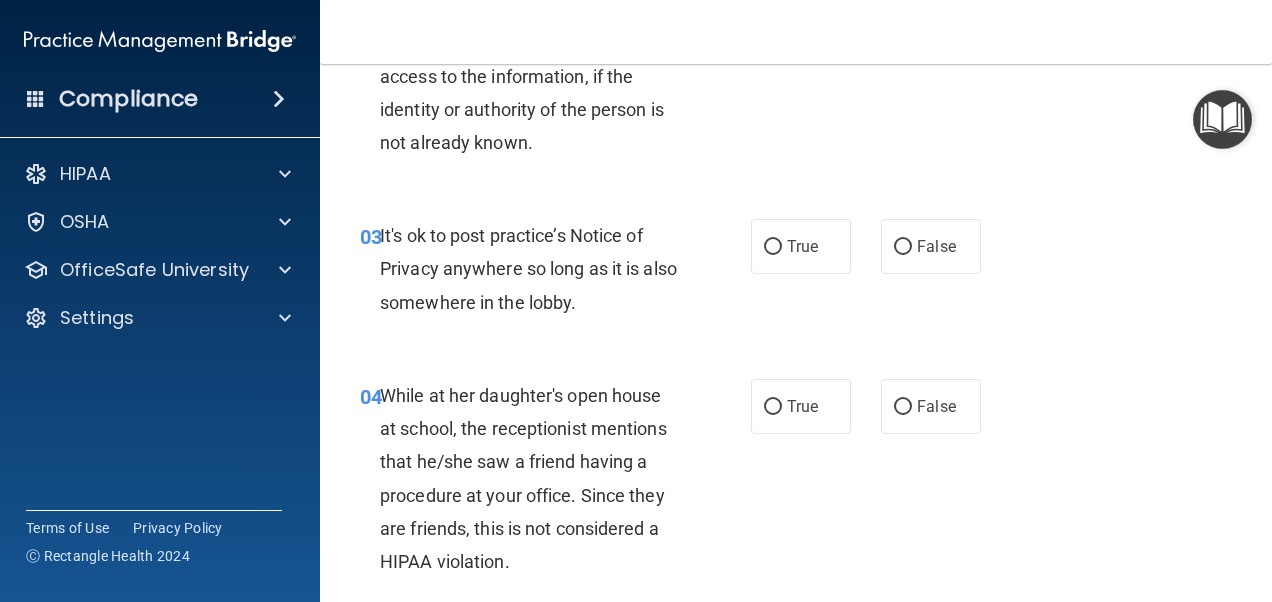 scroll, scrollTop: 492, scrollLeft: 0, axis: vertical 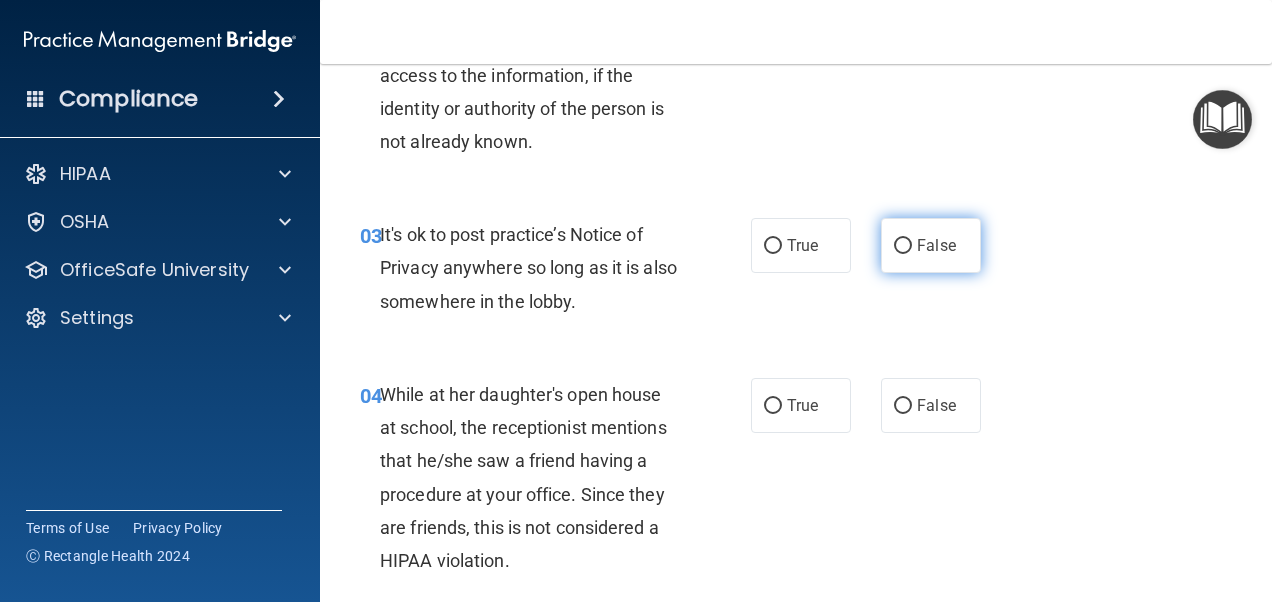 click on "False" at bounding box center [903, 246] 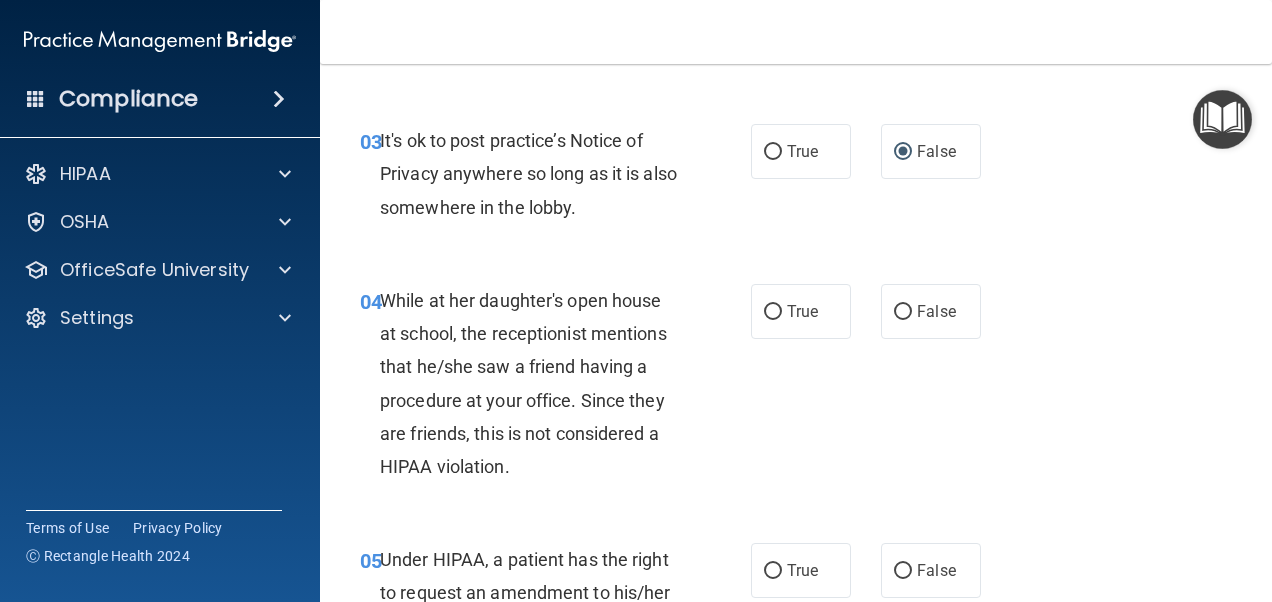 scroll, scrollTop: 600, scrollLeft: 0, axis: vertical 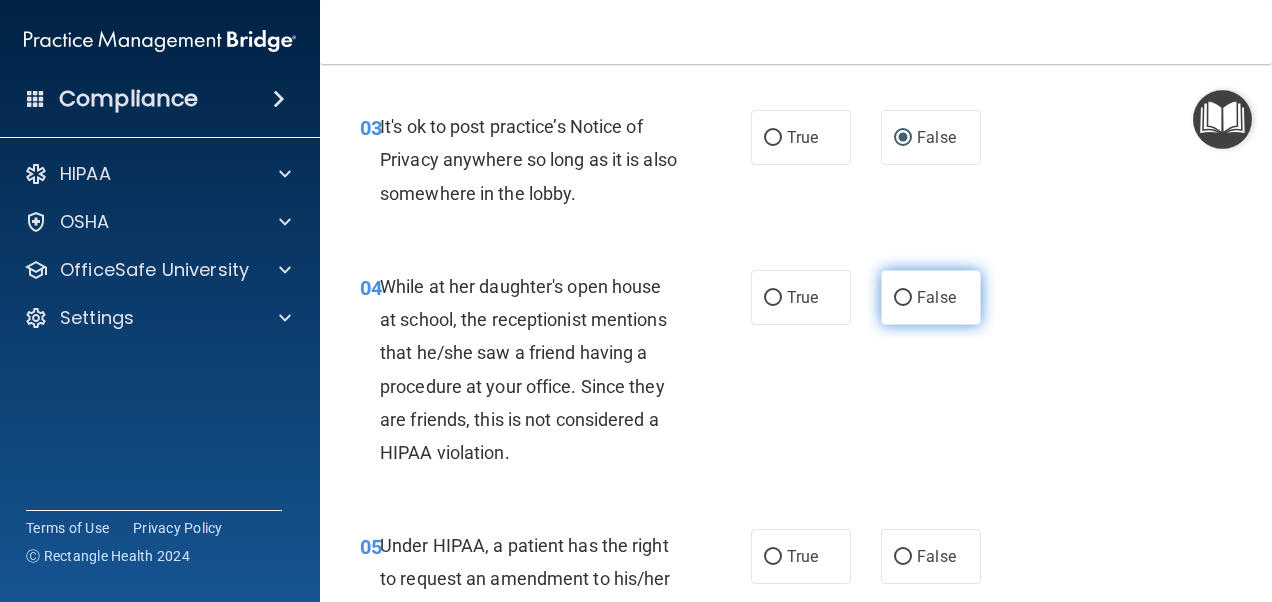 click on "False" at bounding box center [903, 298] 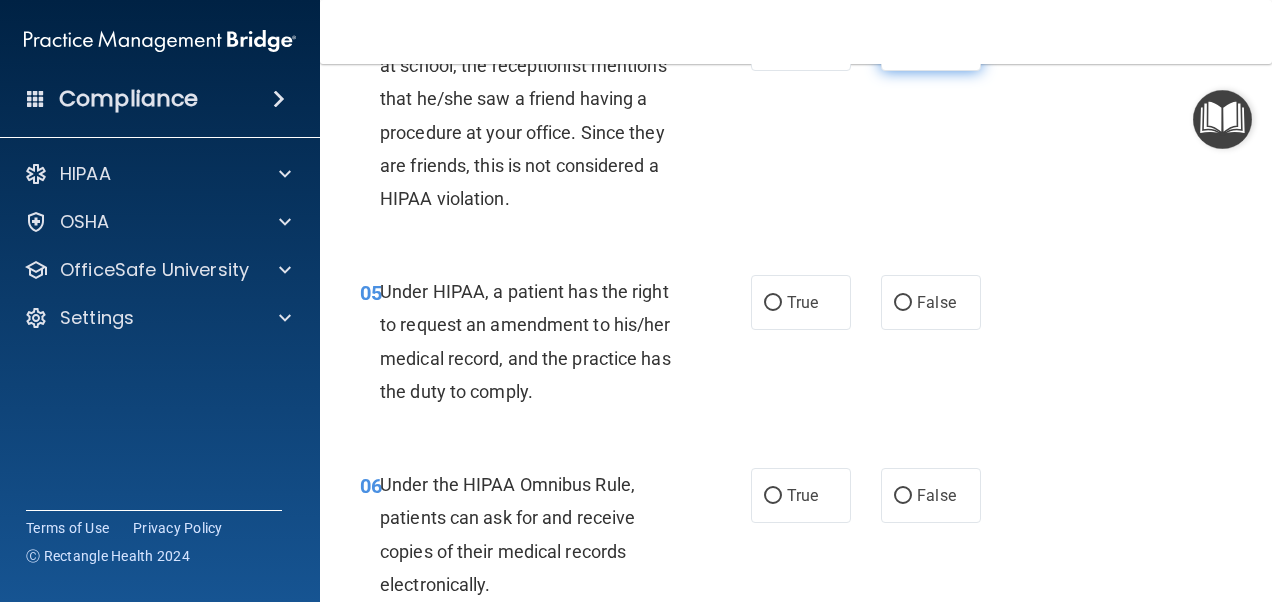 scroll, scrollTop: 853, scrollLeft: 0, axis: vertical 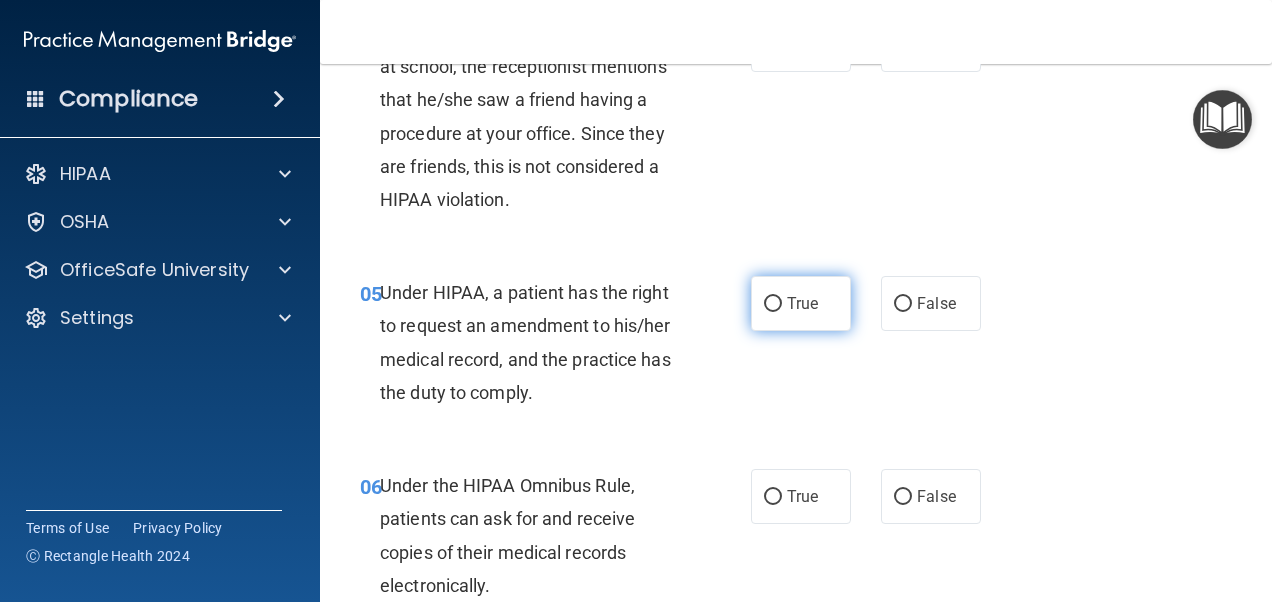 click on "True" at bounding box center [801, 303] 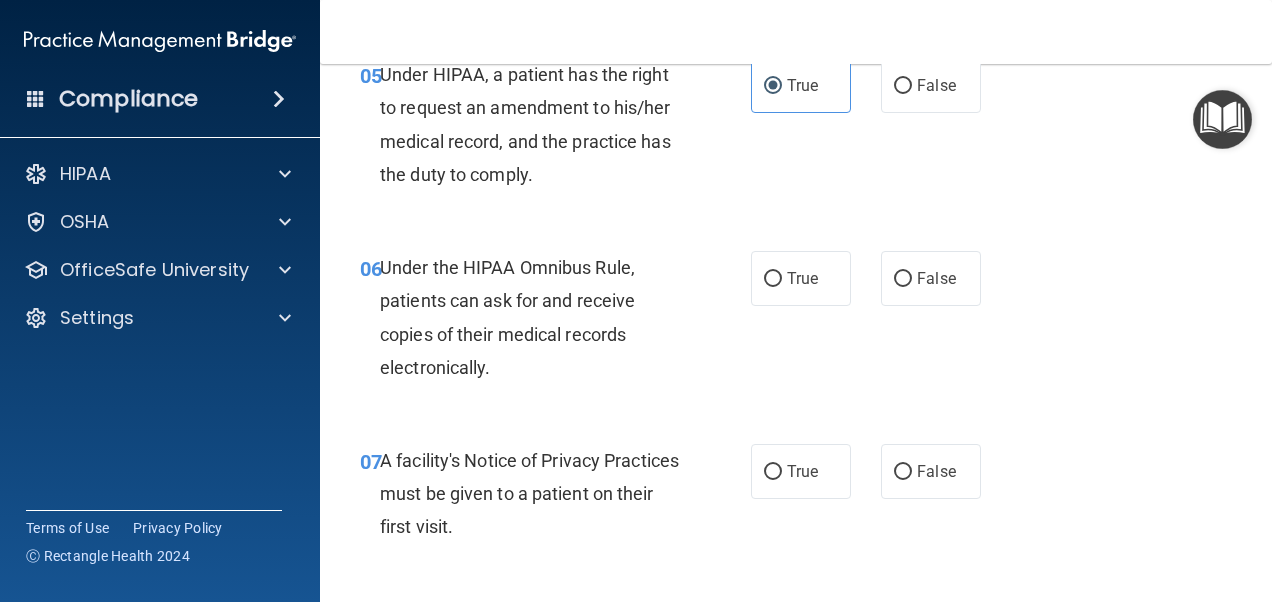 scroll, scrollTop: 1072, scrollLeft: 0, axis: vertical 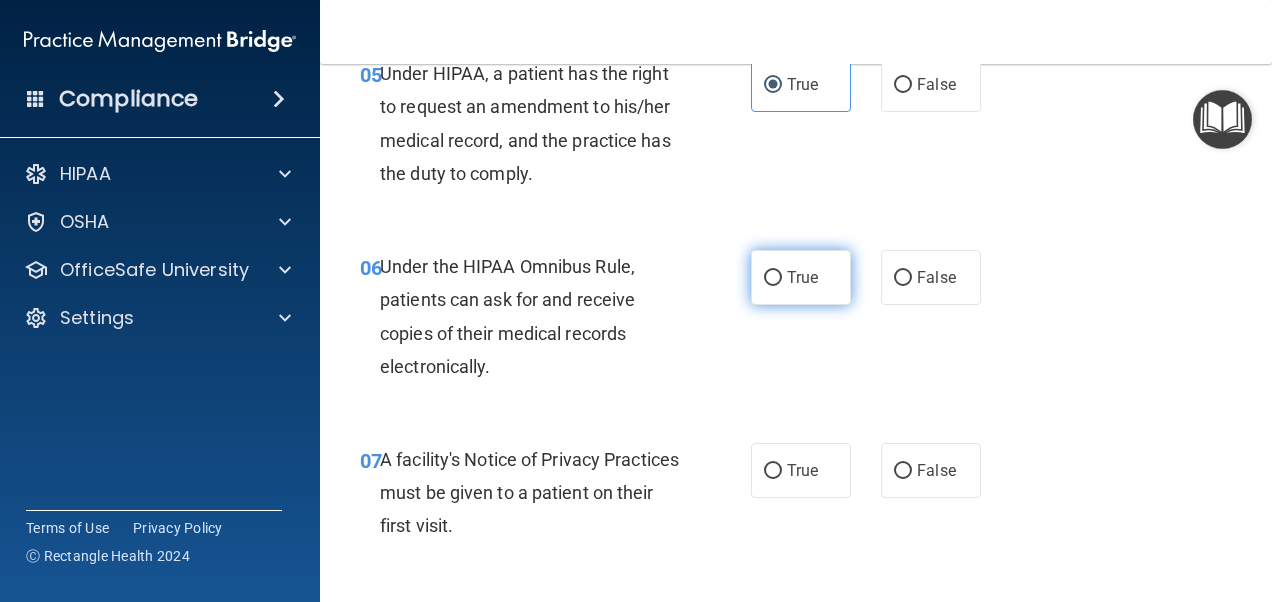 click on "True" at bounding box center (801, 277) 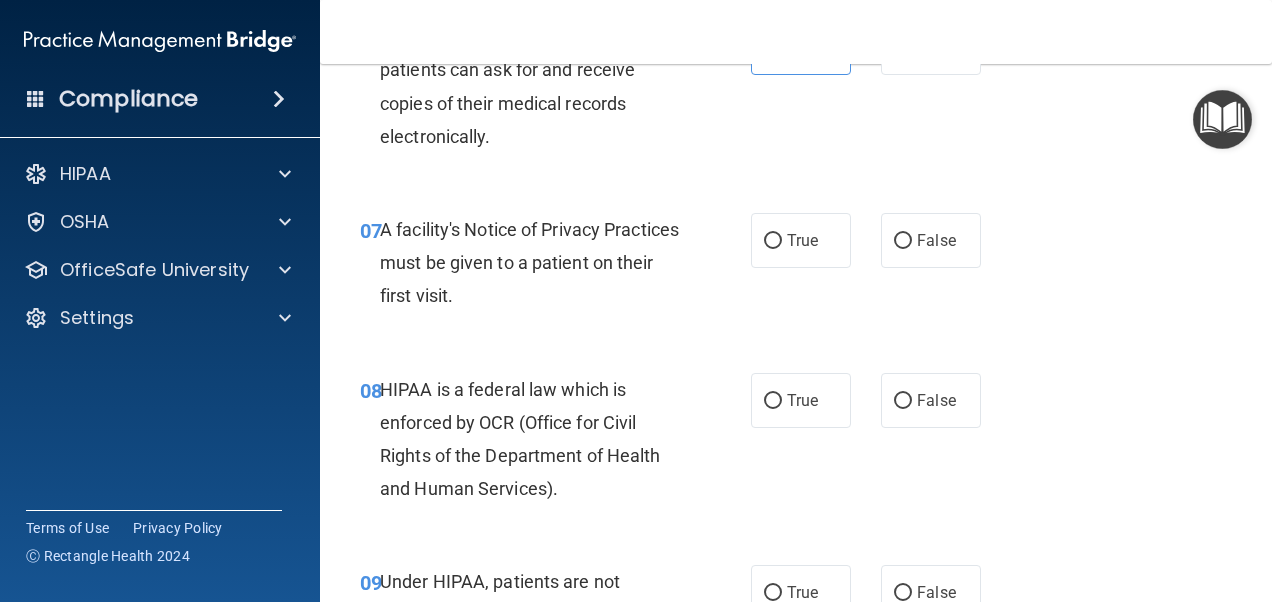 scroll, scrollTop: 1302, scrollLeft: 0, axis: vertical 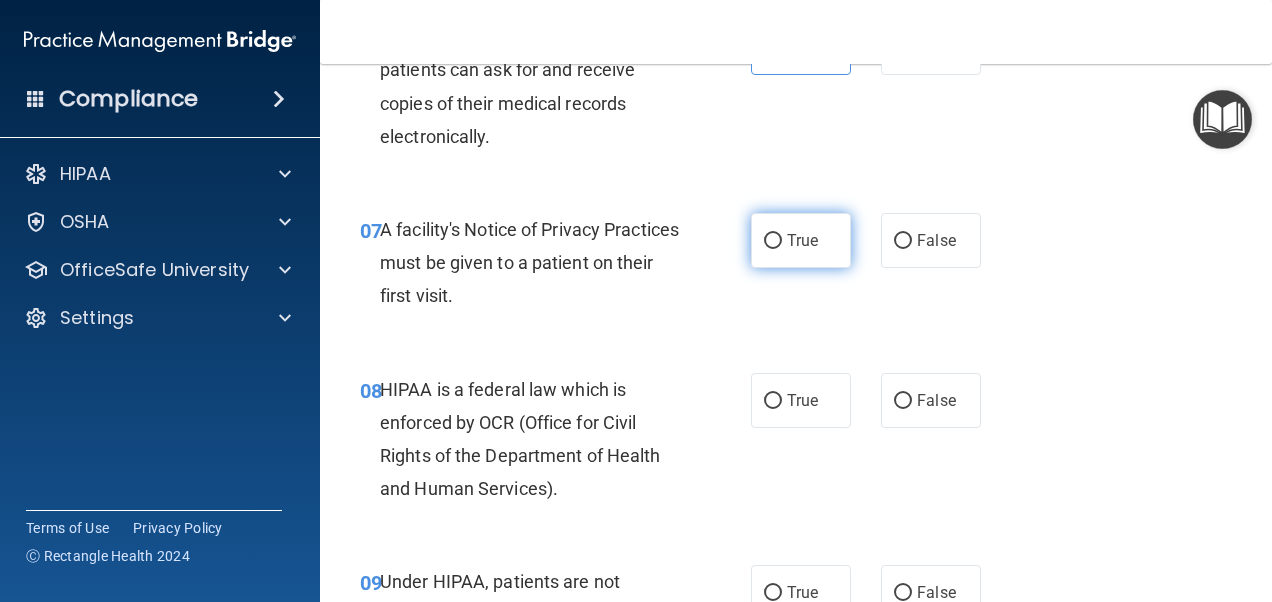 click on "True" at bounding box center [773, 241] 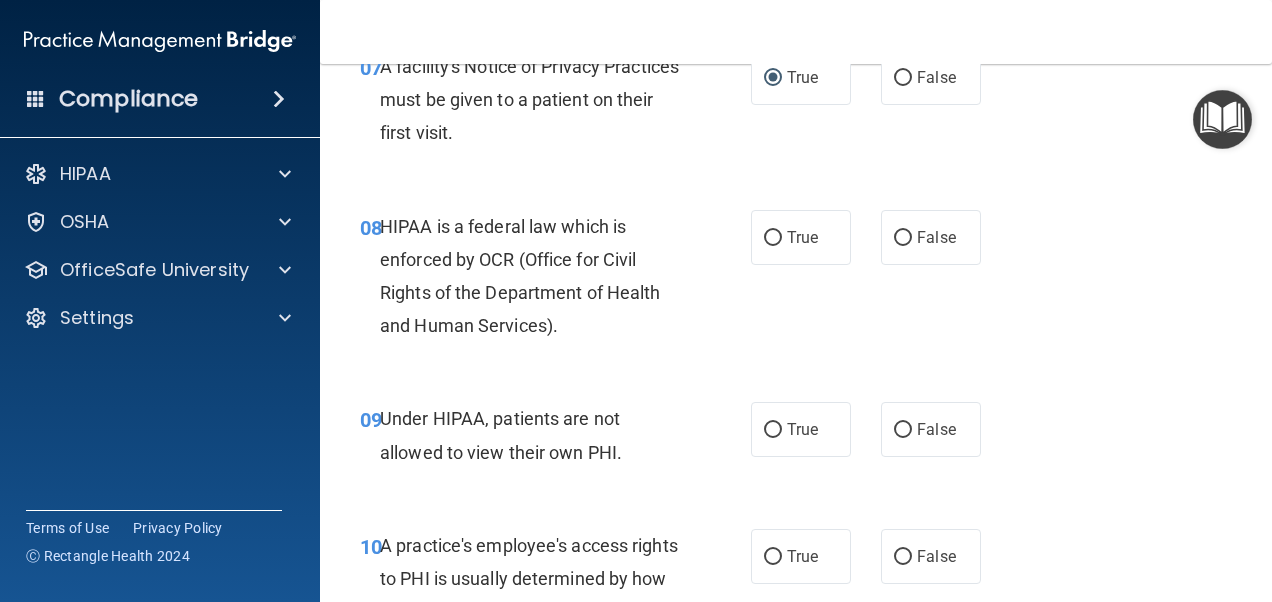 scroll, scrollTop: 1466, scrollLeft: 0, axis: vertical 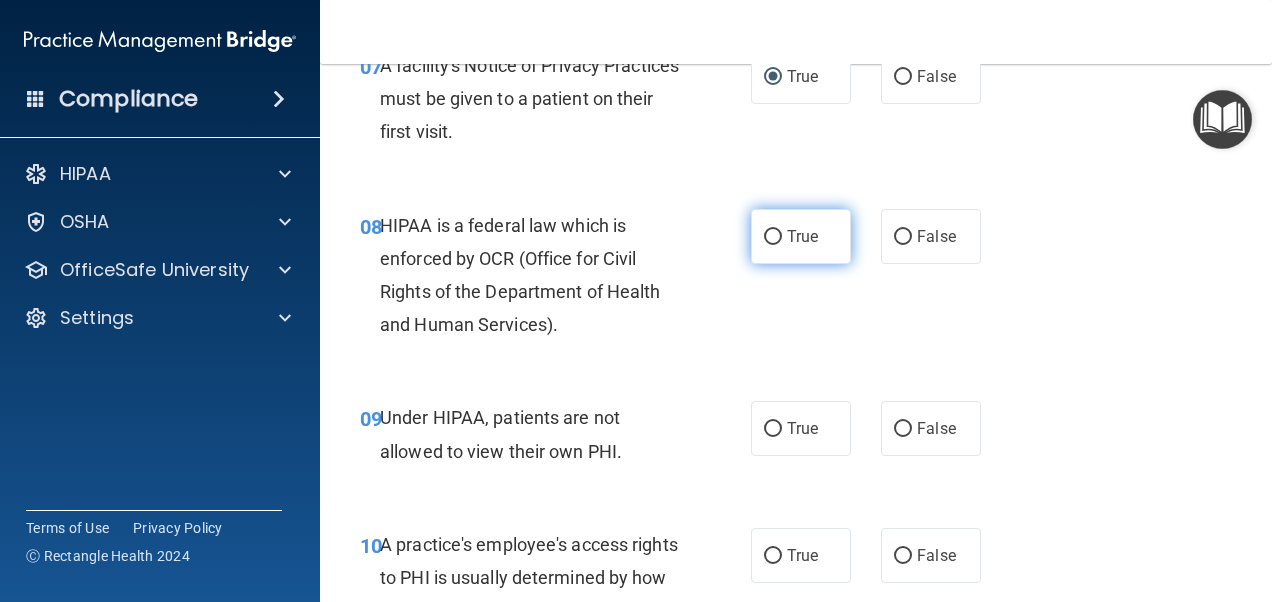 click on "True" at bounding box center (801, 236) 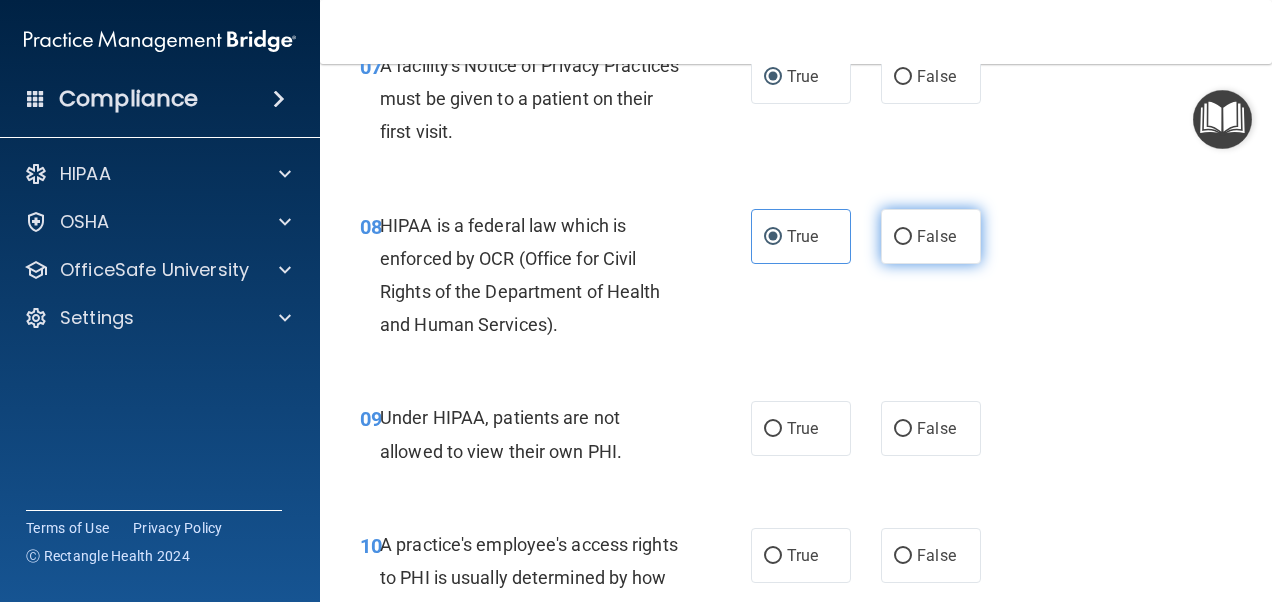 click on "False" at bounding box center [931, 236] 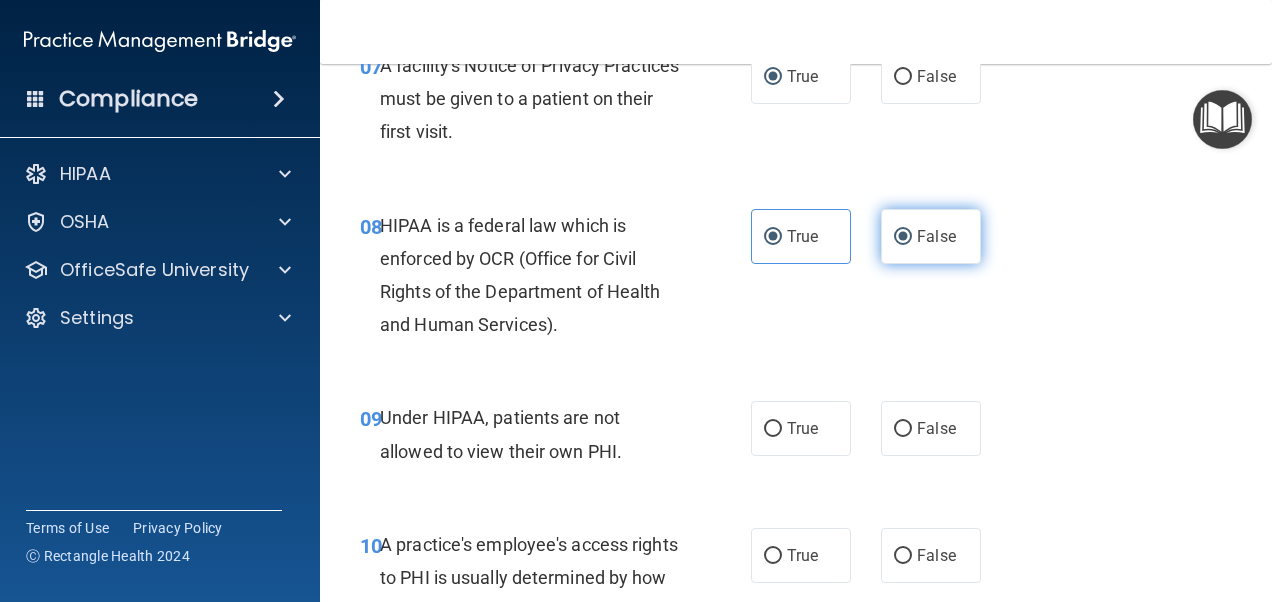 radio on "false" 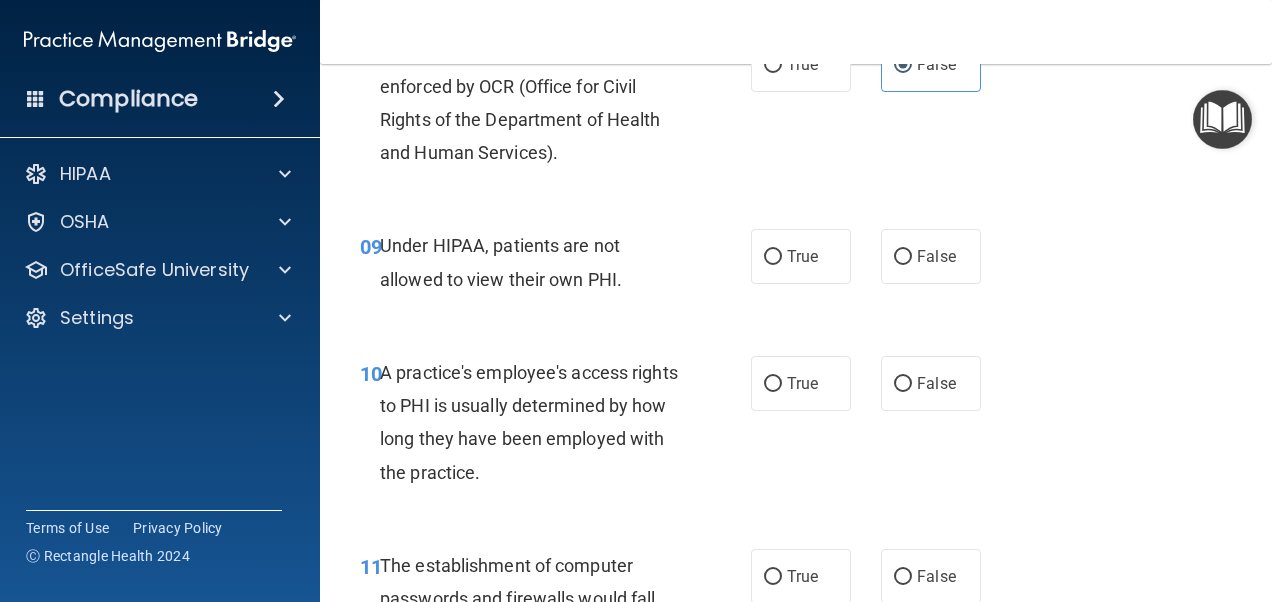 scroll, scrollTop: 1641, scrollLeft: 0, axis: vertical 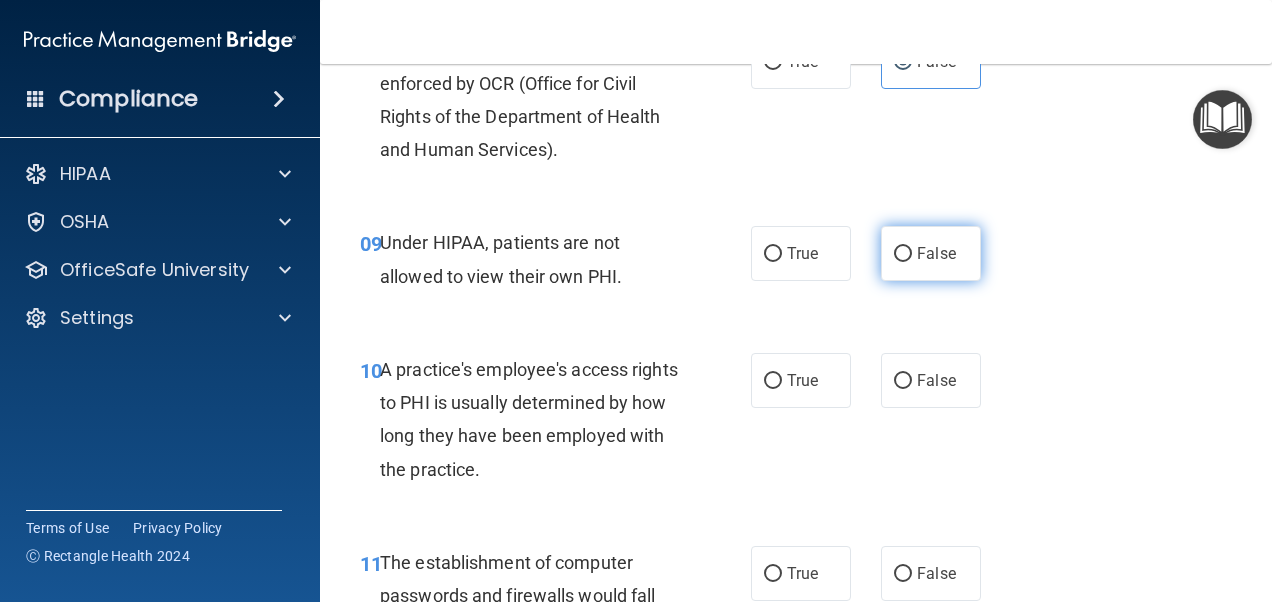 click on "False" at bounding box center [903, 254] 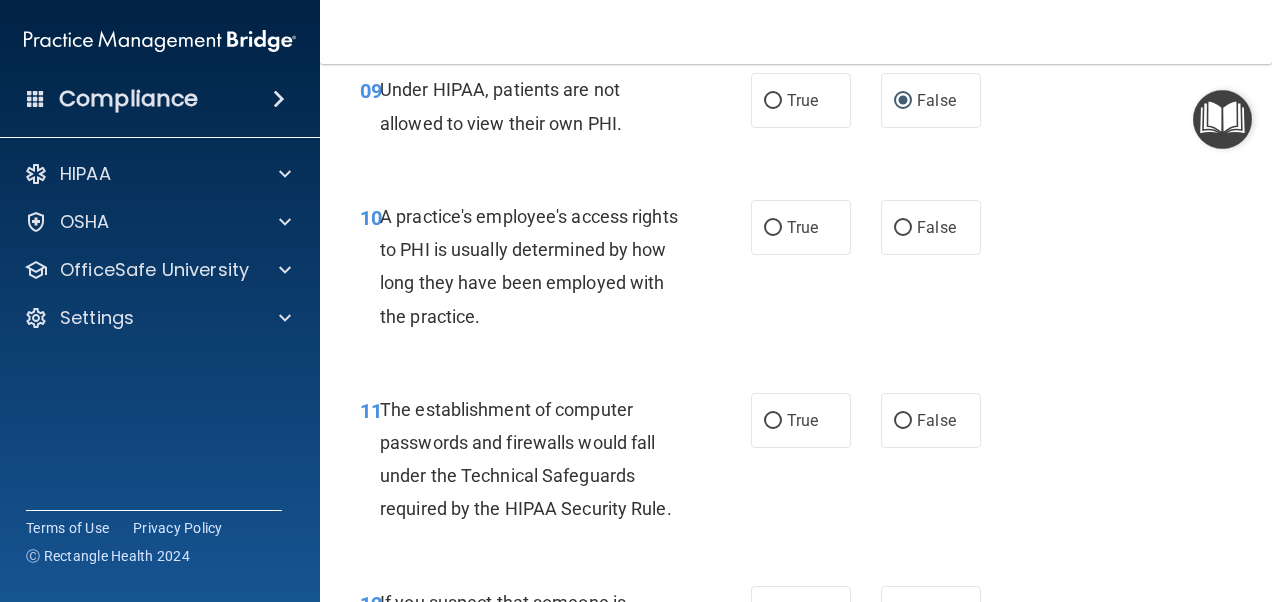scroll, scrollTop: 1793, scrollLeft: 0, axis: vertical 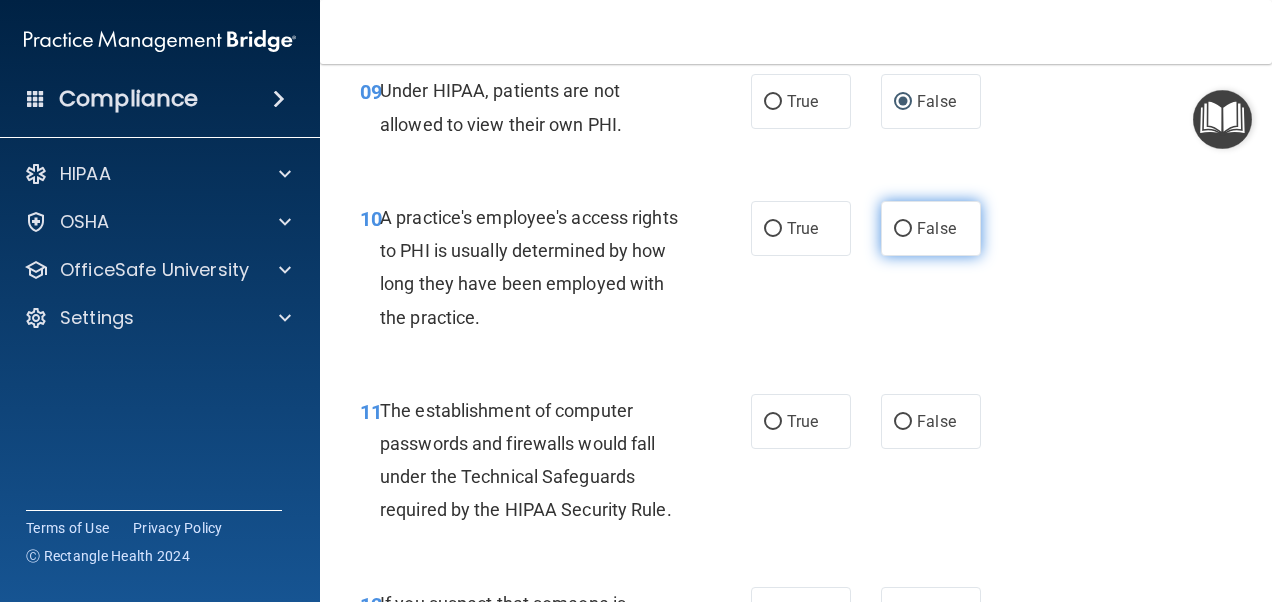 click on "False" at bounding box center (931, 228) 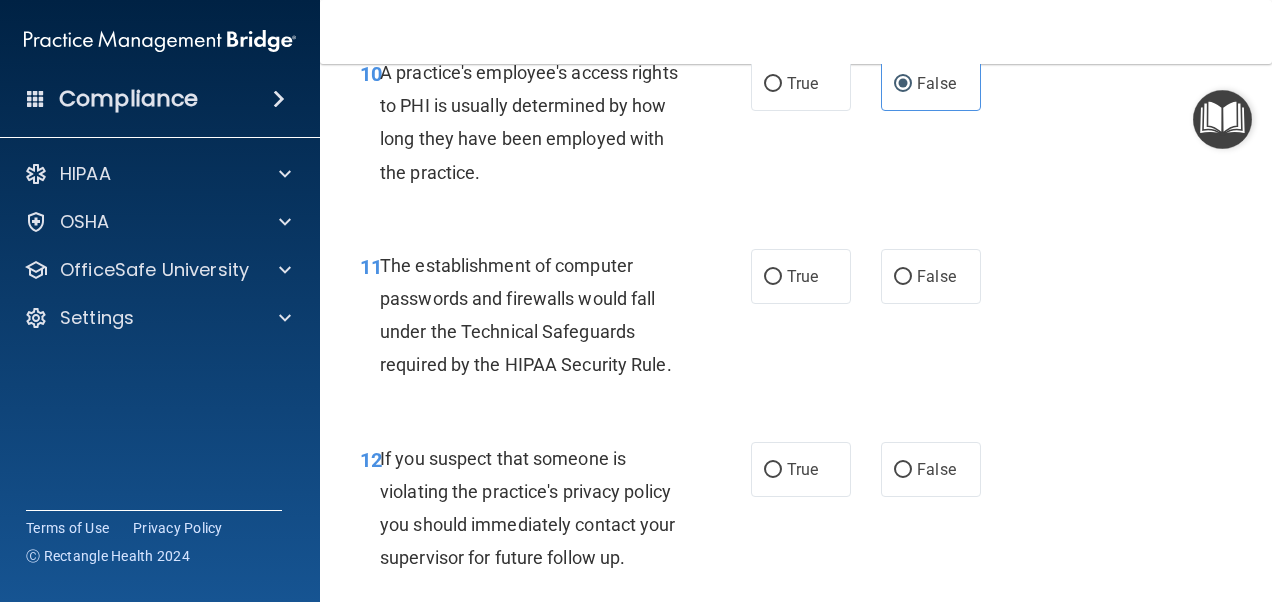 scroll, scrollTop: 1939, scrollLeft: 0, axis: vertical 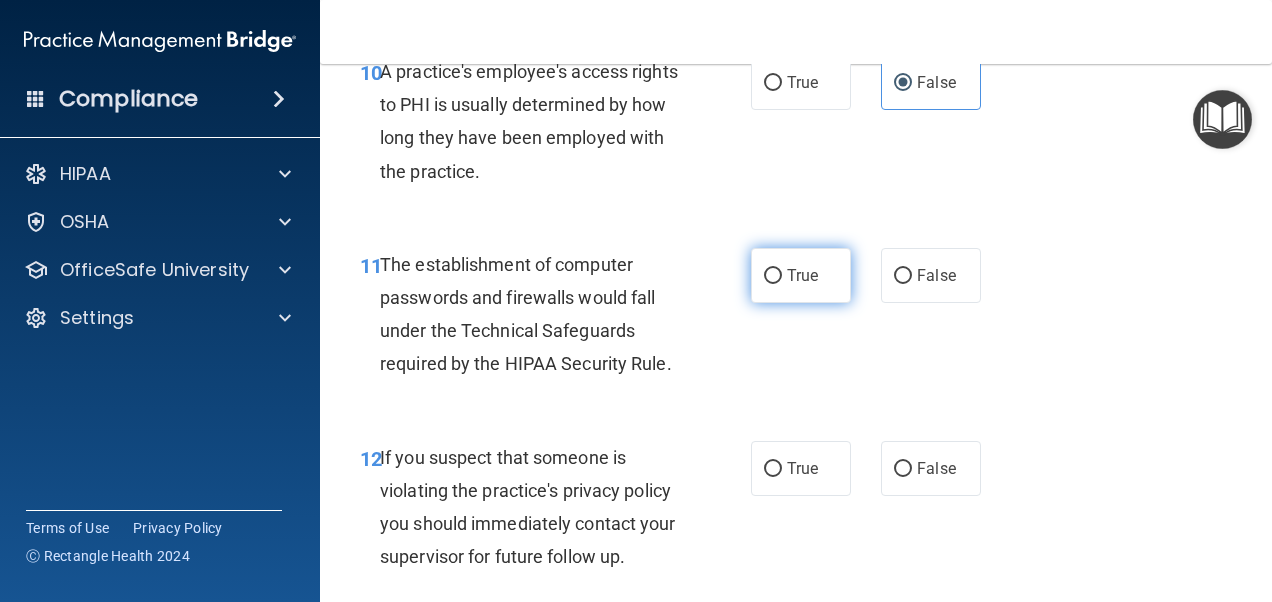 click on "True" at bounding box center (801, 275) 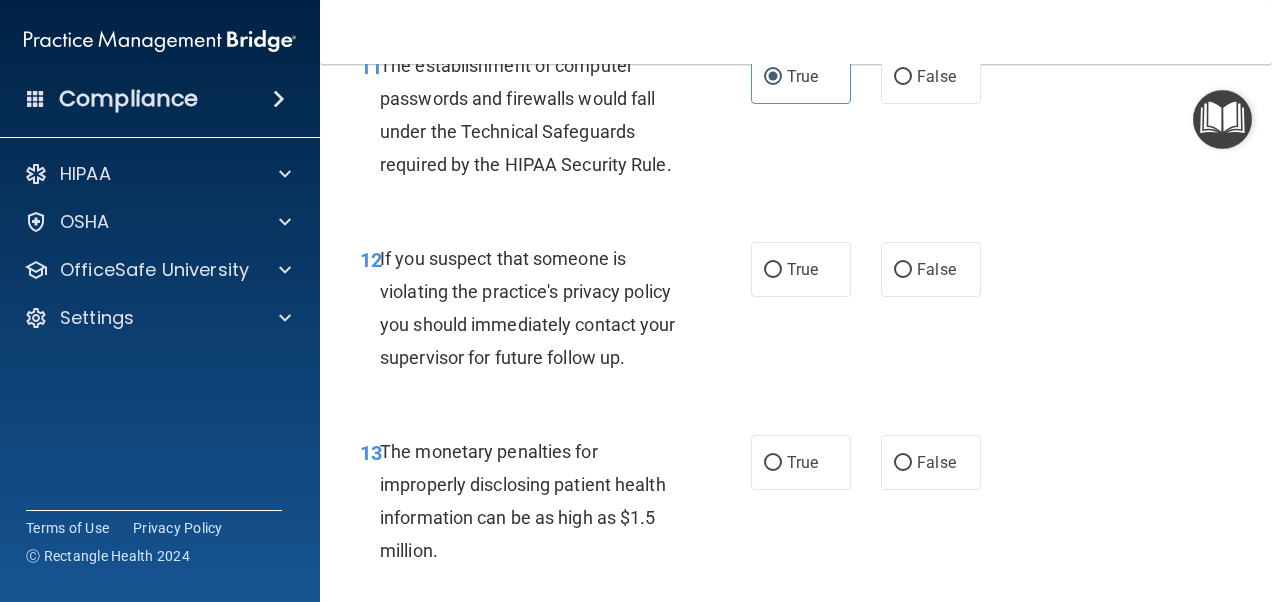 scroll, scrollTop: 2136, scrollLeft: 0, axis: vertical 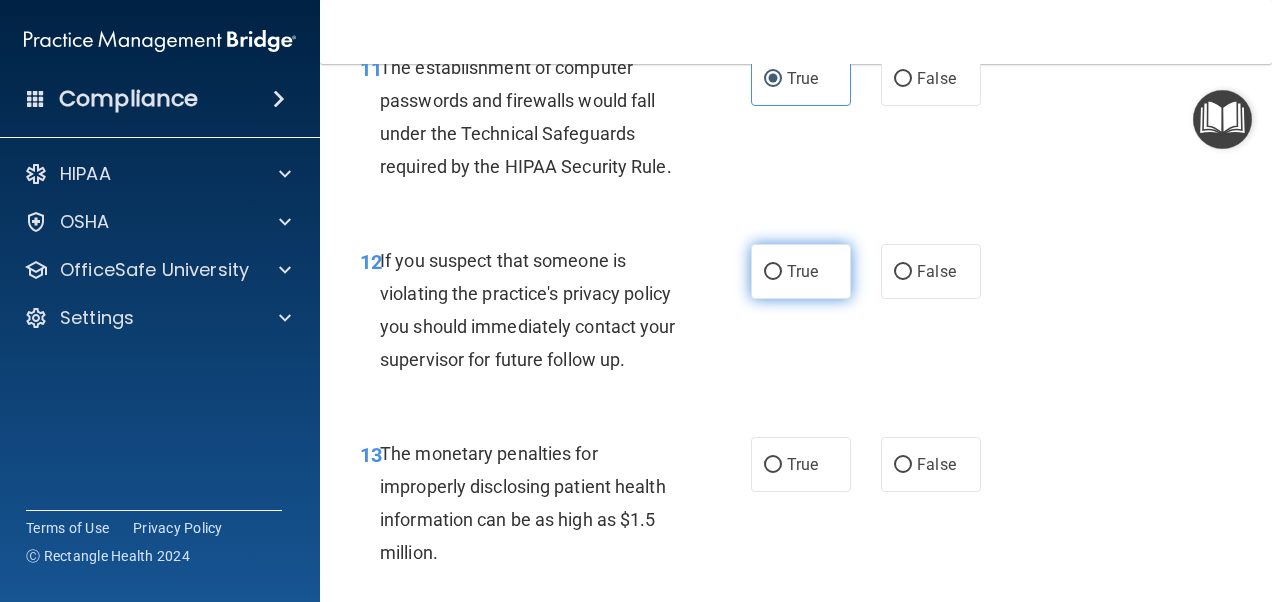 click on "True" at bounding box center (802, 271) 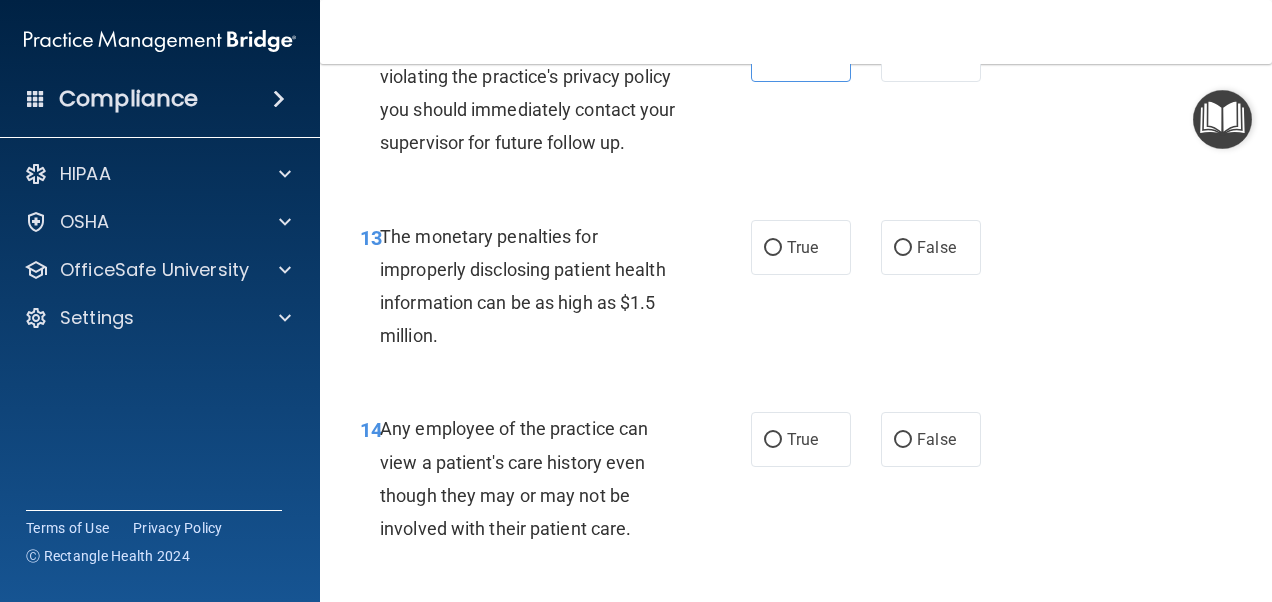 scroll, scrollTop: 2364, scrollLeft: 0, axis: vertical 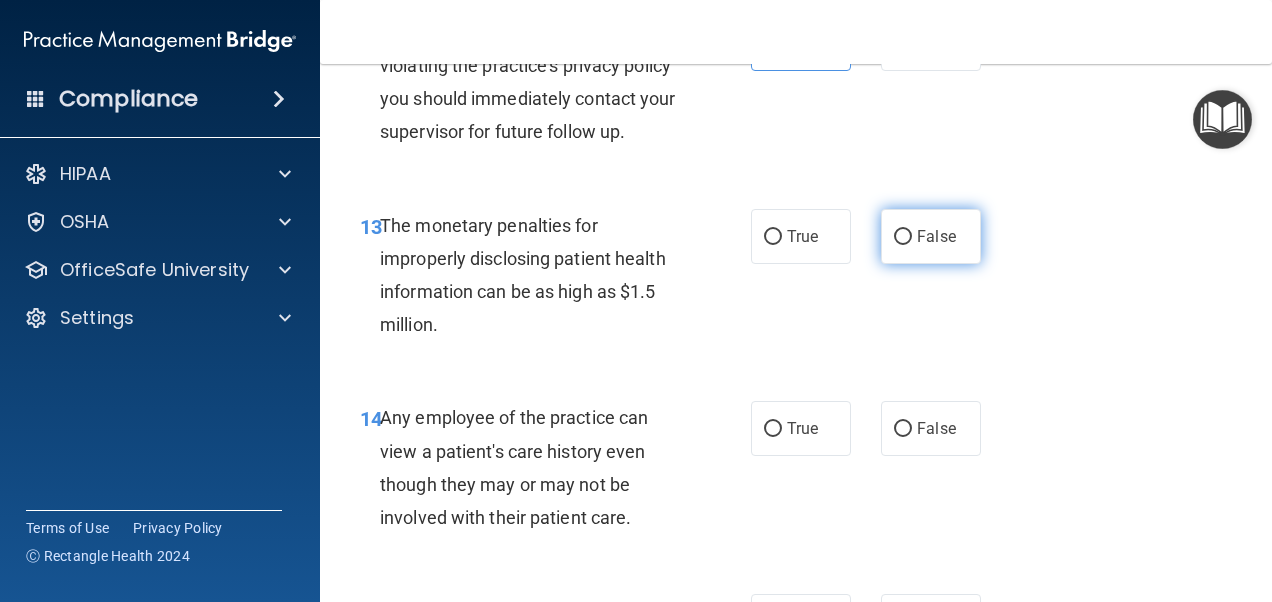 click on "False" at bounding box center (931, 236) 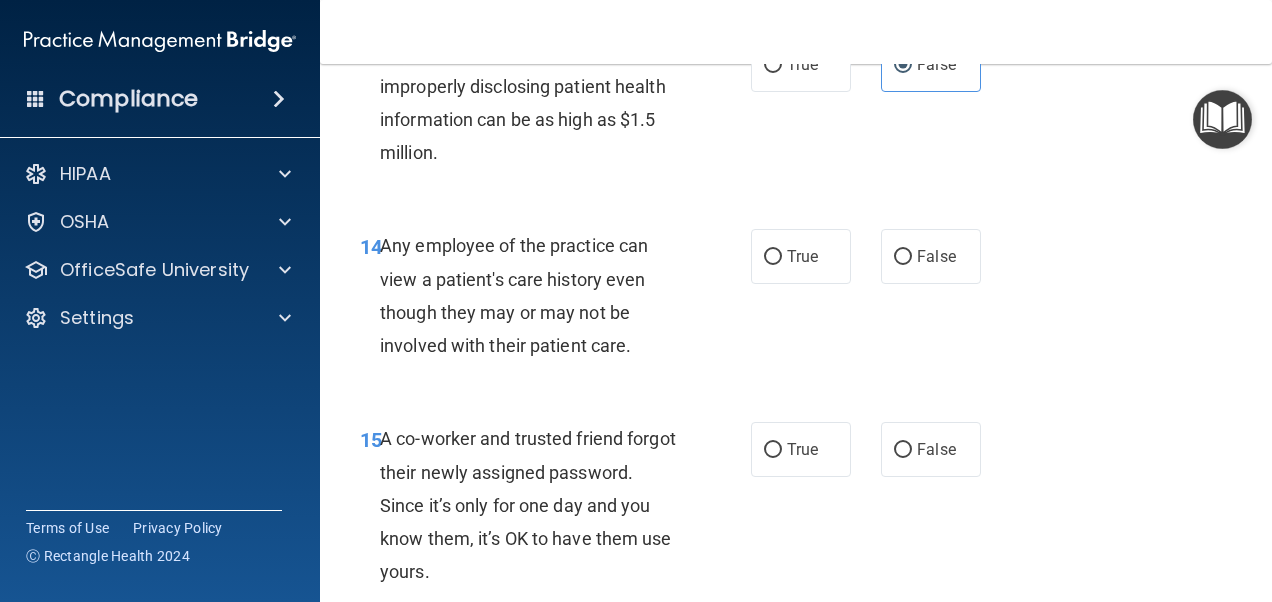 scroll, scrollTop: 2547, scrollLeft: 0, axis: vertical 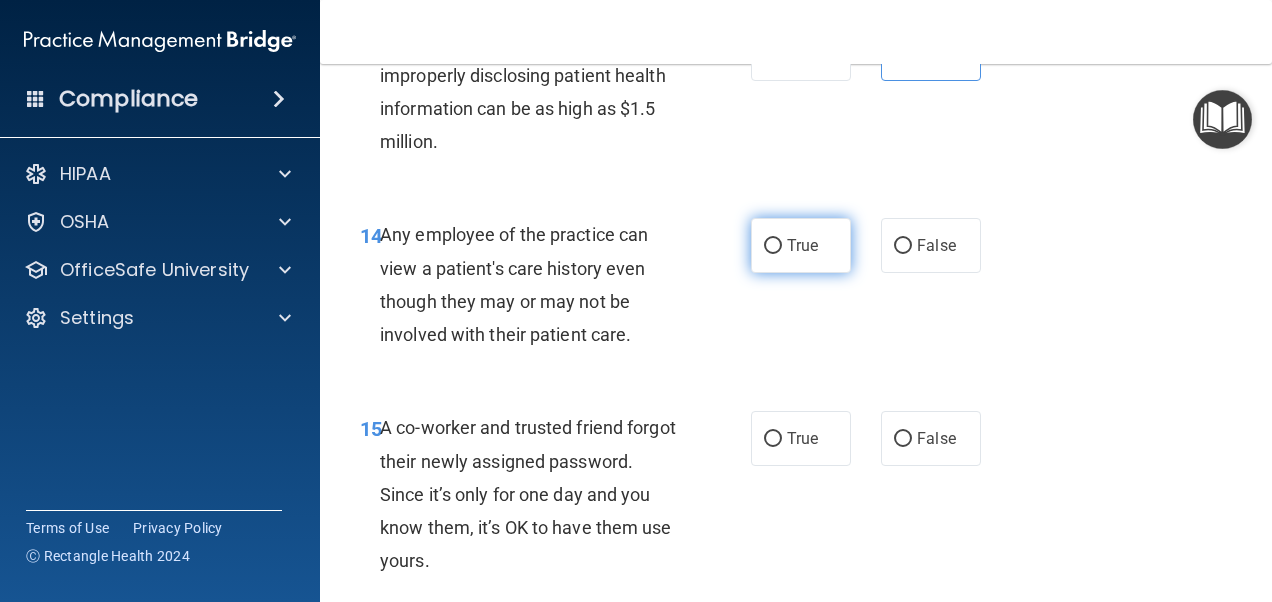 click on "True" at bounding box center (802, 245) 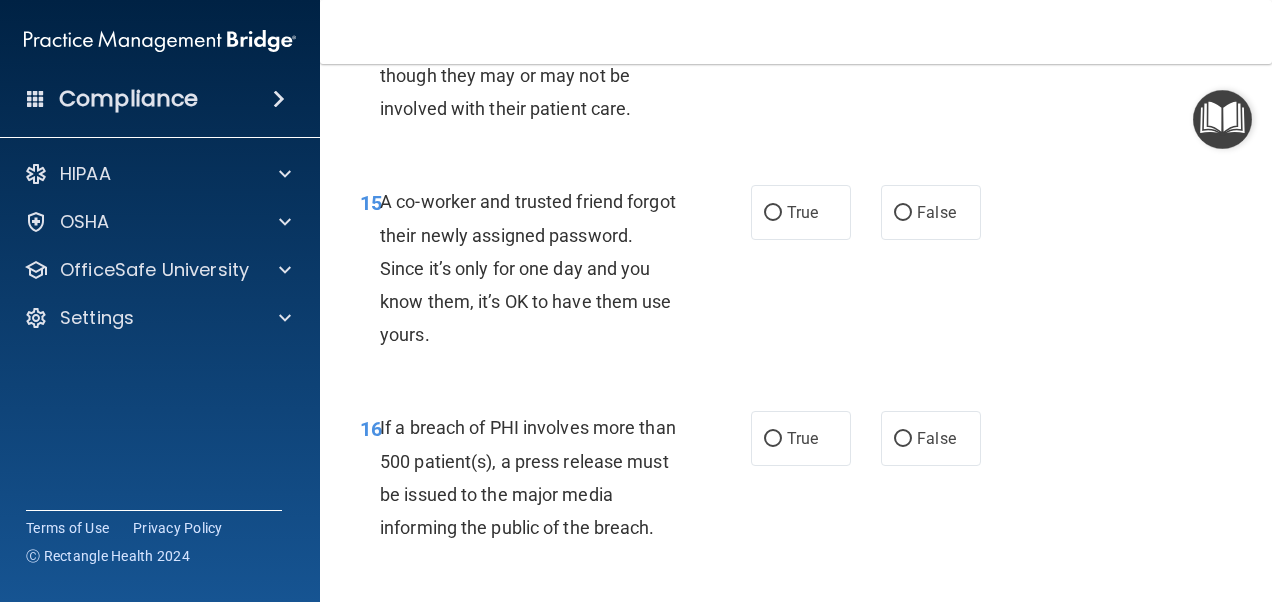 scroll, scrollTop: 2774, scrollLeft: 0, axis: vertical 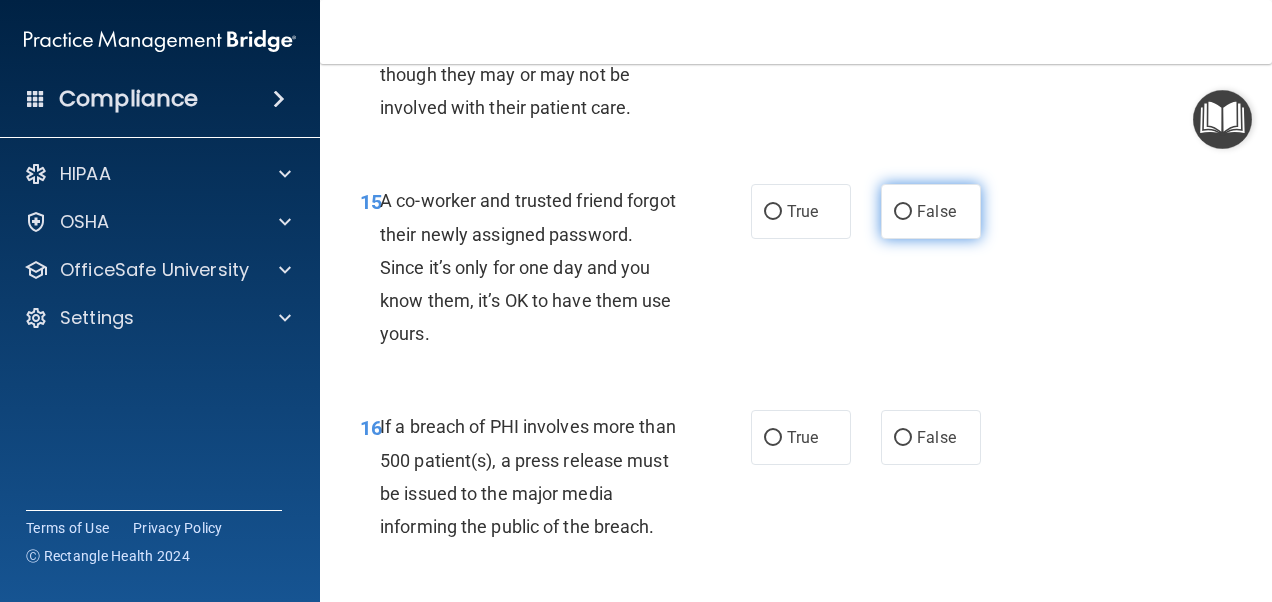 click on "False" at bounding box center [903, 212] 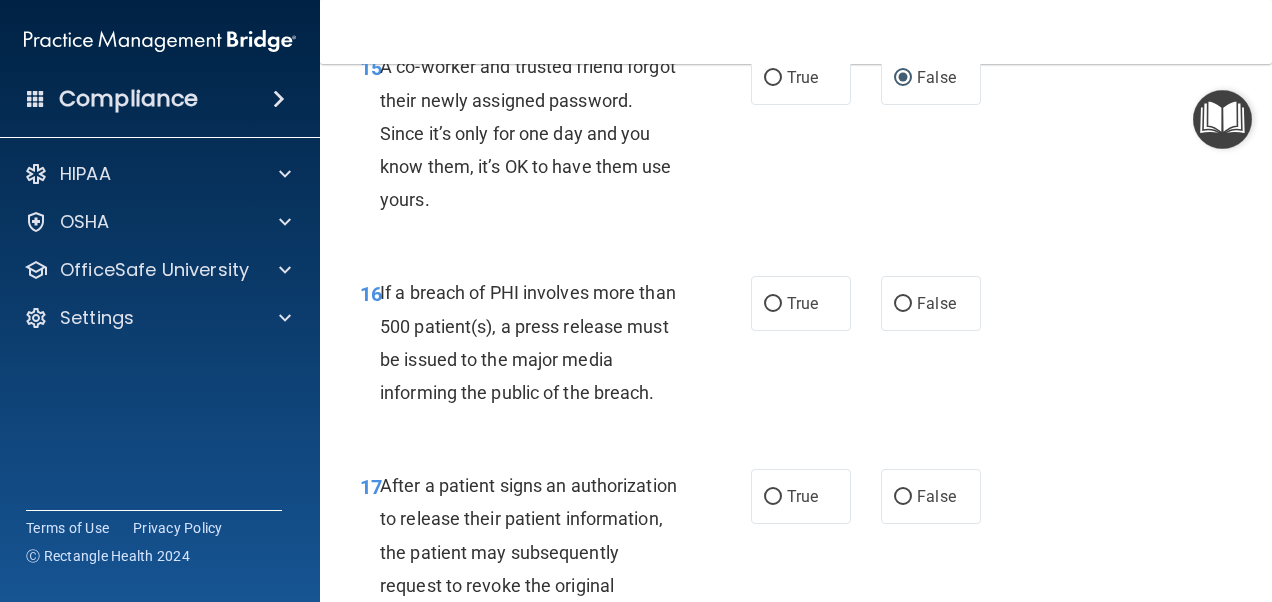 scroll, scrollTop: 2907, scrollLeft: 0, axis: vertical 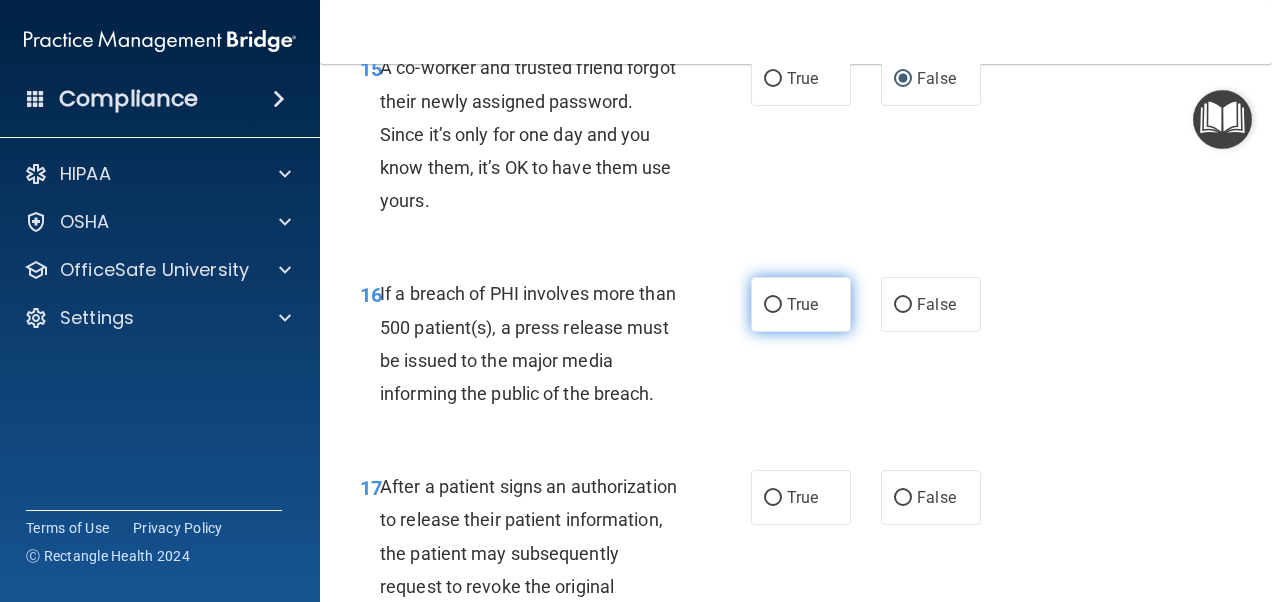 click on "True" at bounding box center (801, 304) 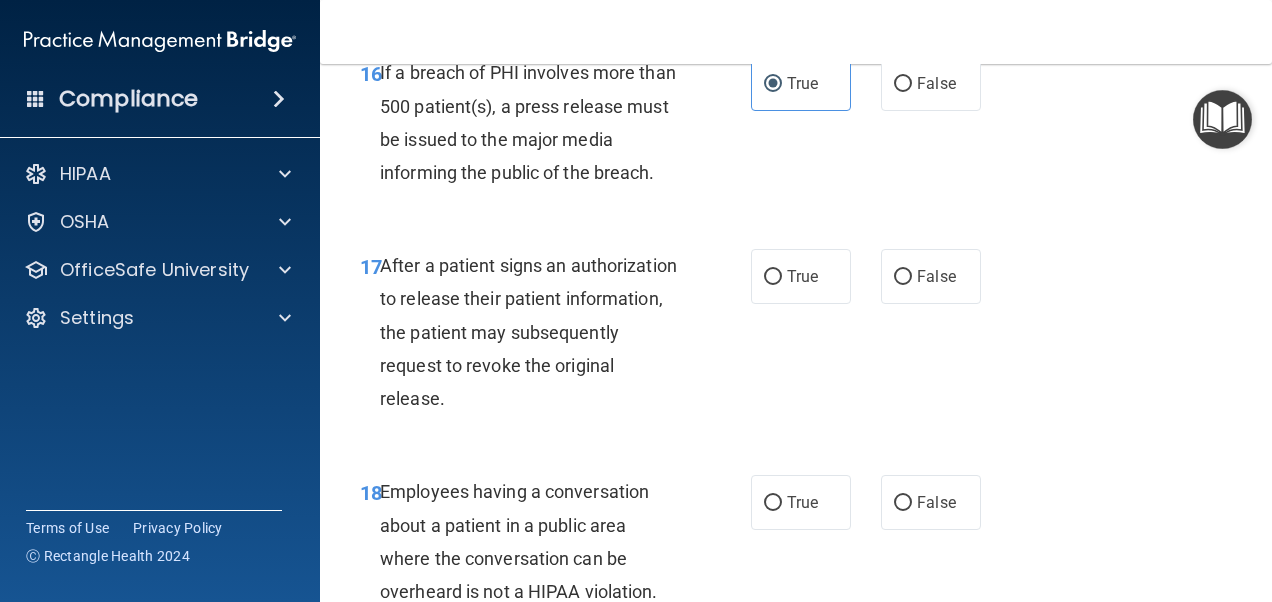scroll, scrollTop: 3126, scrollLeft: 0, axis: vertical 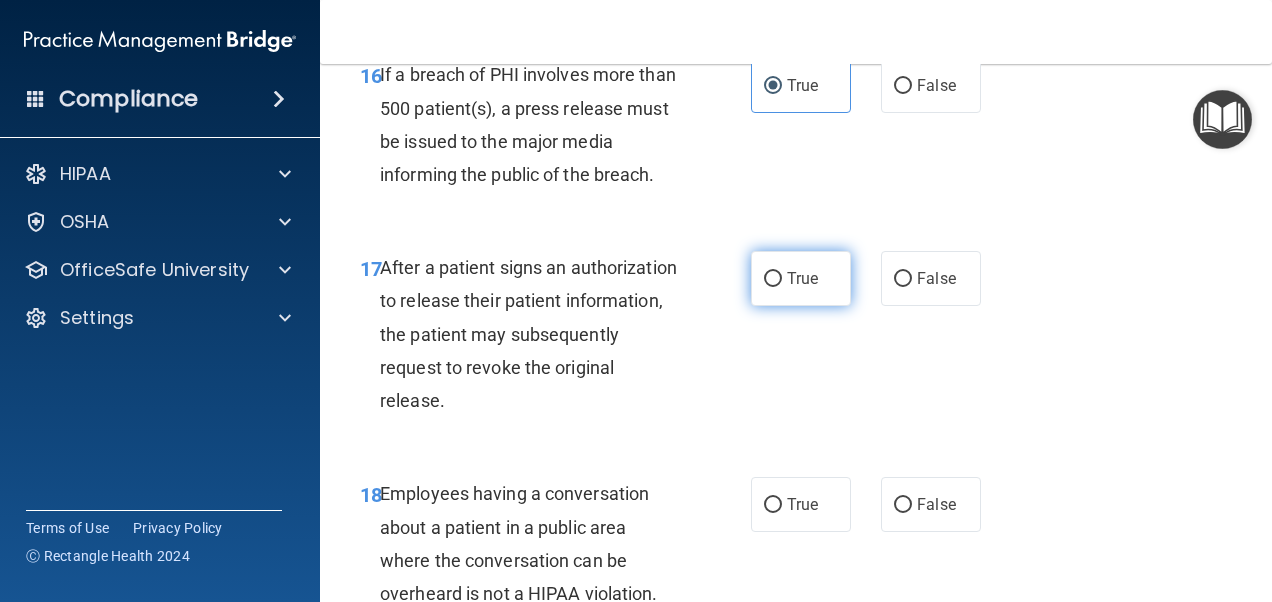 click on "True" at bounding box center (801, 278) 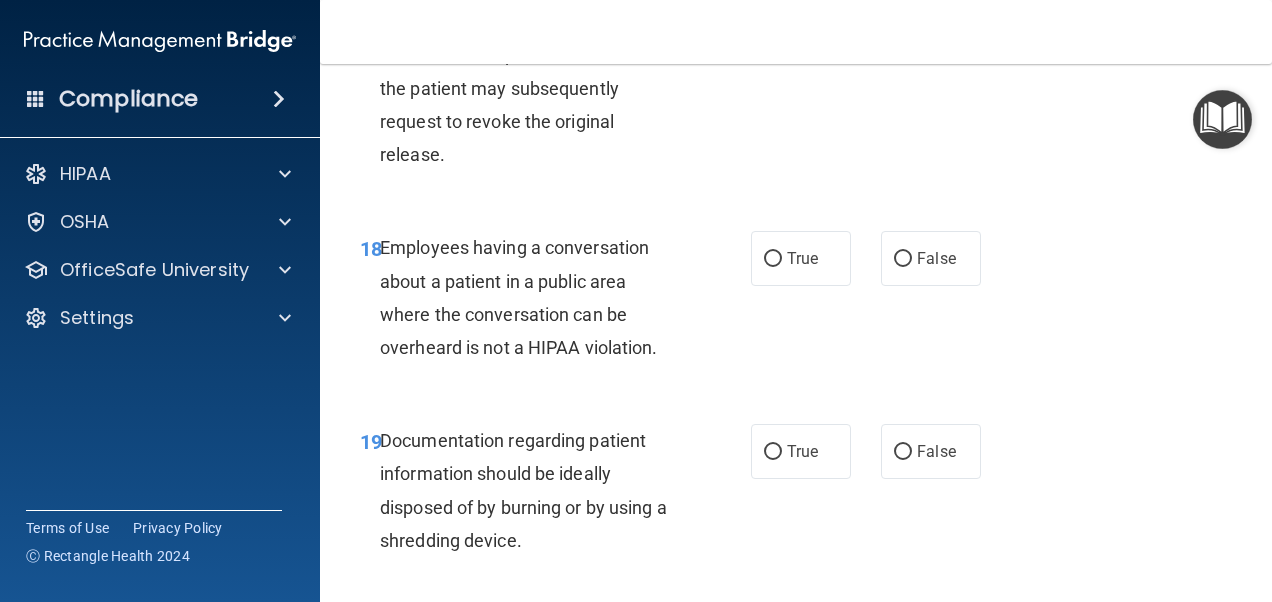 scroll, scrollTop: 3371, scrollLeft: 0, axis: vertical 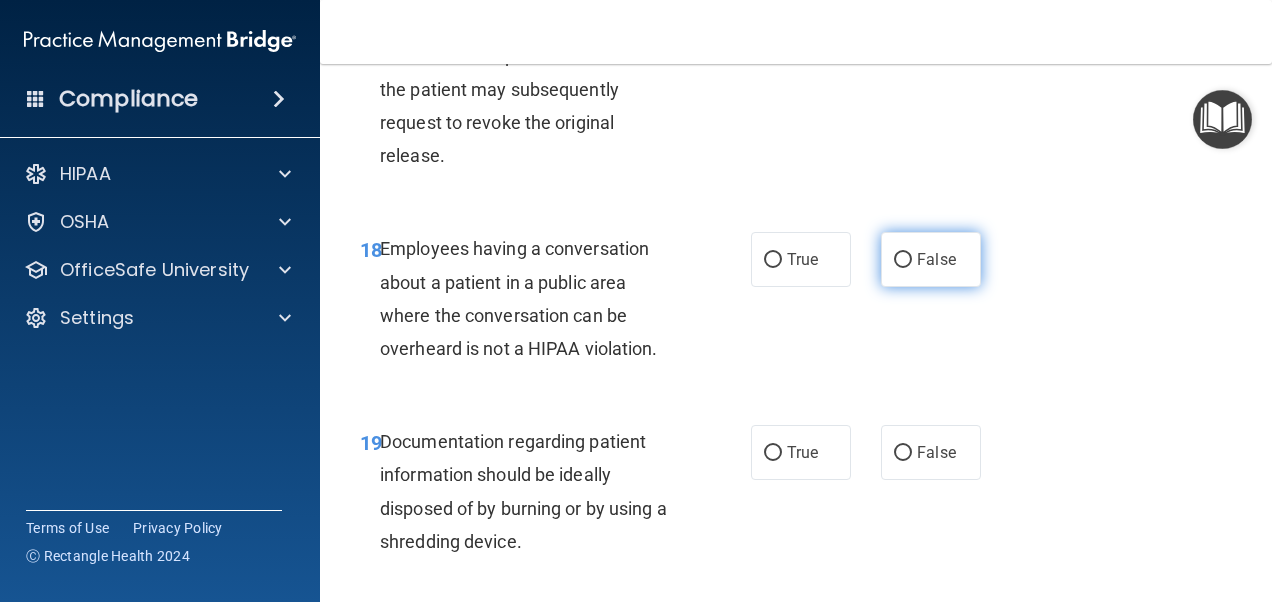 click on "False" at bounding box center (931, 259) 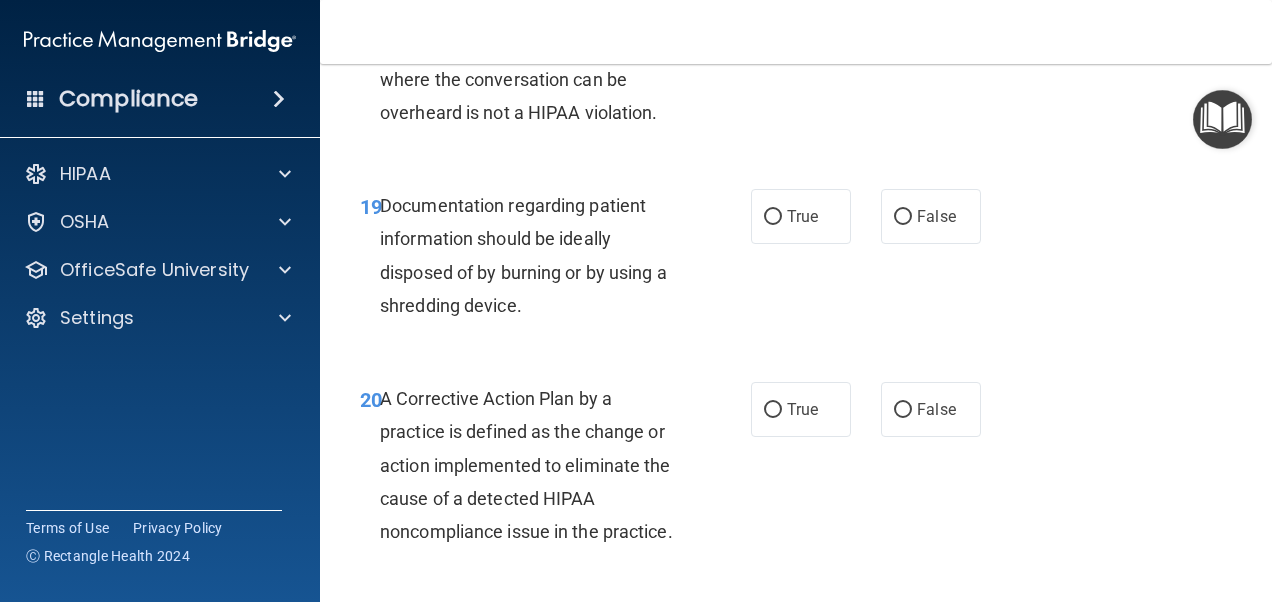 scroll, scrollTop: 3606, scrollLeft: 0, axis: vertical 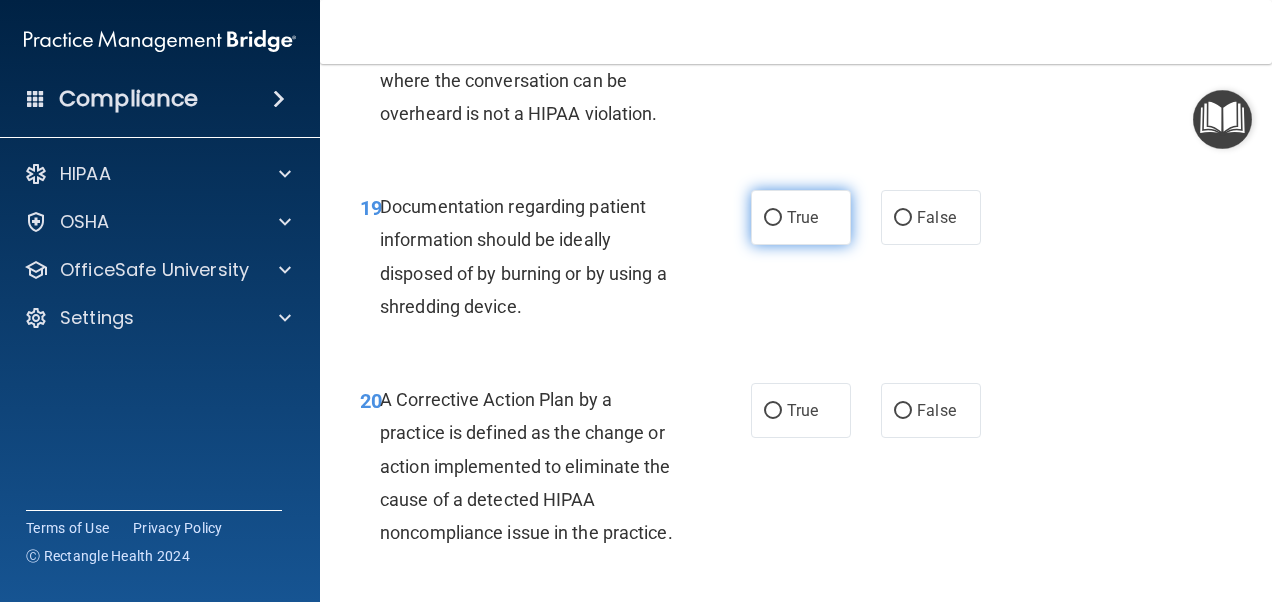 click on "True" at bounding box center (801, 217) 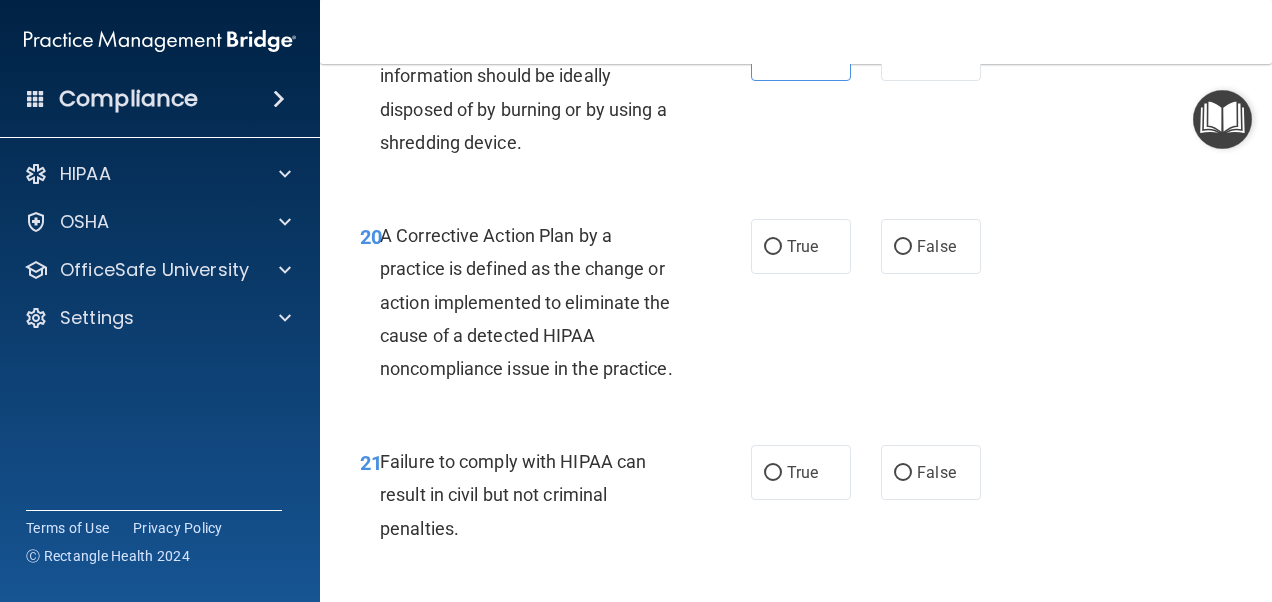 scroll, scrollTop: 3778, scrollLeft: 0, axis: vertical 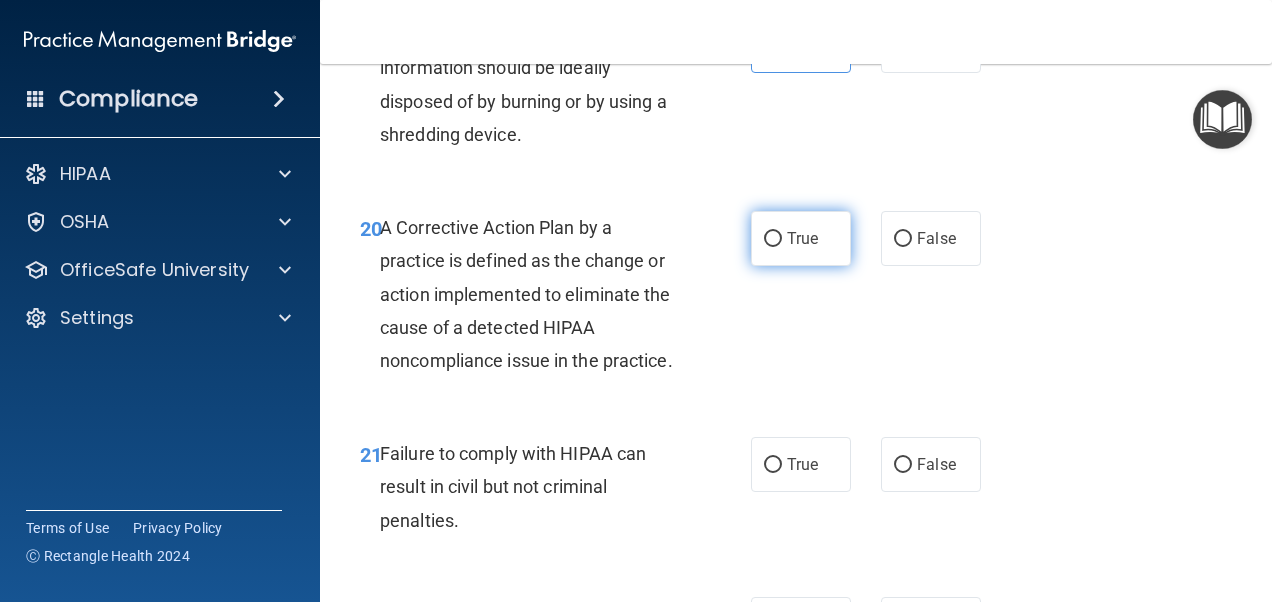 click on "True" at bounding box center [802, 238] 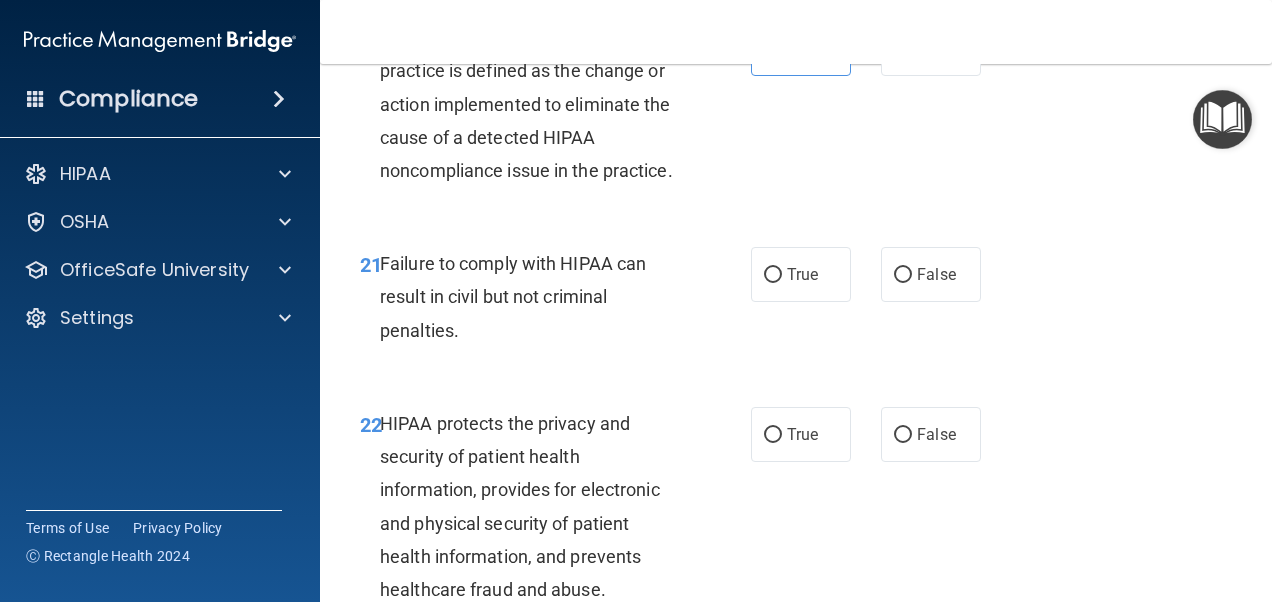 scroll, scrollTop: 3963, scrollLeft: 0, axis: vertical 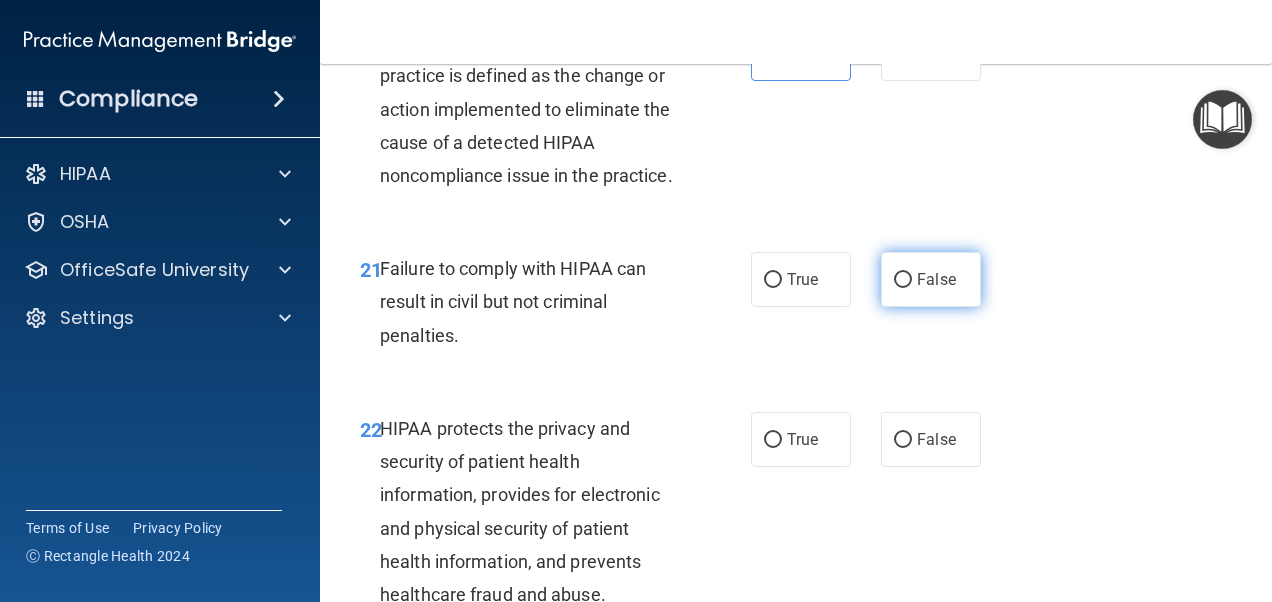 click on "False" at bounding box center [936, 279] 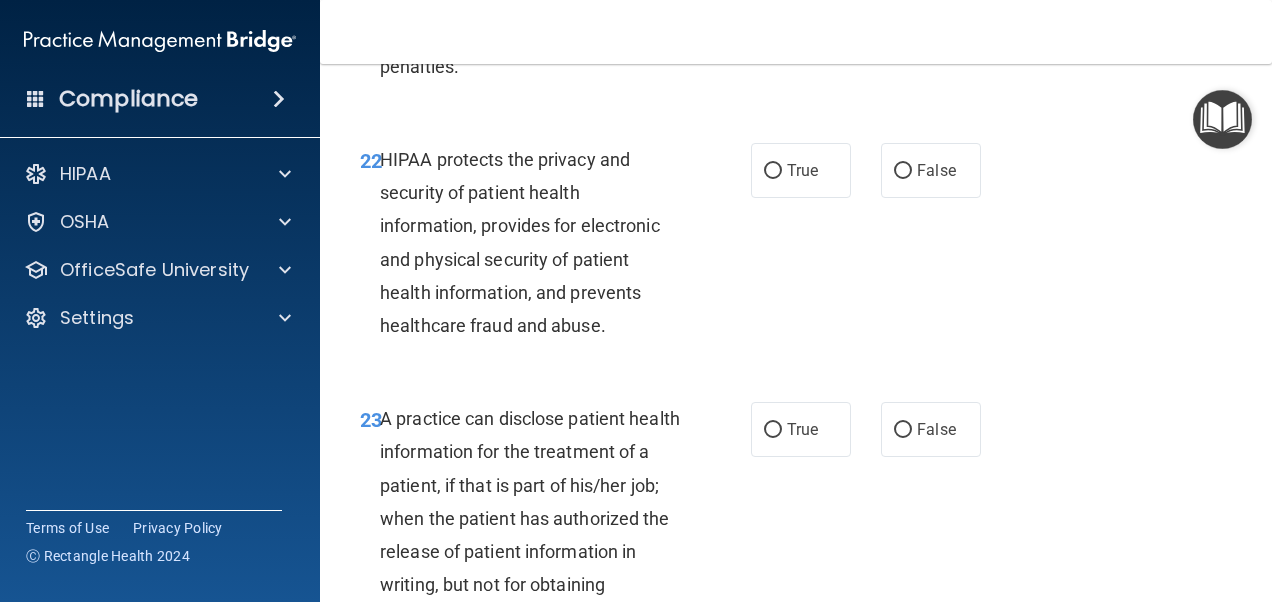 scroll, scrollTop: 4233, scrollLeft: 0, axis: vertical 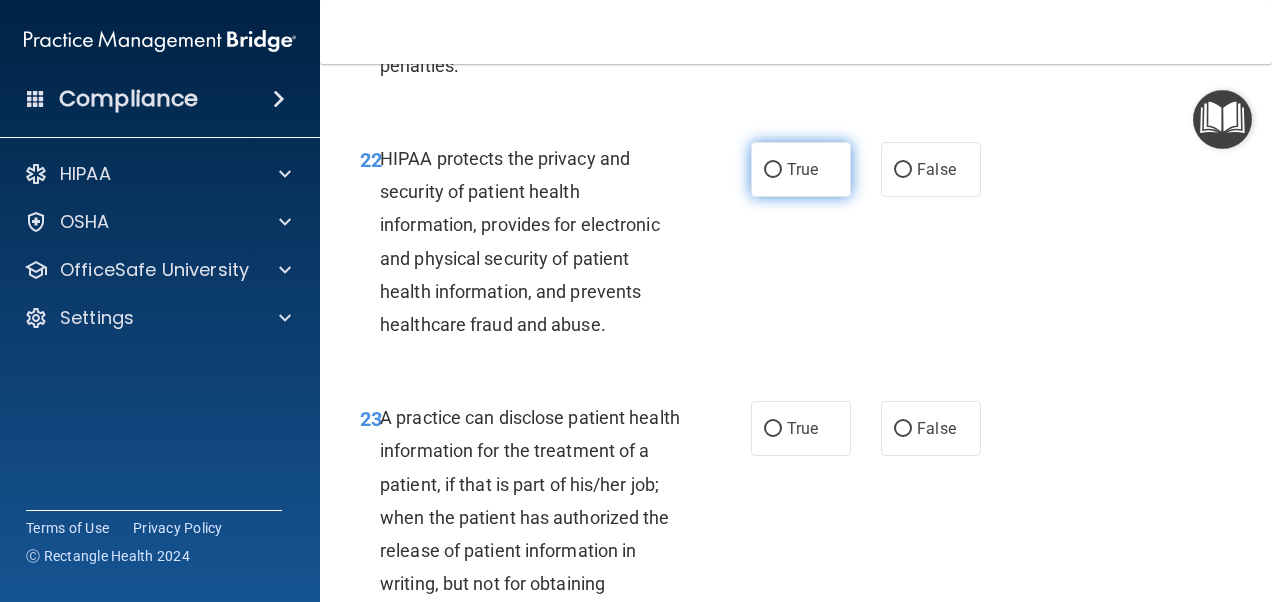 click on "True" at bounding box center [801, 169] 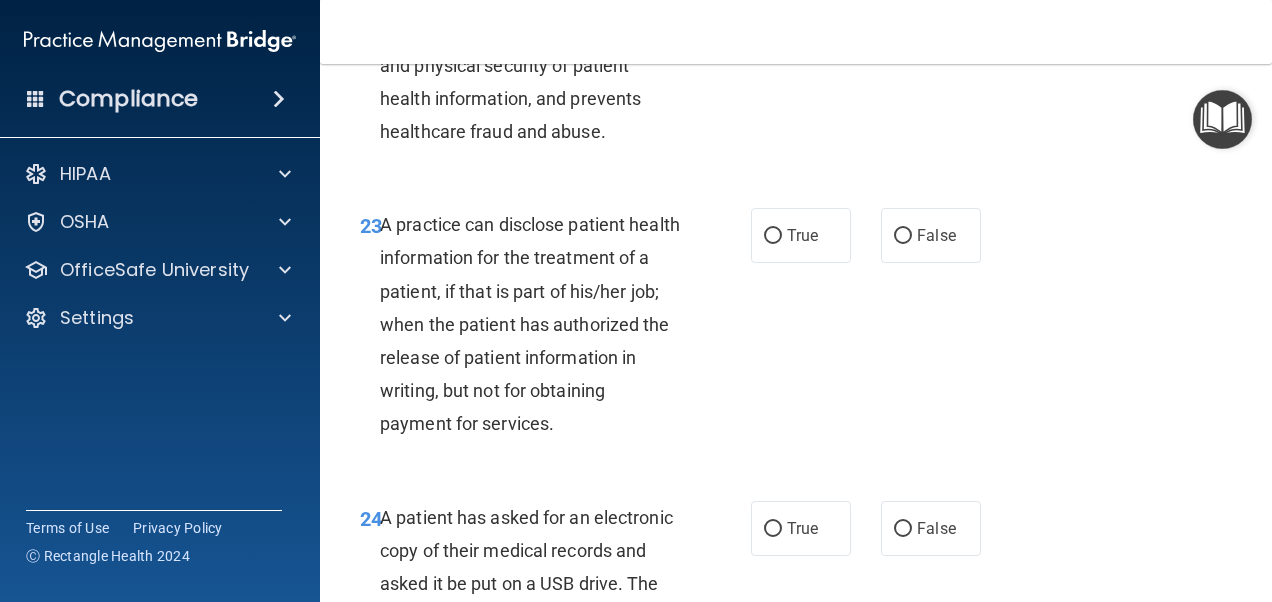 scroll, scrollTop: 4423, scrollLeft: 0, axis: vertical 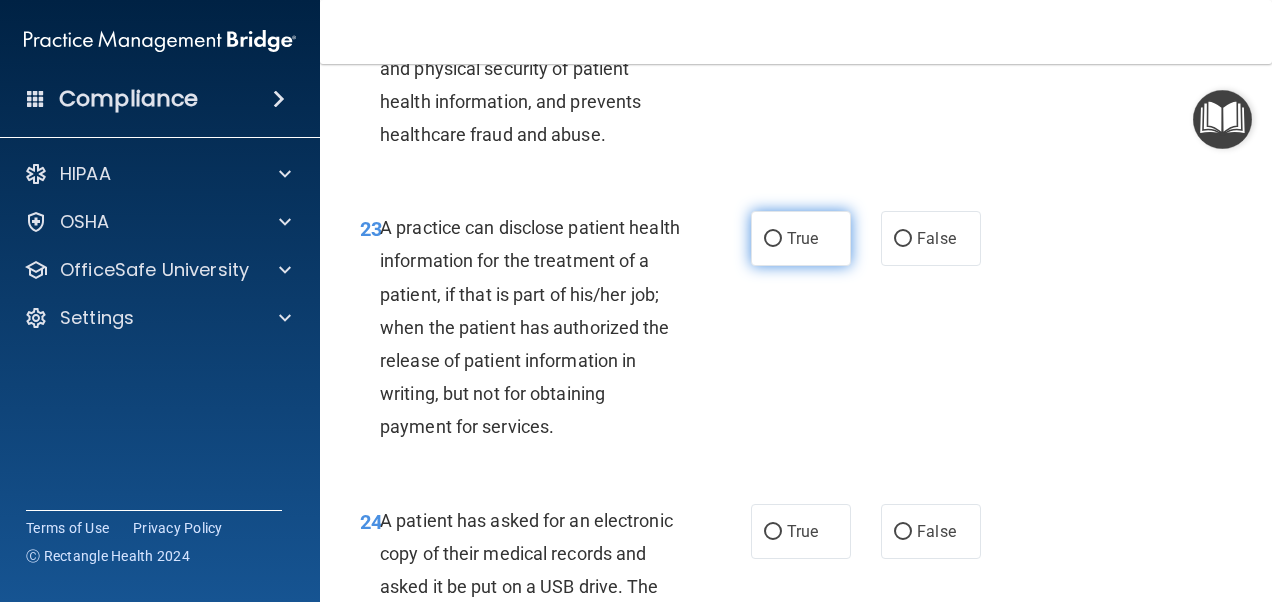 click on "True" at bounding box center [801, 238] 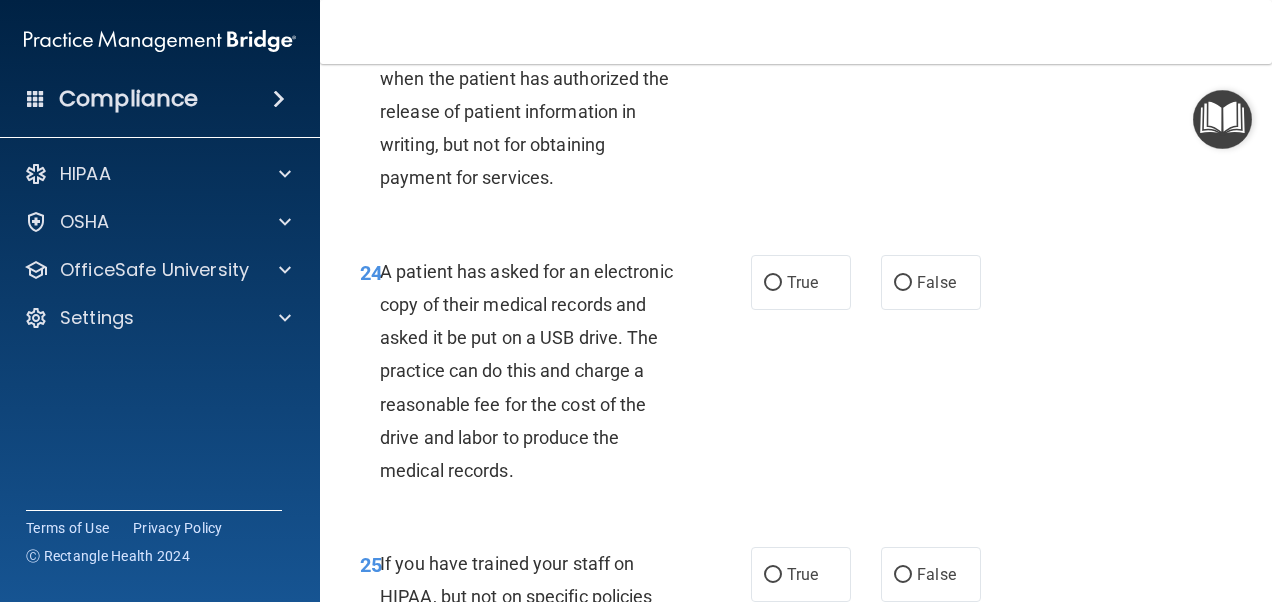 scroll, scrollTop: 4709, scrollLeft: 0, axis: vertical 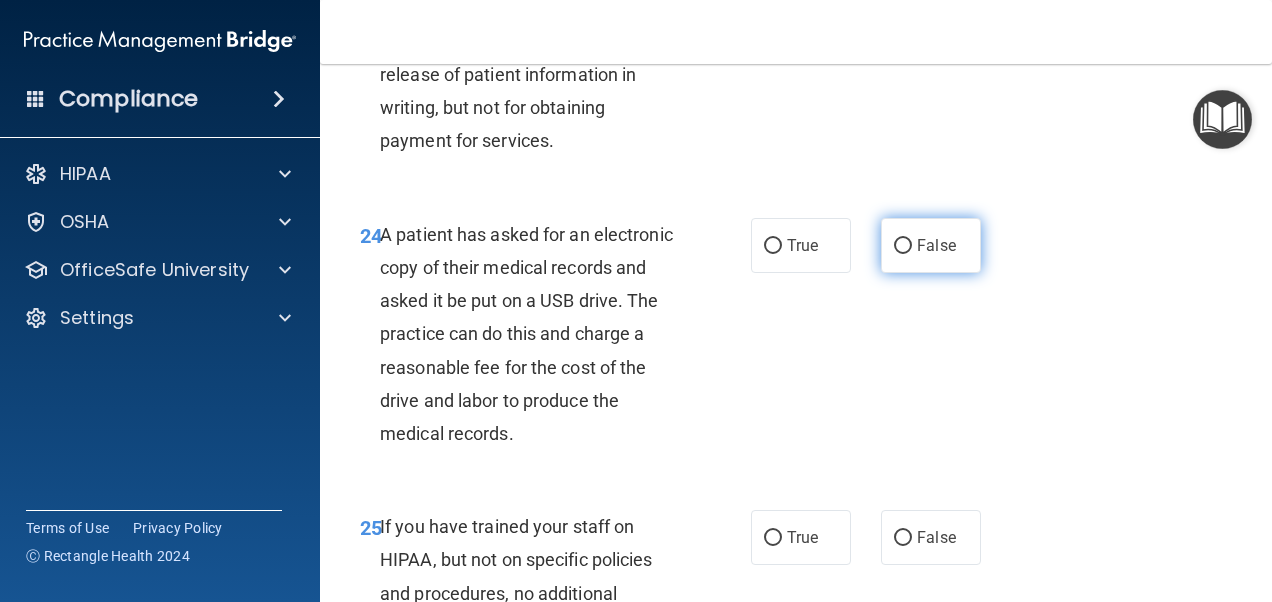 click on "False" at bounding box center [931, 245] 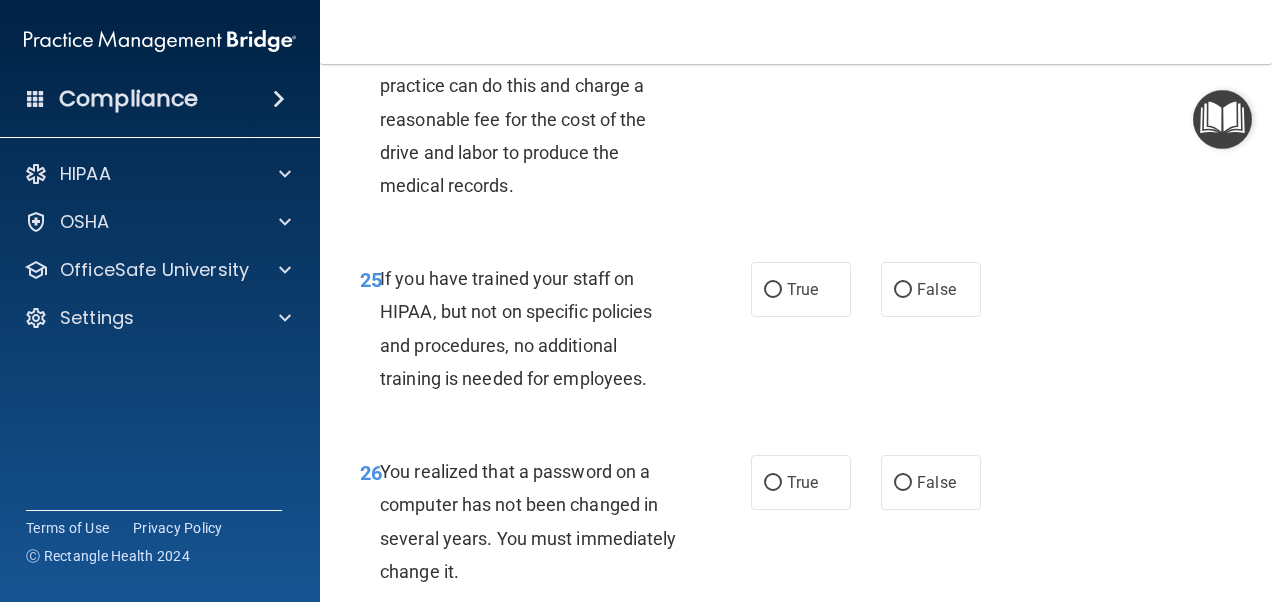 scroll, scrollTop: 4956, scrollLeft: 0, axis: vertical 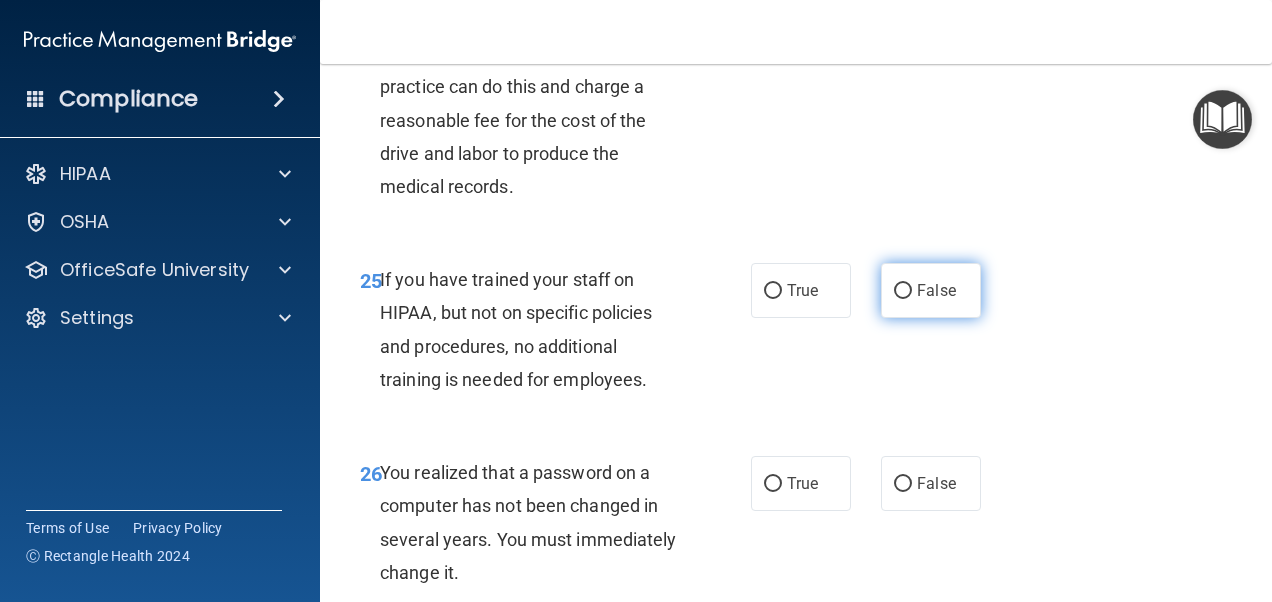 click on "False" at bounding box center [903, 291] 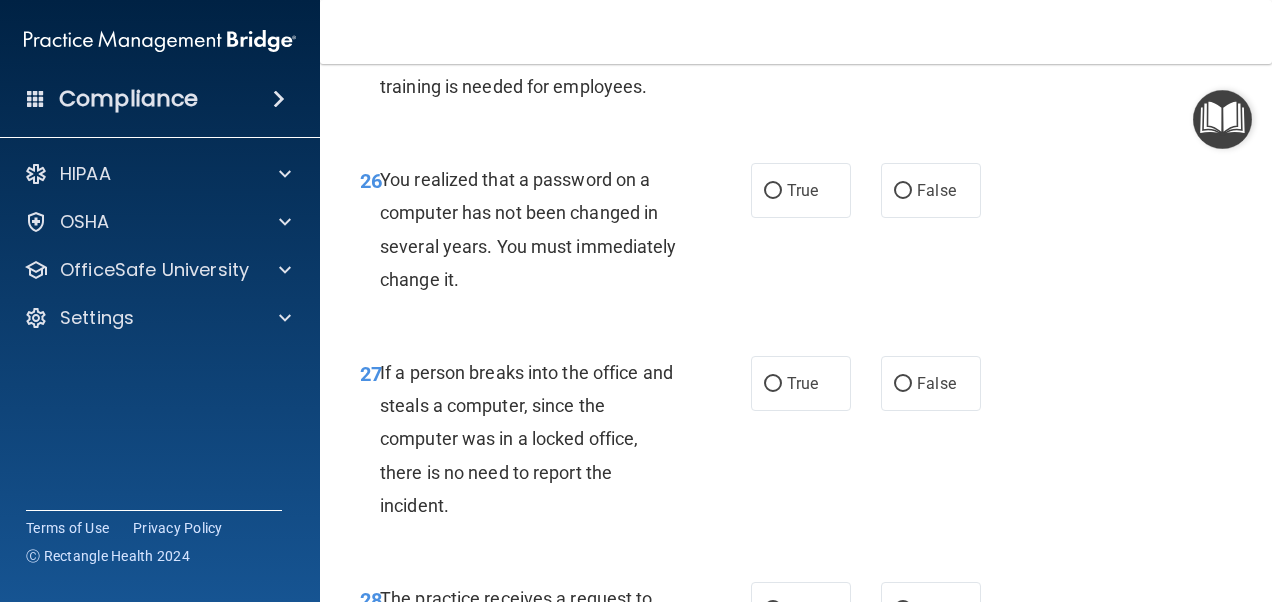 scroll, scrollTop: 5250, scrollLeft: 0, axis: vertical 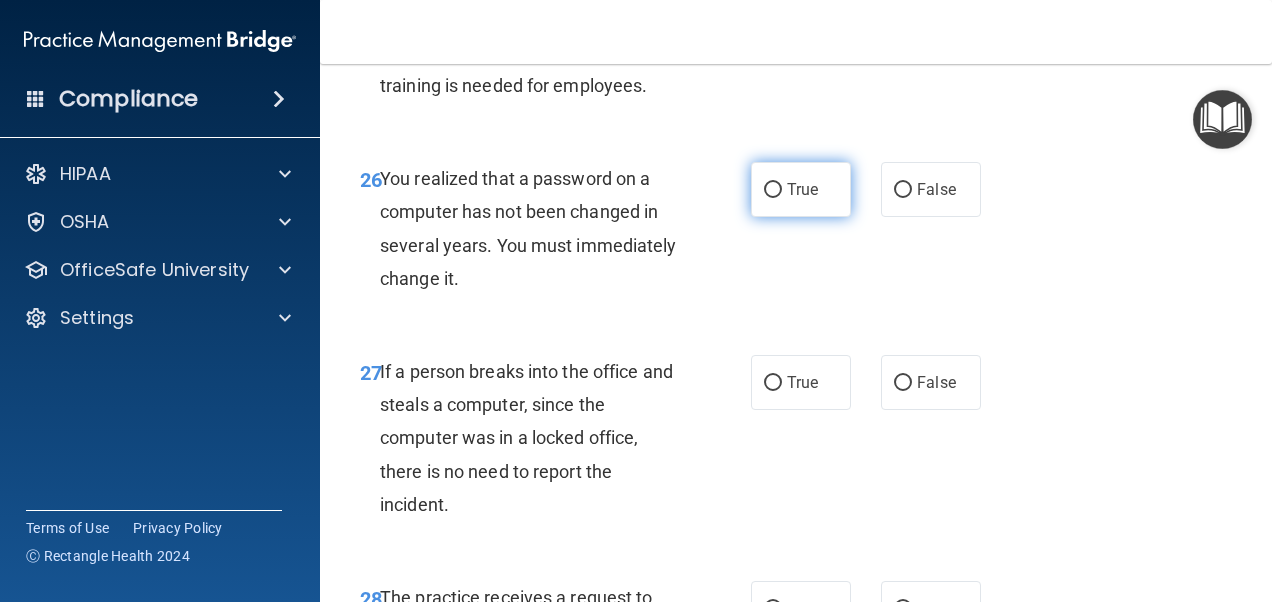 click on "True" at bounding box center [802, 189] 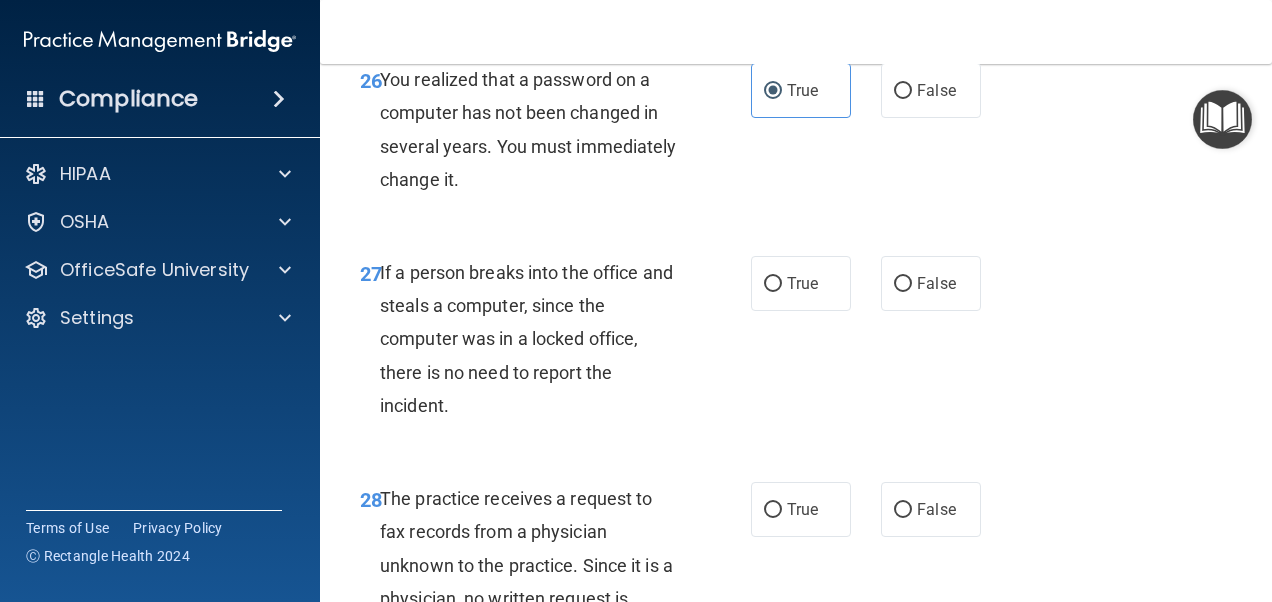 scroll, scrollTop: 5365, scrollLeft: 0, axis: vertical 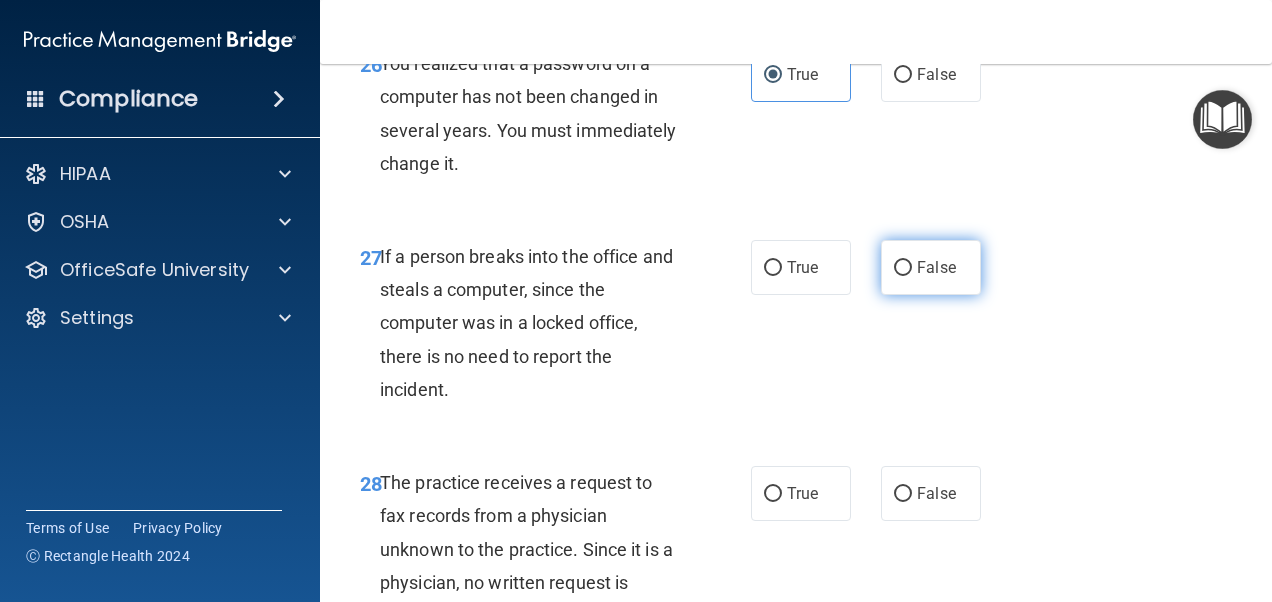 click on "False" at bounding box center (903, 268) 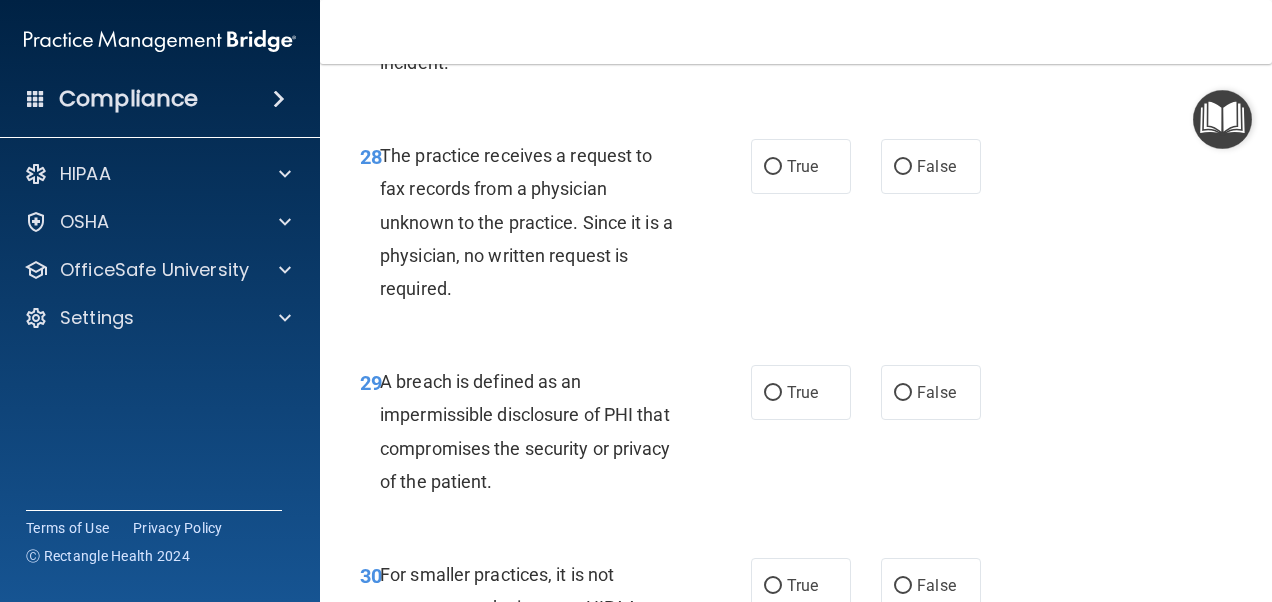 scroll, scrollTop: 5697, scrollLeft: 0, axis: vertical 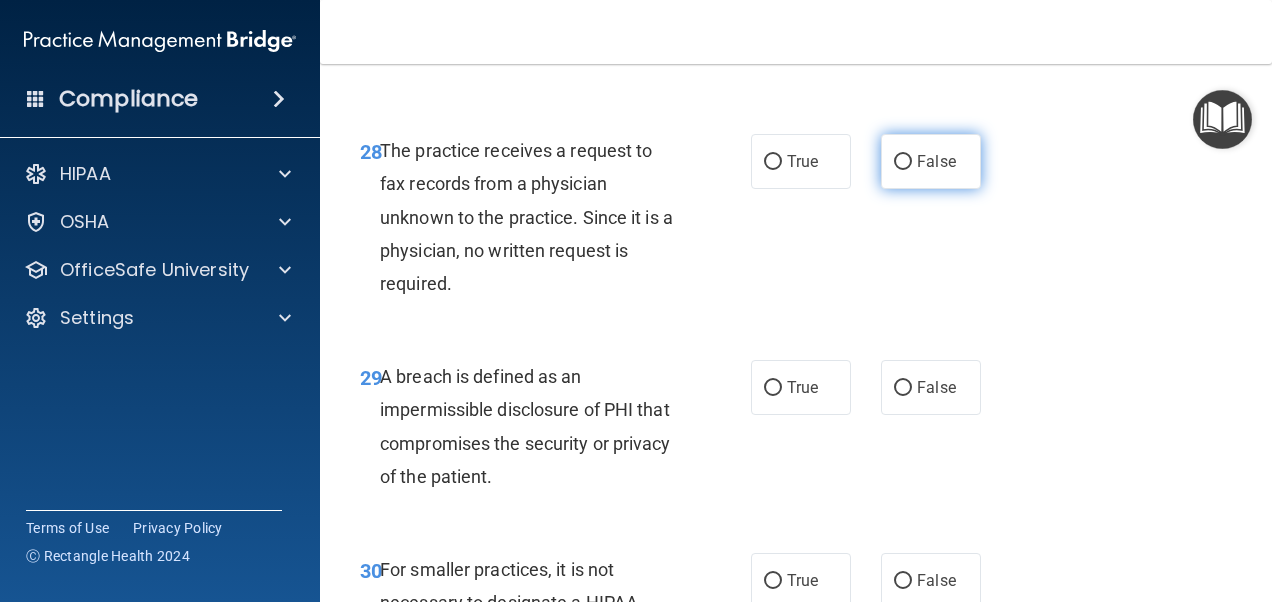 click on "False" at bounding box center (931, 161) 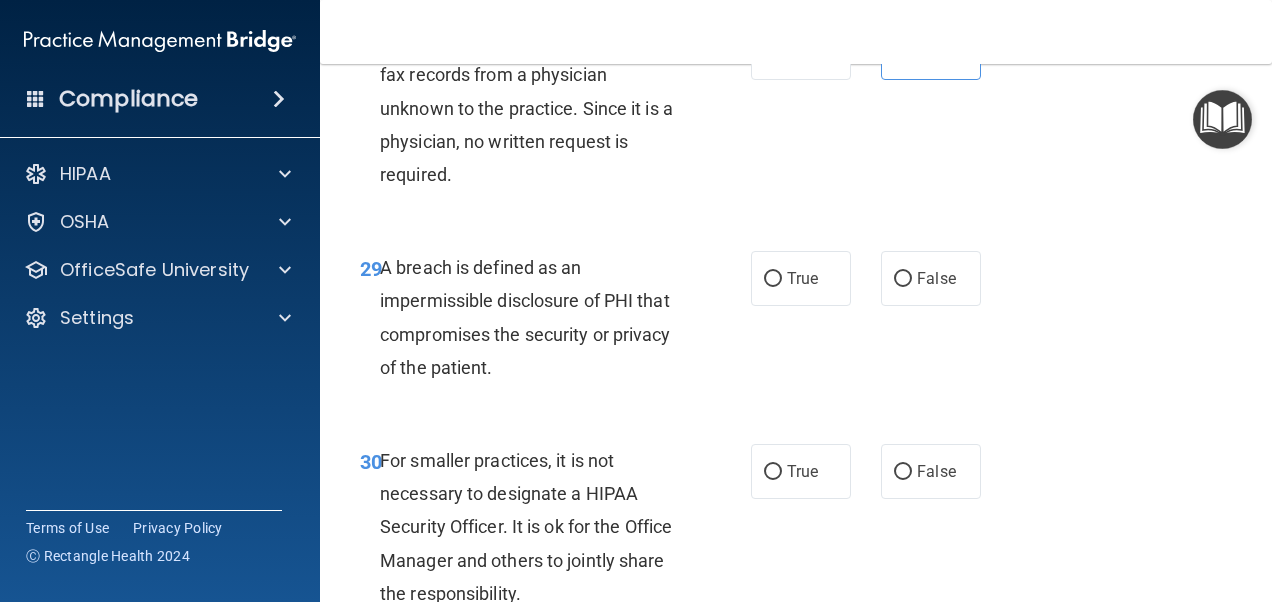 scroll, scrollTop: 5805, scrollLeft: 0, axis: vertical 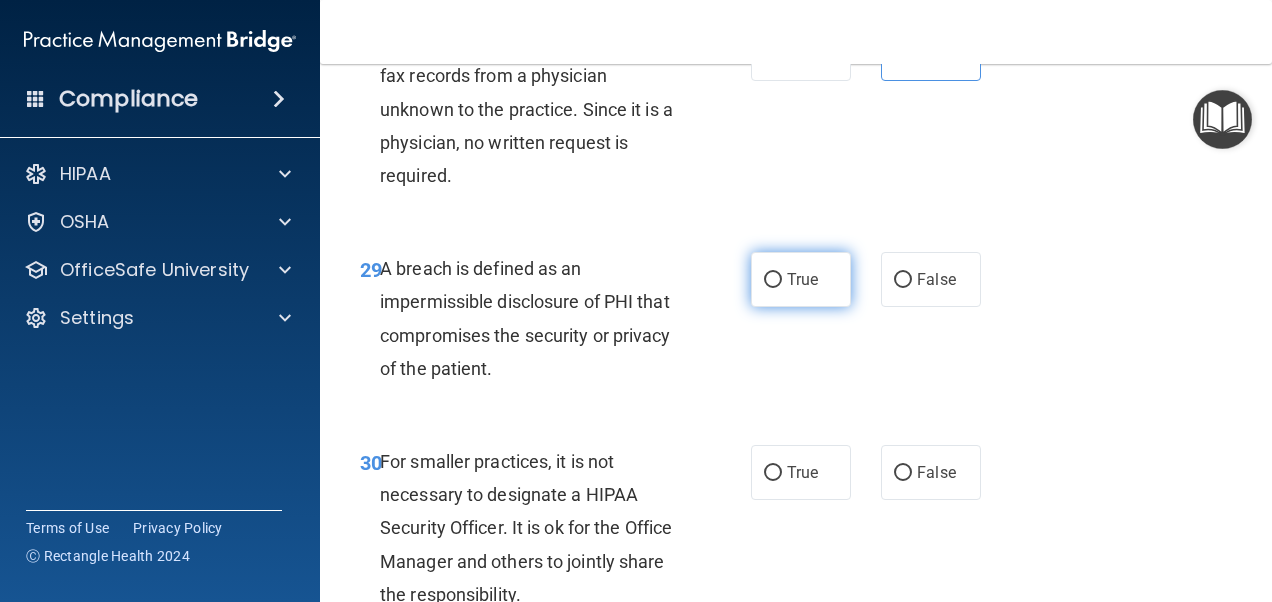 click on "True" at bounding box center (773, 280) 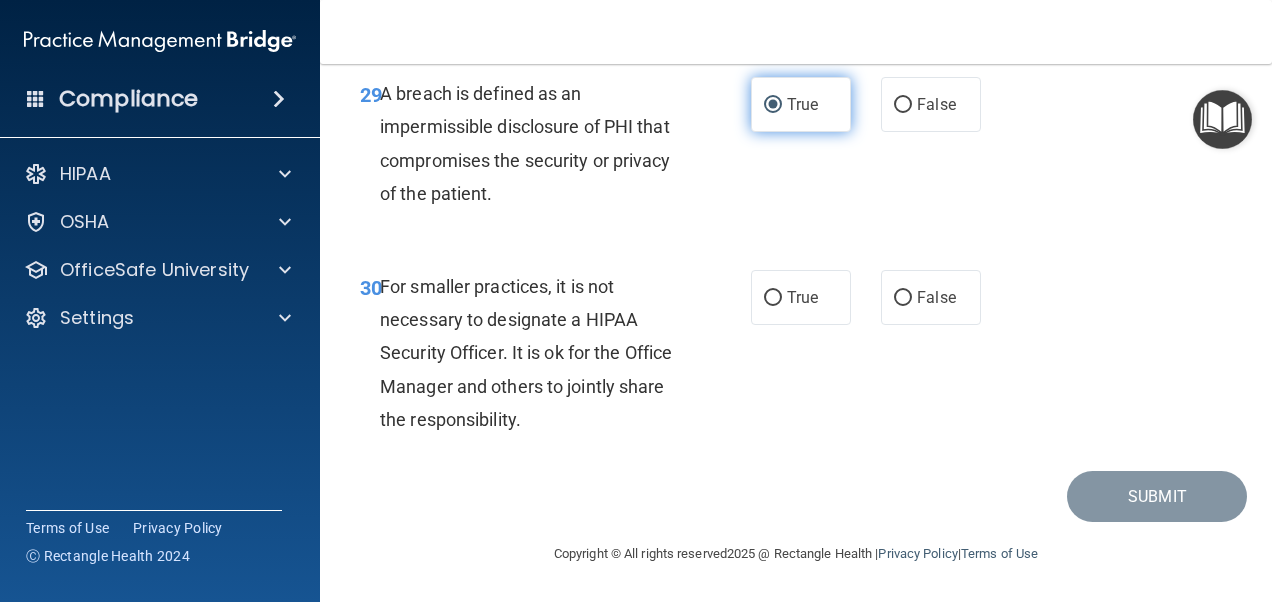 scroll, scrollTop: 6012, scrollLeft: 0, axis: vertical 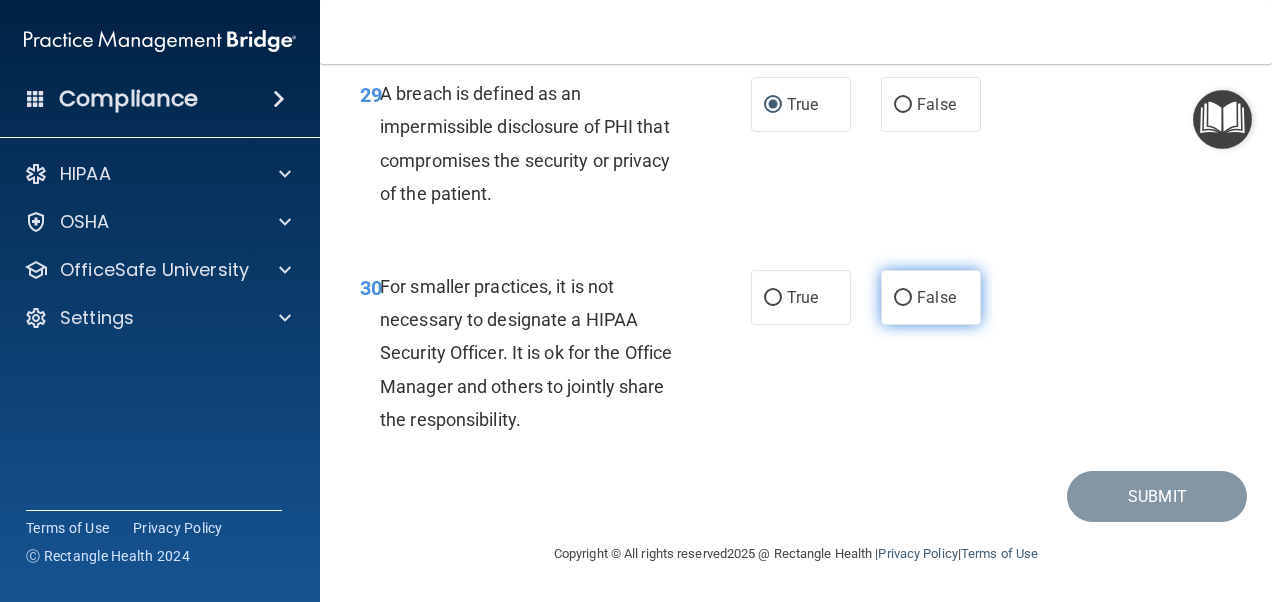 click on "False" at bounding box center (936, 297) 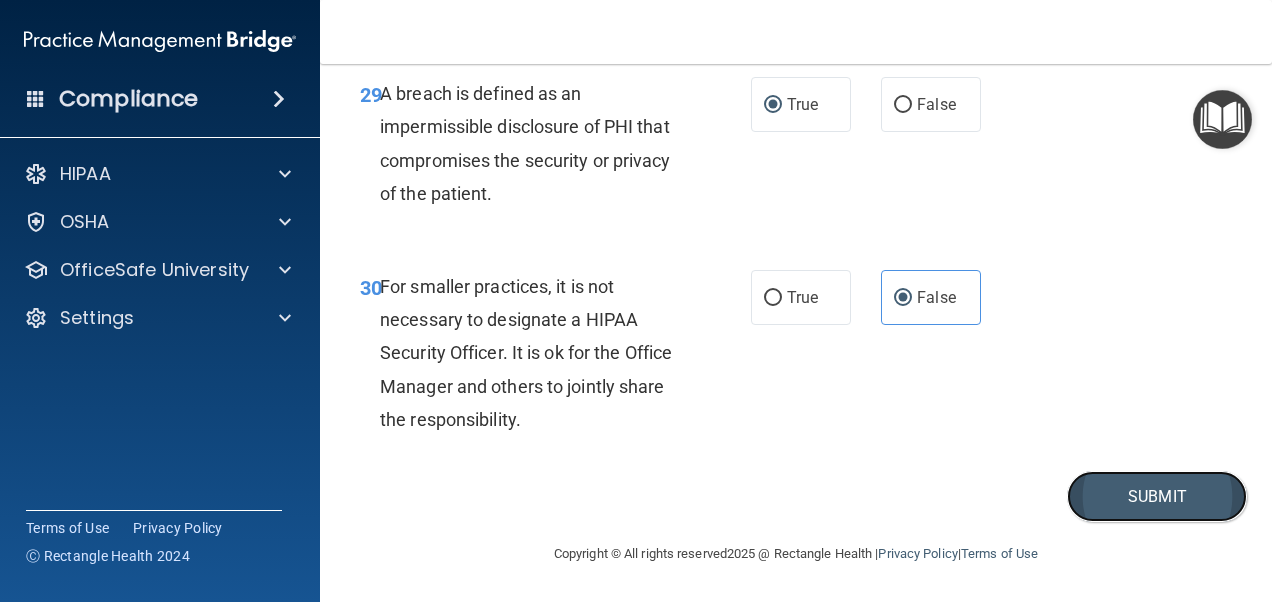 click on "Submit" at bounding box center (1157, 496) 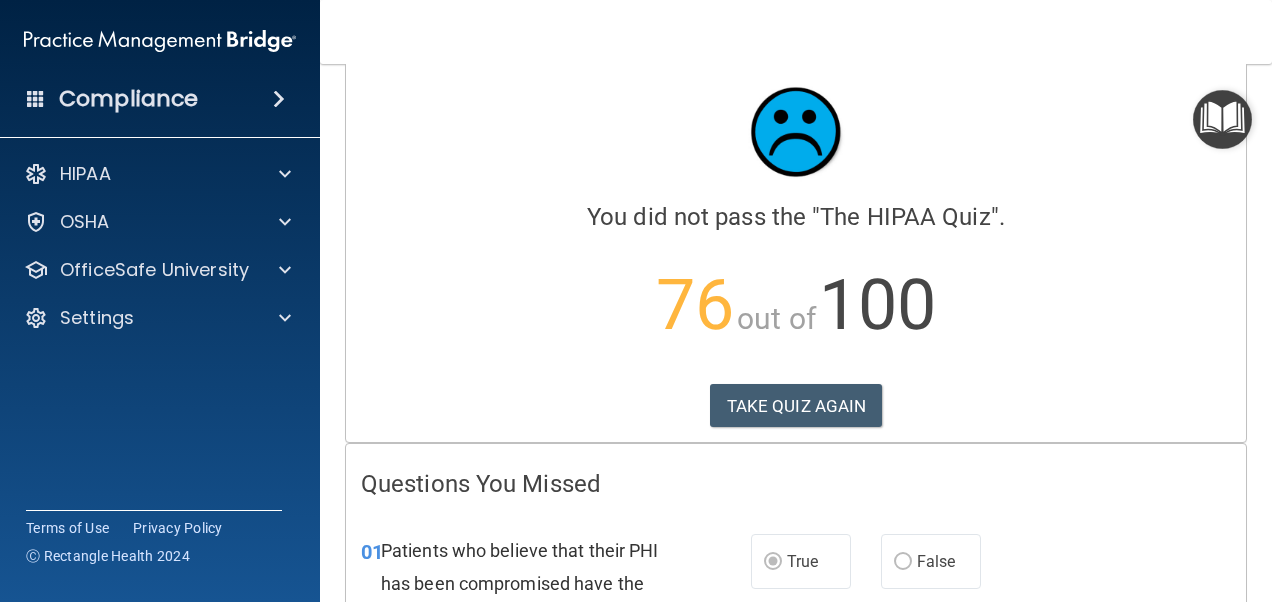 scroll, scrollTop: 0, scrollLeft: 0, axis: both 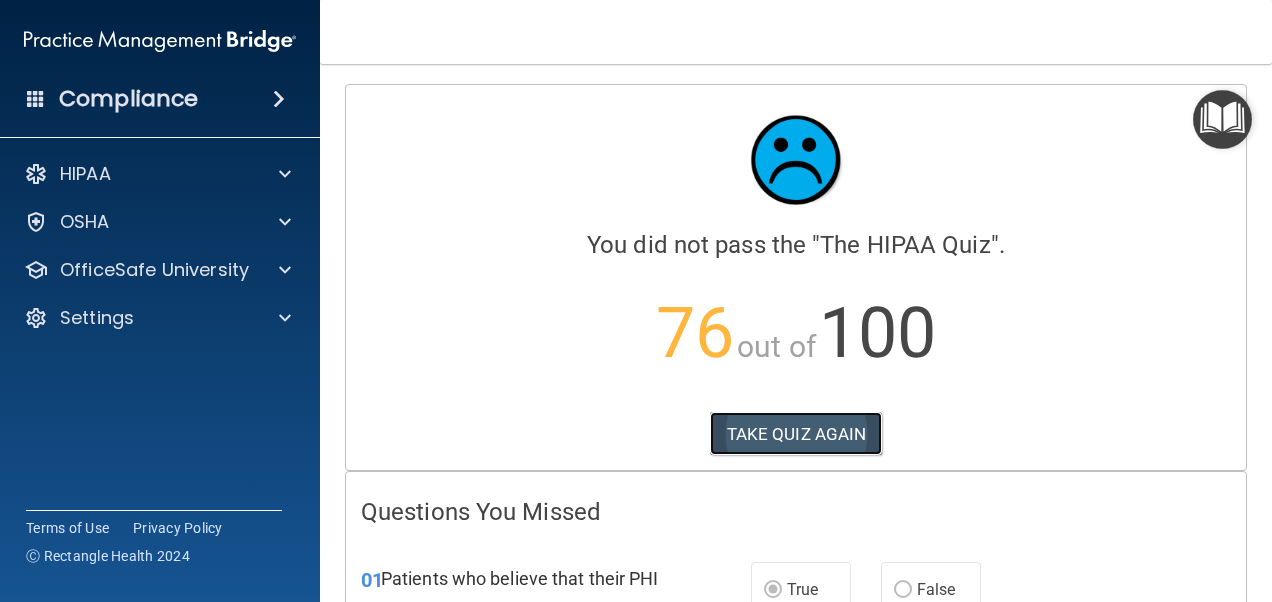 click on "TAKE QUIZ AGAIN" at bounding box center (796, 434) 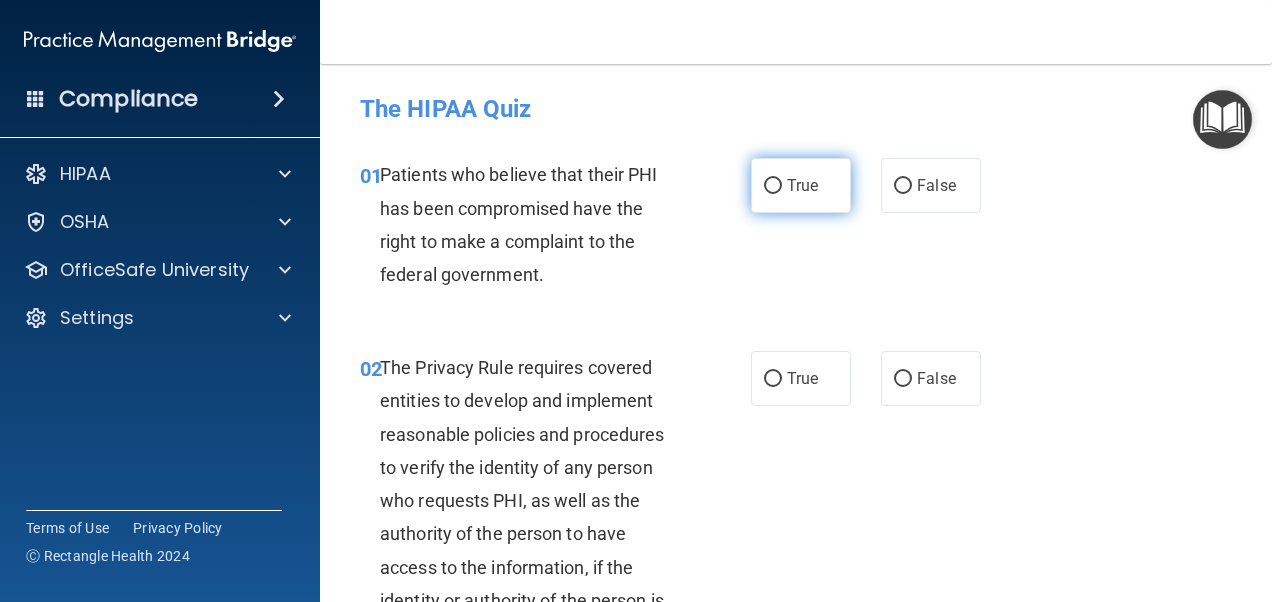 click on "True" at bounding box center (801, 185) 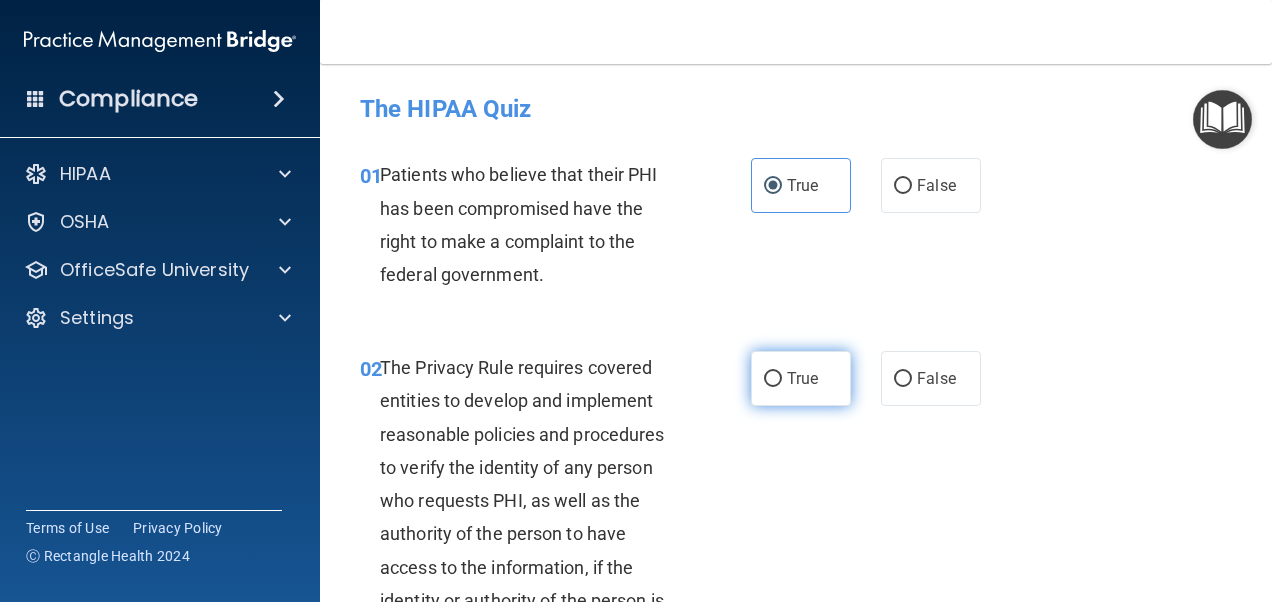 click on "True" at bounding box center [801, 378] 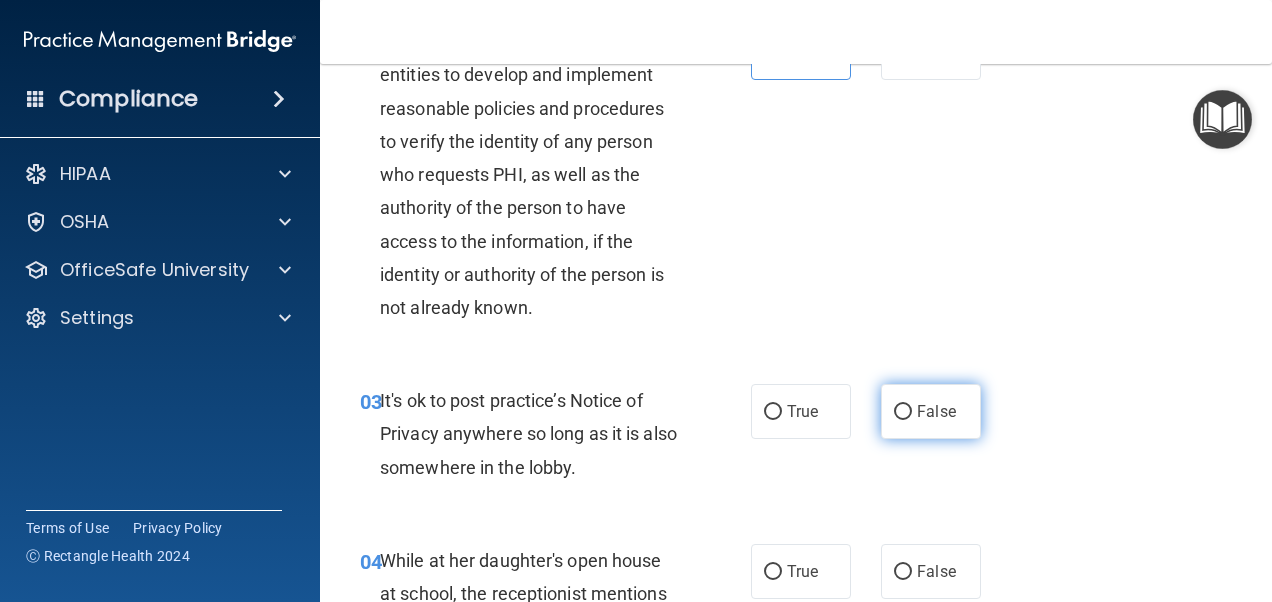 click on "False" at bounding box center [931, 411] 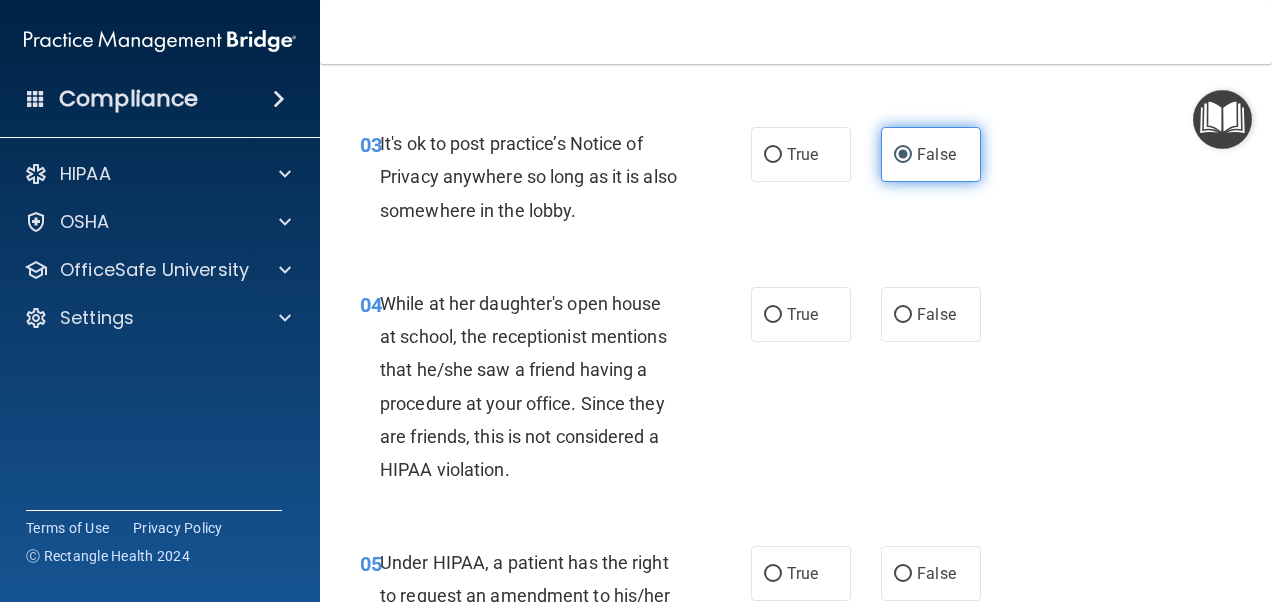 scroll, scrollTop: 583, scrollLeft: 0, axis: vertical 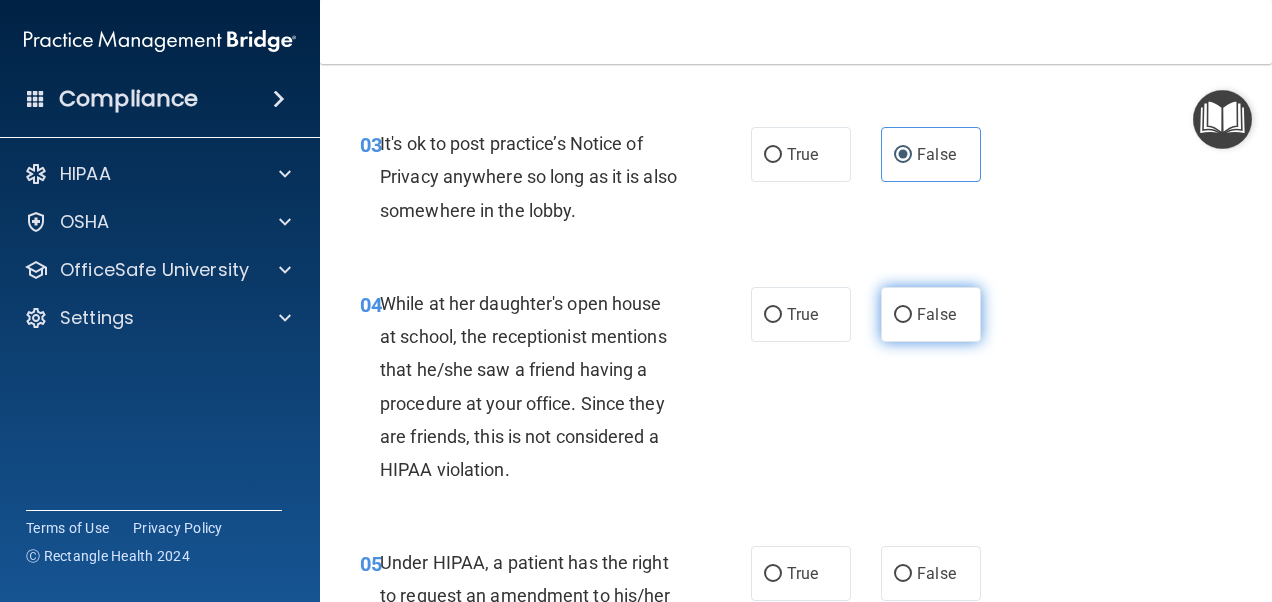 drag, startPoint x: 898, startPoint y: 297, endPoint x: 900, endPoint y: 328, distance: 31.06445 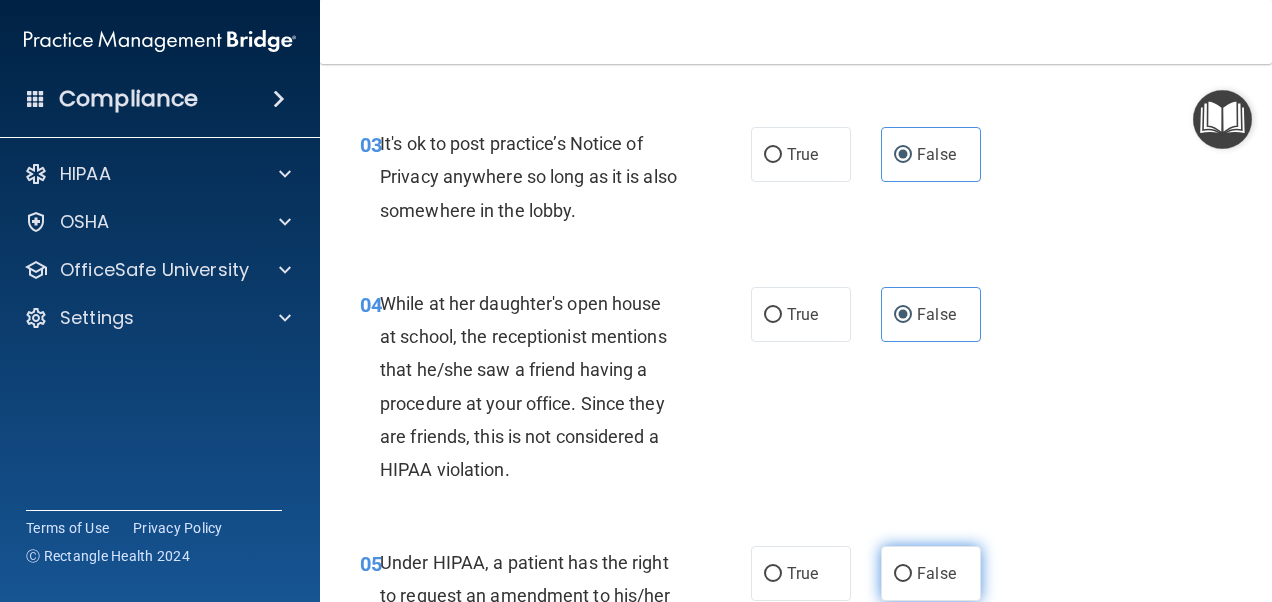 click on "False" at bounding box center [936, 573] 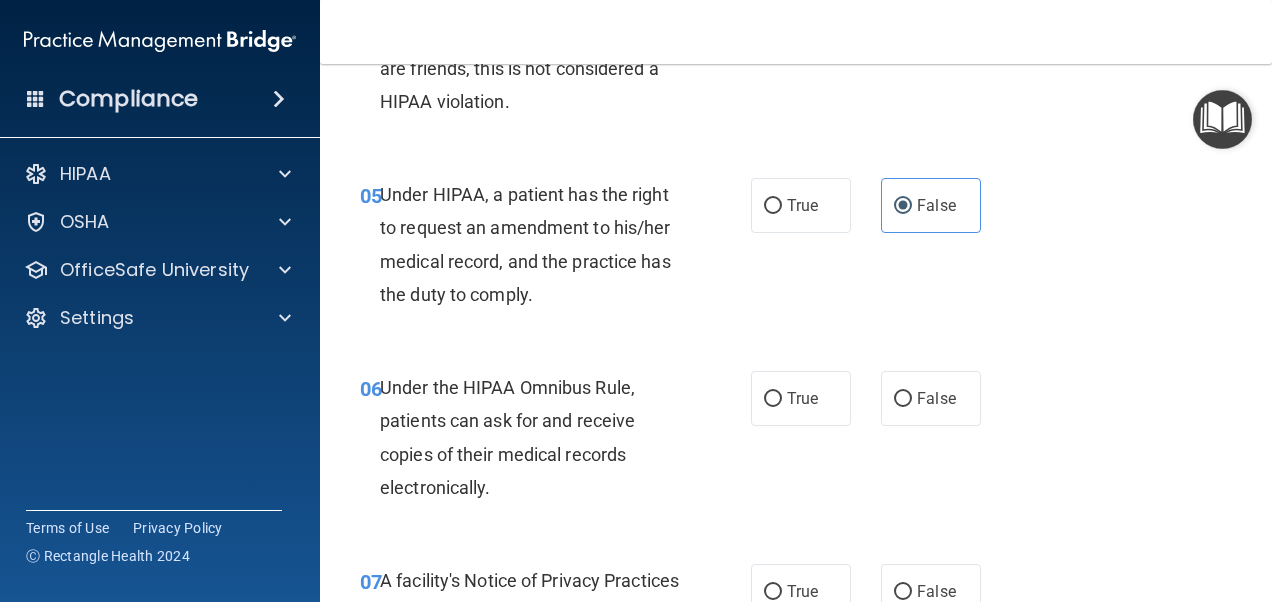 scroll, scrollTop: 964, scrollLeft: 0, axis: vertical 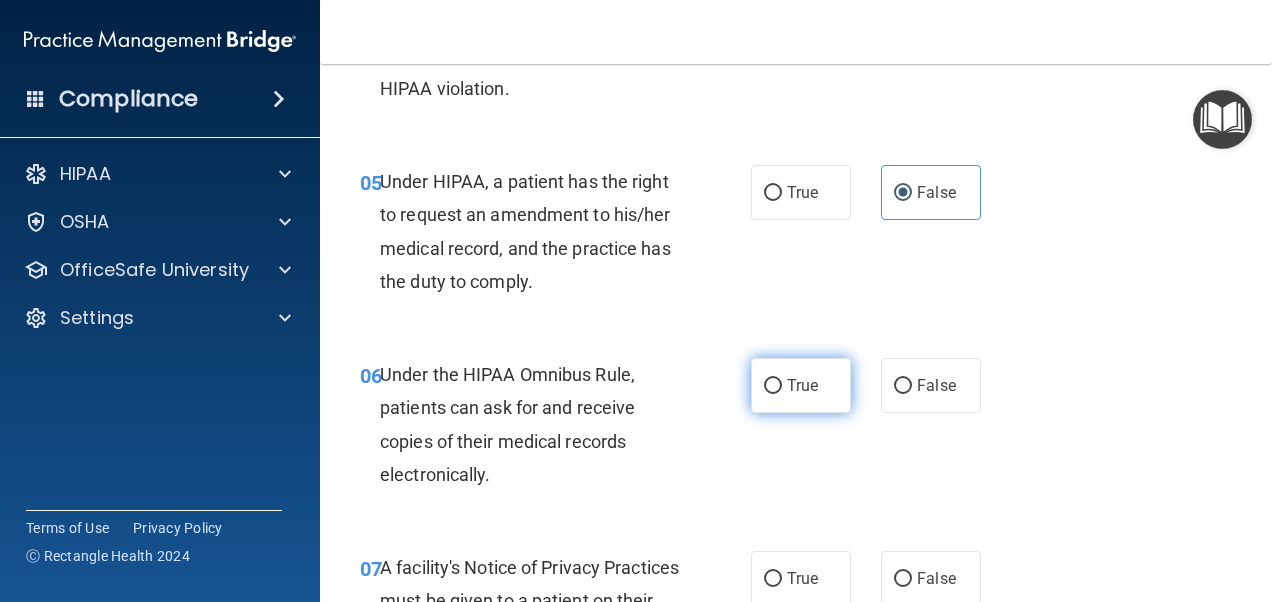 click on "True" at bounding box center (801, 385) 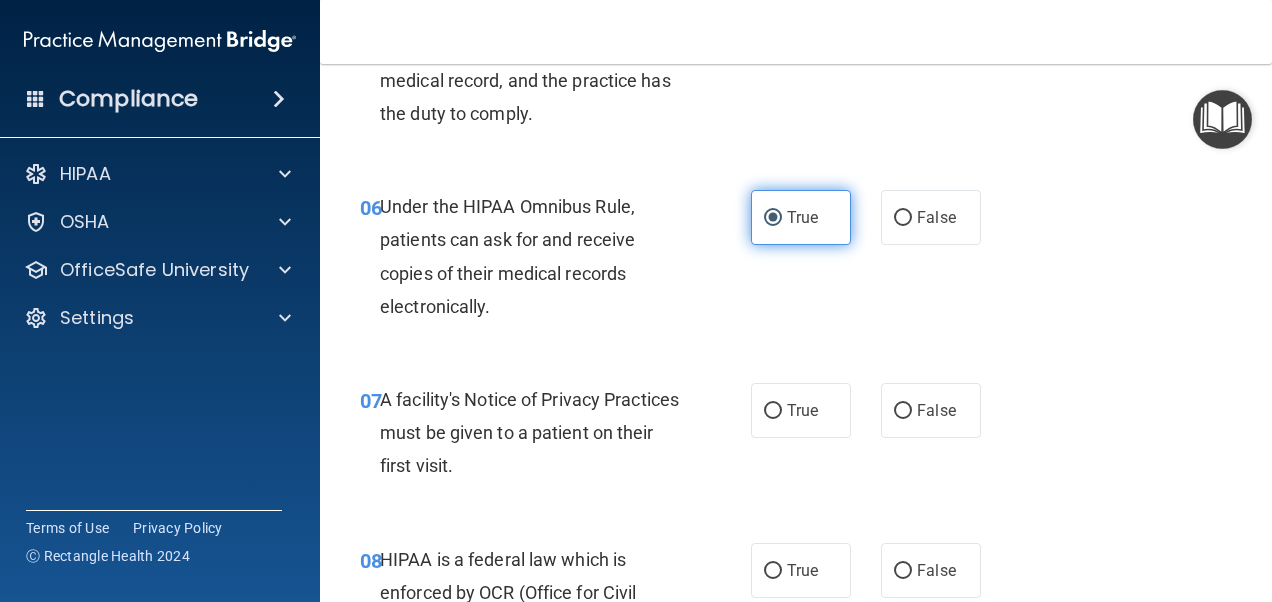 scroll, scrollTop: 1163, scrollLeft: 0, axis: vertical 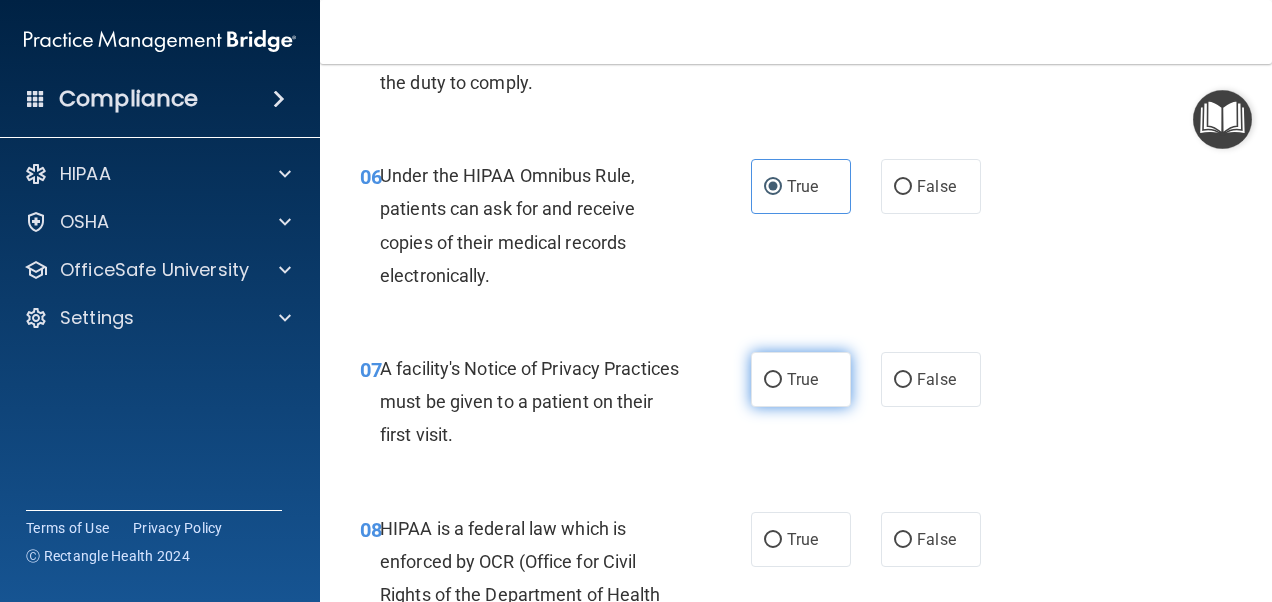 click on "True" at bounding box center (773, 380) 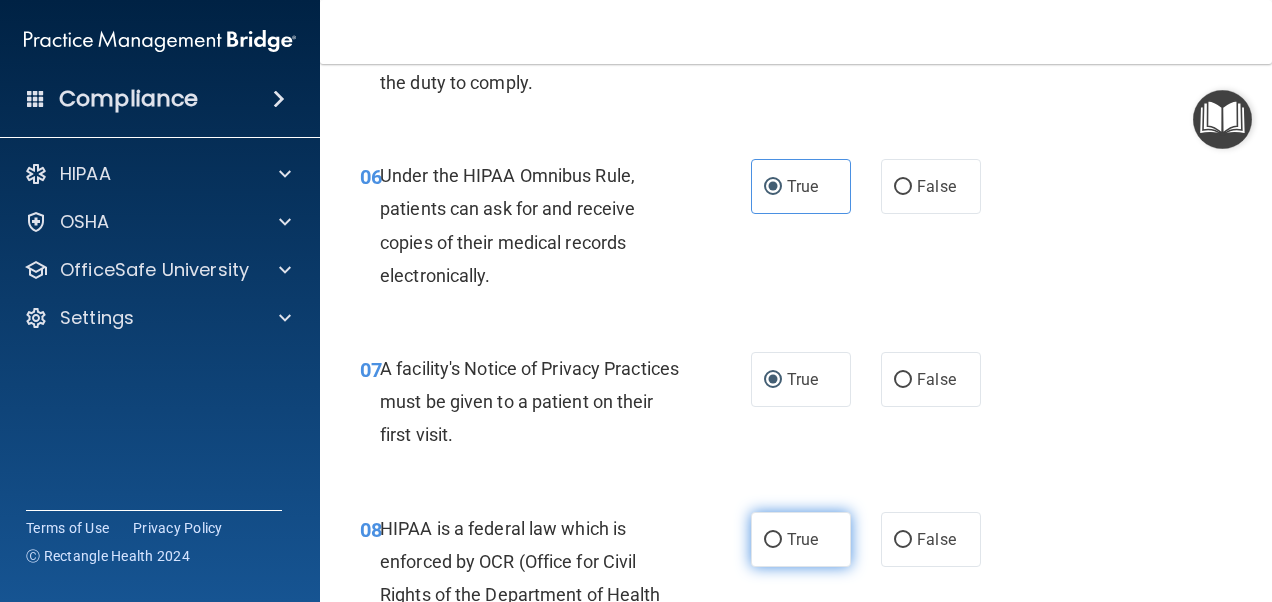 click on "True" at bounding box center (773, 540) 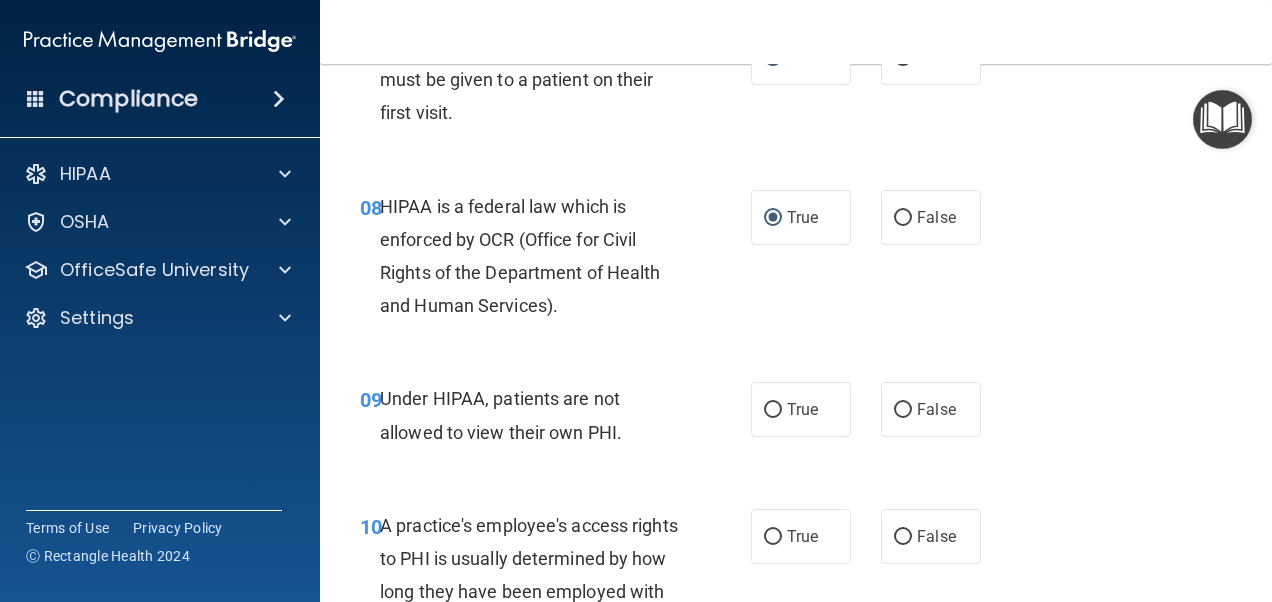 scroll, scrollTop: 1486, scrollLeft: 0, axis: vertical 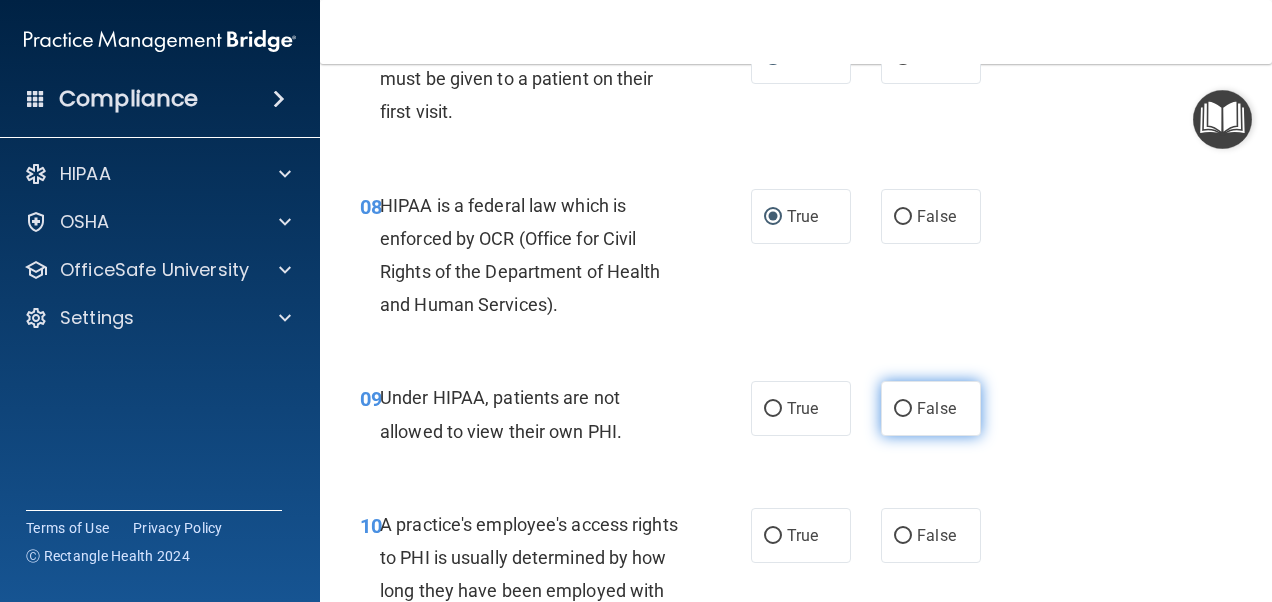 click on "False" at bounding box center [931, 408] 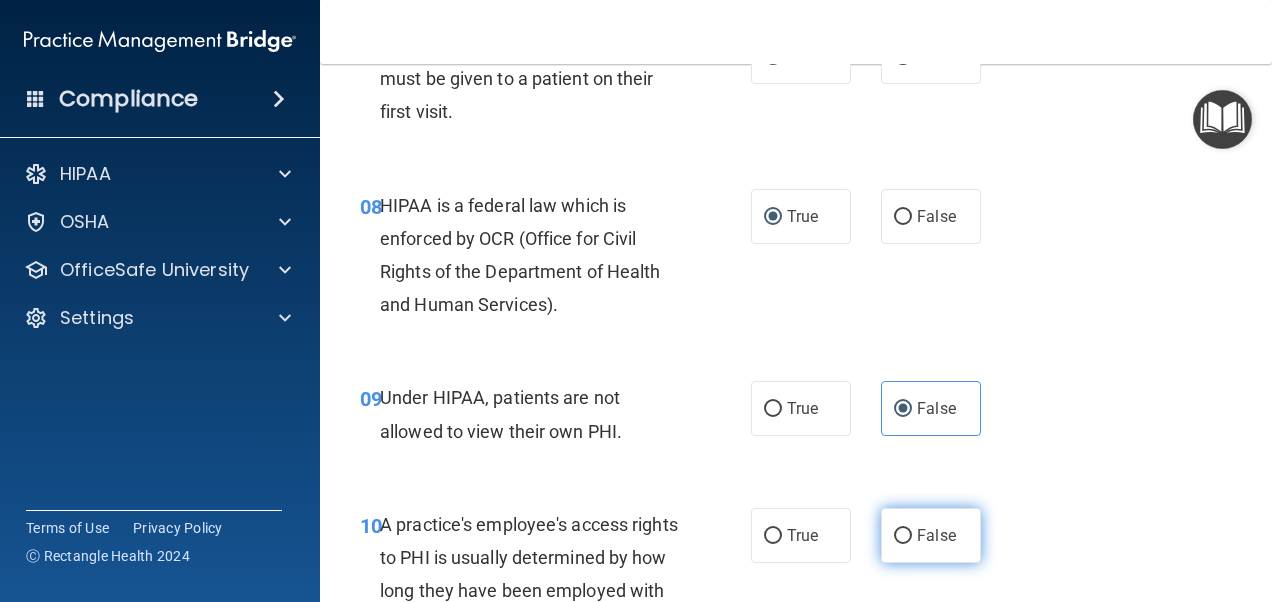 click on "False" at bounding box center (936, 535) 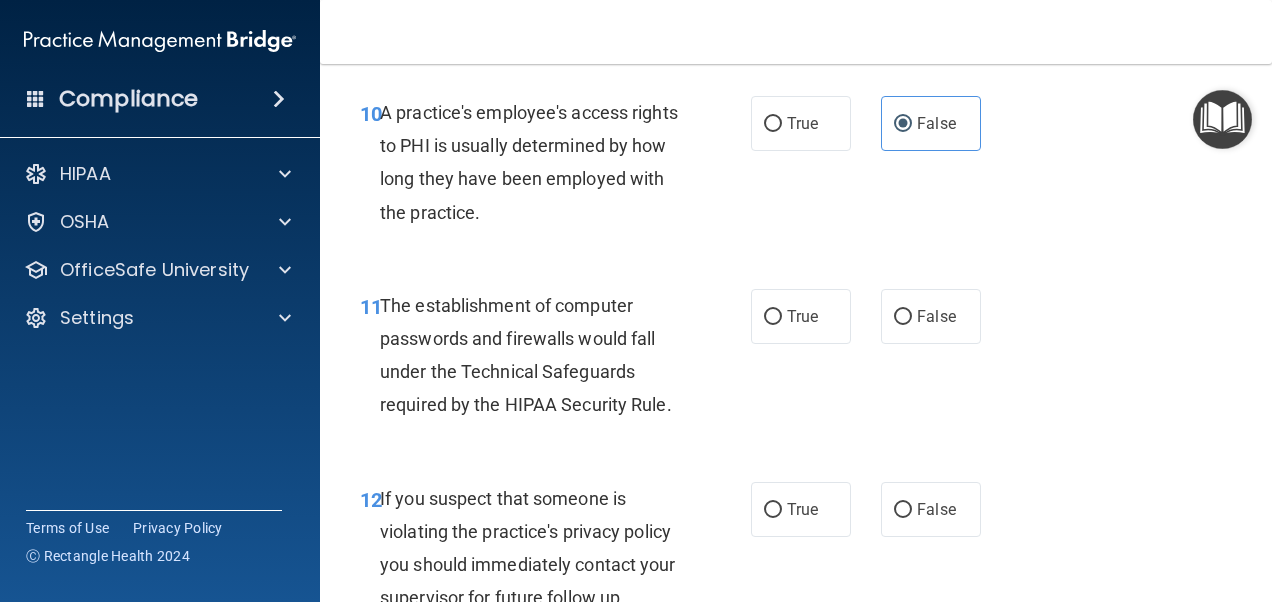 scroll, scrollTop: 1899, scrollLeft: 0, axis: vertical 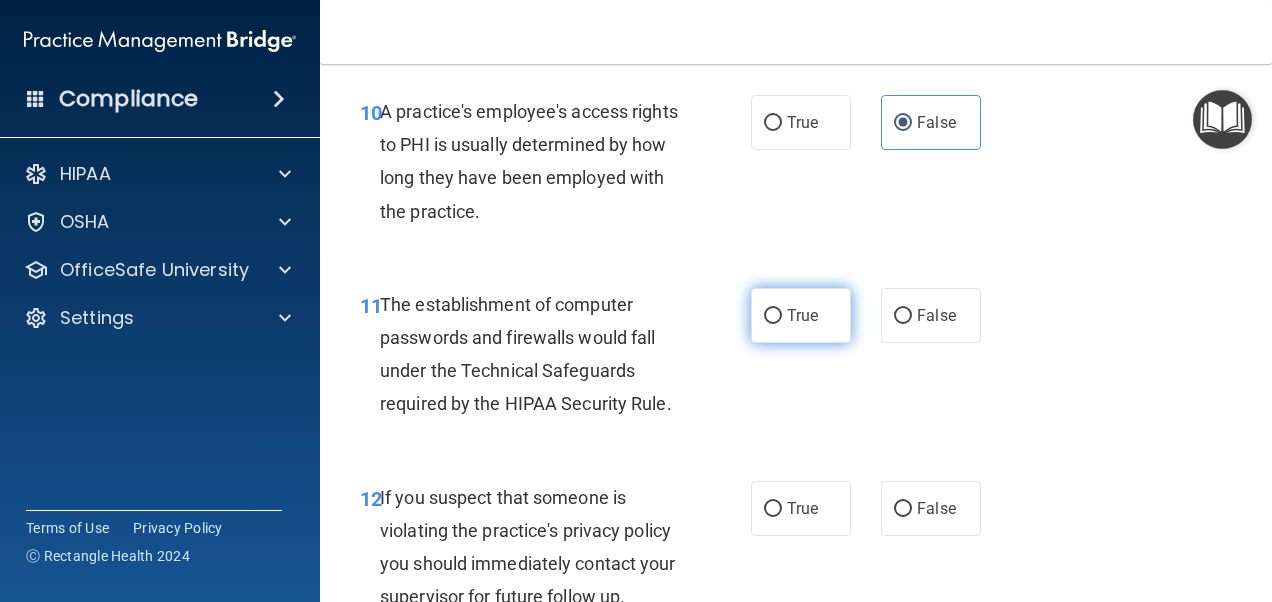click on "True" at bounding box center (802, 315) 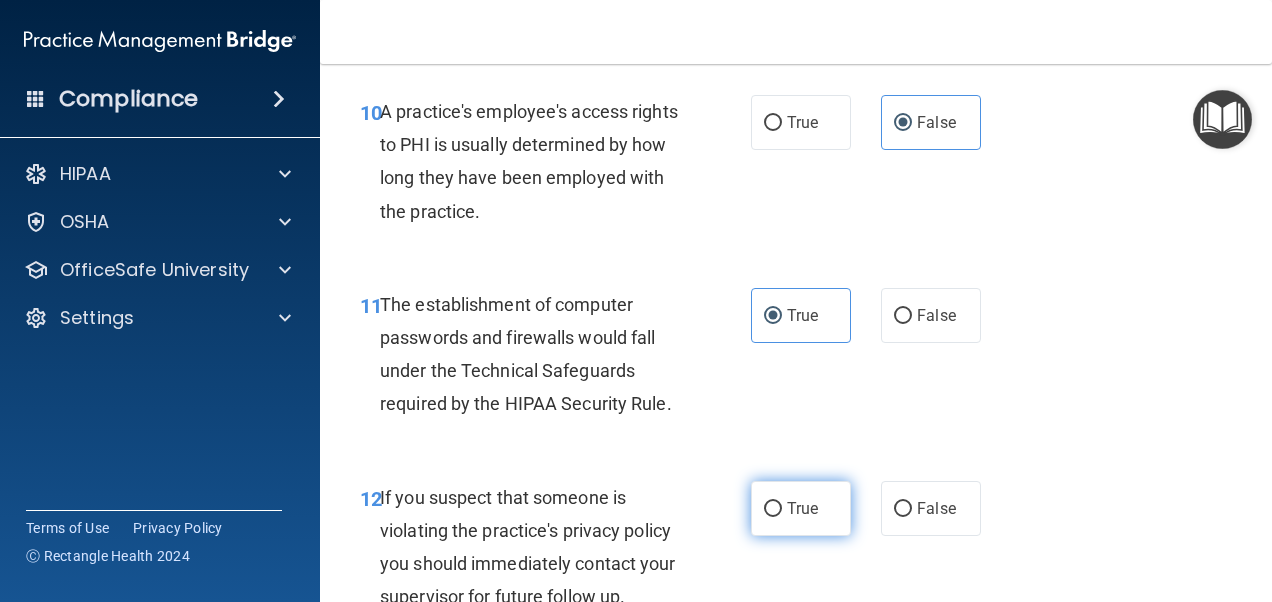 click on "True" at bounding box center (801, 508) 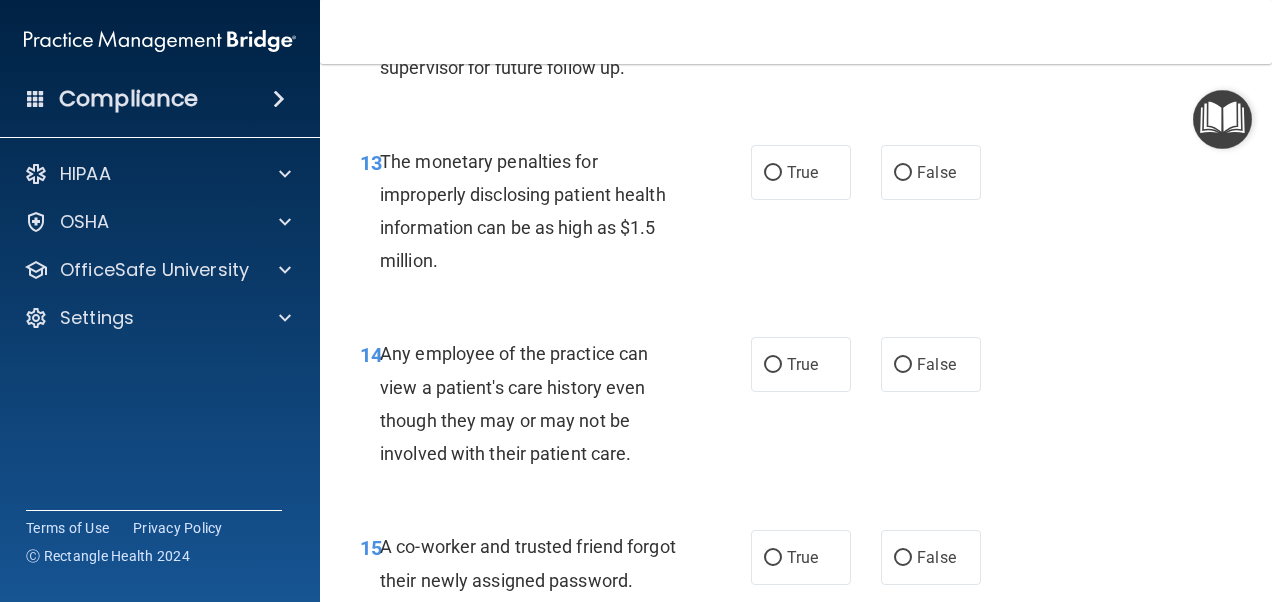 scroll, scrollTop: 2427, scrollLeft: 0, axis: vertical 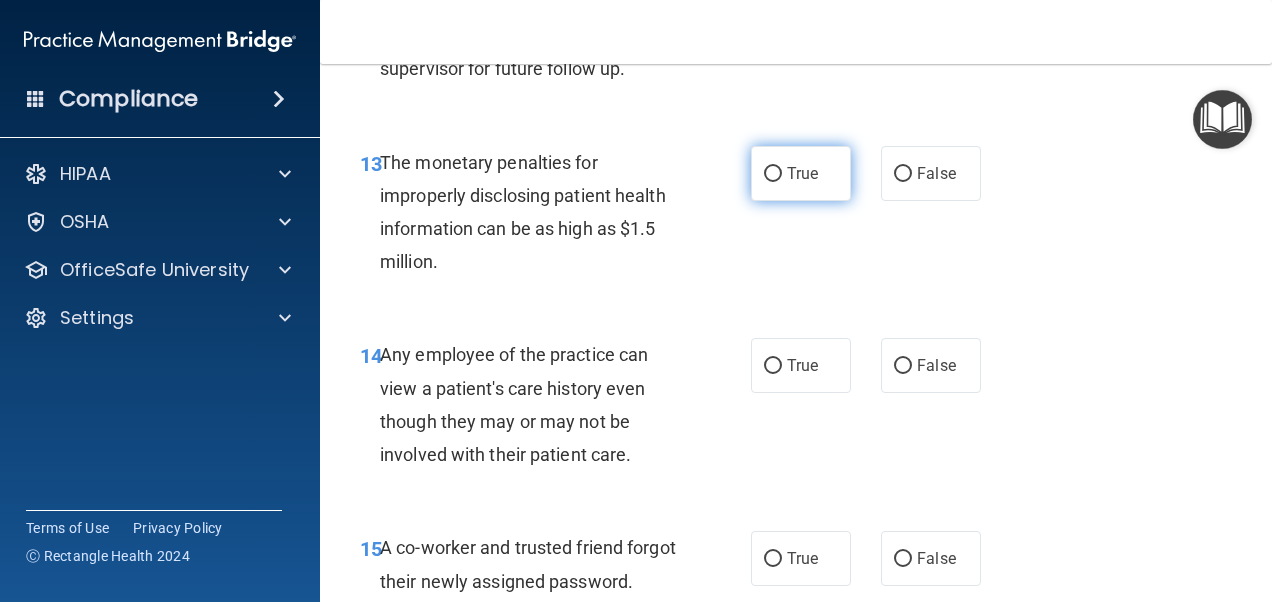 click on "True" at bounding box center [801, 173] 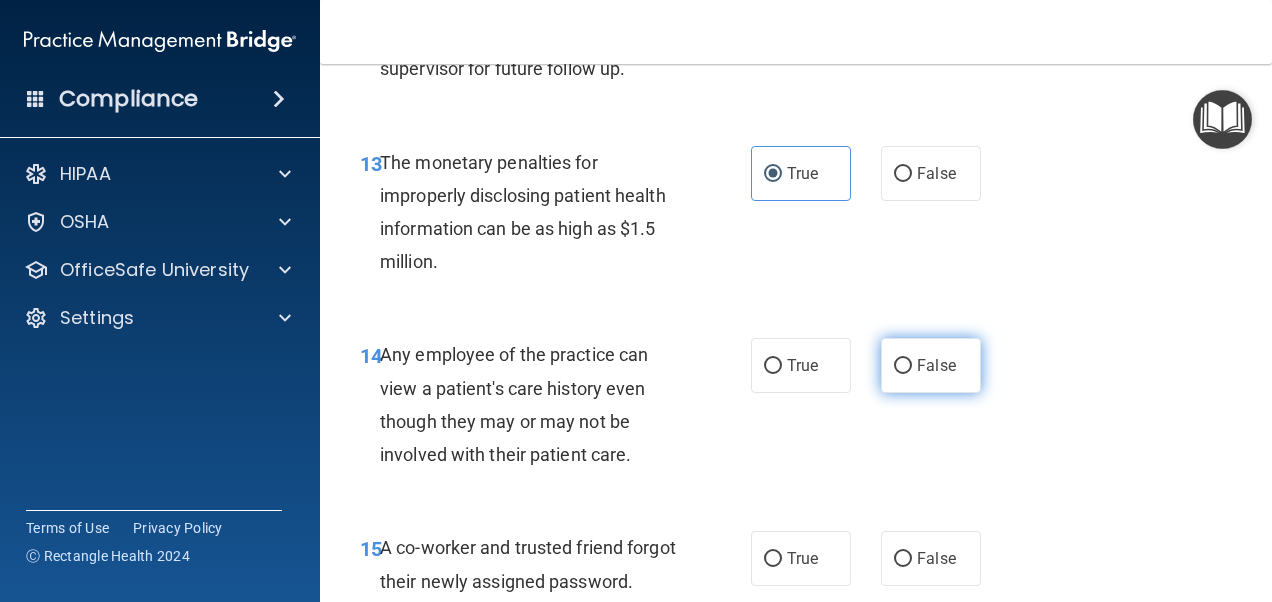 click on "False" at bounding box center [931, 365] 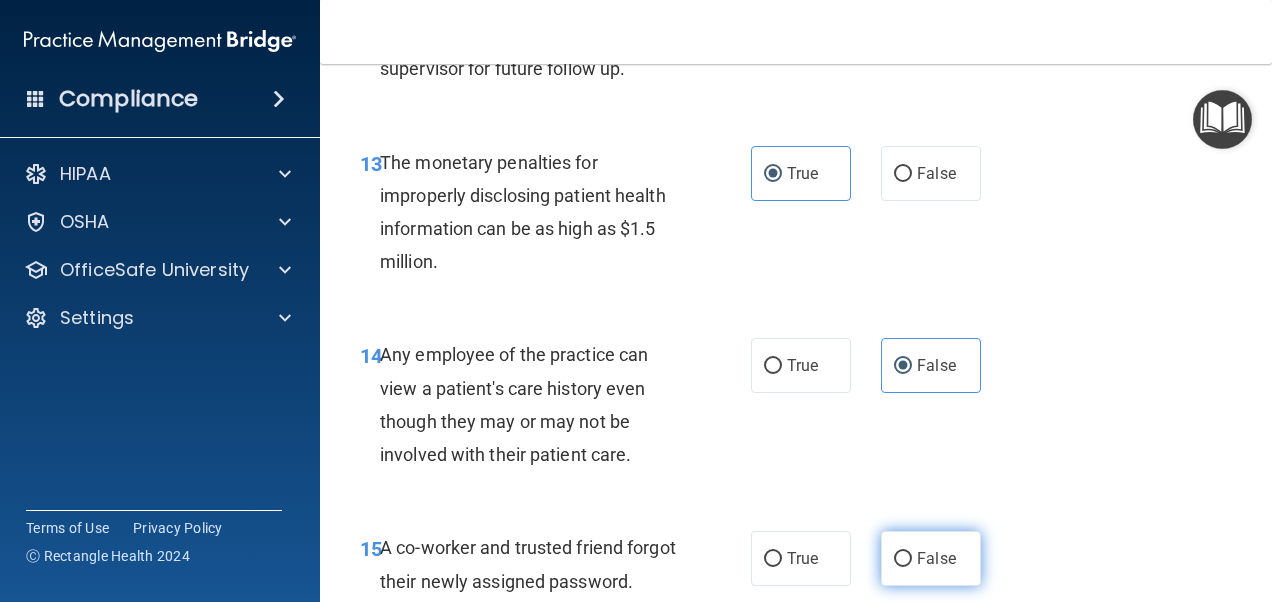 click on "False" at bounding box center (936, 558) 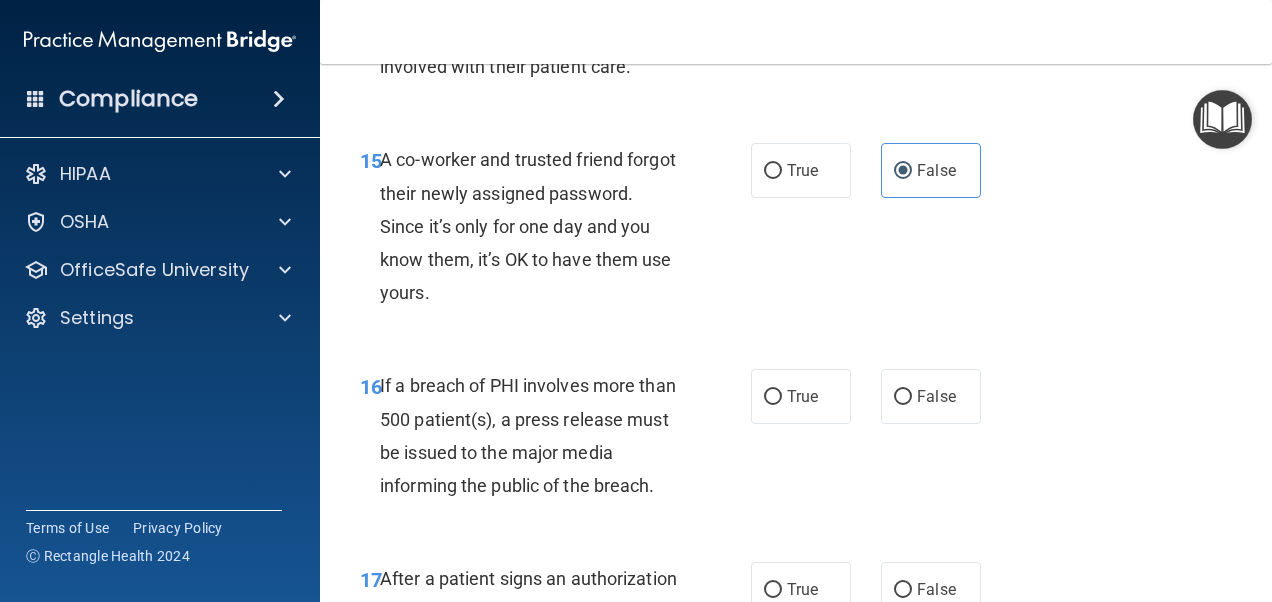 scroll, scrollTop: 2821, scrollLeft: 0, axis: vertical 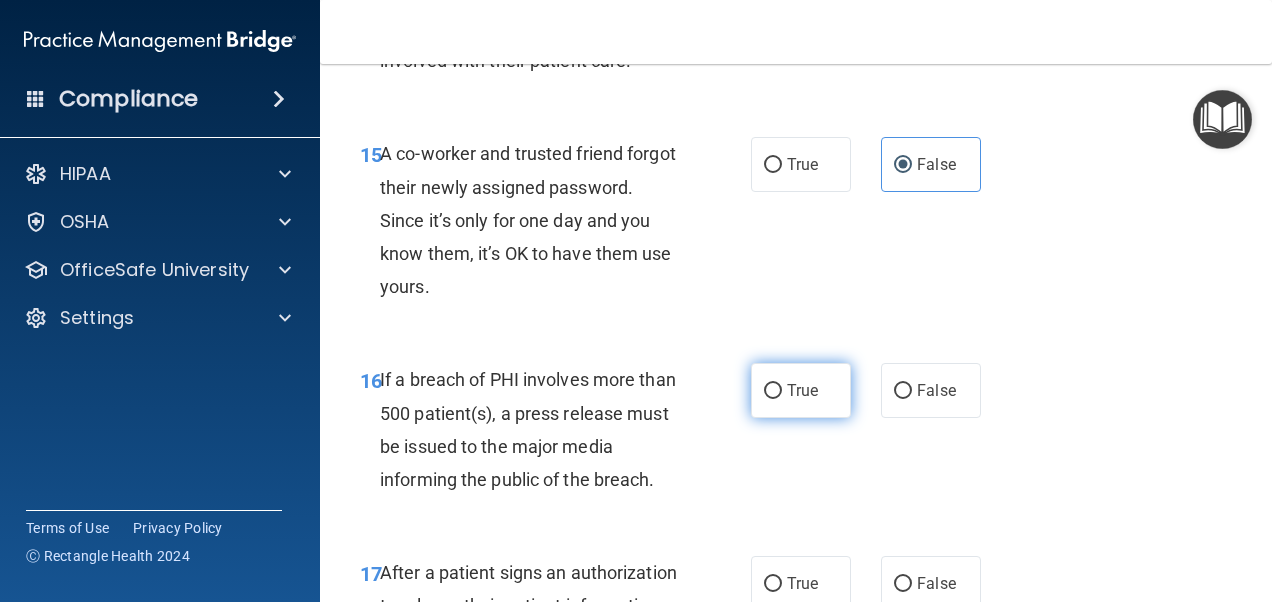 click on "True" at bounding box center (801, 390) 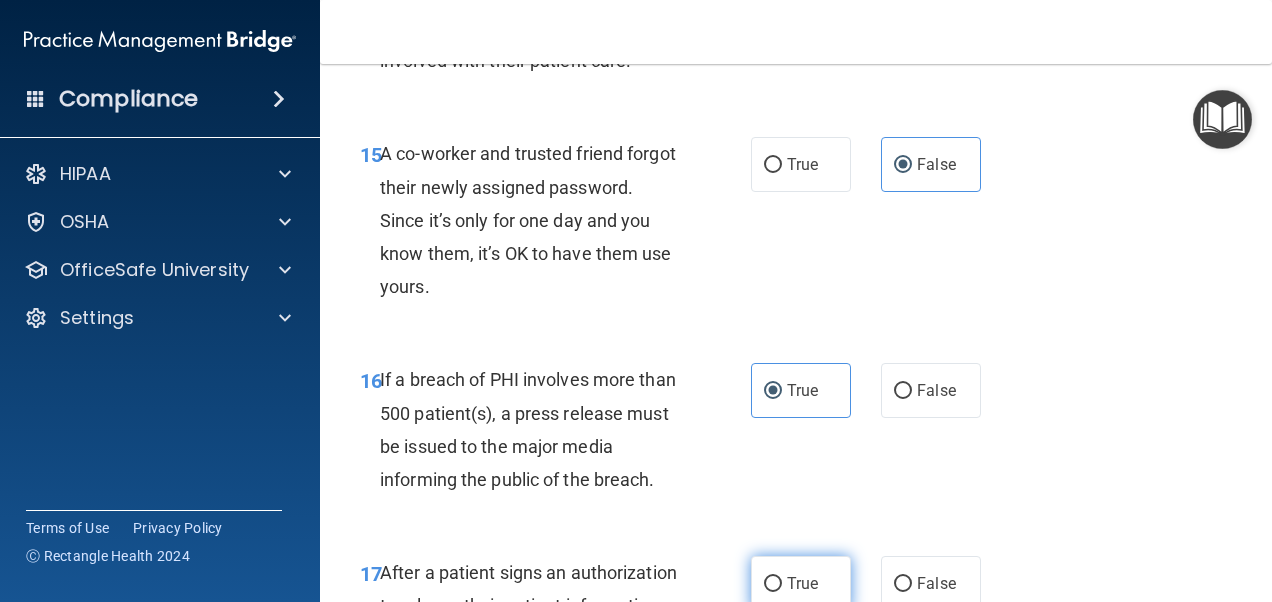 click on "True" at bounding box center [801, 583] 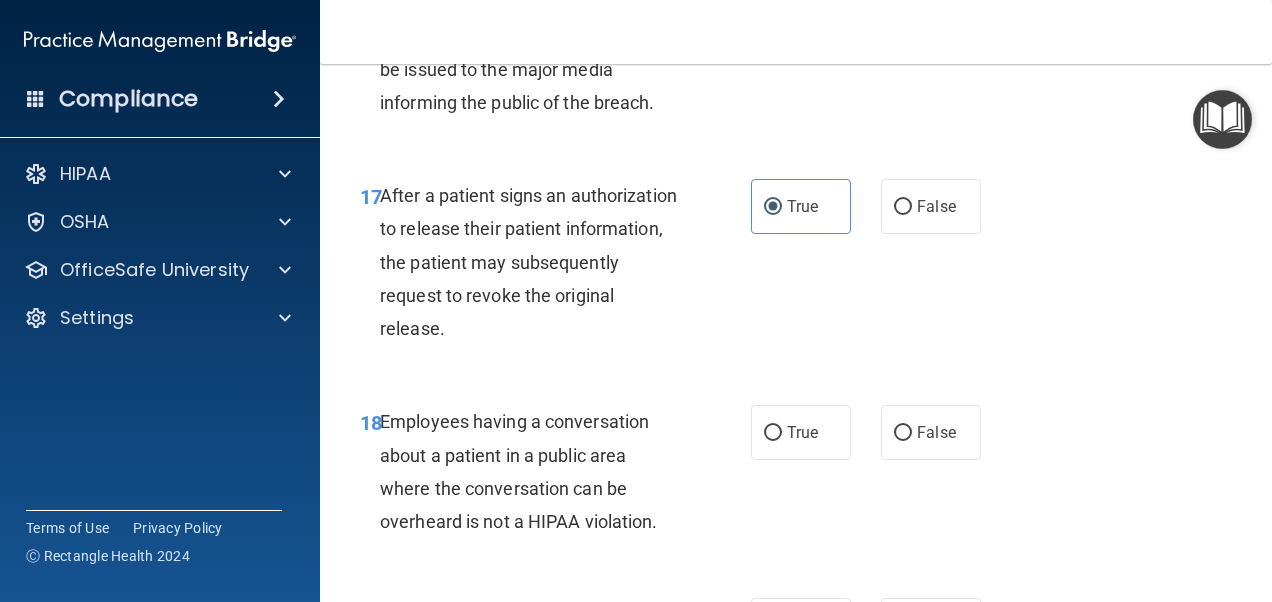 scroll, scrollTop: 3197, scrollLeft: 0, axis: vertical 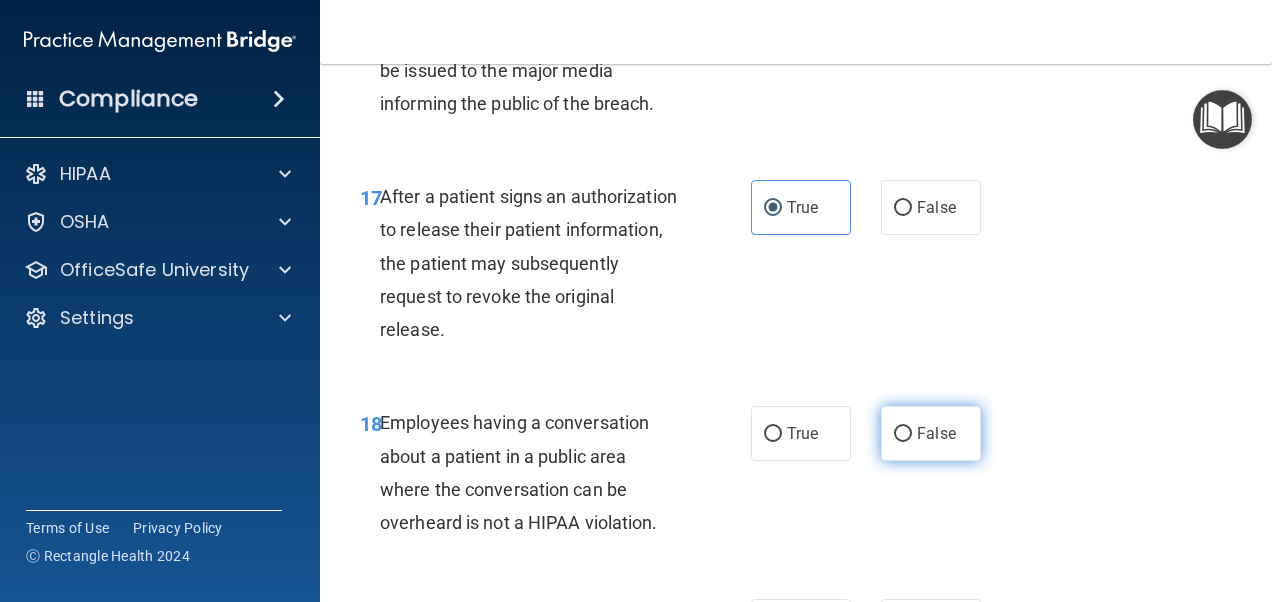click on "False" at bounding box center [936, 433] 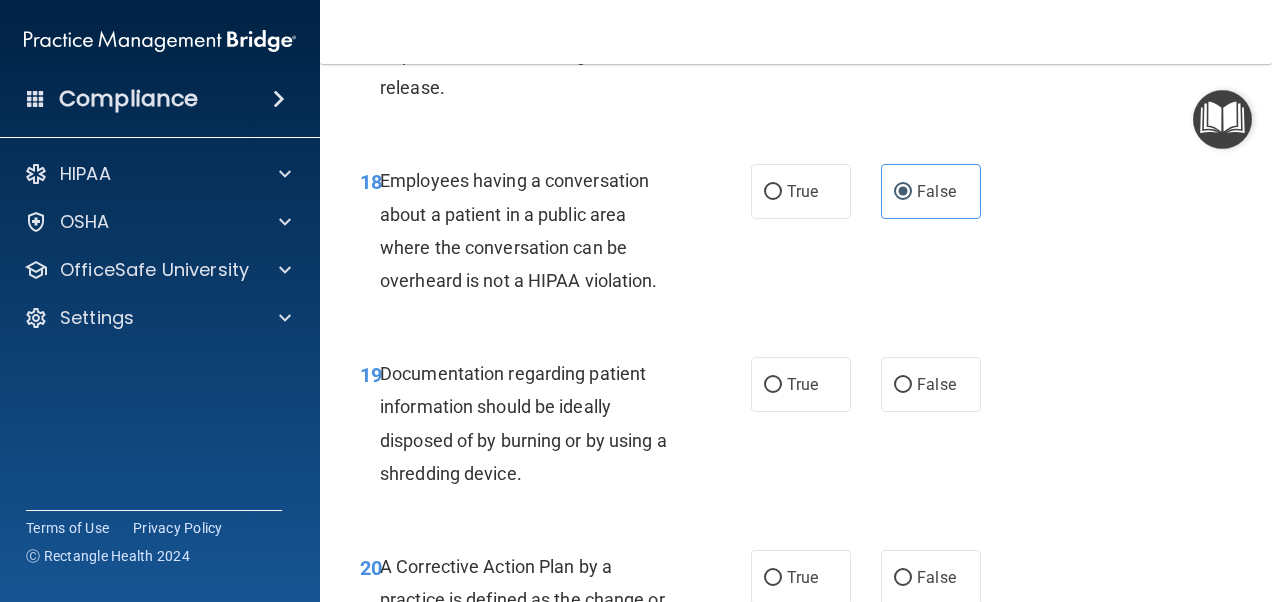 scroll, scrollTop: 3440, scrollLeft: 0, axis: vertical 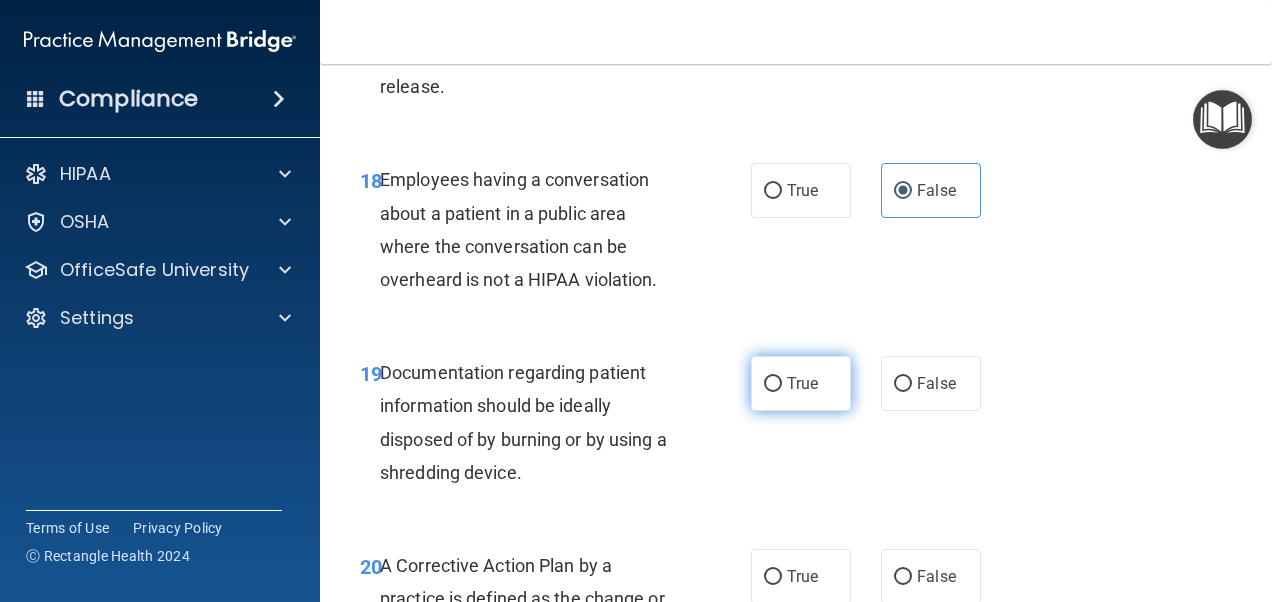 click on "True" at bounding box center (801, 383) 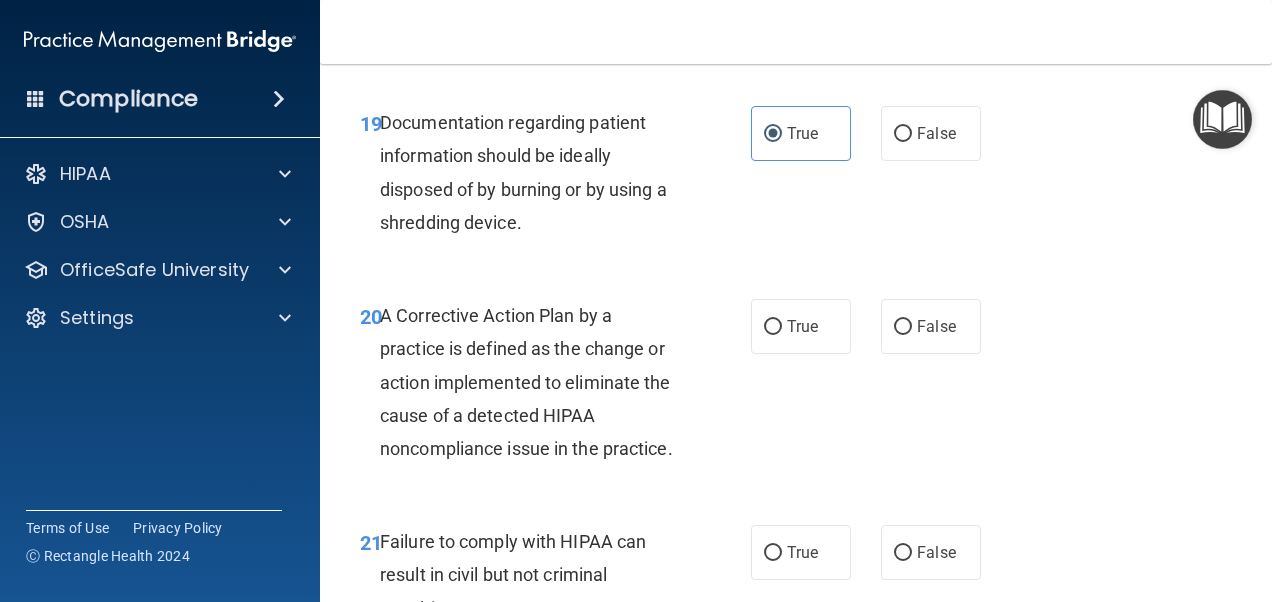 scroll, scrollTop: 3690, scrollLeft: 0, axis: vertical 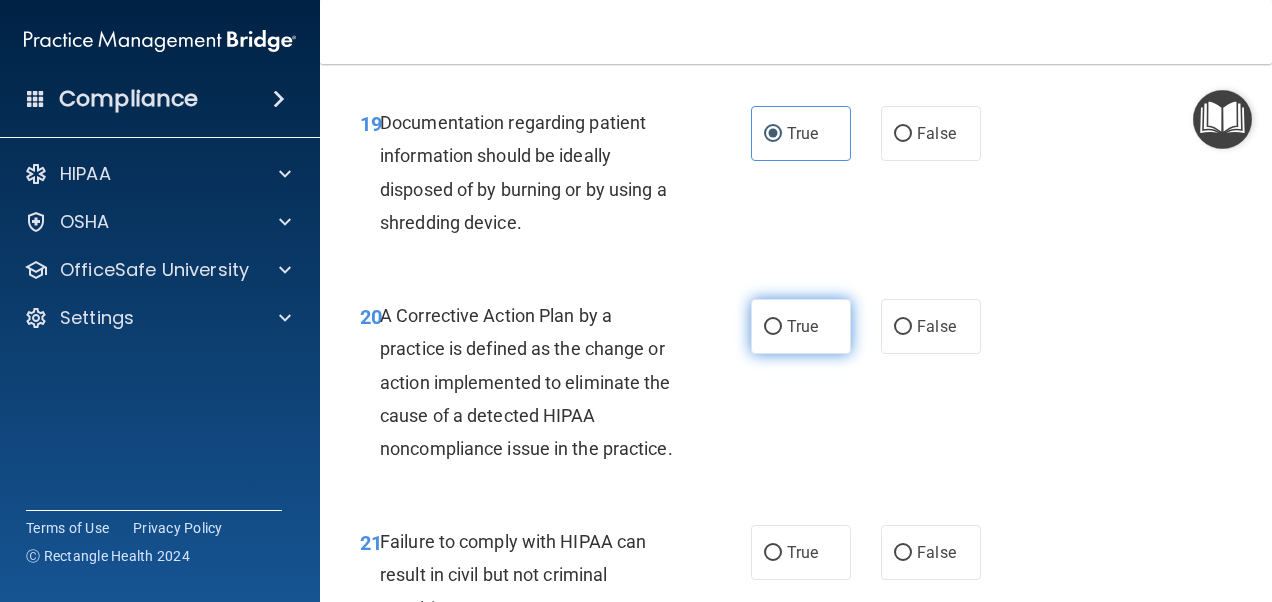 click on "True" at bounding box center (802, 326) 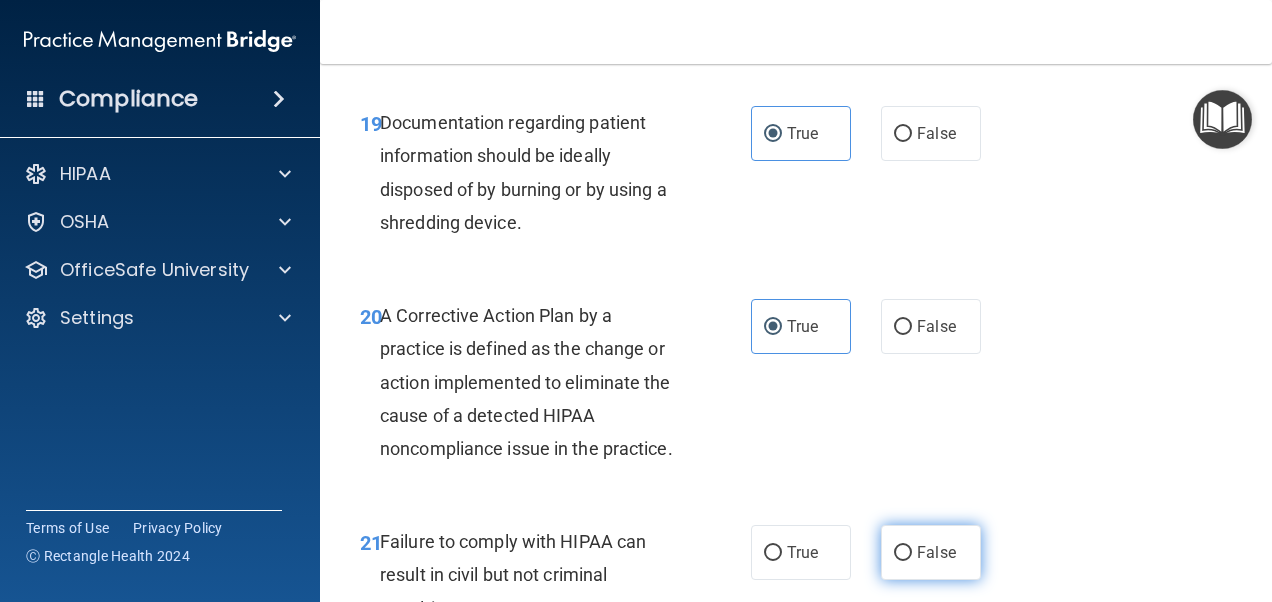 click on "False" at bounding box center [936, 552] 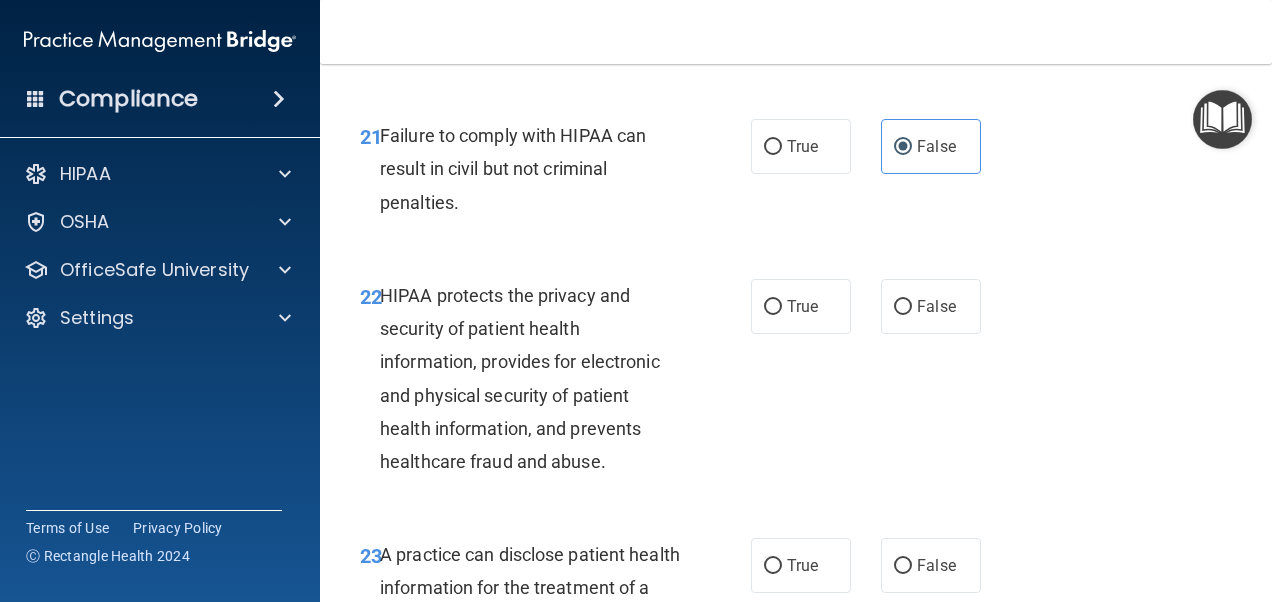 scroll, scrollTop: 4098, scrollLeft: 0, axis: vertical 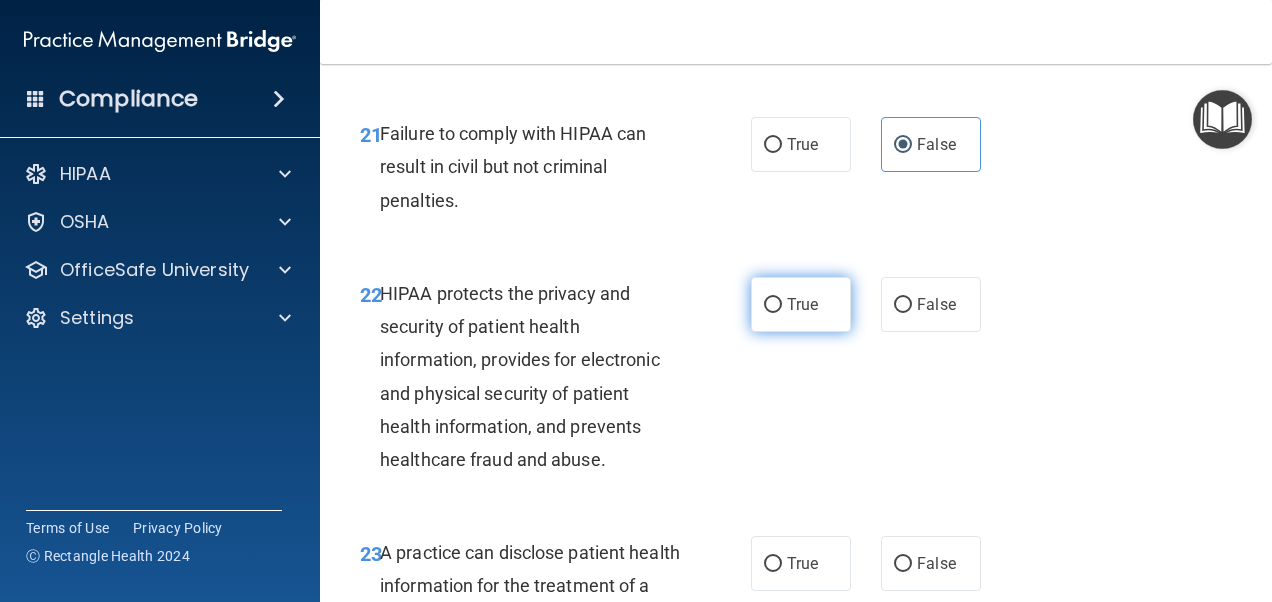 click on "True" at bounding box center (801, 304) 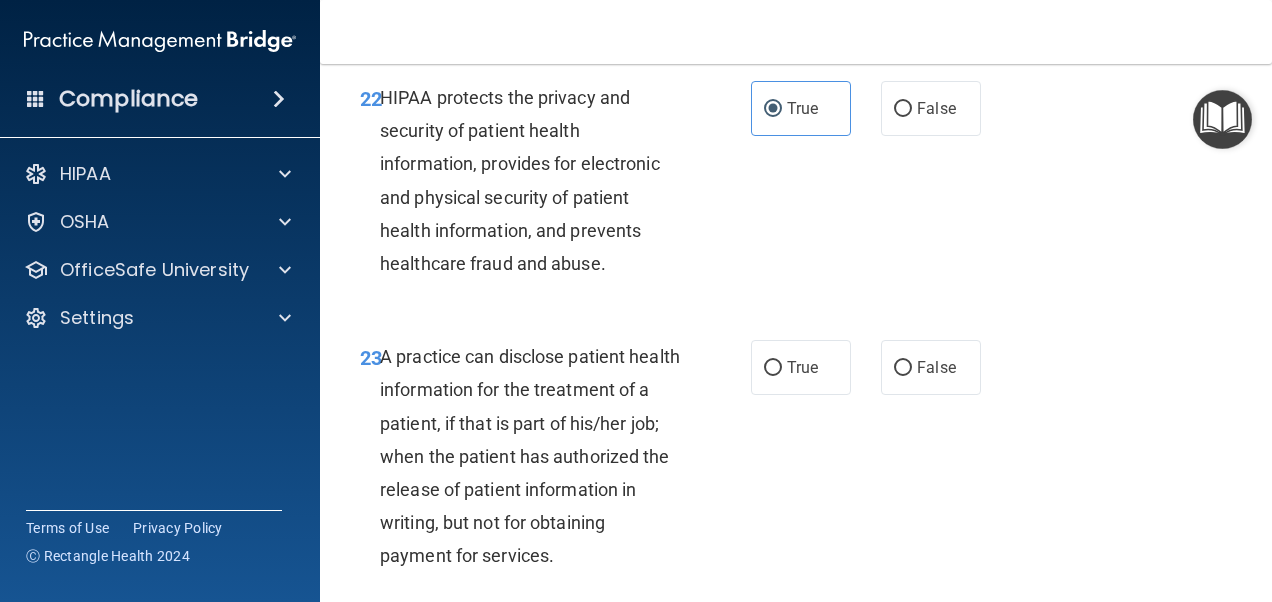 scroll, scrollTop: 4366, scrollLeft: 0, axis: vertical 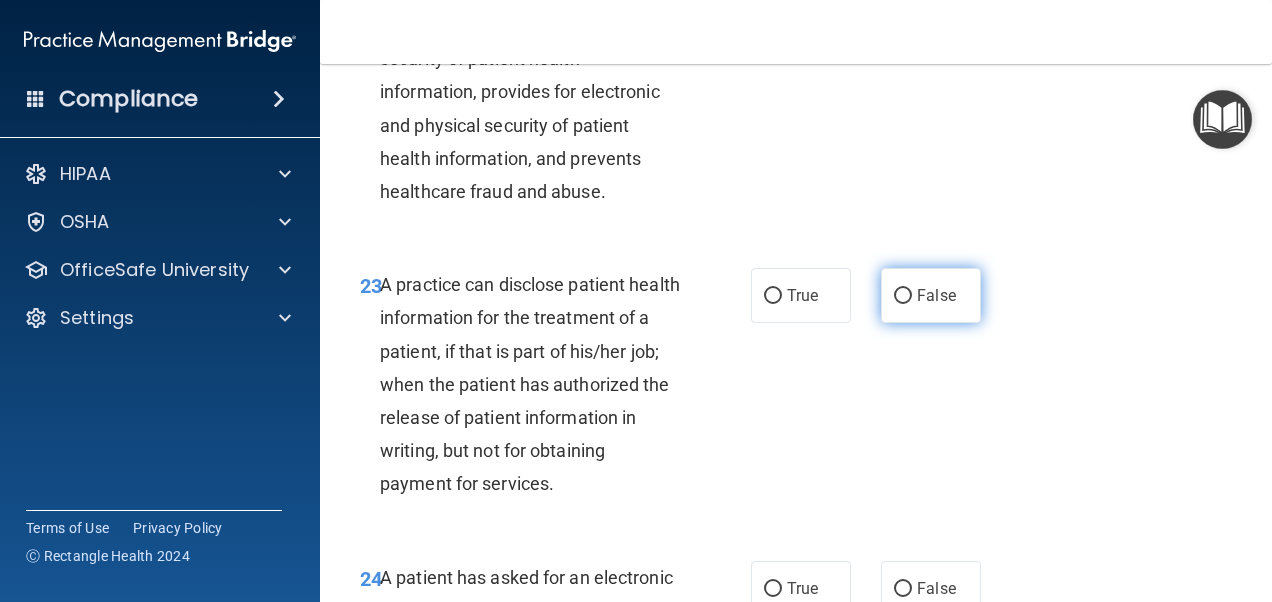 click on "False" at bounding box center [931, 295] 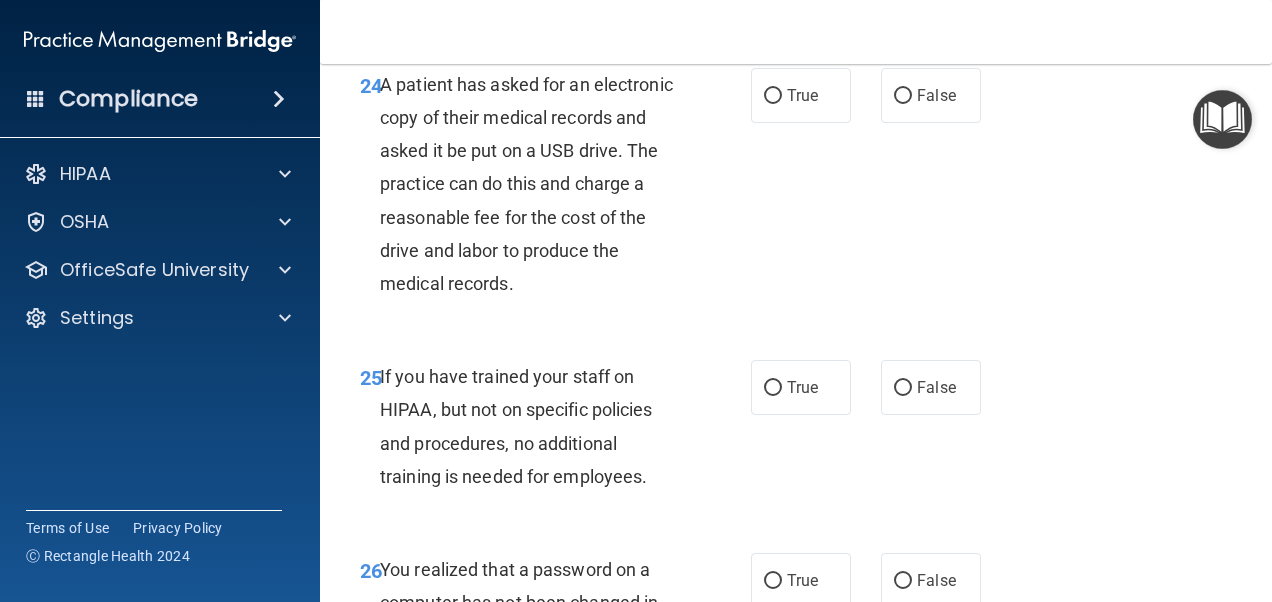 scroll, scrollTop: 4860, scrollLeft: 0, axis: vertical 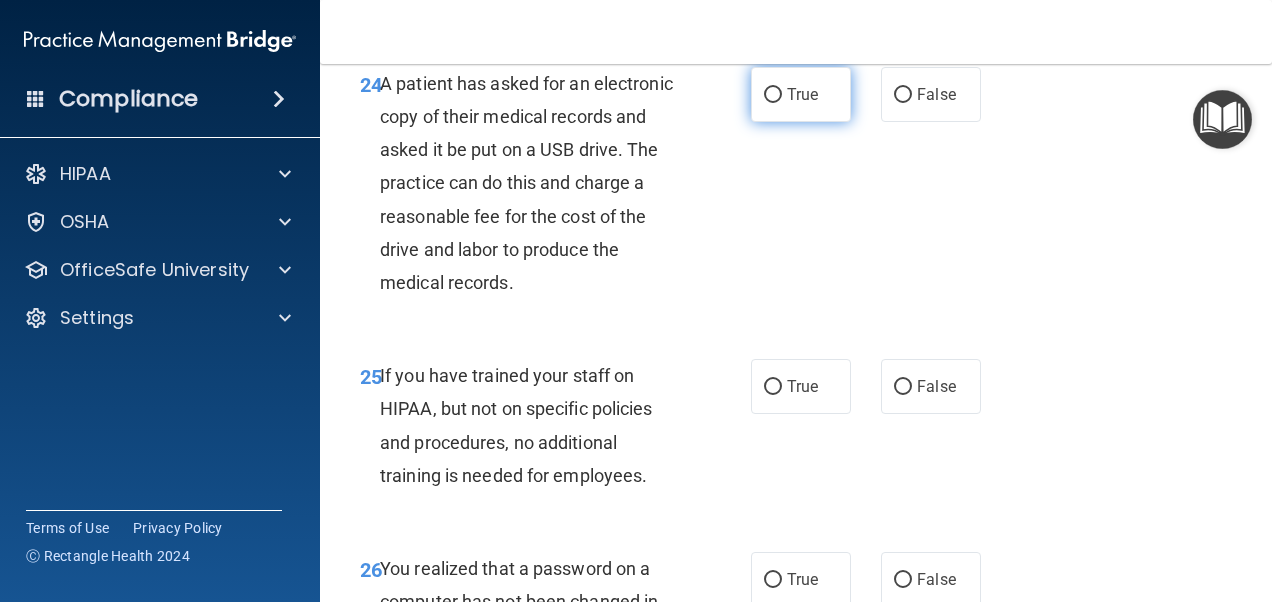 click on "True" at bounding box center (801, 94) 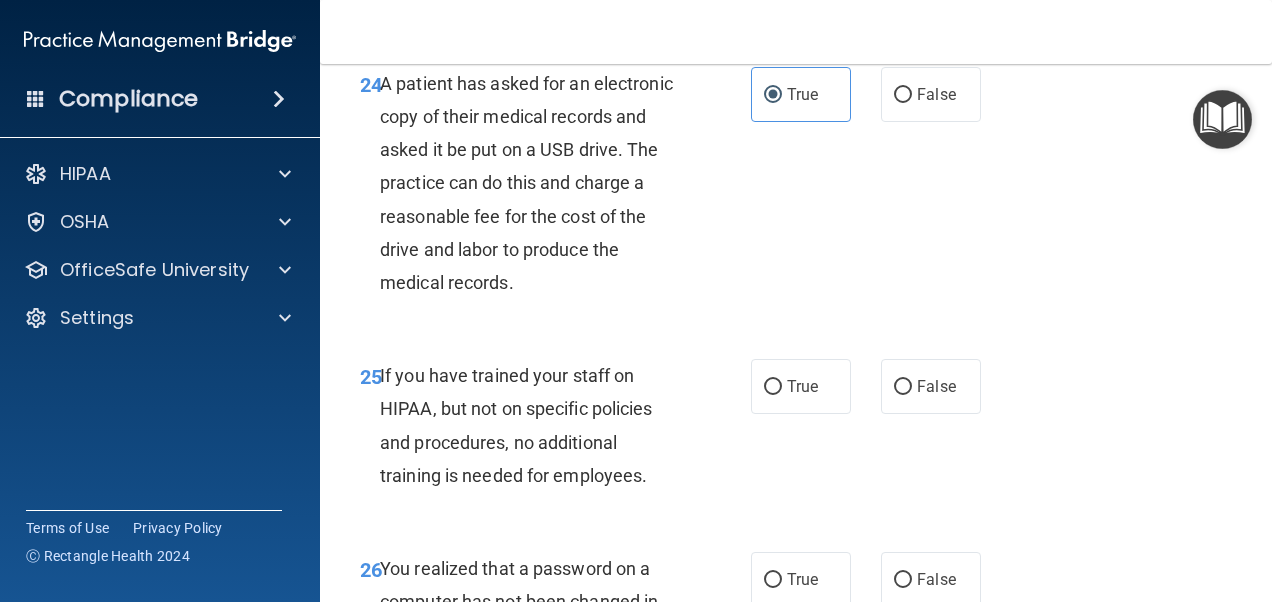scroll, scrollTop: 4962, scrollLeft: 0, axis: vertical 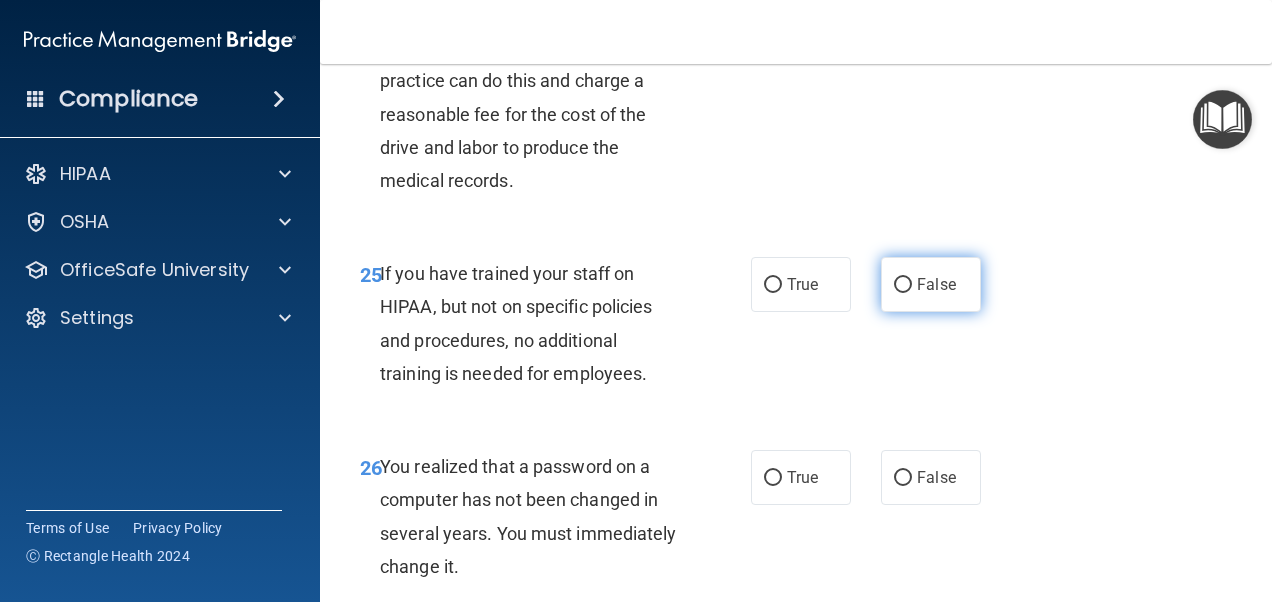 click on "False" at bounding box center (936, 284) 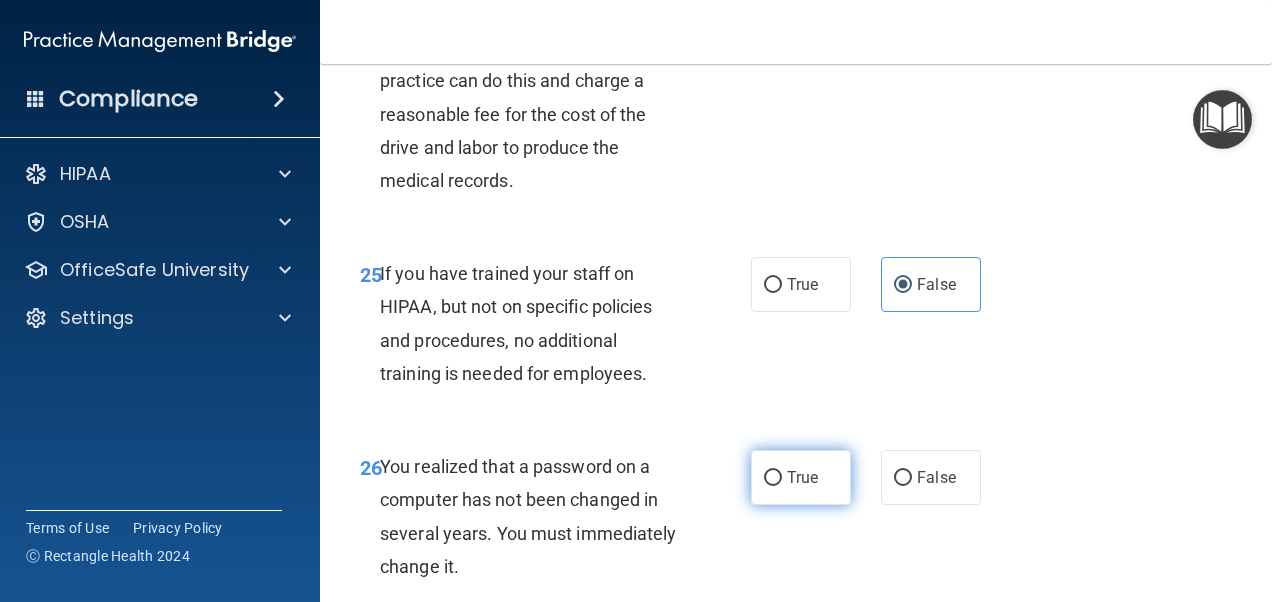 click on "True" at bounding box center (802, 477) 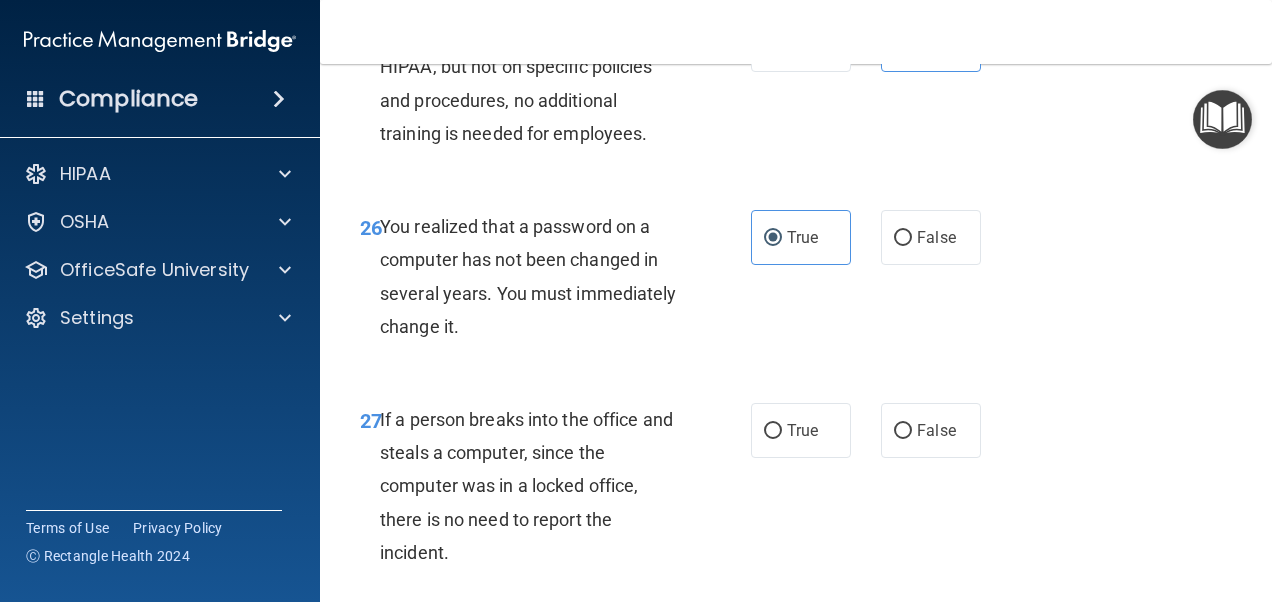 scroll, scrollTop: 5245, scrollLeft: 0, axis: vertical 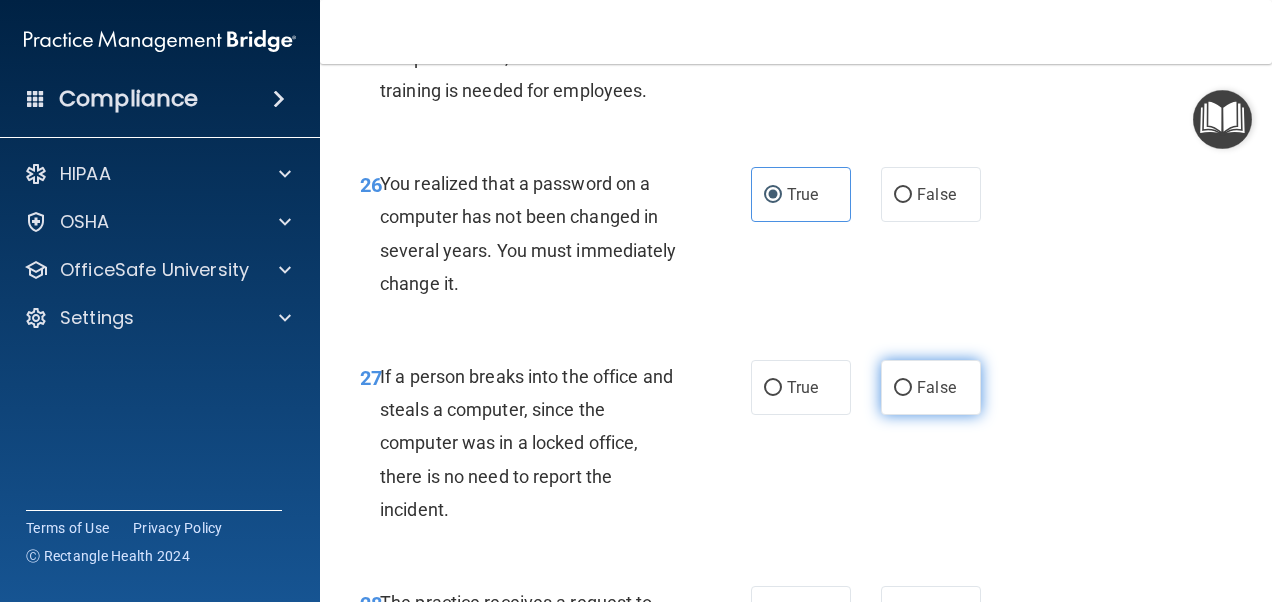 click on "False" at bounding box center [936, 387] 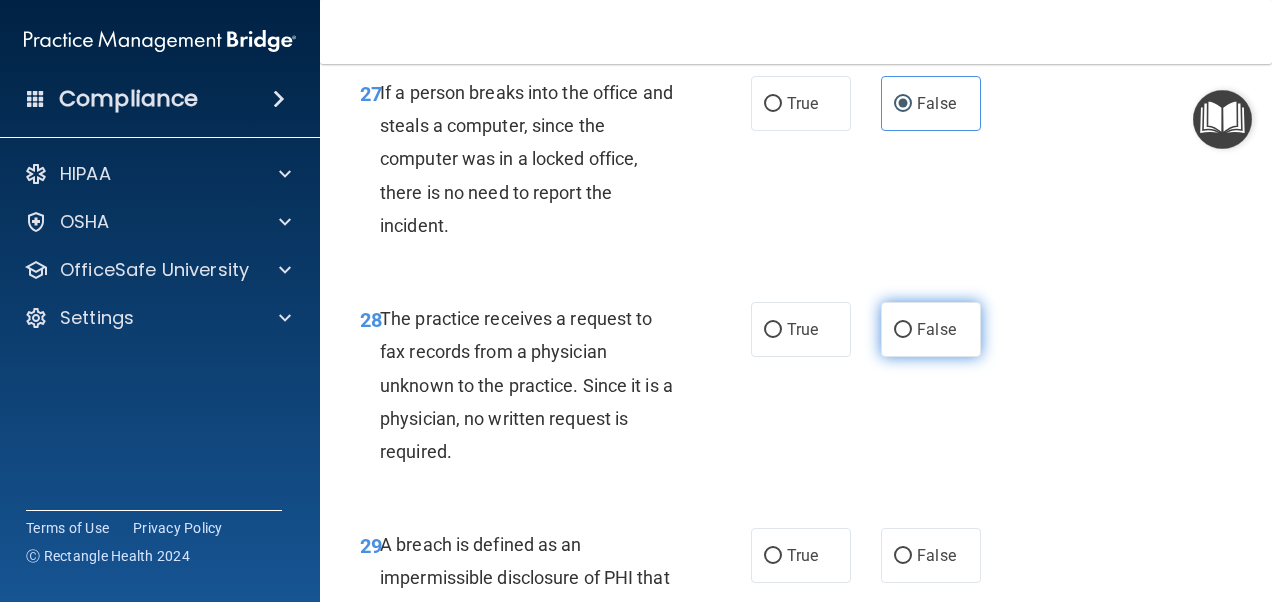 click on "False" at bounding box center [931, 329] 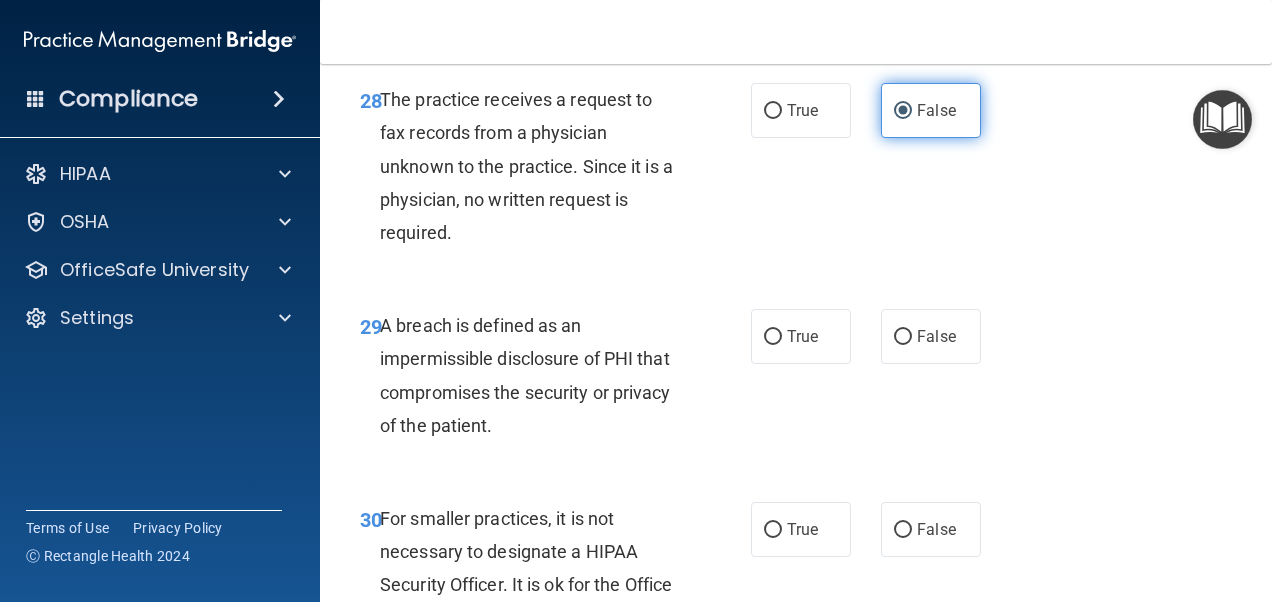 scroll, scrollTop: 5776, scrollLeft: 0, axis: vertical 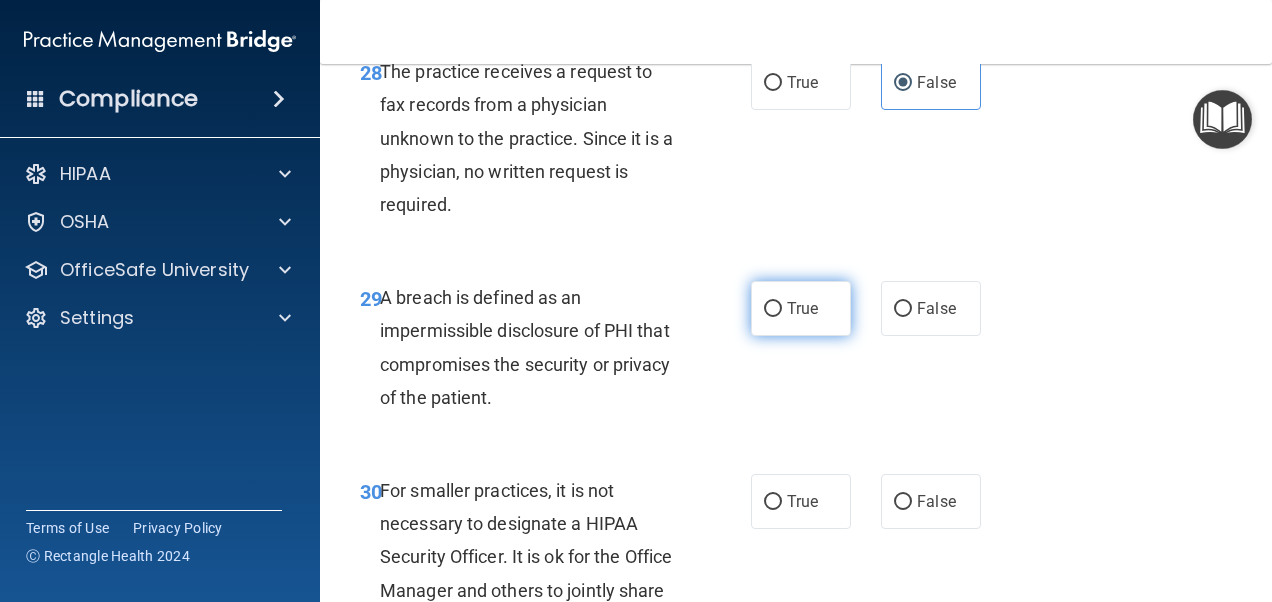 click on "True" at bounding box center [802, 308] 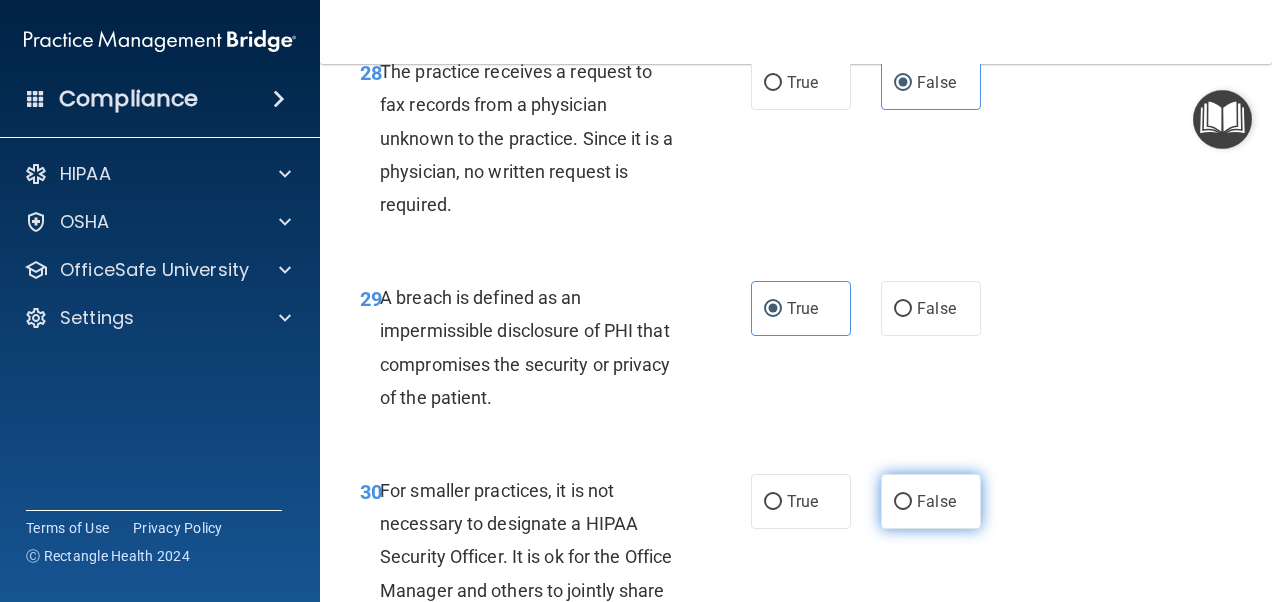 click on "False" at bounding box center [931, 501] 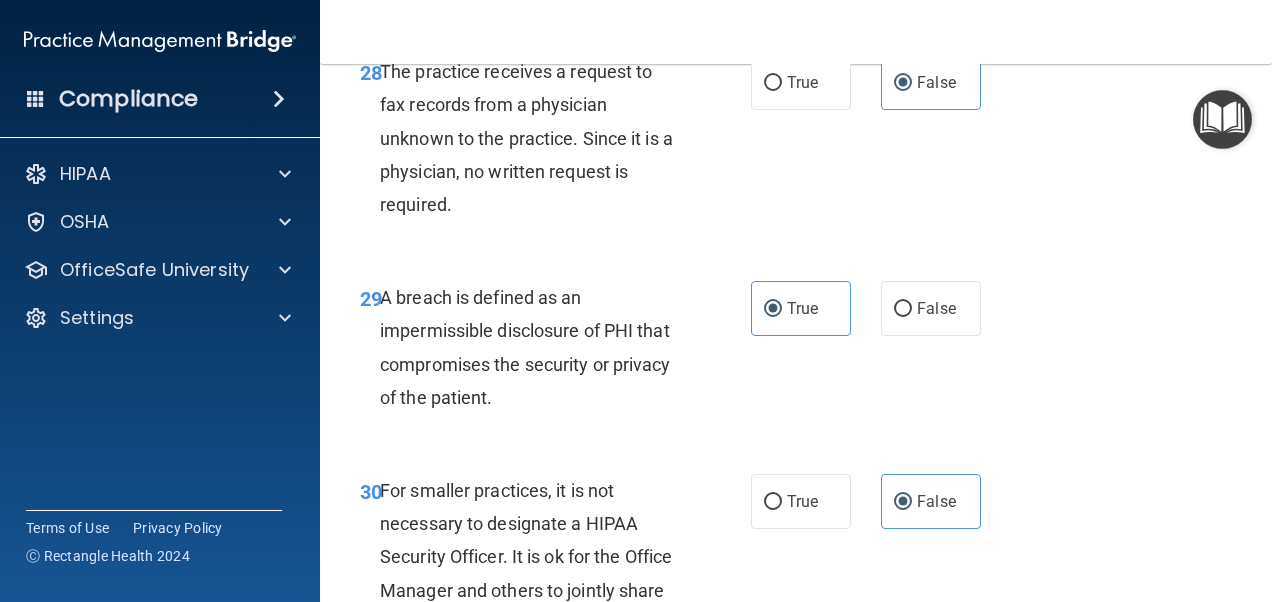 scroll, scrollTop: 6012, scrollLeft: 0, axis: vertical 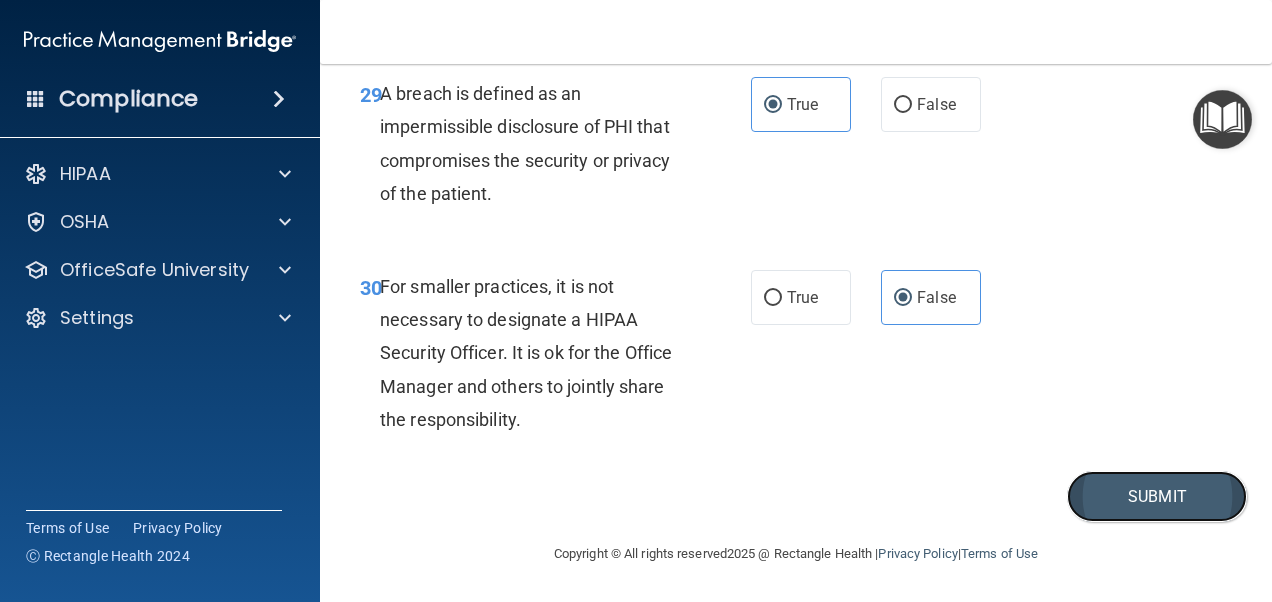click on "Submit" at bounding box center [1157, 496] 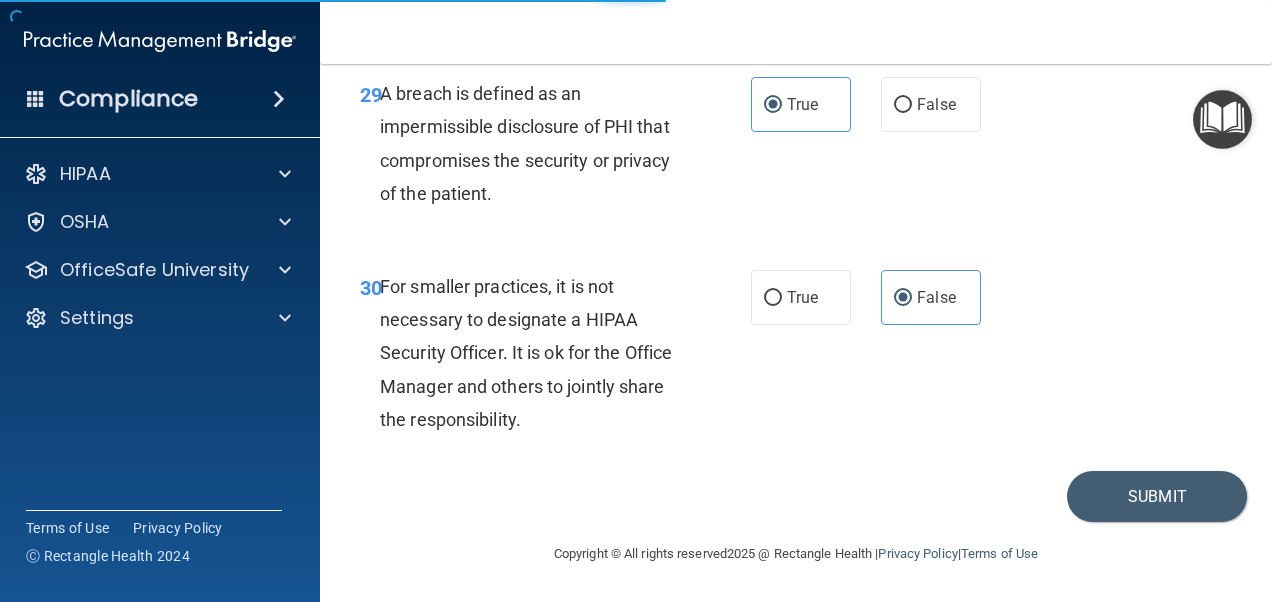 scroll, scrollTop: 0, scrollLeft: 0, axis: both 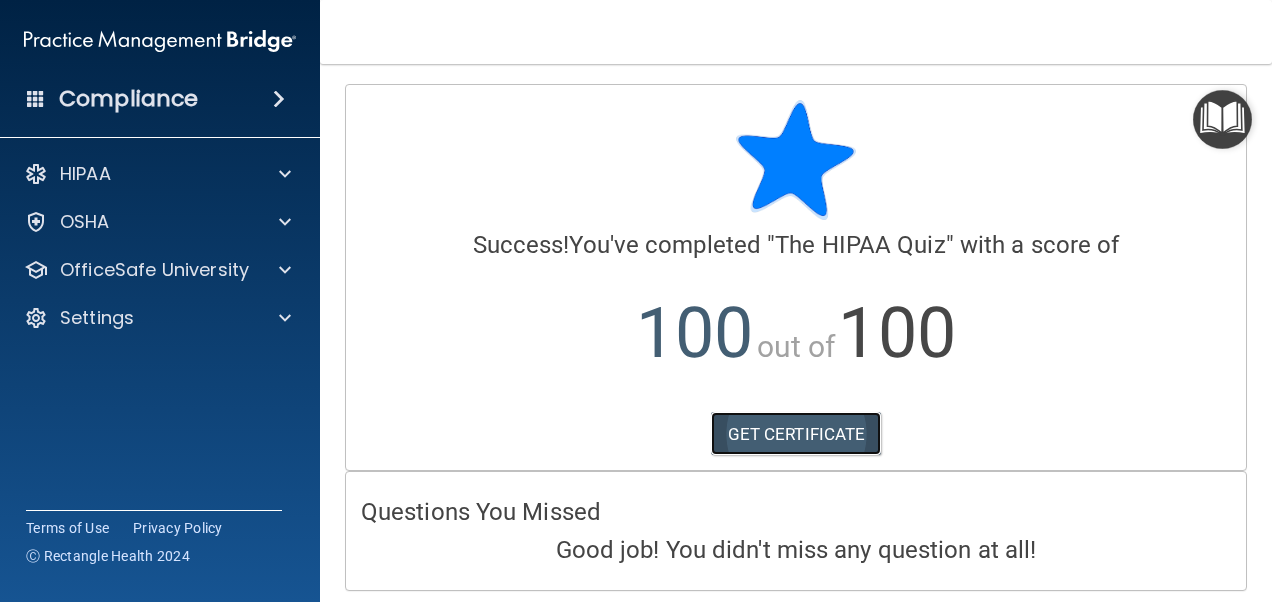 click on "GET CERTIFICATE" at bounding box center [796, 434] 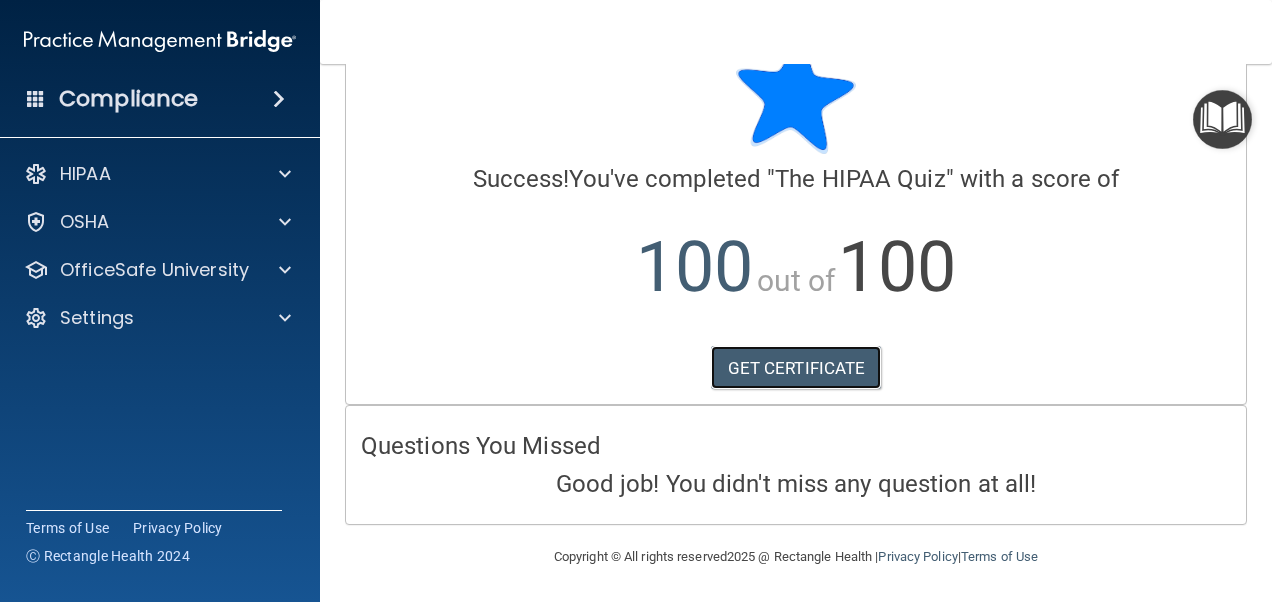 scroll, scrollTop: 0, scrollLeft: 0, axis: both 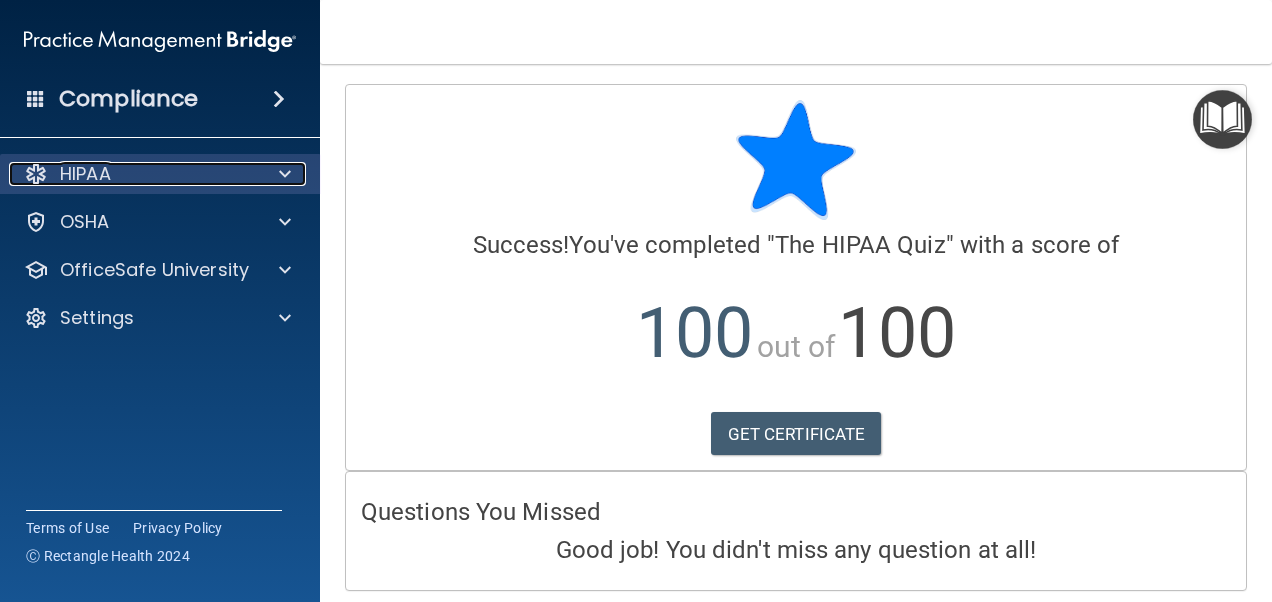 click at bounding box center (282, 174) 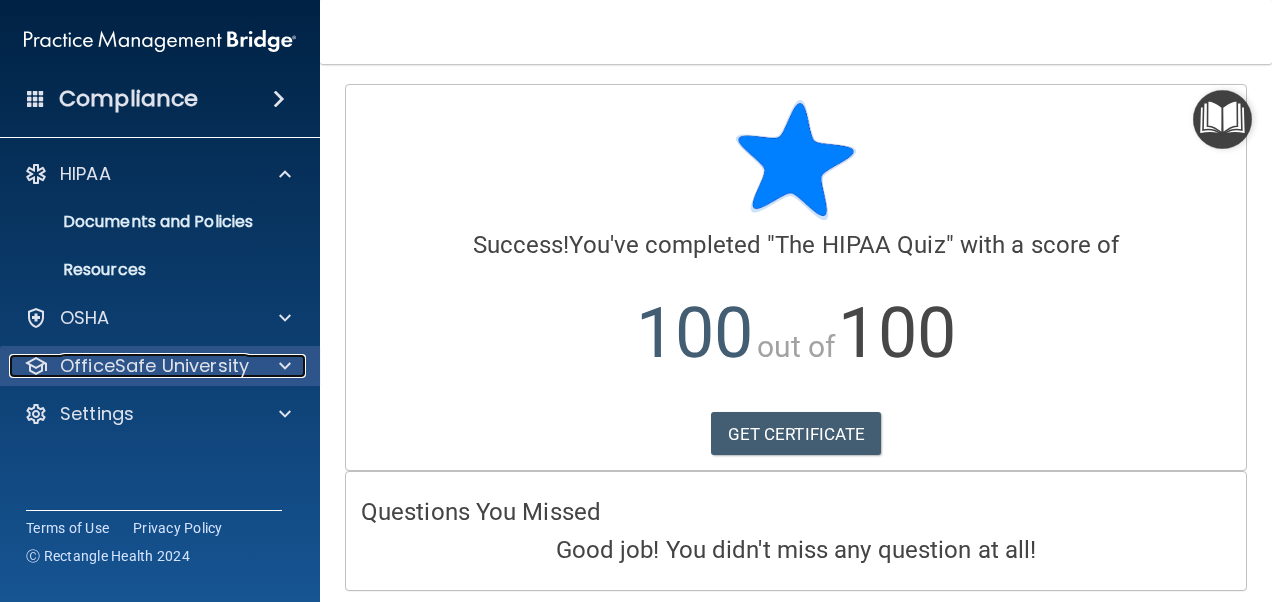 click at bounding box center (282, 366) 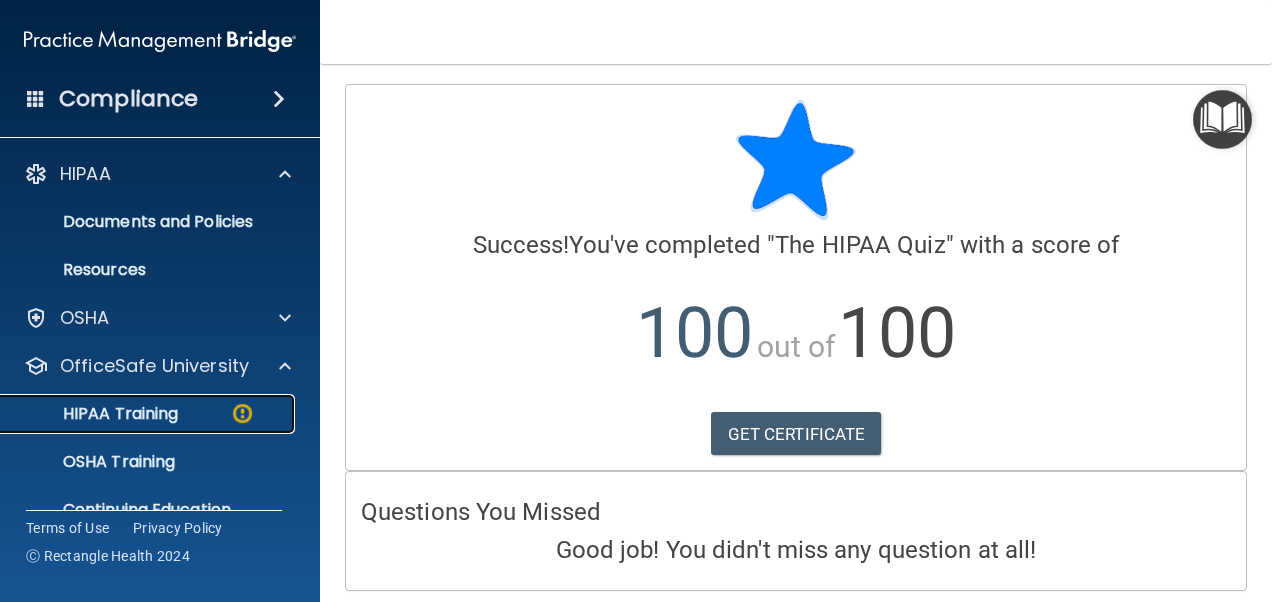 click at bounding box center [242, 413] 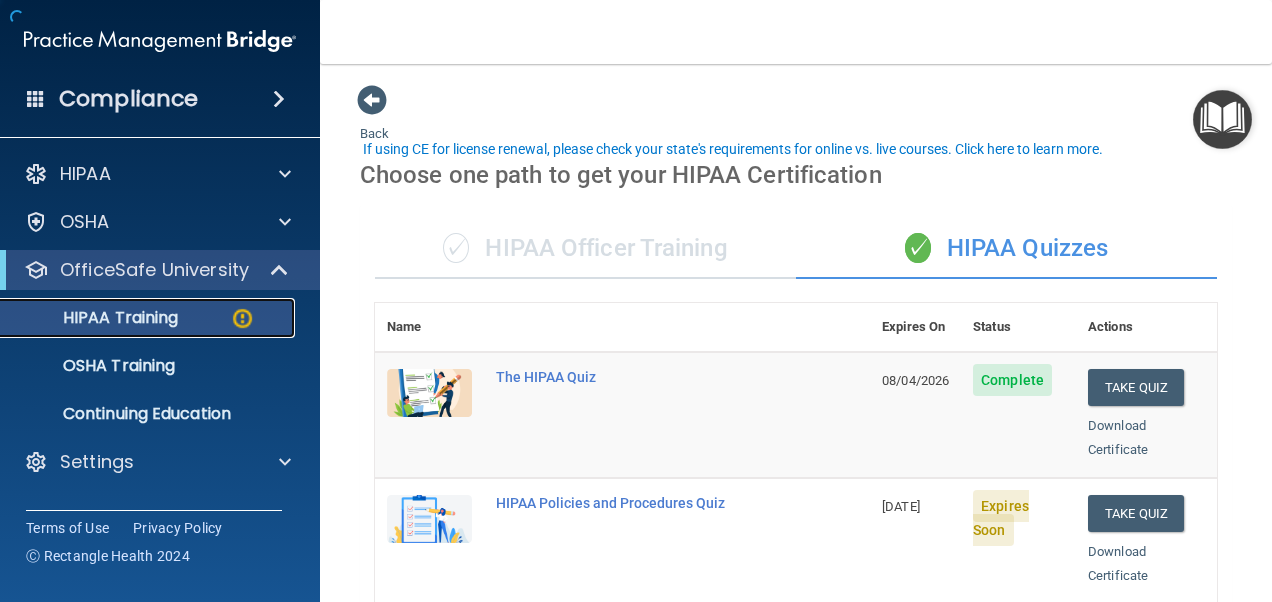 scroll, scrollTop: 277, scrollLeft: 0, axis: vertical 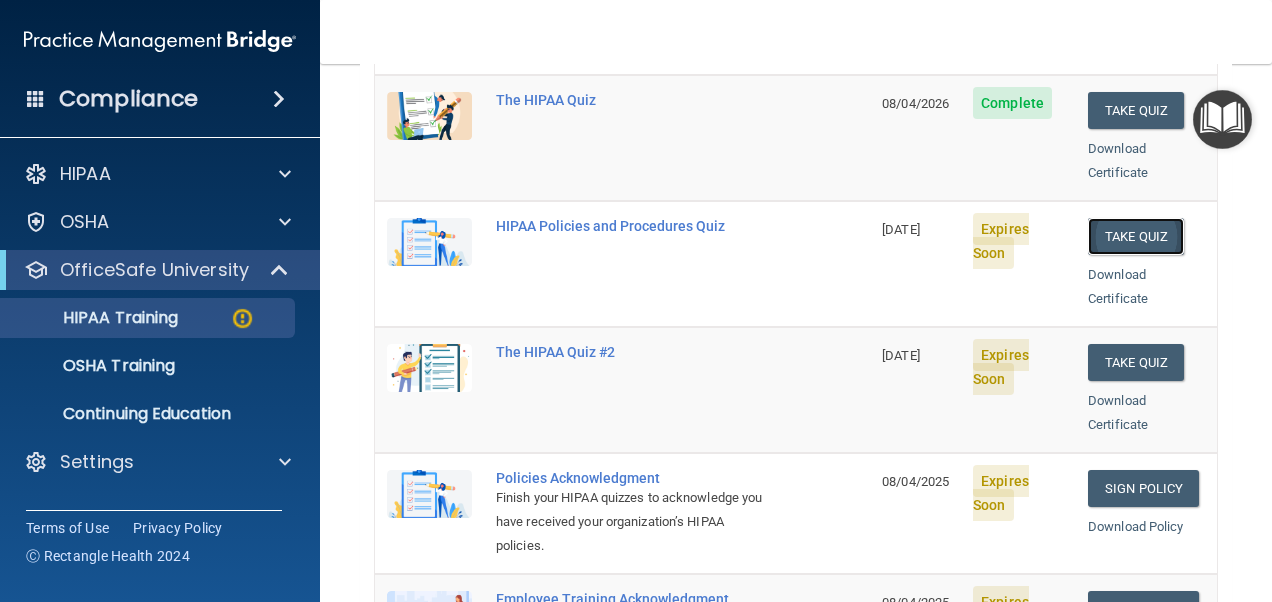 click on "Take Quiz" at bounding box center [1136, 236] 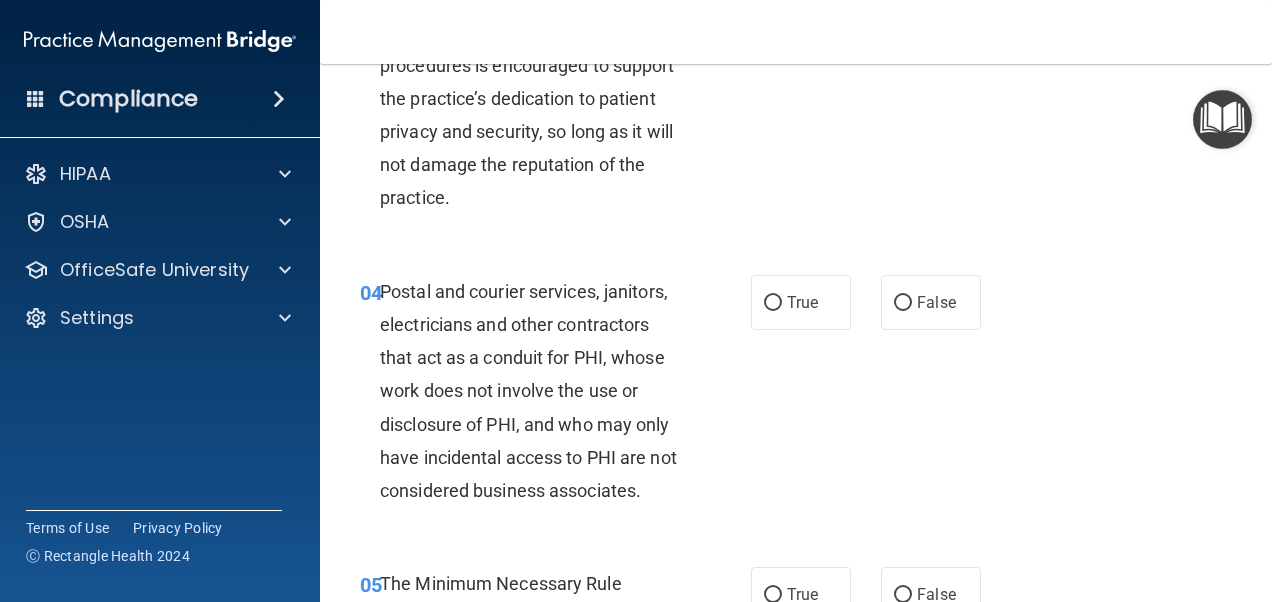 scroll, scrollTop: 0, scrollLeft: 0, axis: both 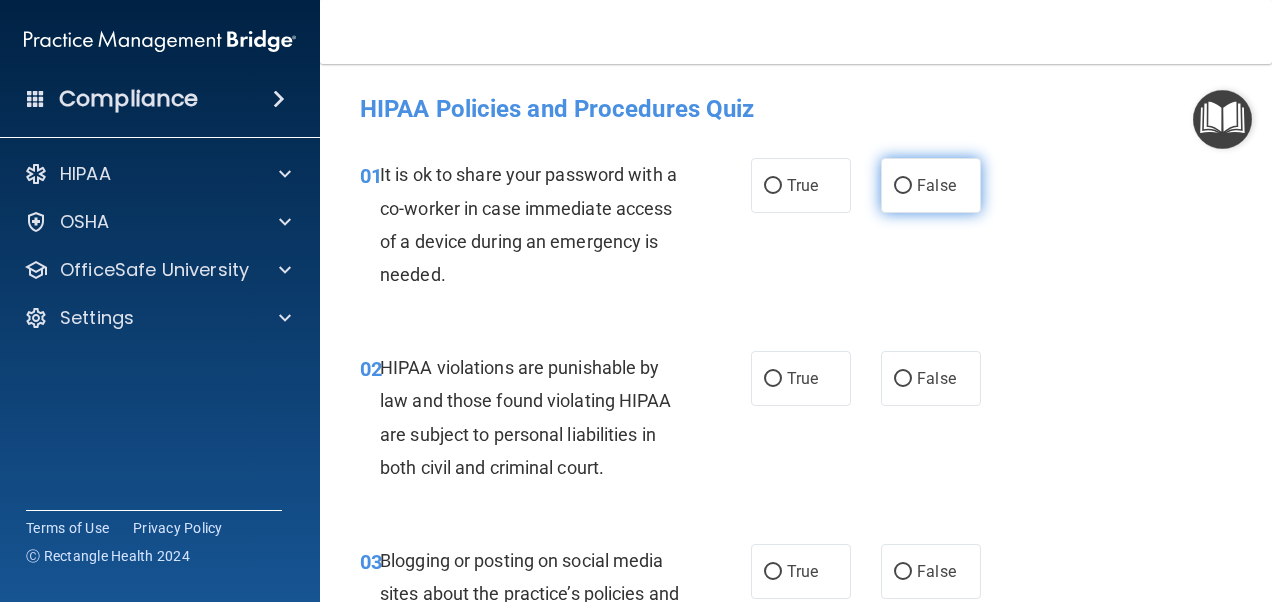 click on "False" at bounding box center (931, 185) 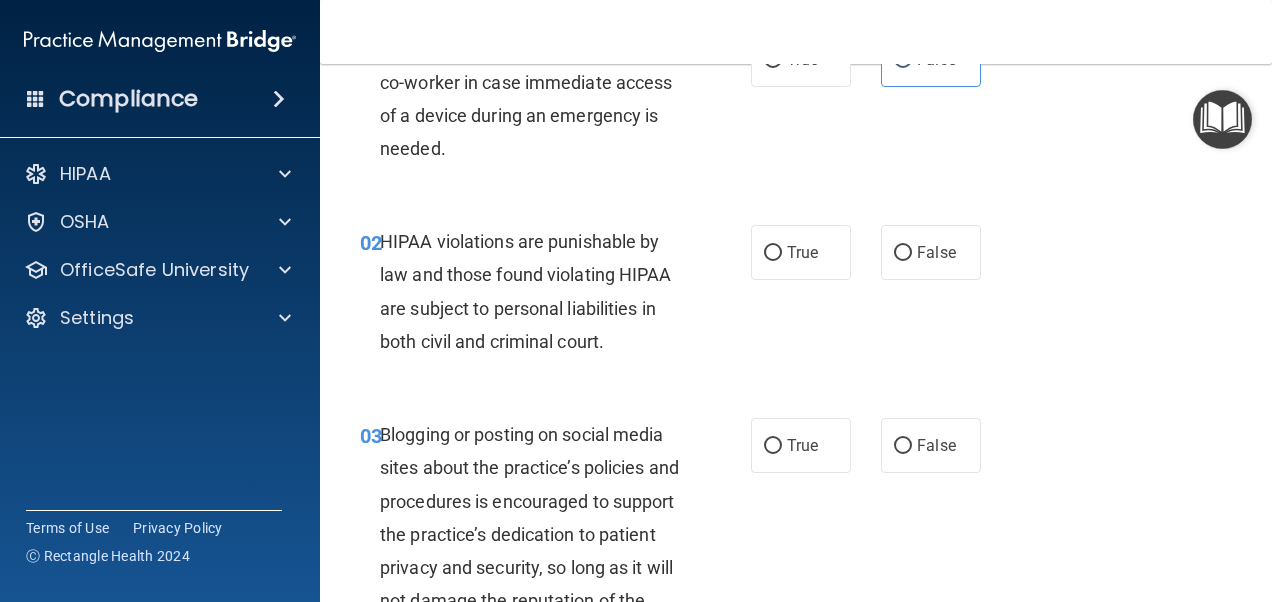 scroll, scrollTop: 126, scrollLeft: 0, axis: vertical 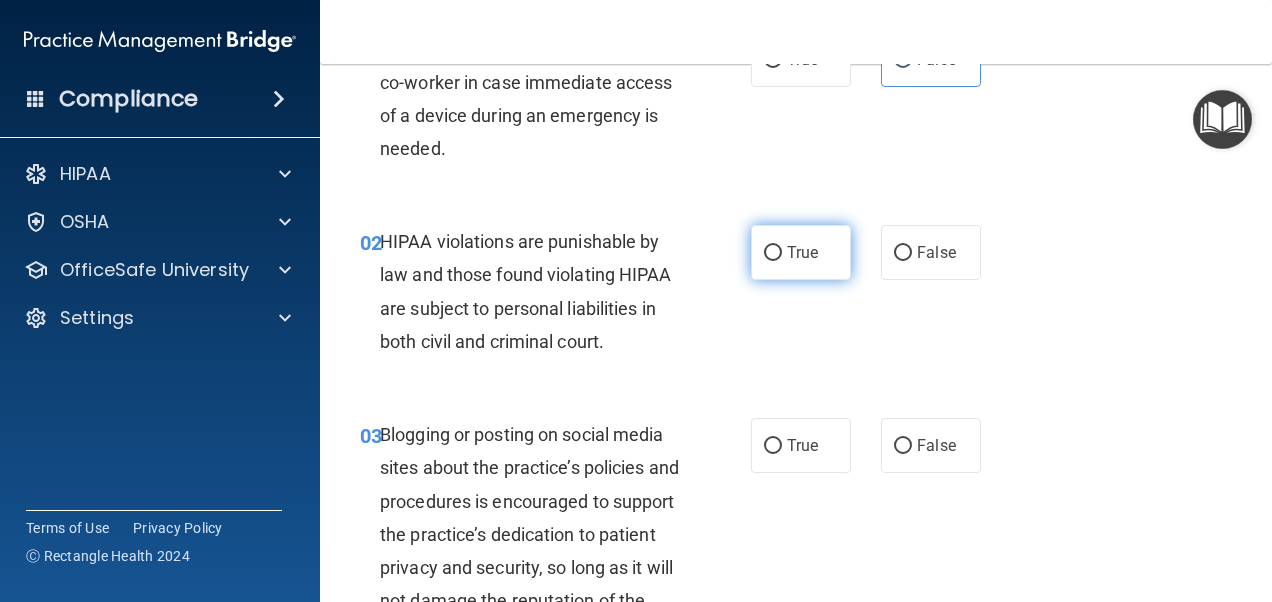 click on "True" at bounding box center [801, 252] 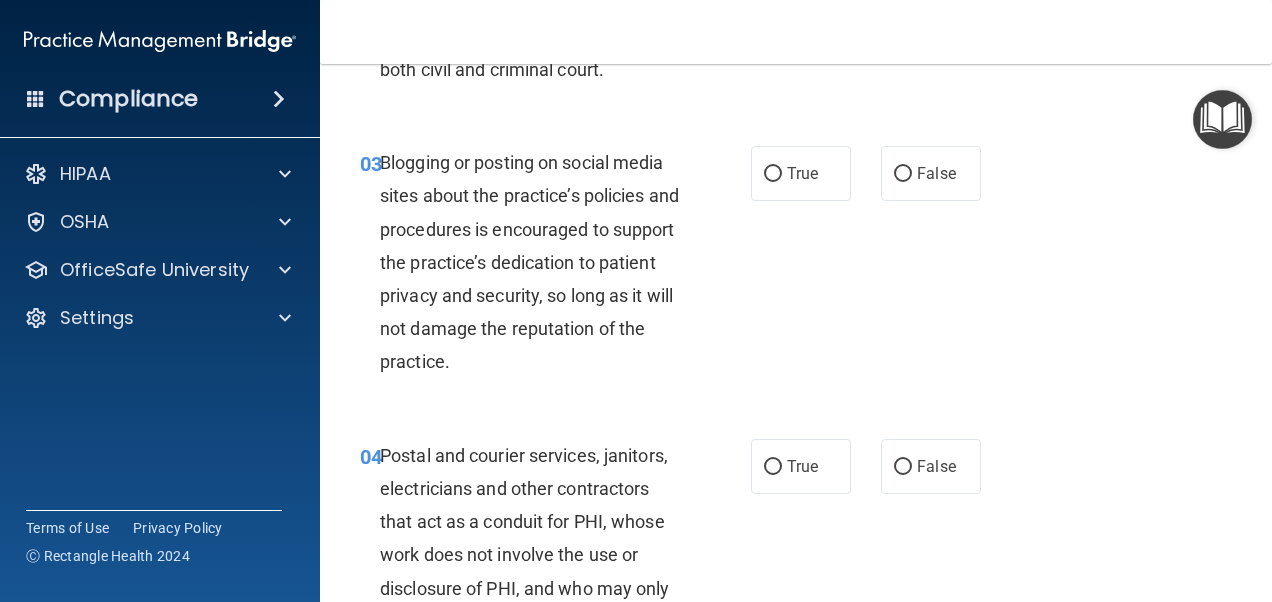 scroll, scrollTop: 396, scrollLeft: 0, axis: vertical 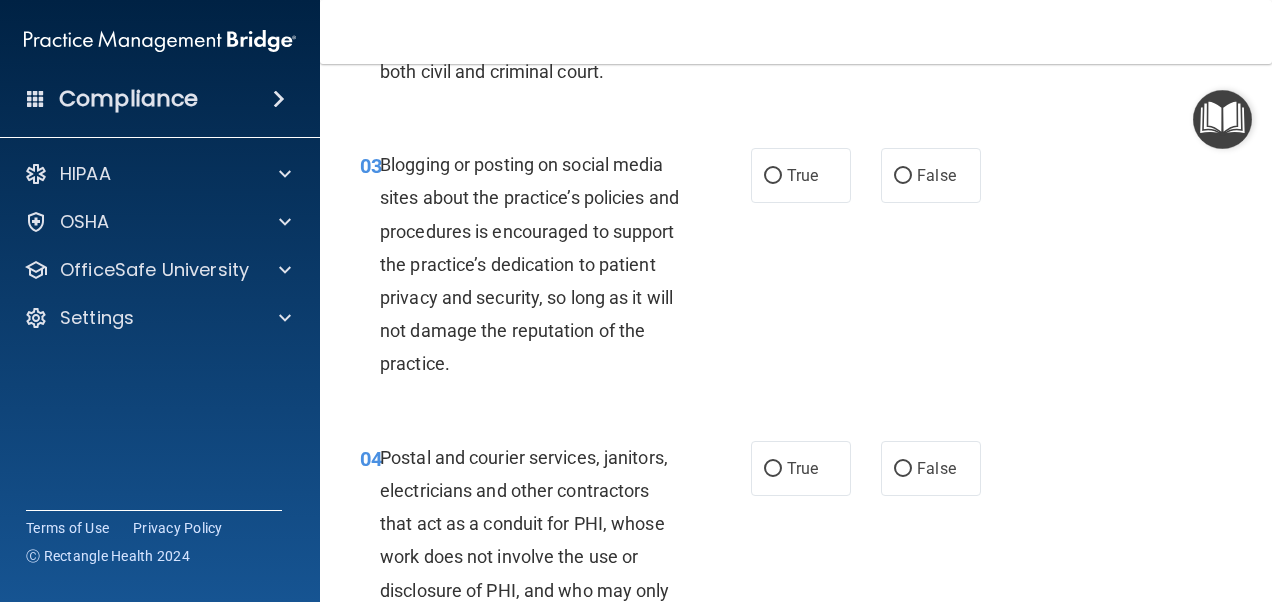 click on "03       Blogging or posting on social media sites about the practice’s policies and procedures is encouraged to support the practice’s dedication to patient privacy and security, so long as it will not damage the reputation of the practice.                  True           False" at bounding box center [796, 269] 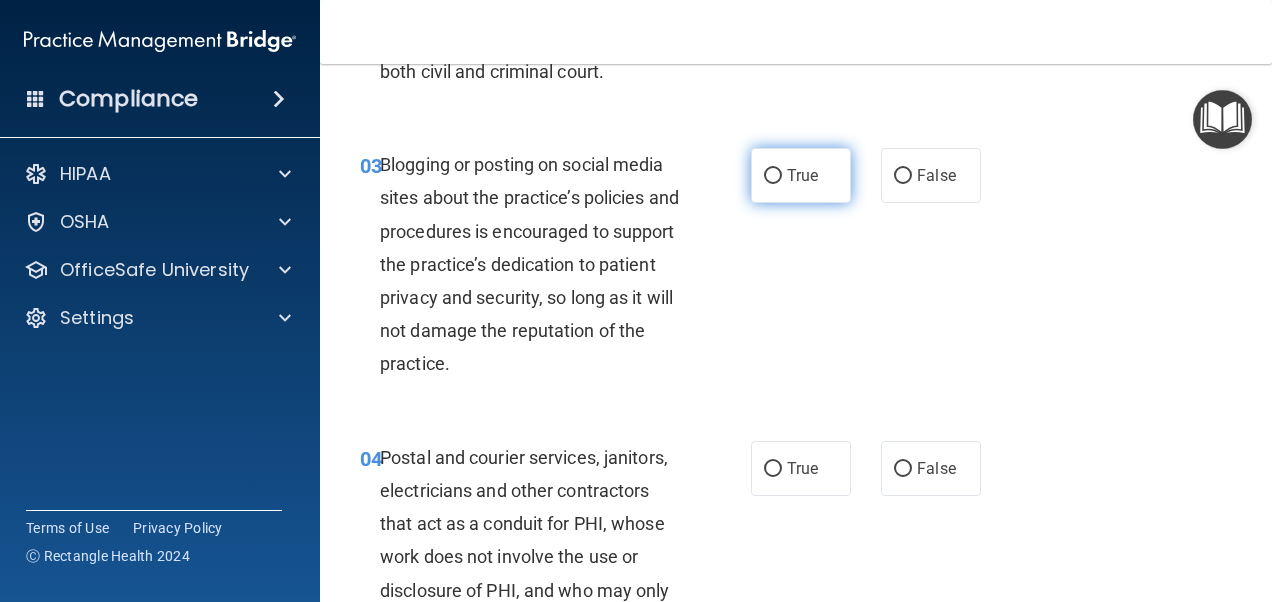 click on "True" at bounding box center [801, 175] 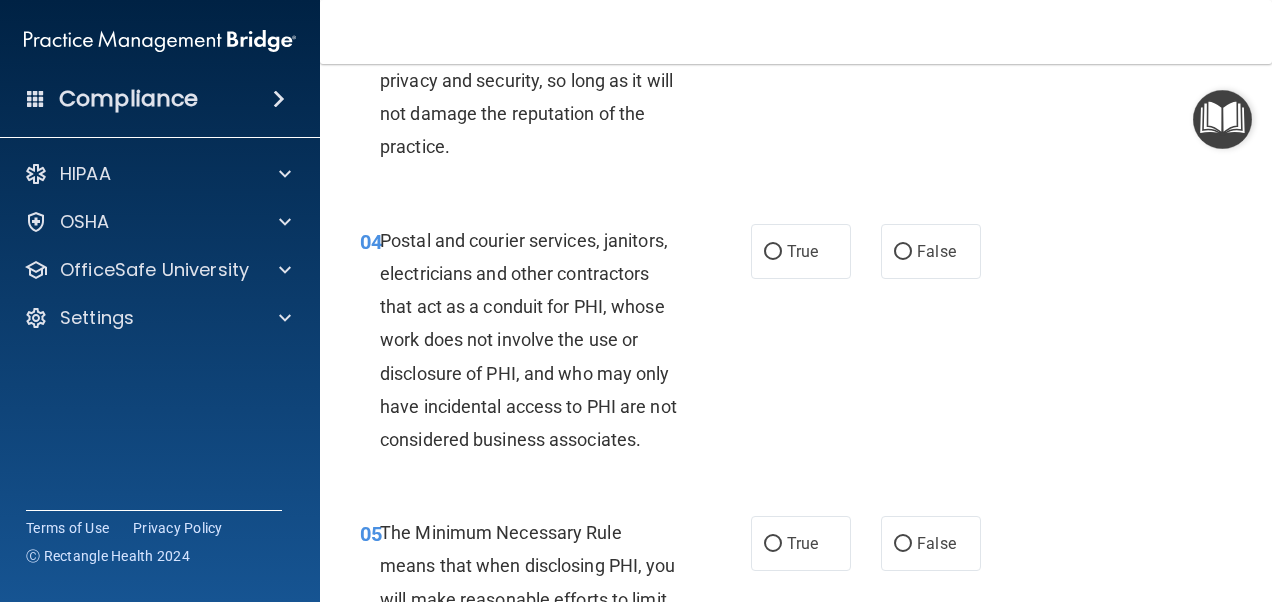 scroll, scrollTop: 614, scrollLeft: 0, axis: vertical 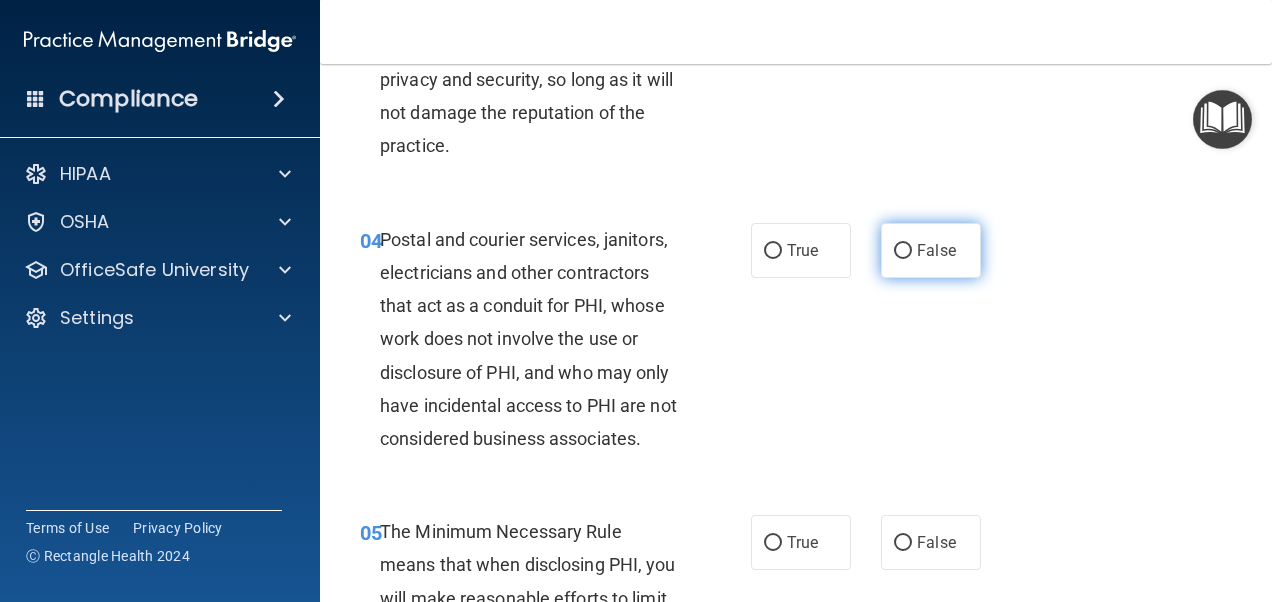click on "False" at bounding box center (903, 251) 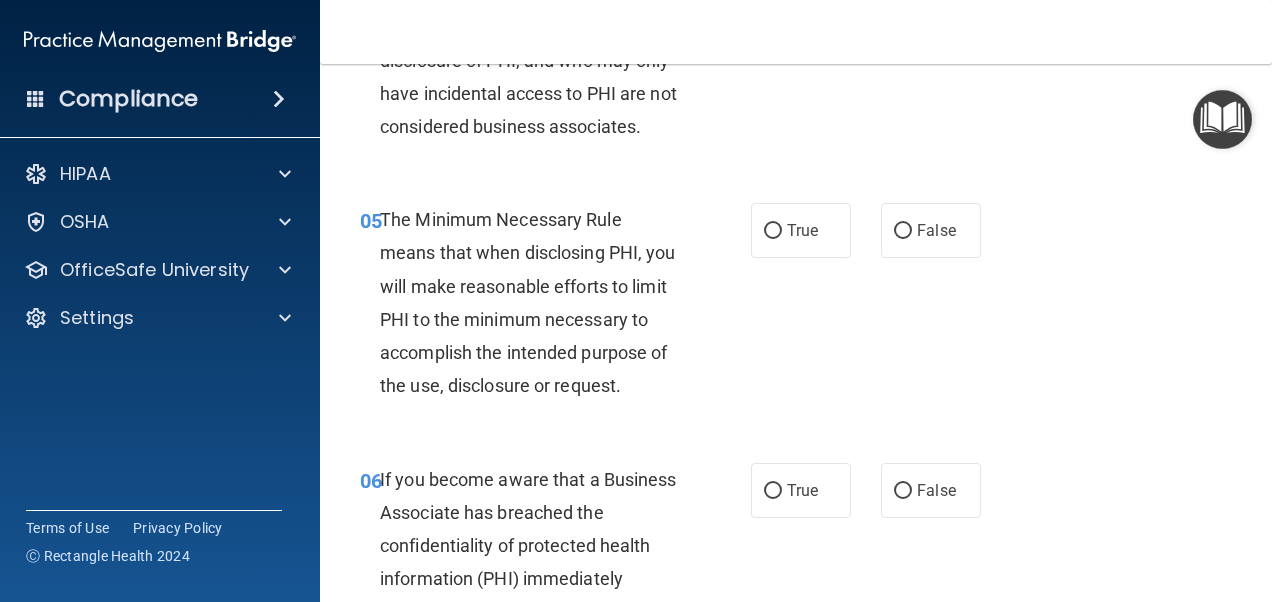 scroll, scrollTop: 954, scrollLeft: 0, axis: vertical 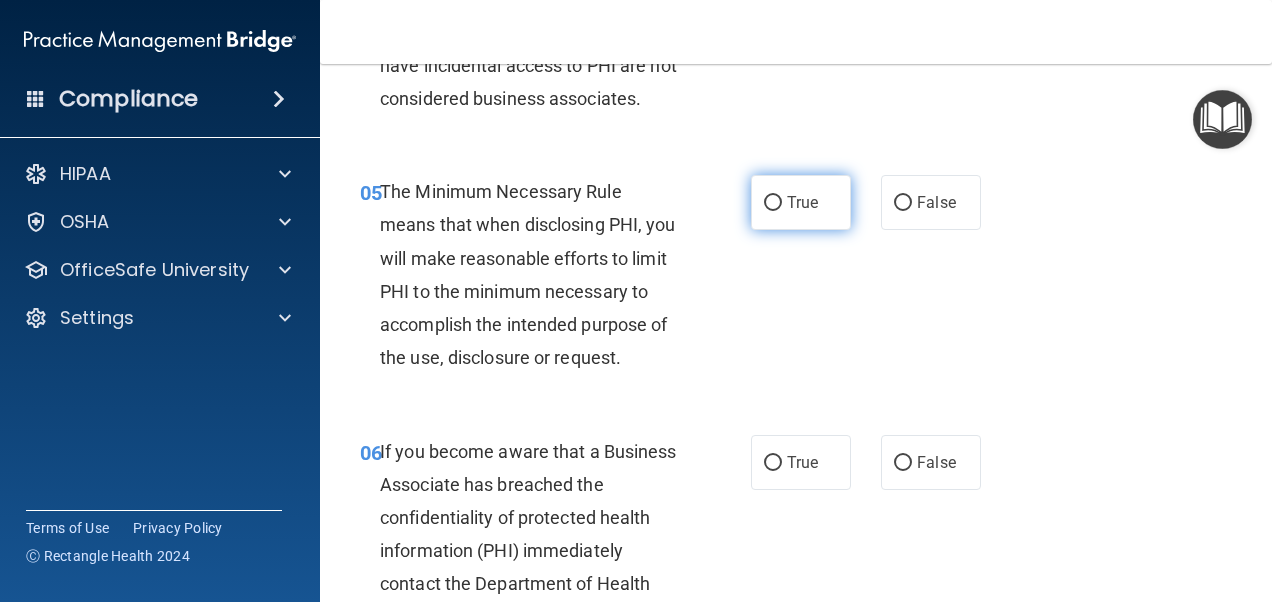 click on "True" at bounding box center [801, 202] 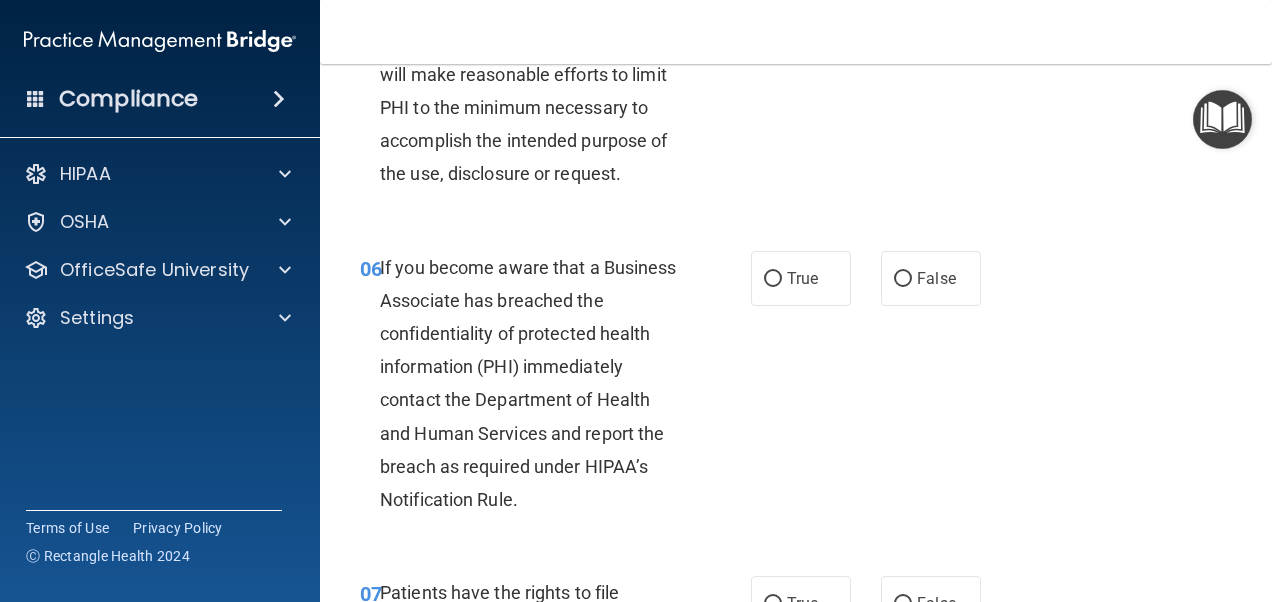 scroll, scrollTop: 1237, scrollLeft: 0, axis: vertical 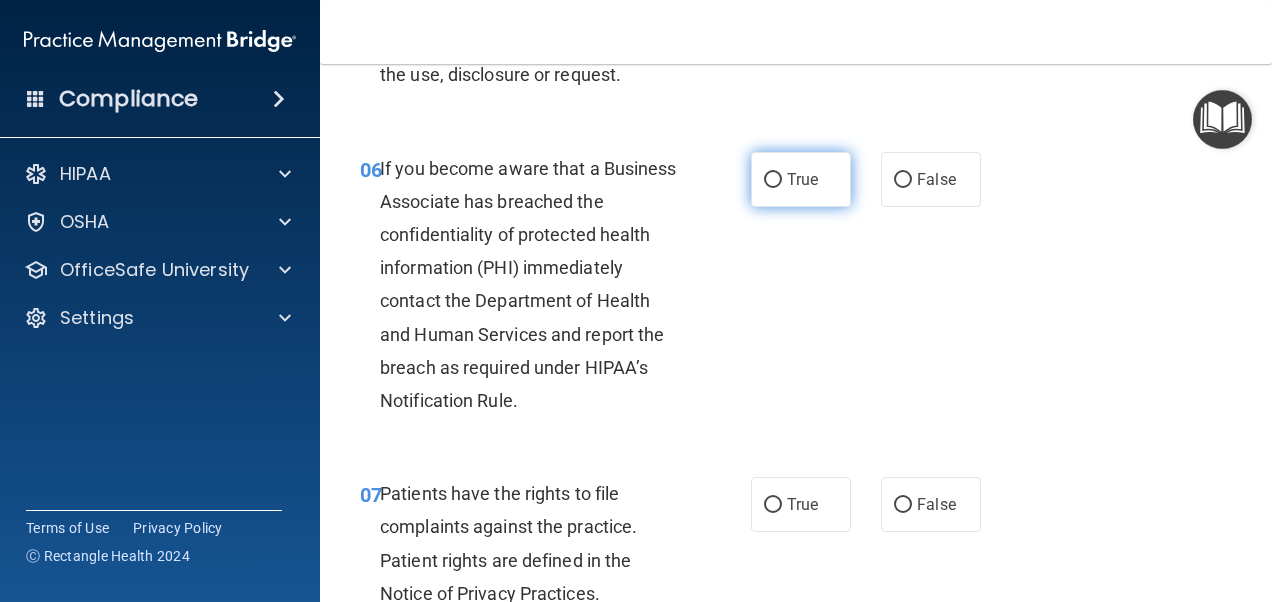 click on "True" at bounding box center [802, 179] 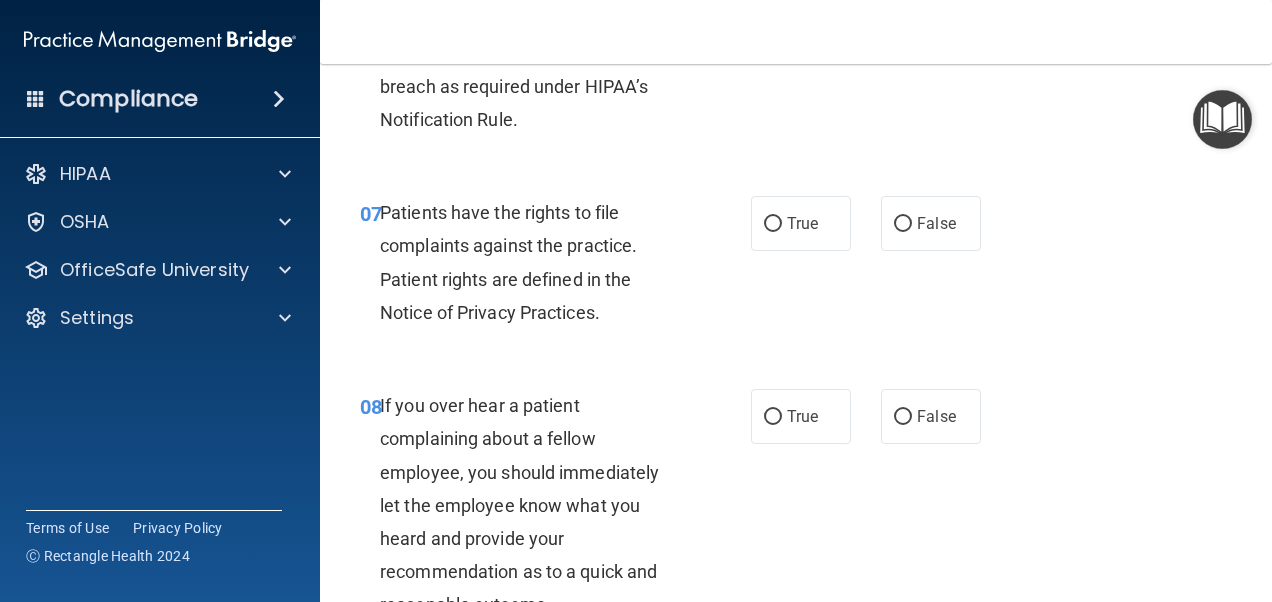 scroll, scrollTop: 1544, scrollLeft: 0, axis: vertical 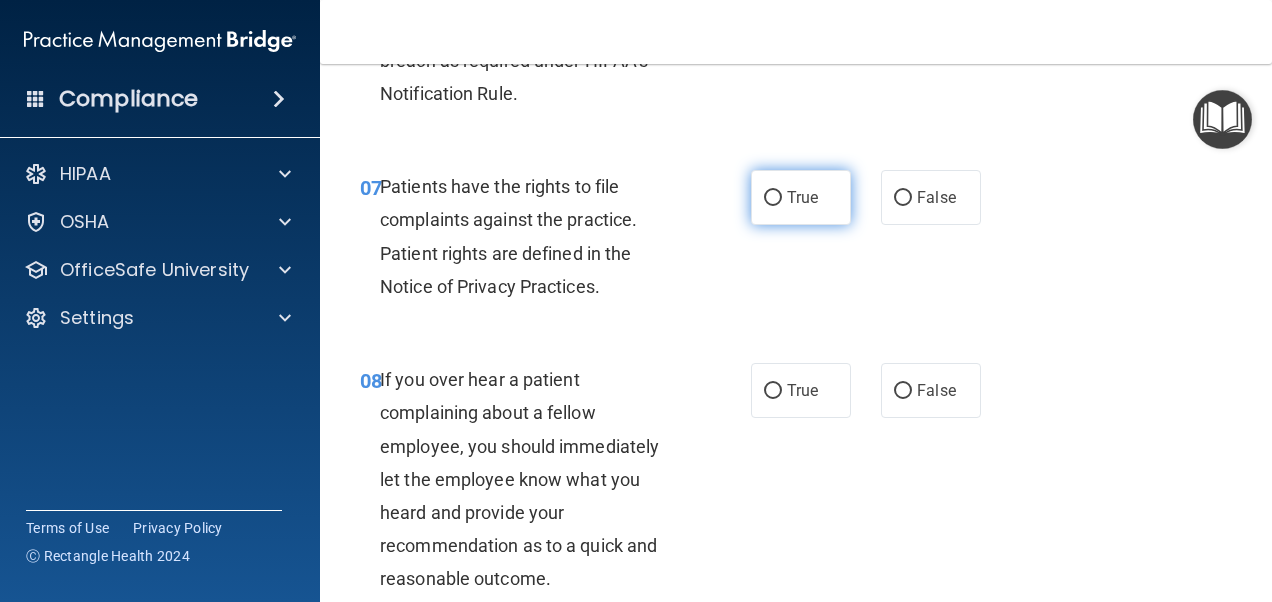 click on "True" at bounding box center (801, 197) 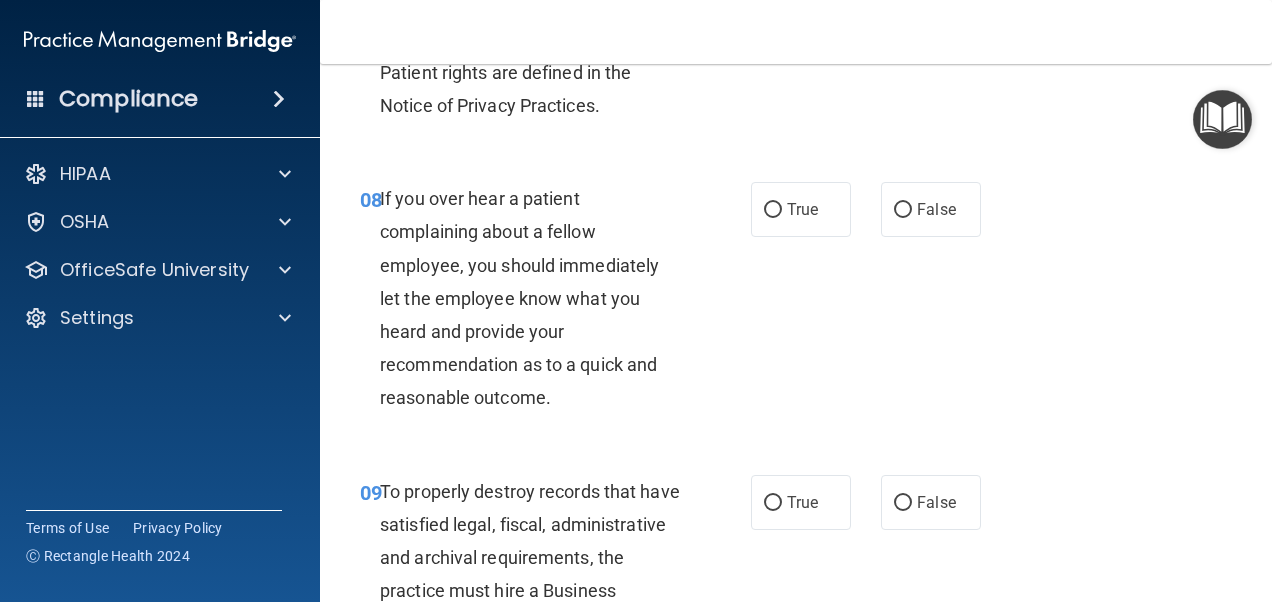 scroll, scrollTop: 1726, scrollLeft: 0, axis: vertical 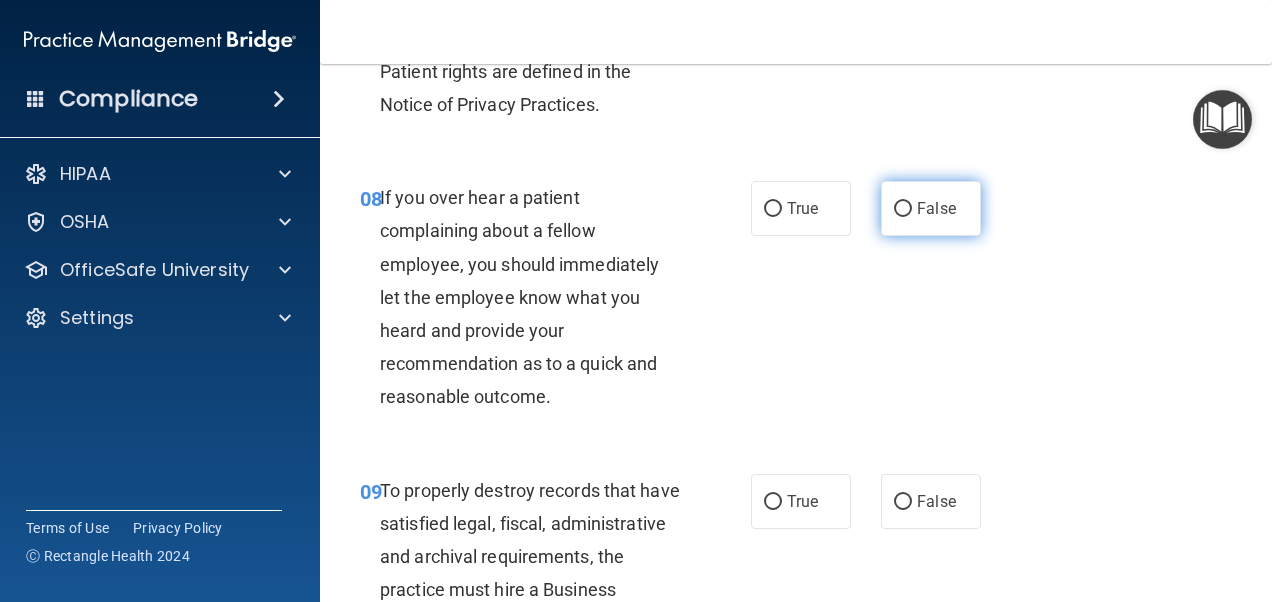 click on "False" at bounding box center [903, 209] 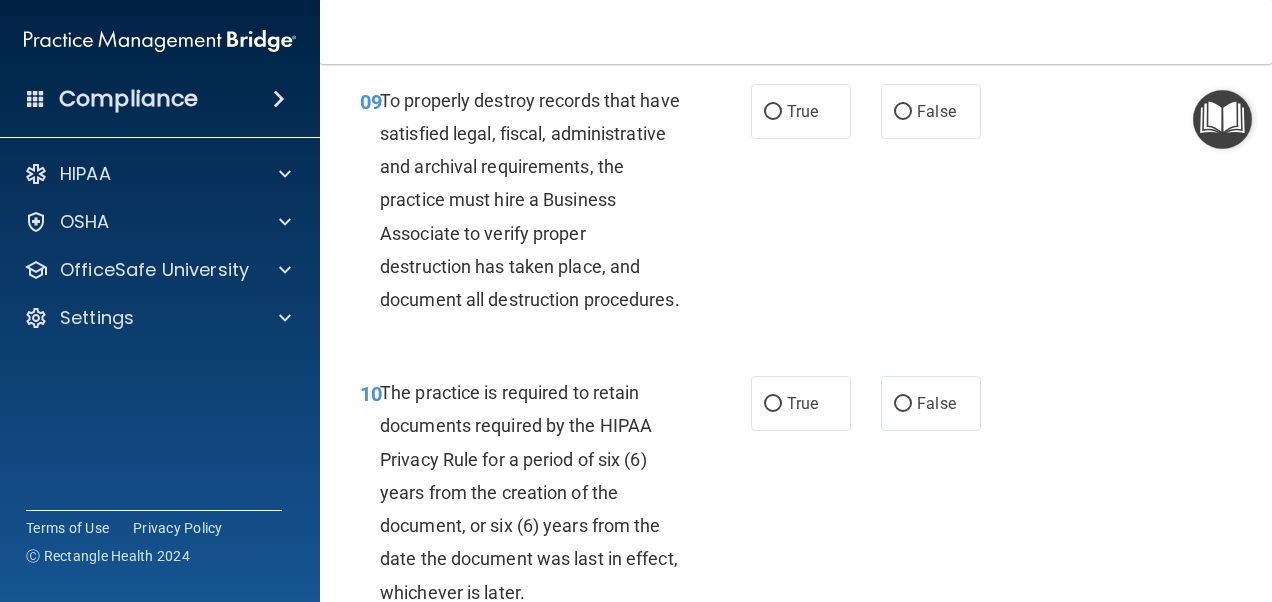scroll, scrollTop: 2115, scrollLeft: 0, axis: vertical 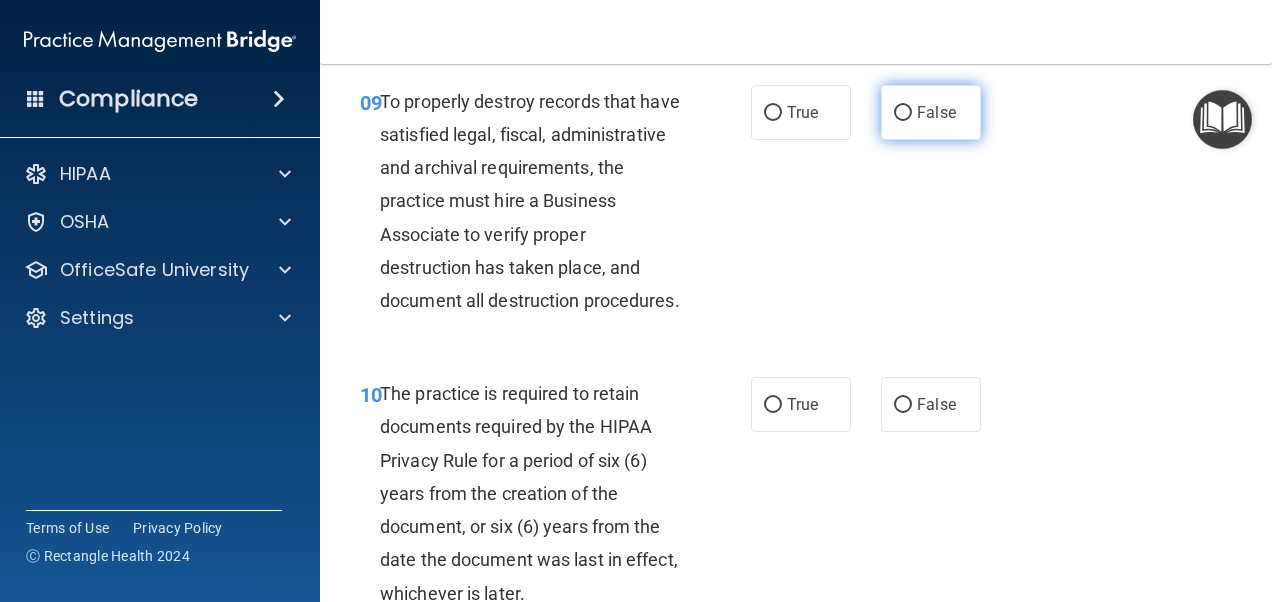 click on "False" at bounding box center [931, 112] 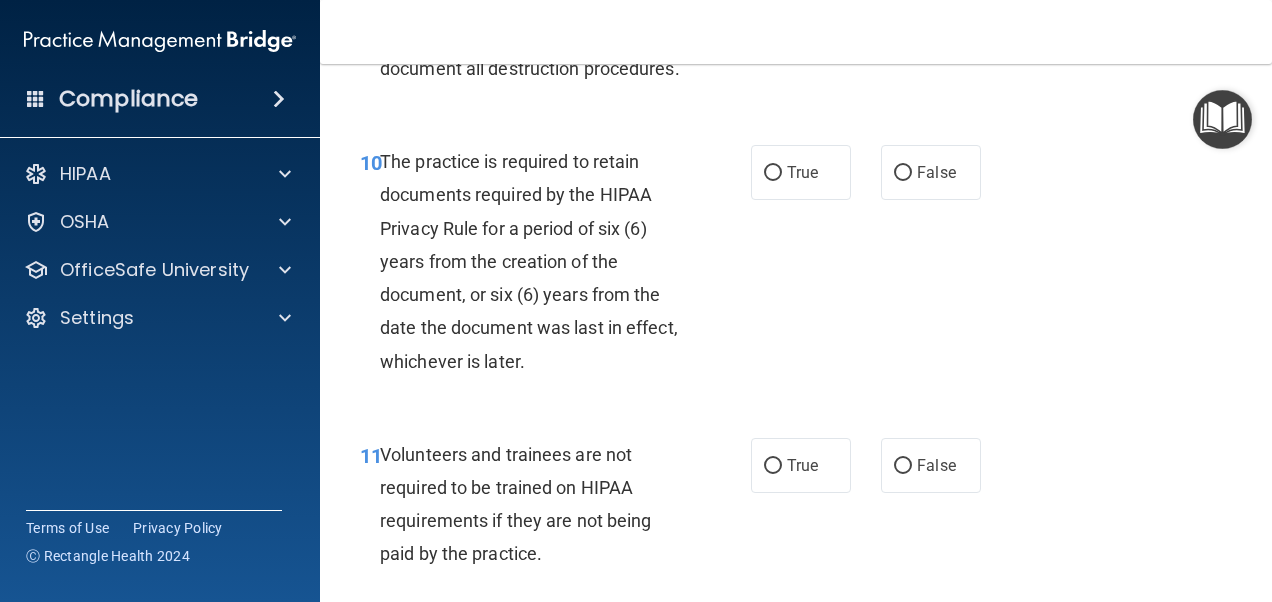 scroll, scrollTop: 2345, scrollLeft: 0, axis: vertical 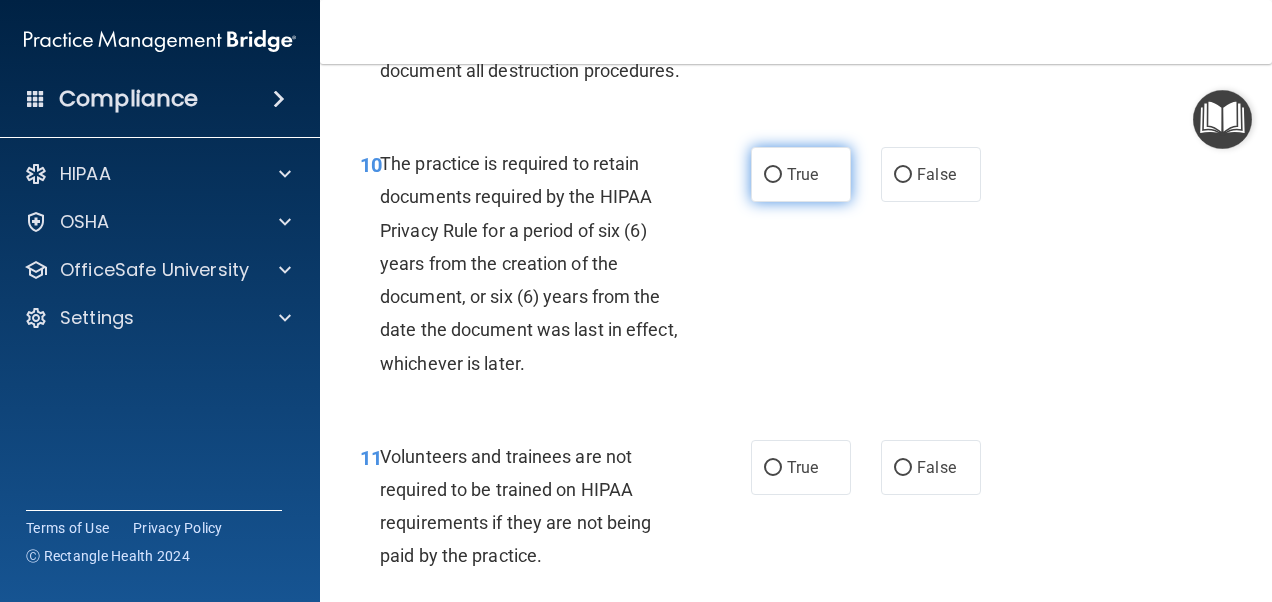 click on "True" at bounding box center (773, 175) 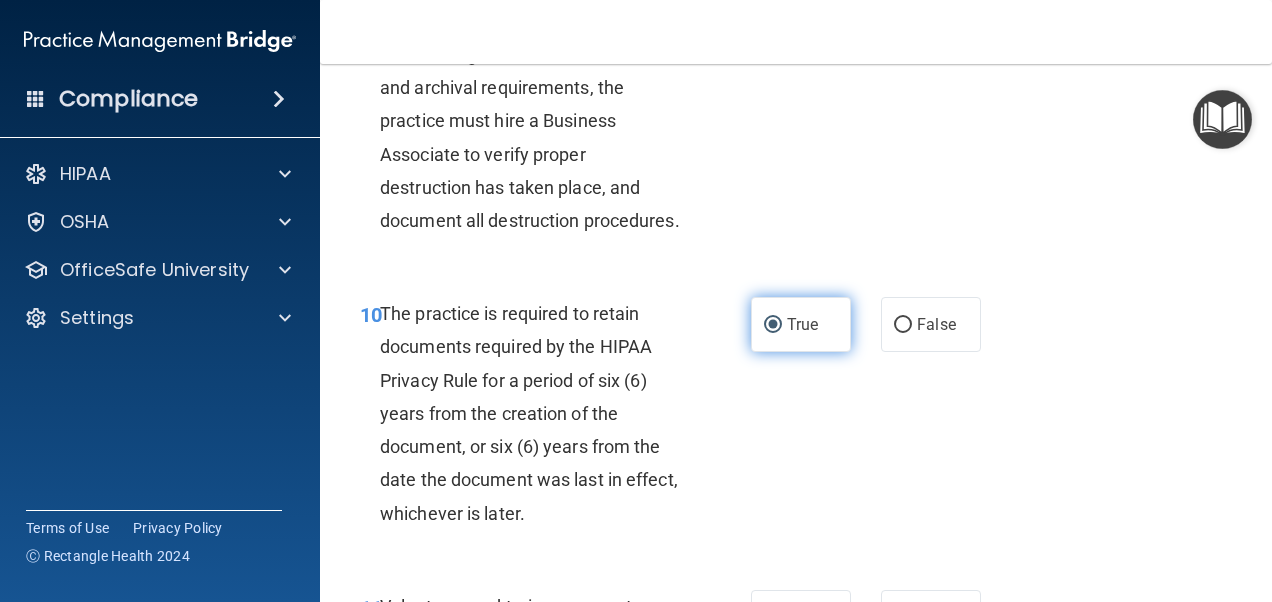 scroll, scrollTop: 2181, scrollLeft: 0, axis: vertical 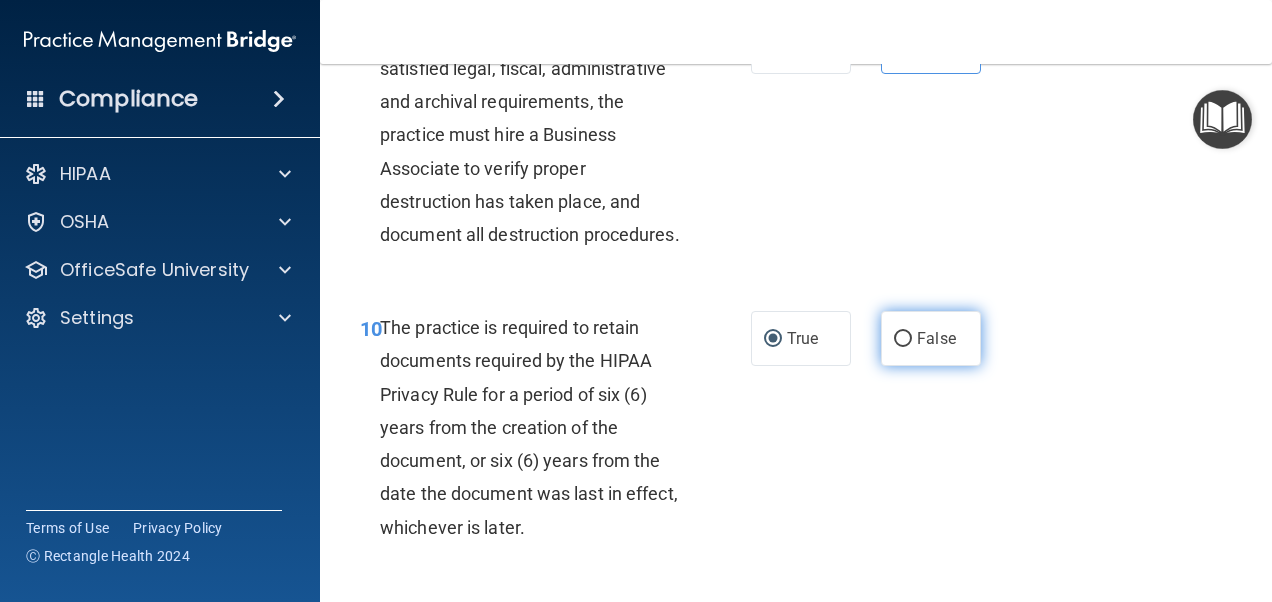 click on "False" at bounding box center (931, 338) 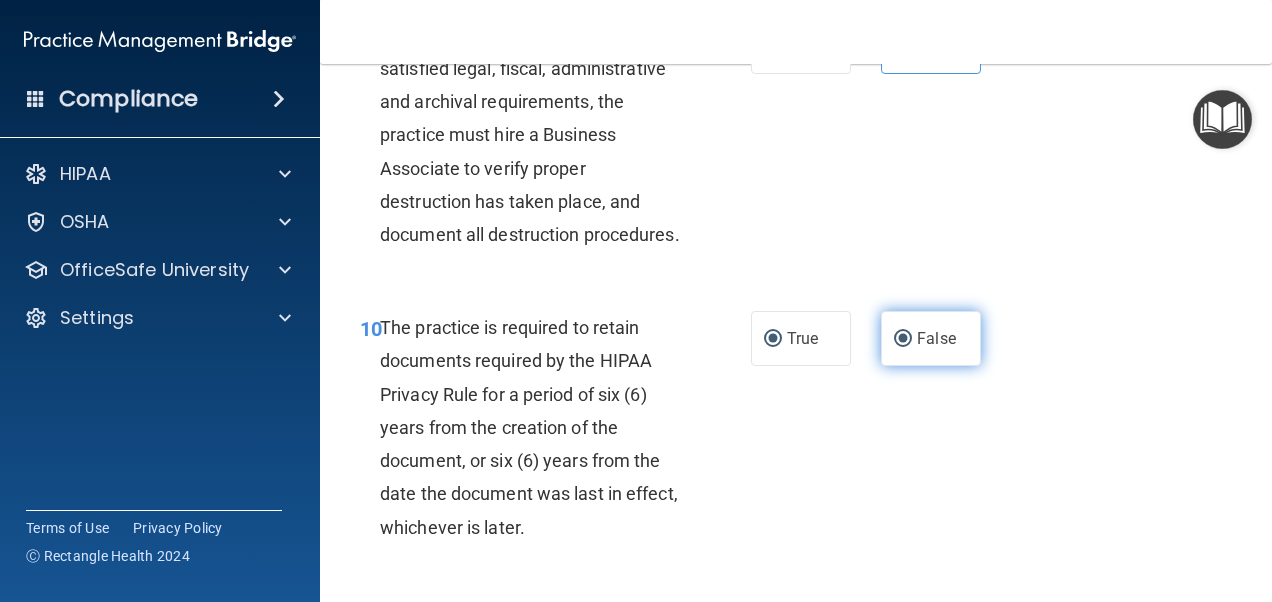 radio on "false" 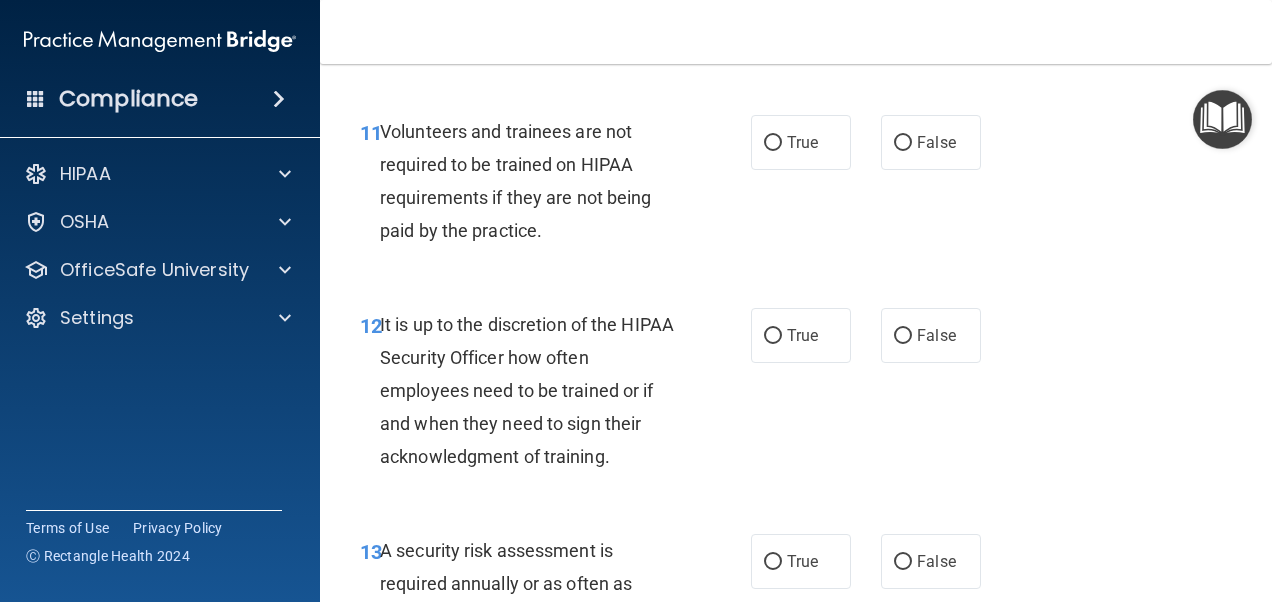 scroll, scrollTop: 2669, scrollLeft: 0, axis: vertical 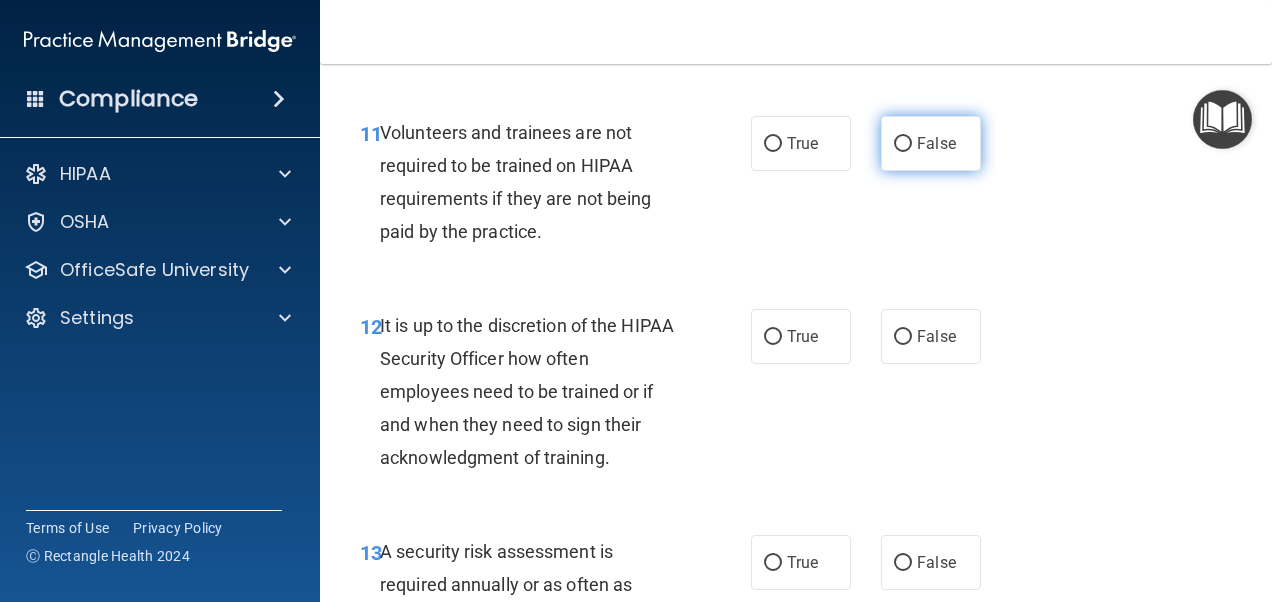 click on "False" at bounding box center (931, 143) 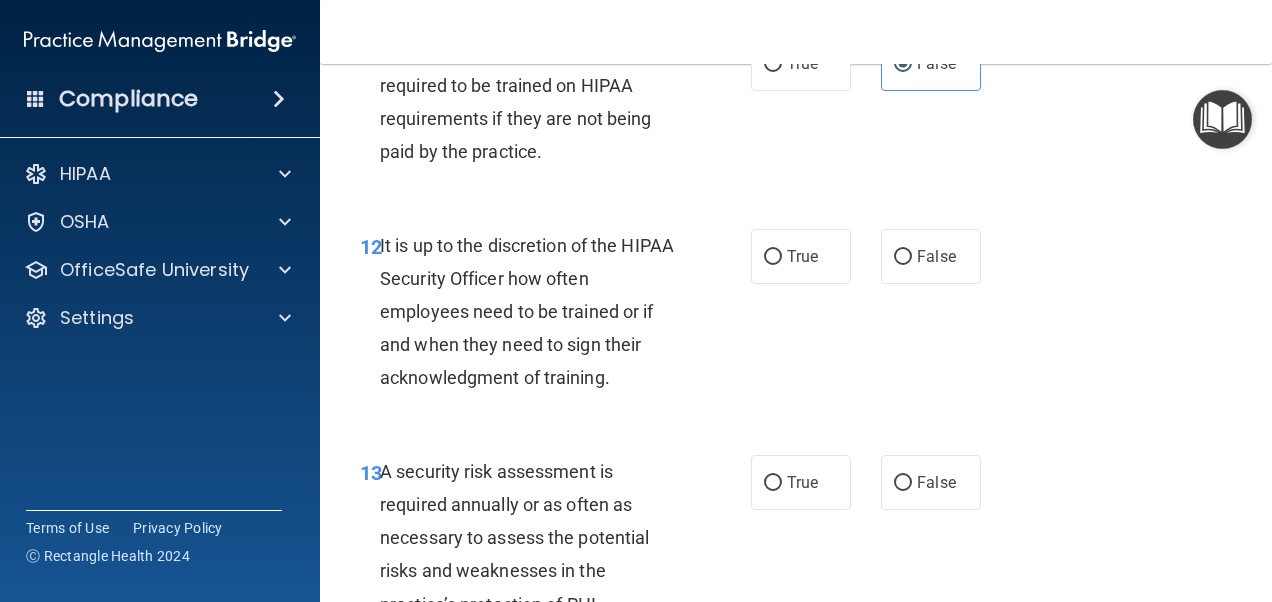 scroll, scrollTop: 2751, scrollLeft: 0, axis: vertical 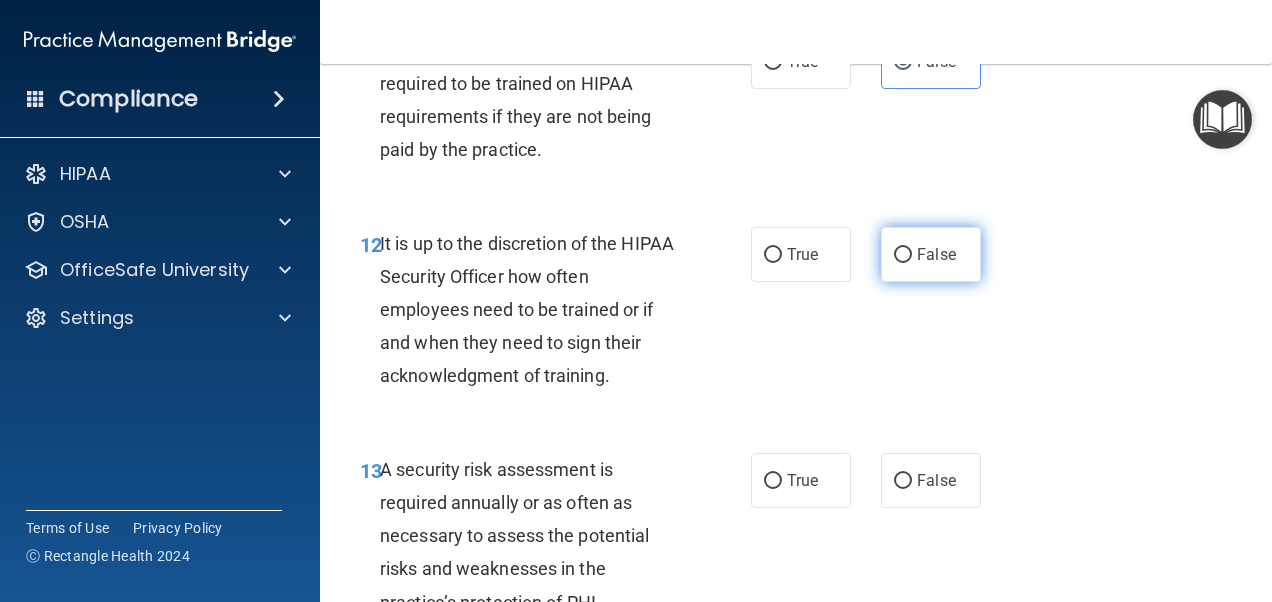 click on "False" at bounding box center (936, 254) 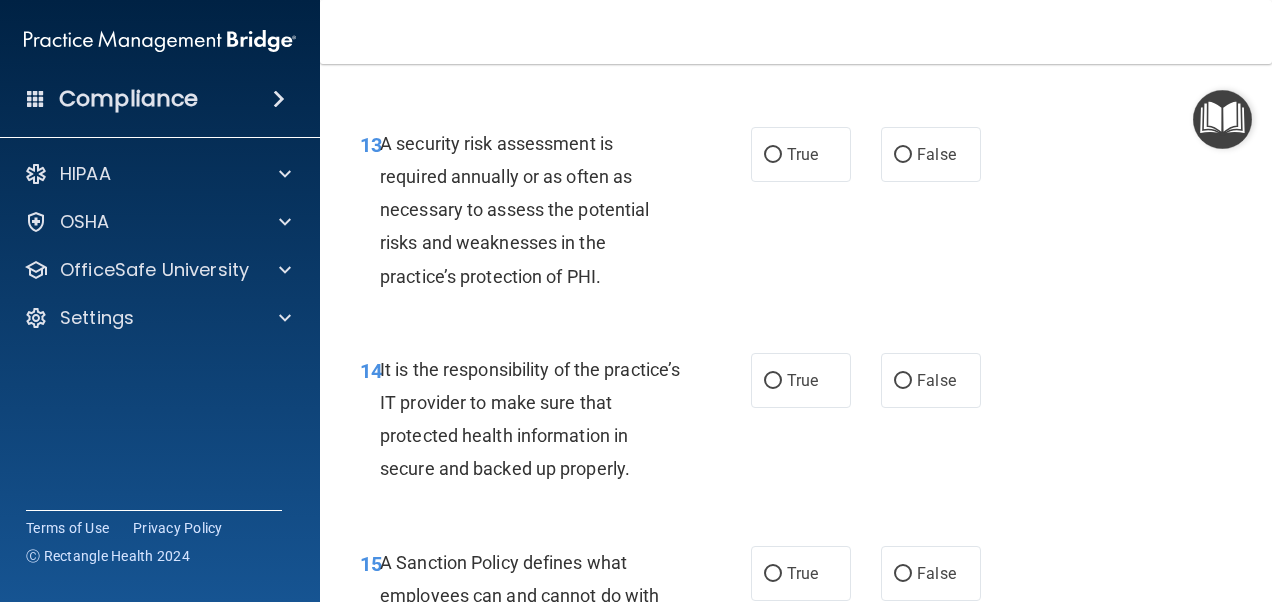 scroll, scrollTop: 3080, scrollLeft: 0, axis: vertical 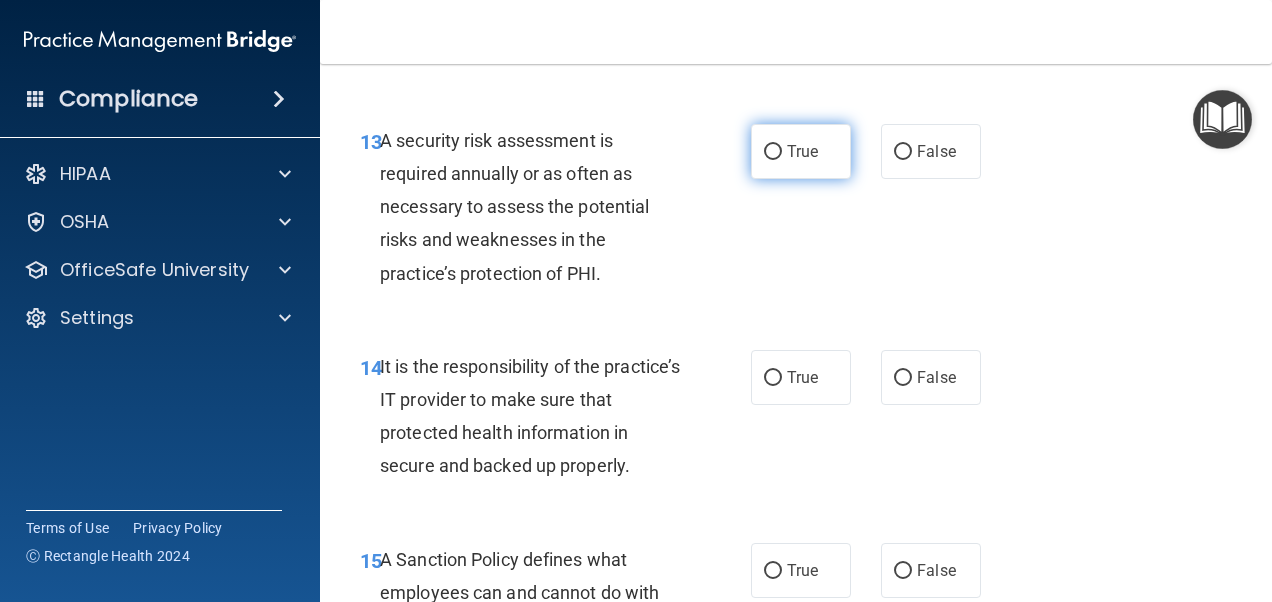 click on "True" at bounding box center [801, 151] 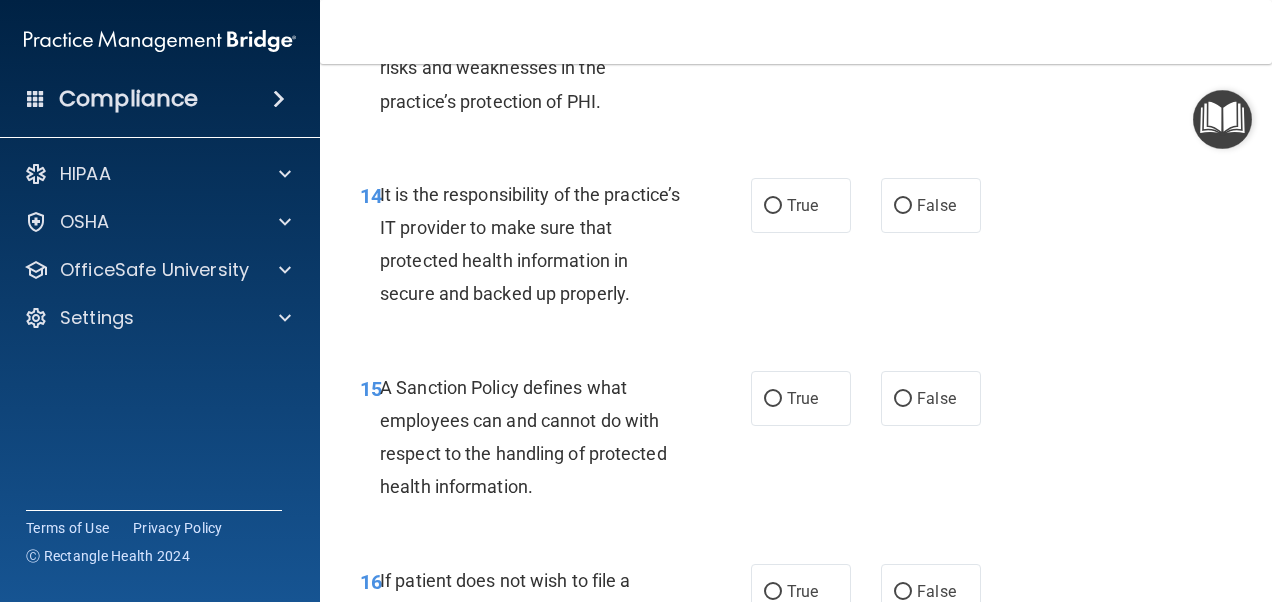scroll, scrollTop: 3262, scrollLeft: 0, axis: vertical 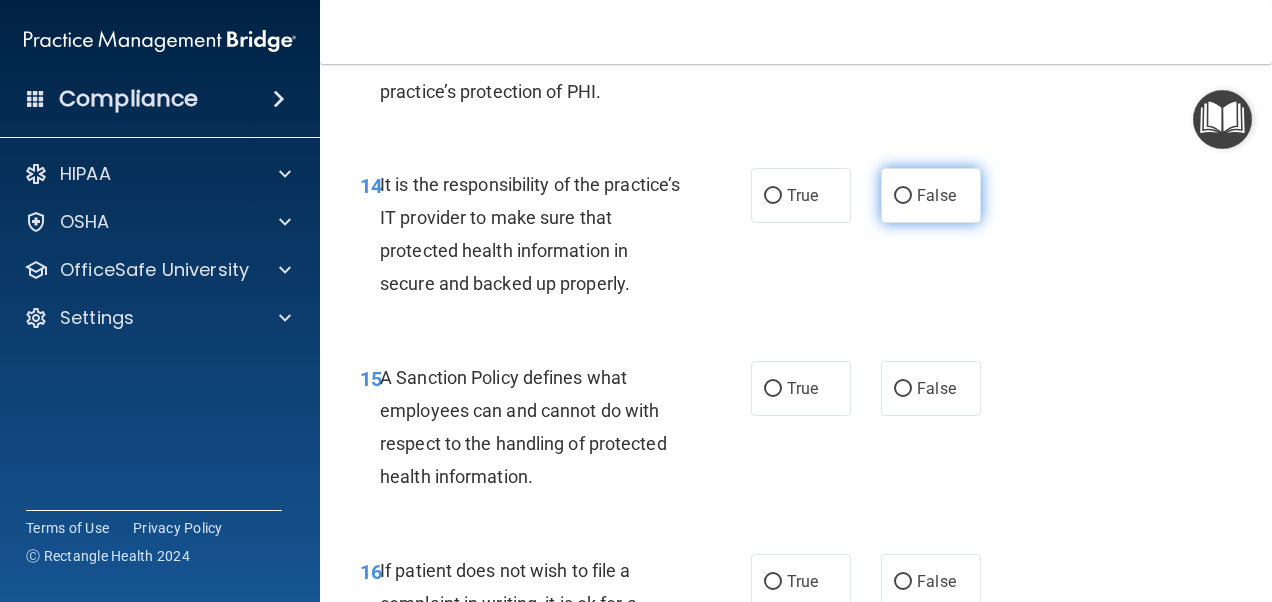 click on "False" at bounding box center (936, 195) 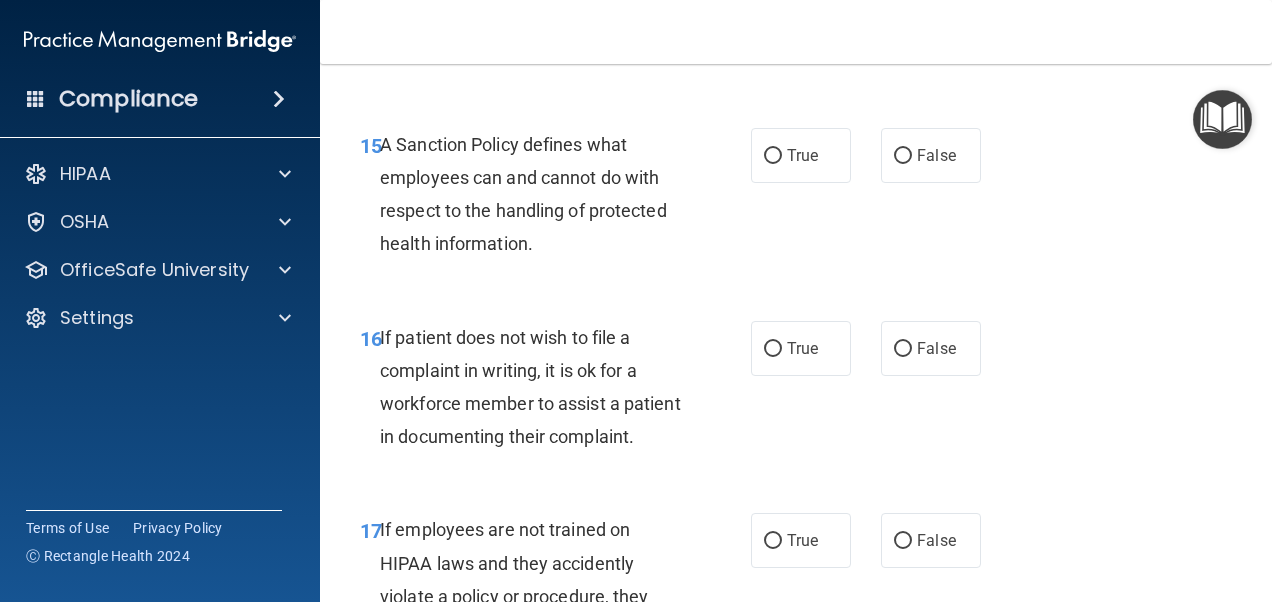 scroll, scrollTop: 3493, scrollLeft: 0, axis: vertical 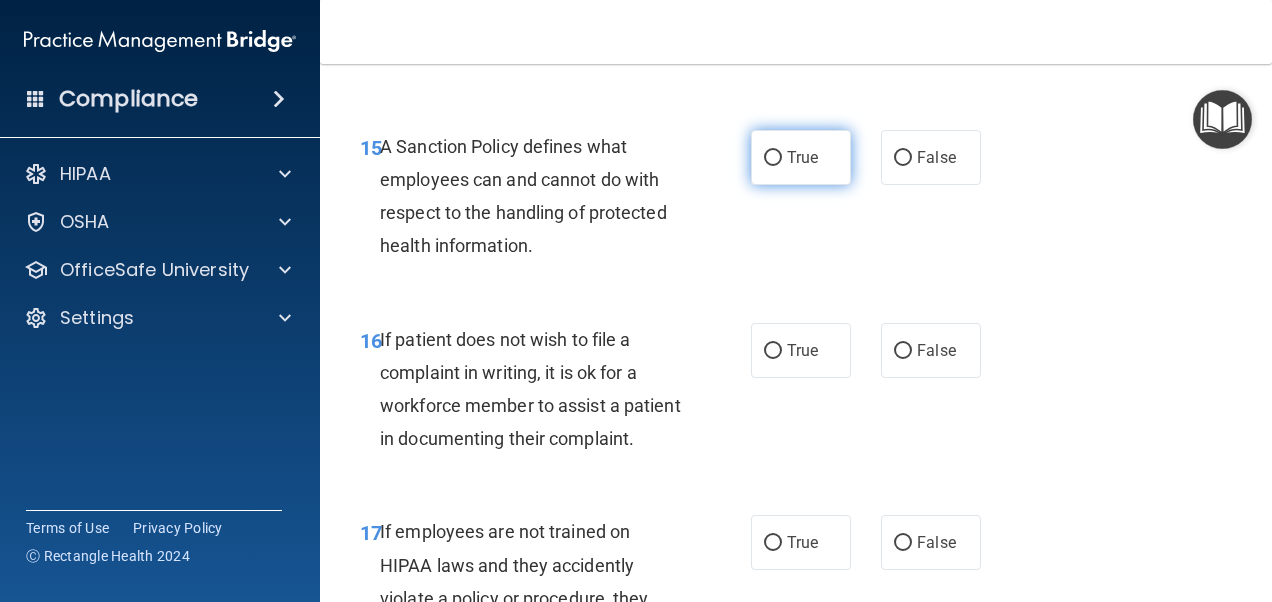 click on "True" at bounding box center (802, 157) 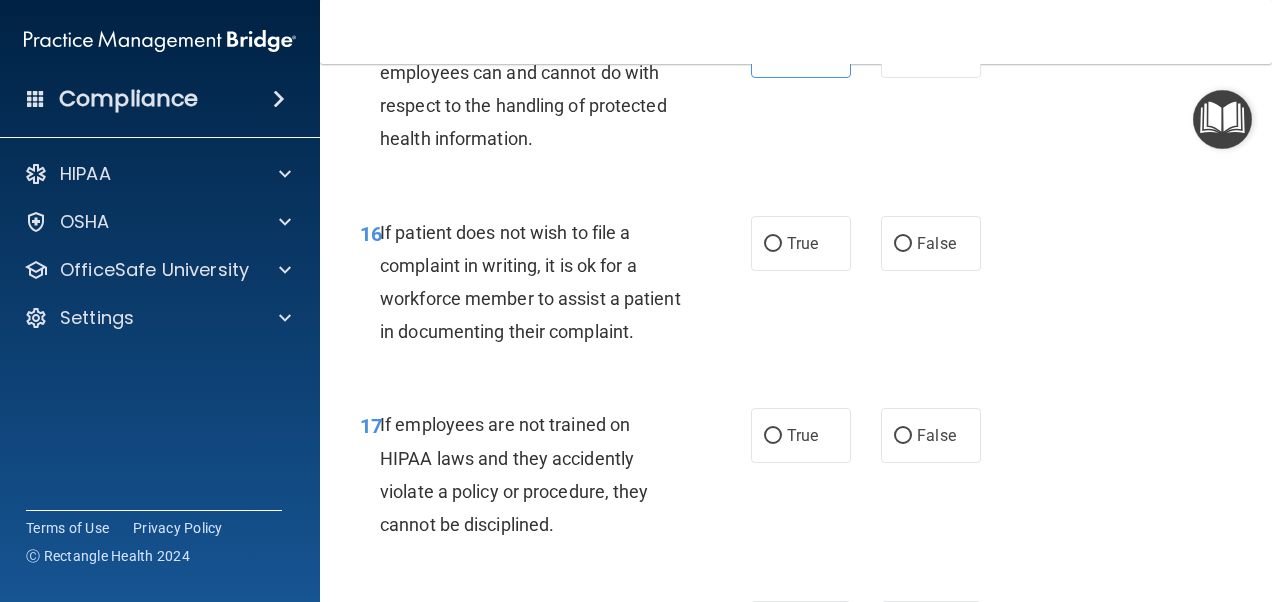 scroll, scrollTop: 3600, scrollLeft: 0, axis: vertical 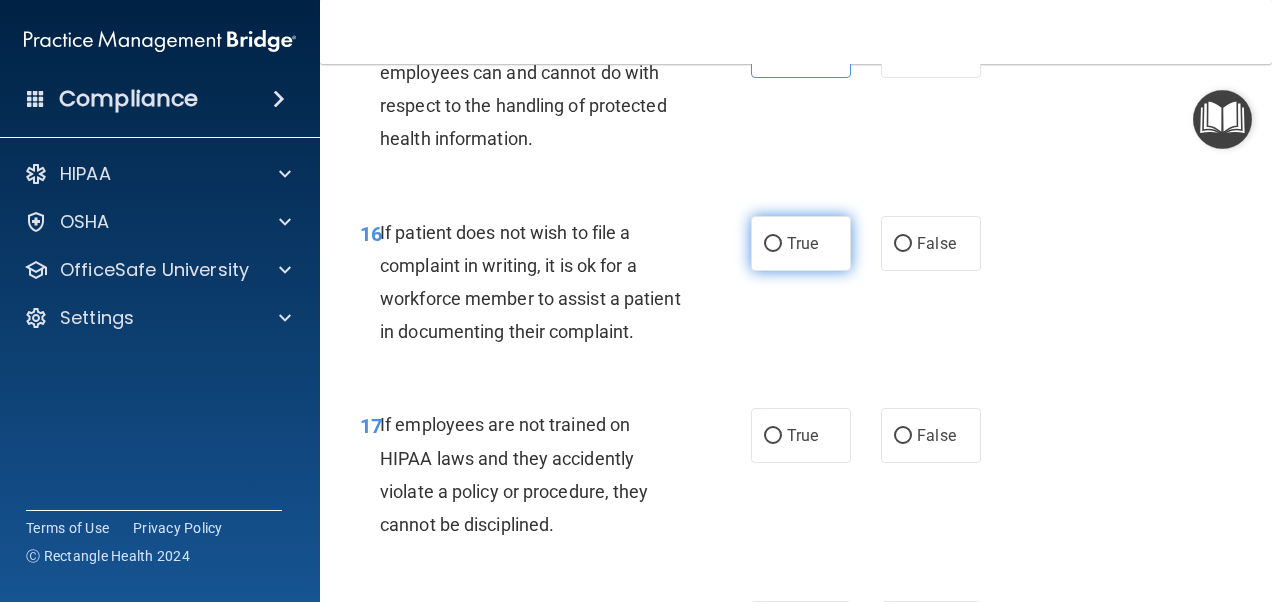 click on "True" at bounding box center [802, 243] 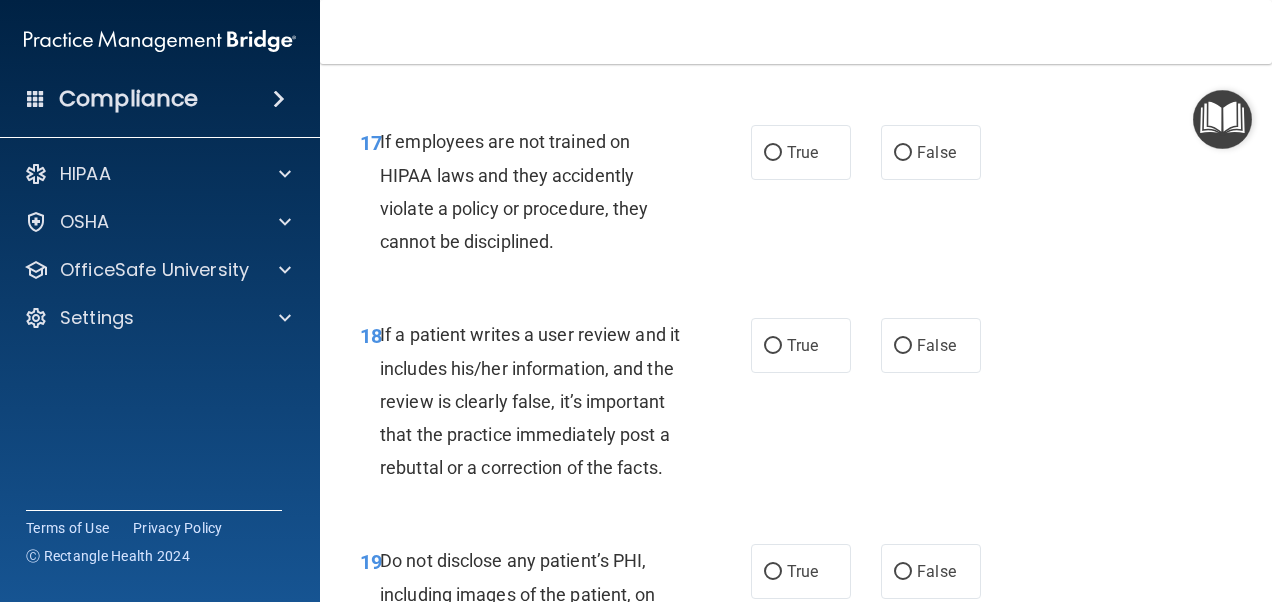 scroll, scrollTop: 3884, scrollLeft: 0, axis: vertical 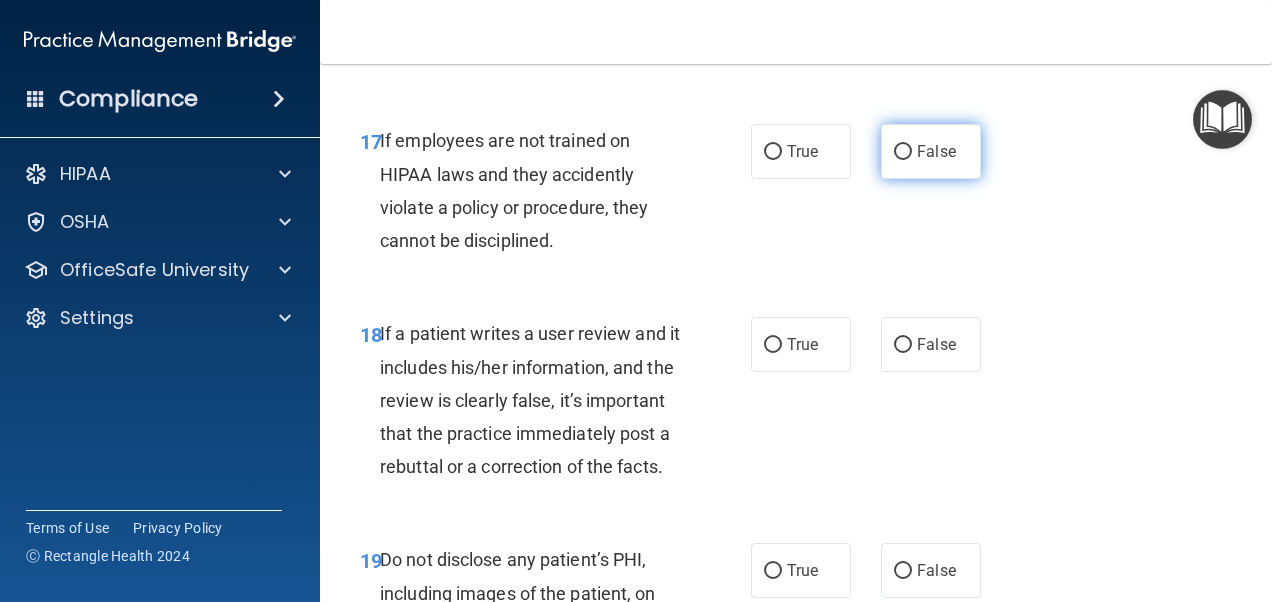 click on "False" at bounding box center (936, 151) 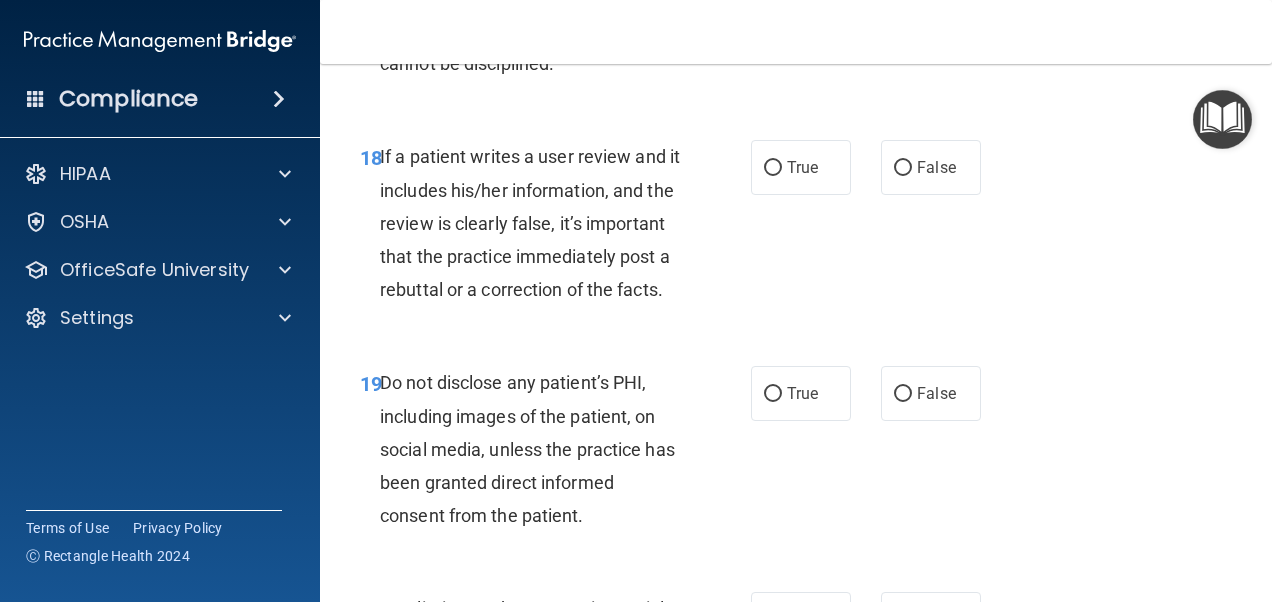 scroll, scrollTop: 4068, scrollLeft: 0, axis: vertical 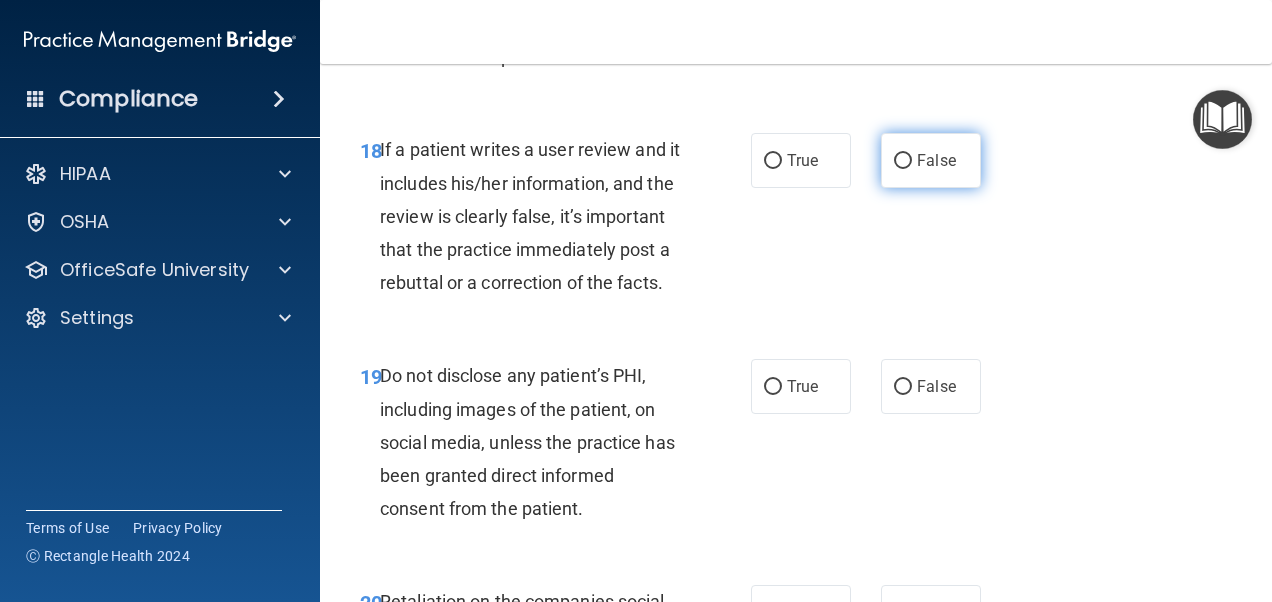 click on "False" at bounding box center (936, 160) 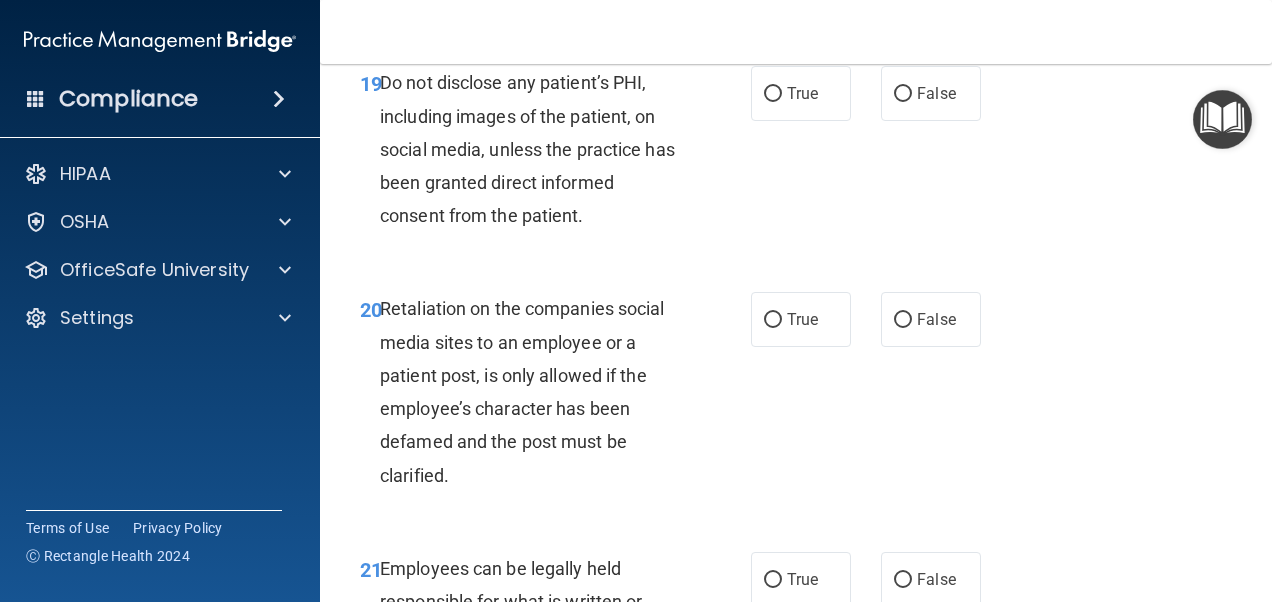 scroll, scrollTop: 4362, scrollLeft: 0, axis: vertical 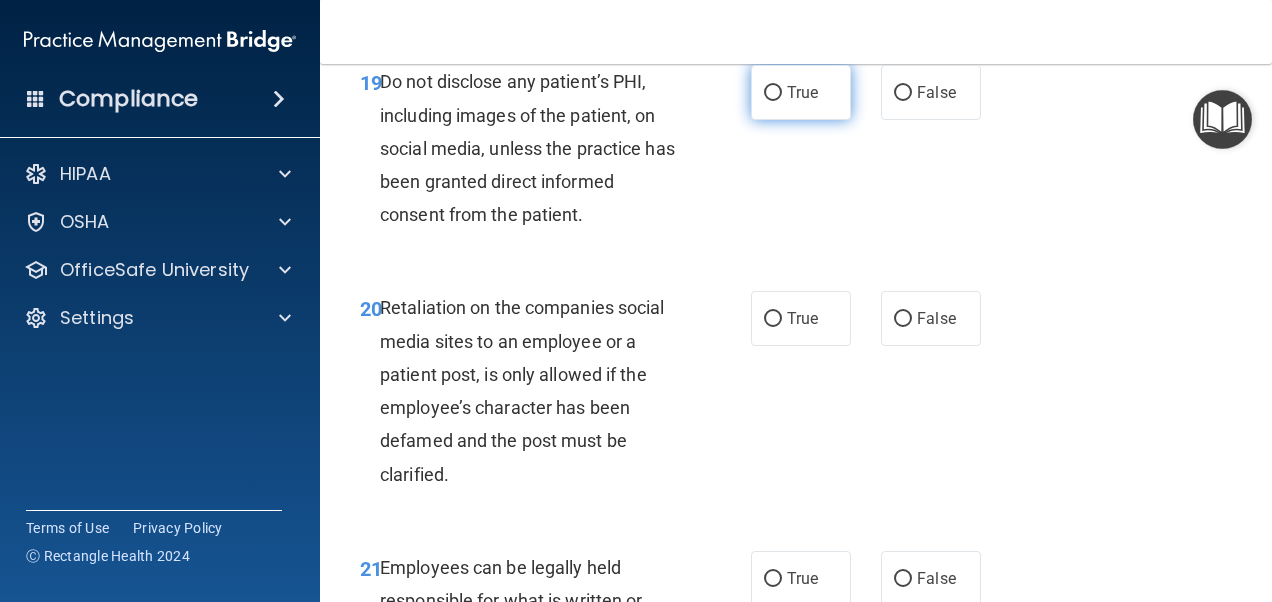 click on "True" at bounding box center (802, 92) 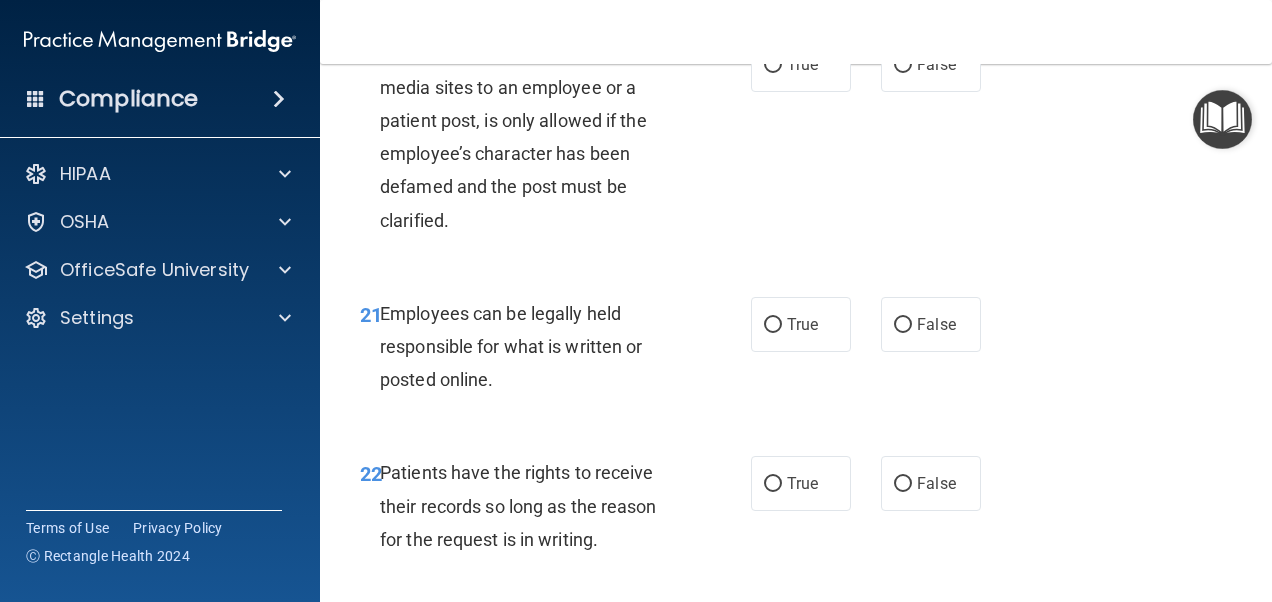 scroll, scrollTop: 4620, scrollLeft: 0, axis: vertical 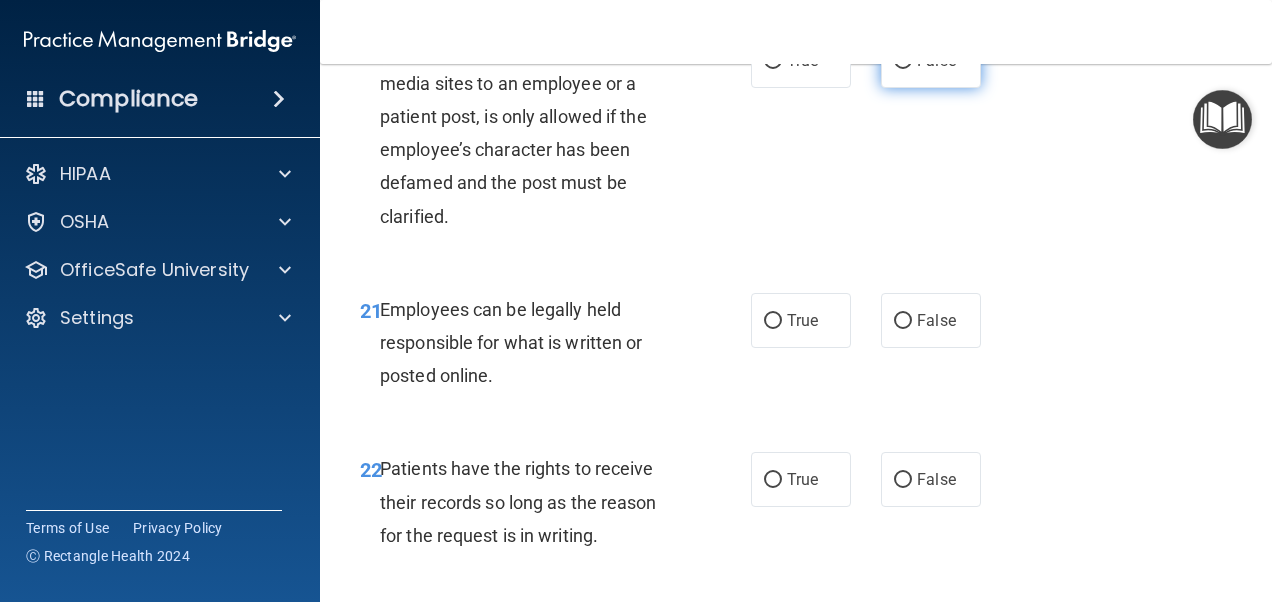 click on "False" at bounding box center (936, 60) 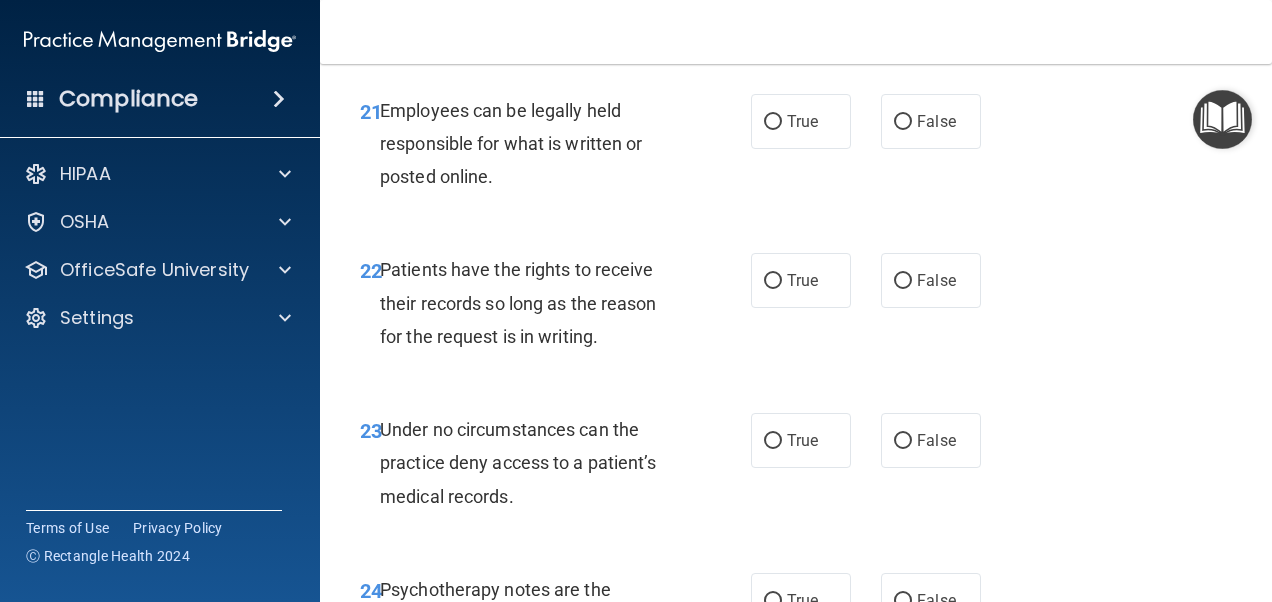 scroll, scrollTop: 4818, scrollLeft: 0, axis: vertical 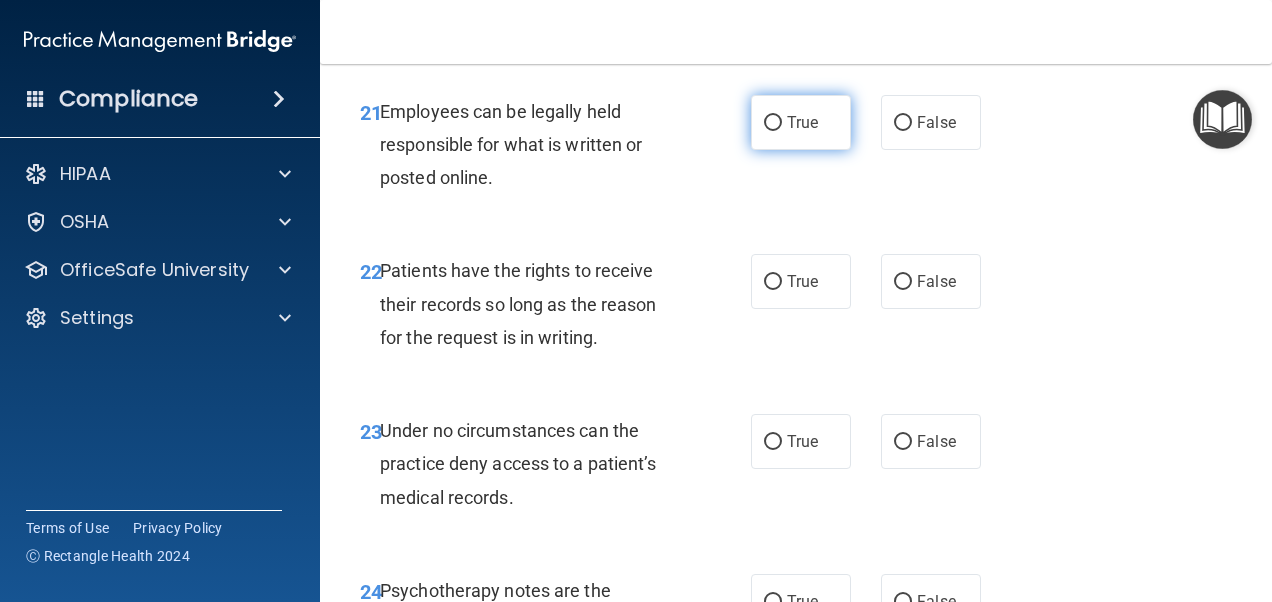 click on "True" at bounding box center (801, 122) 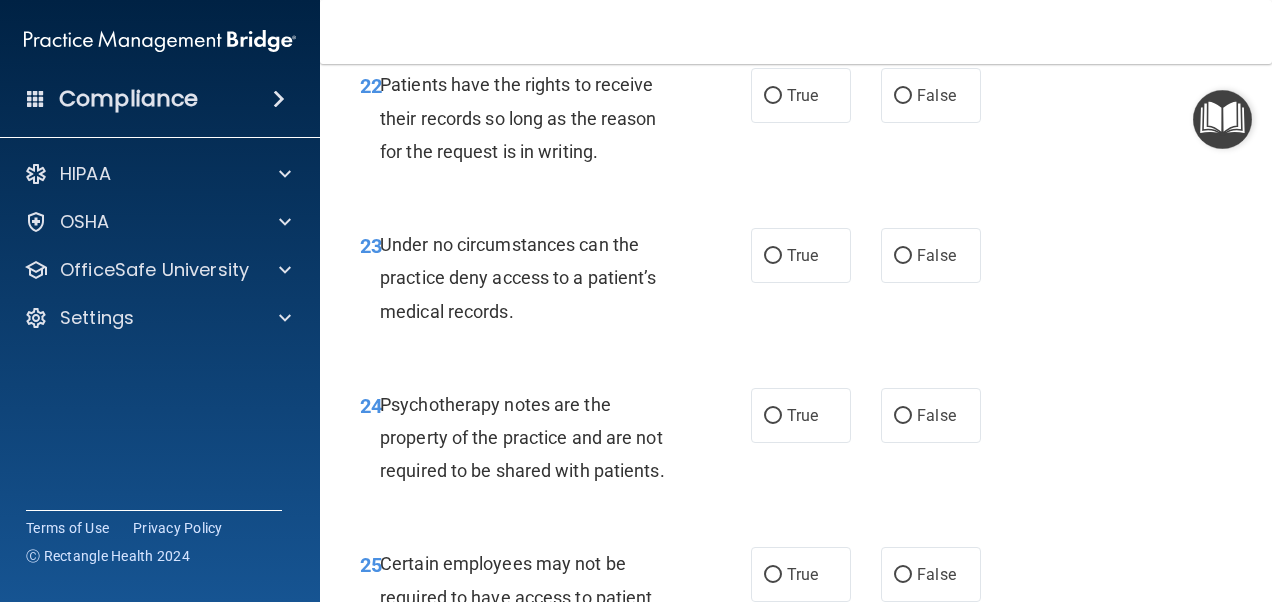 scroll, scrollTop: 5005, scrollLeft: 0, axis: vertical 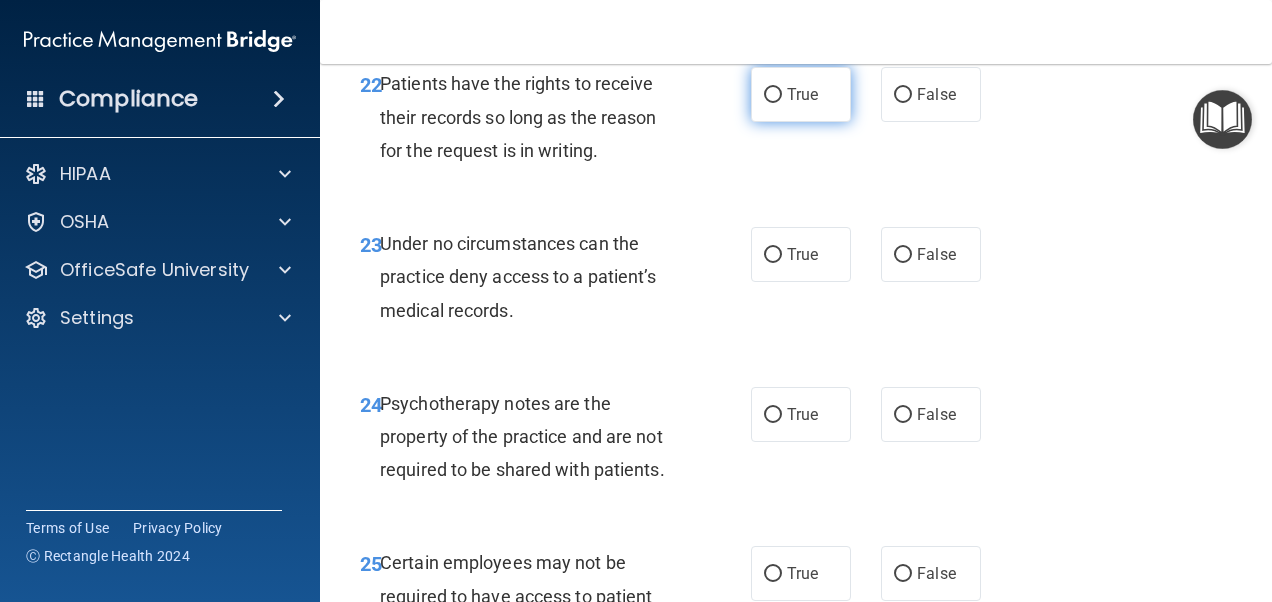 click on "True" at bounding box center [773, 95] 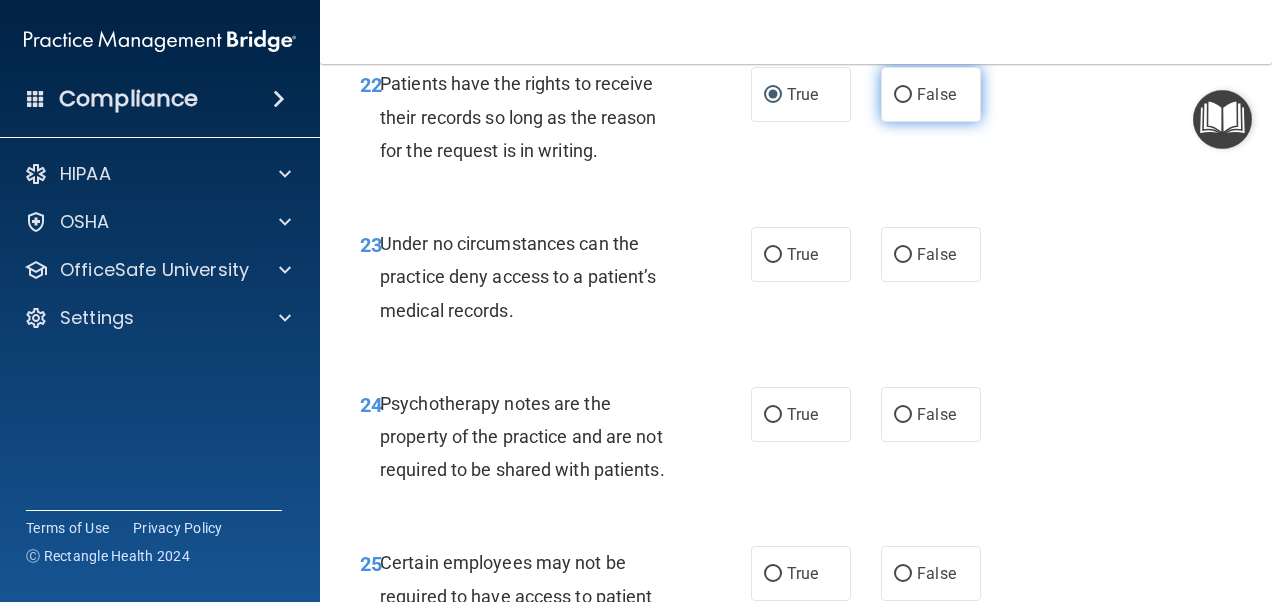 click on "False" at bounding box center (936, 94) 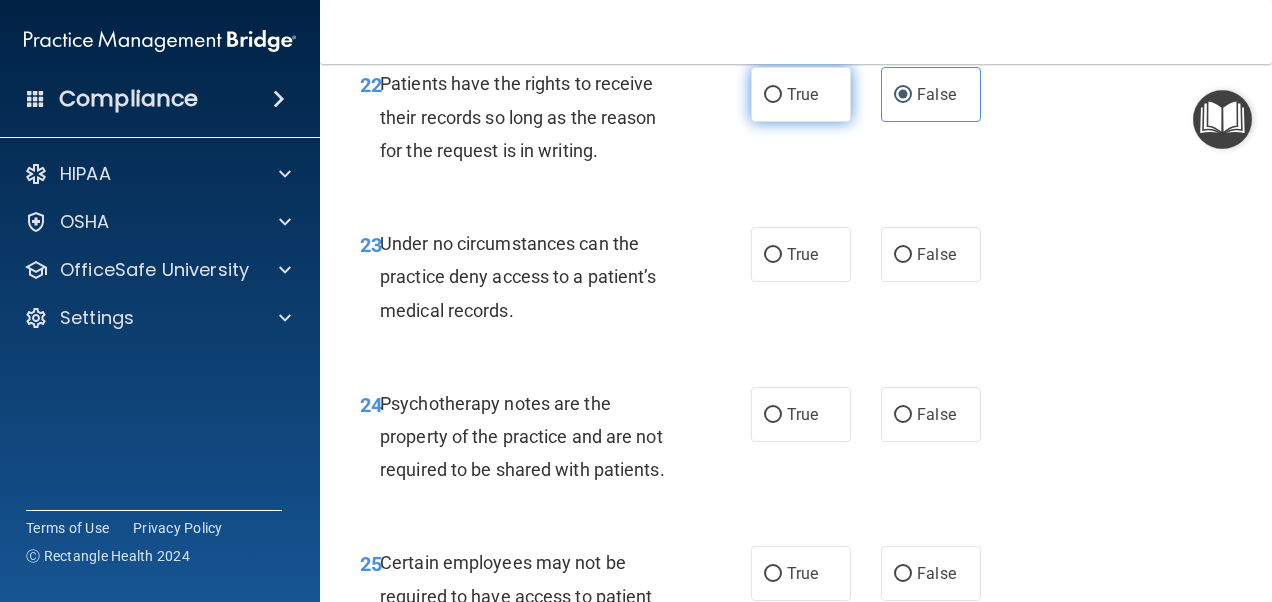 click on "True" at bounding box center (802, 94) 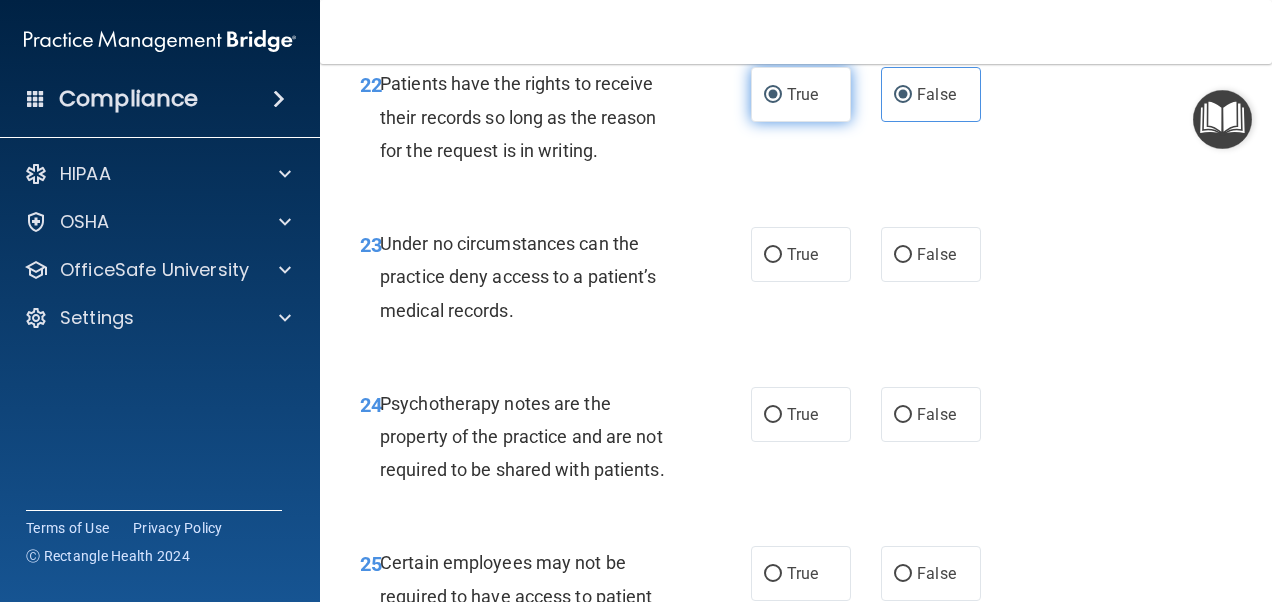 radio on "false" 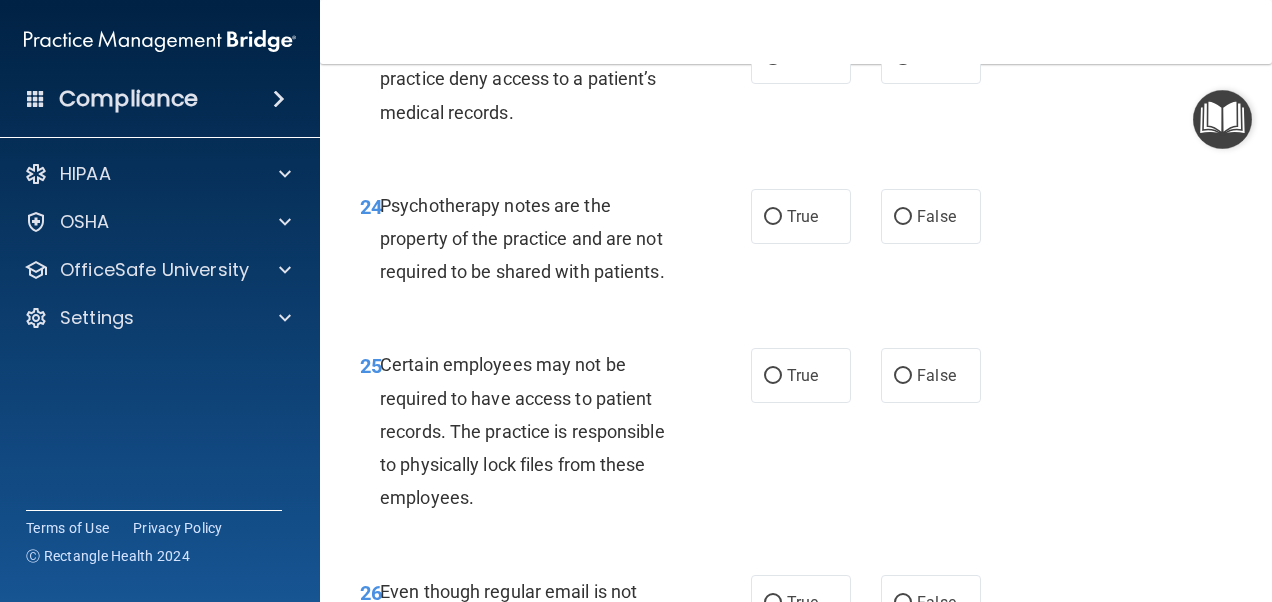 scroll, scrollTop: 5204, scrollLeft: 0, axis: vertical 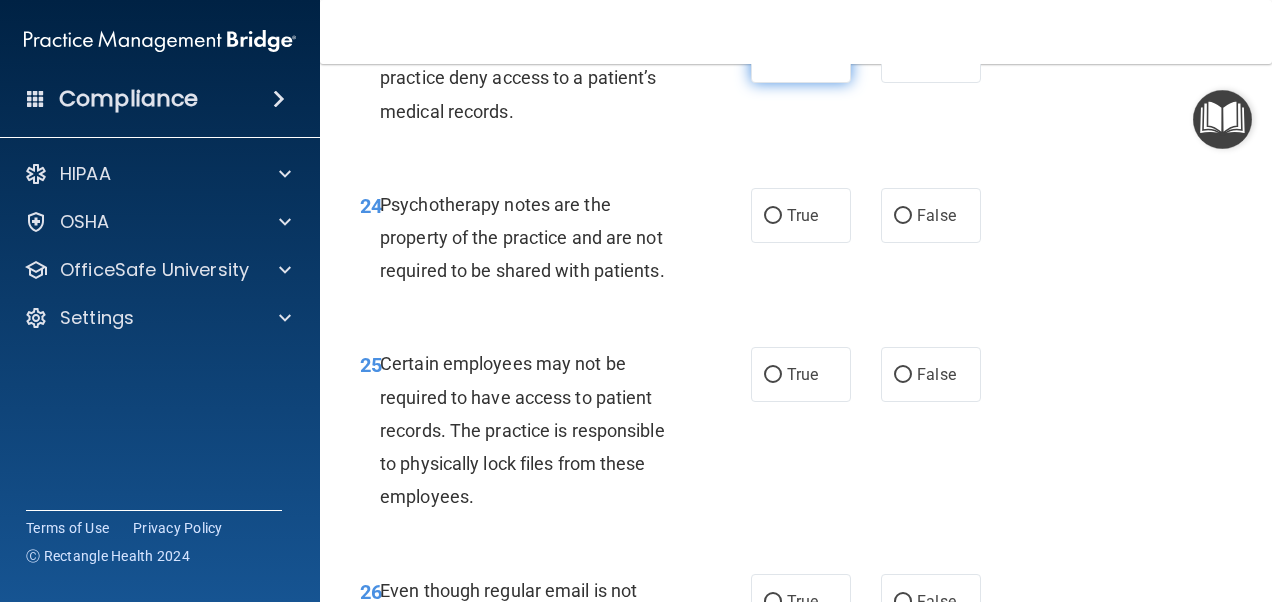 click on "True" at bounding box center (773, 56) 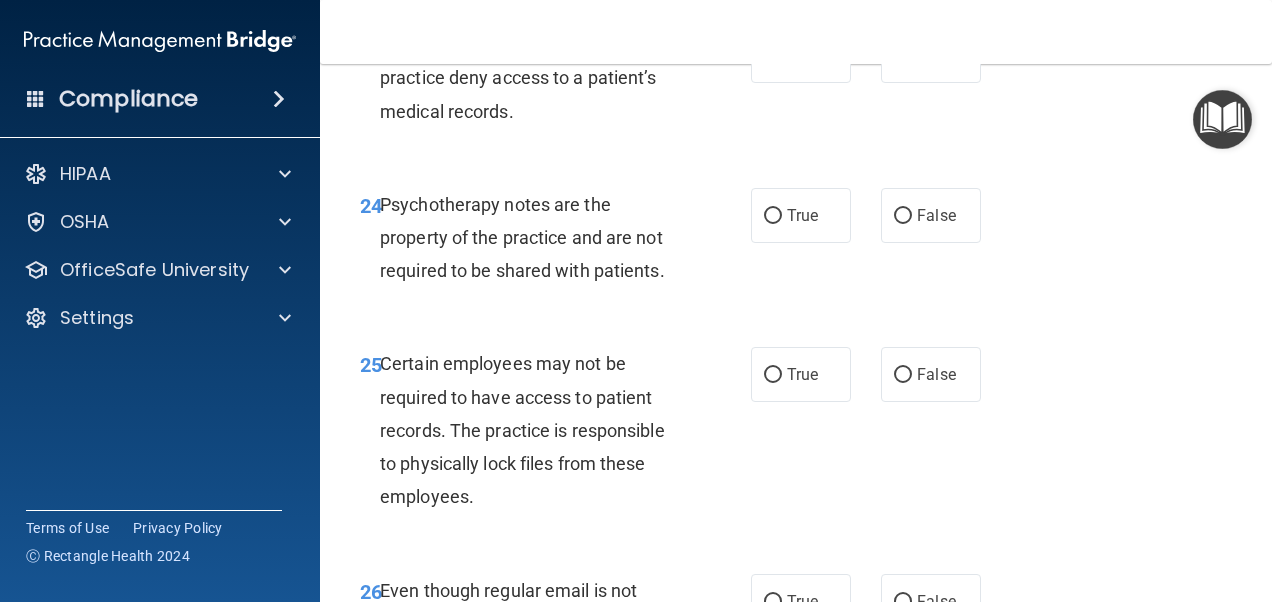 scroll, scrollTop: 5286, scrollLeft: 0, axis: vertical 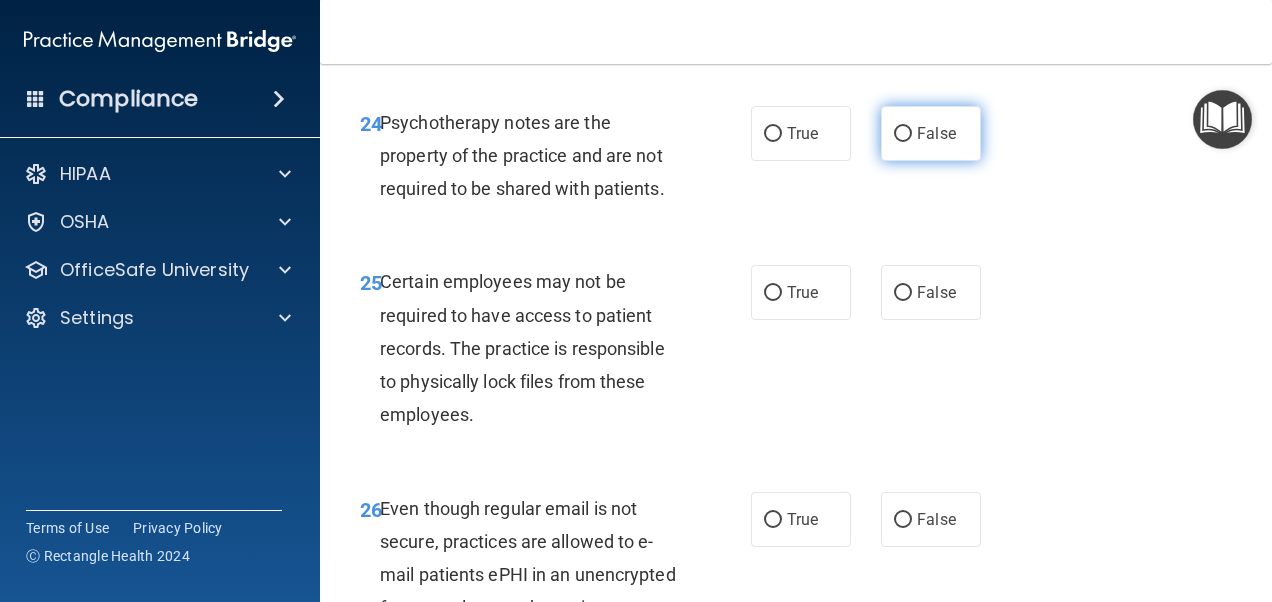 click on "False" at bounding box center [903, 134] 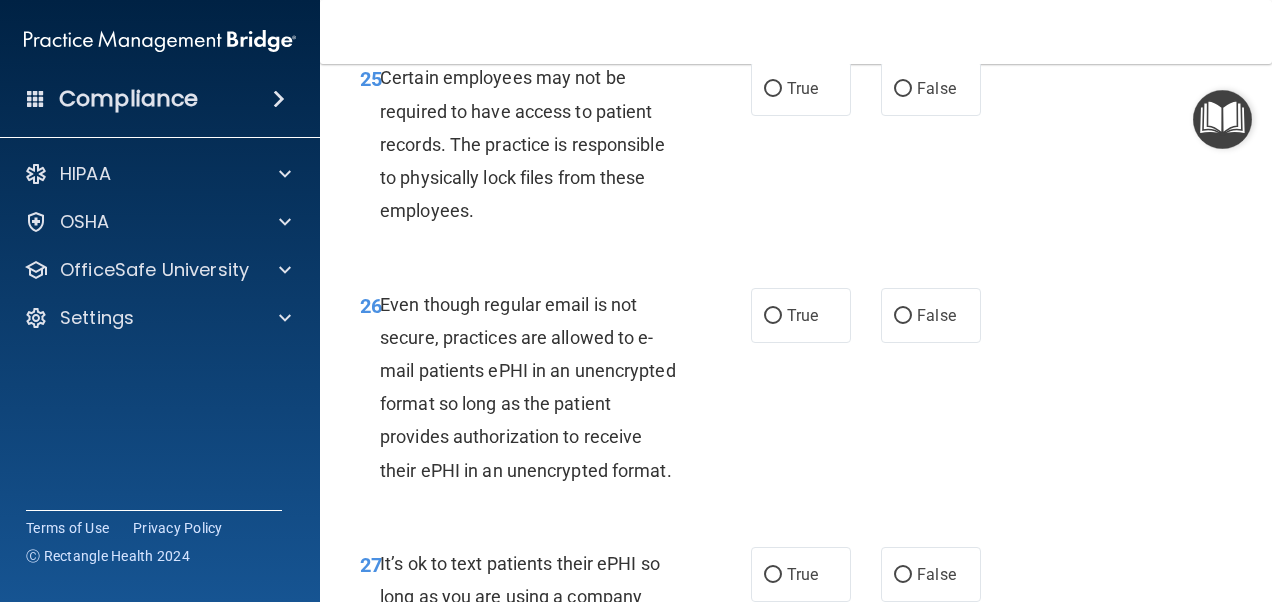 scroll, scrollTop: 5510, scrollLeft: 0, axis: vertical 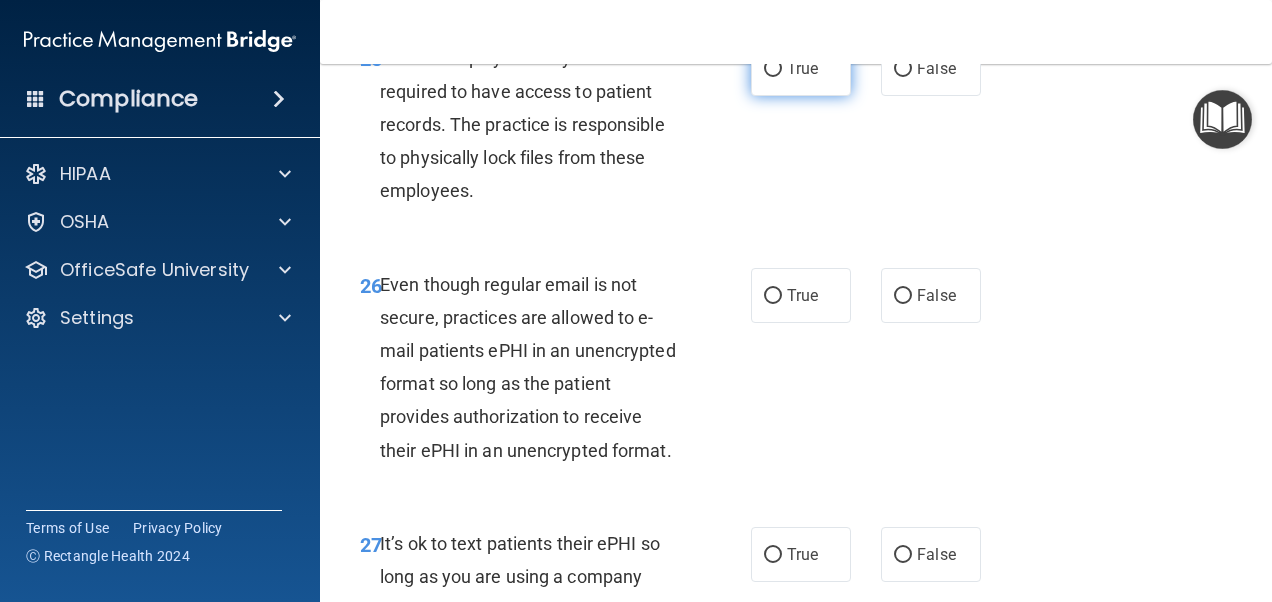 click on "True" at bounding box center [801, 68] 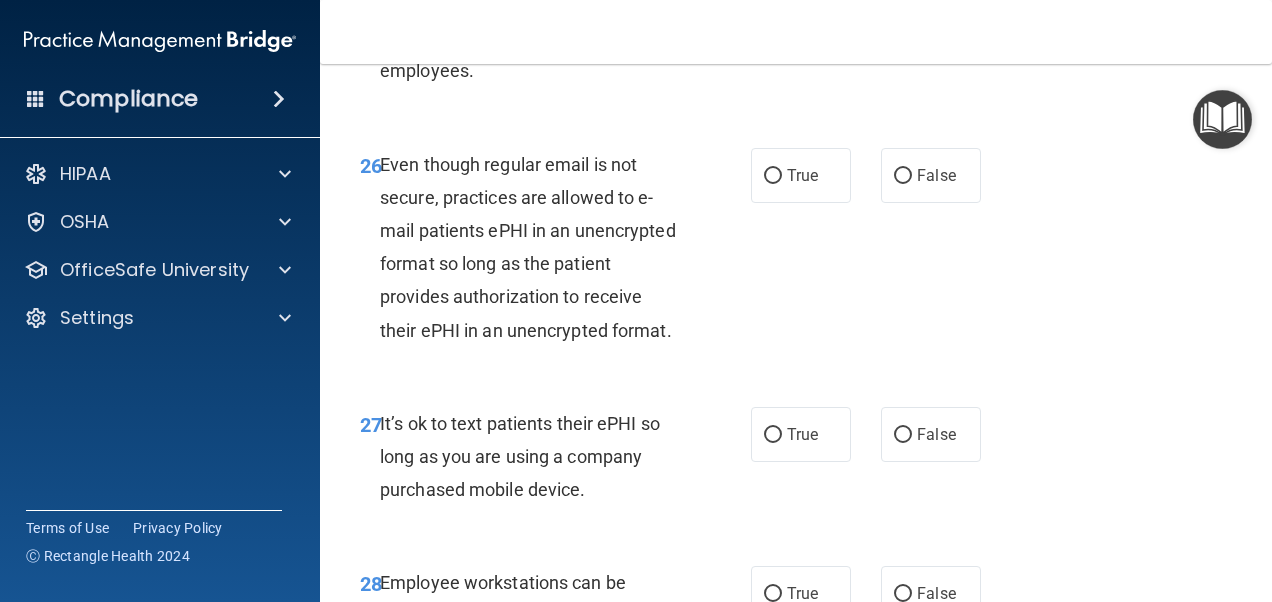 scroll, scrollTop: 5634, scrollLeft: 0, axis: vertical 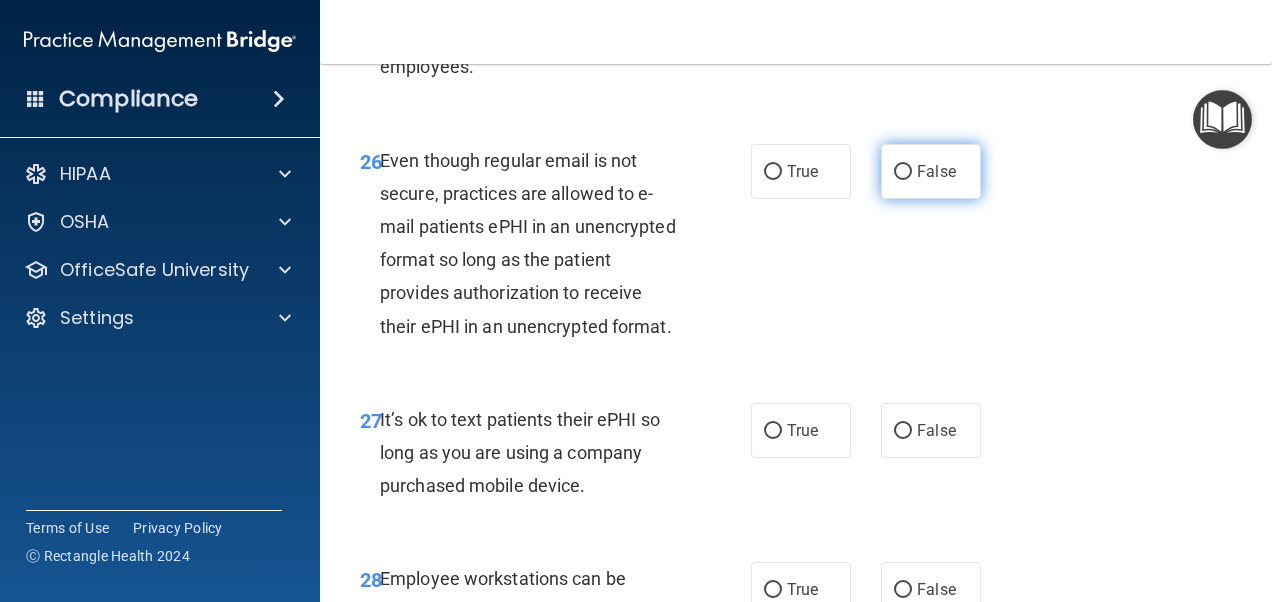 click on "False" at bounding box center (931, 171) 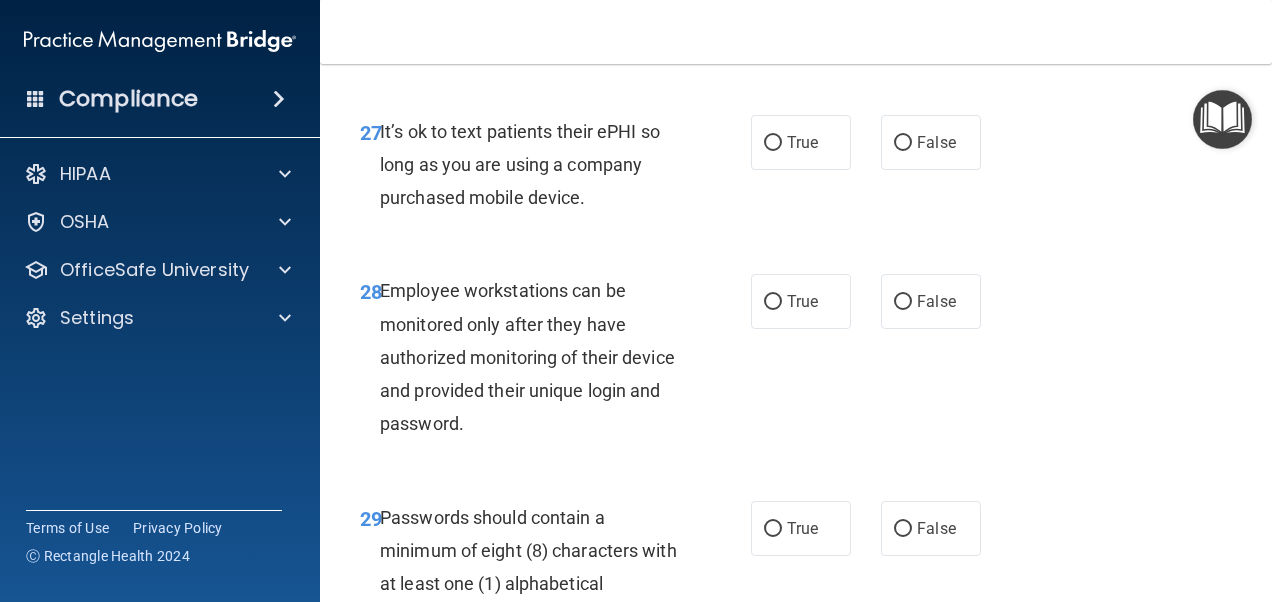 scroll, scrollTop: 6032, scrollLeft: 0, axis: vertical 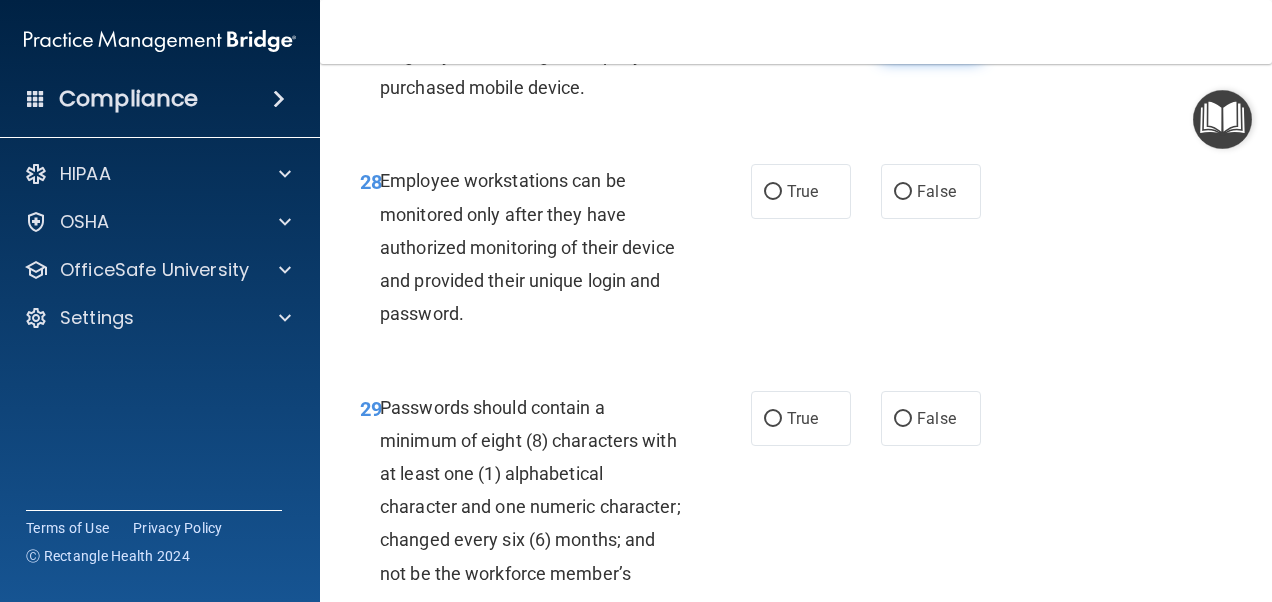 click on "False" at bounding box center [931, 32] 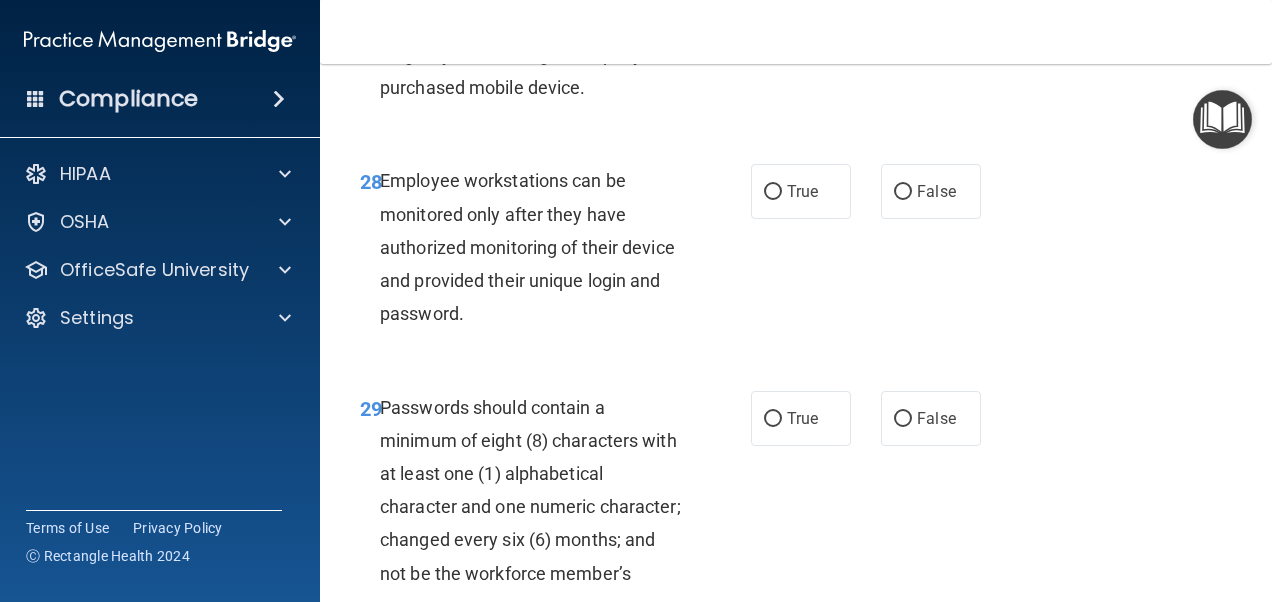 scroll, scrollTop: 6137, scrollLeft: 0, axis: vertical 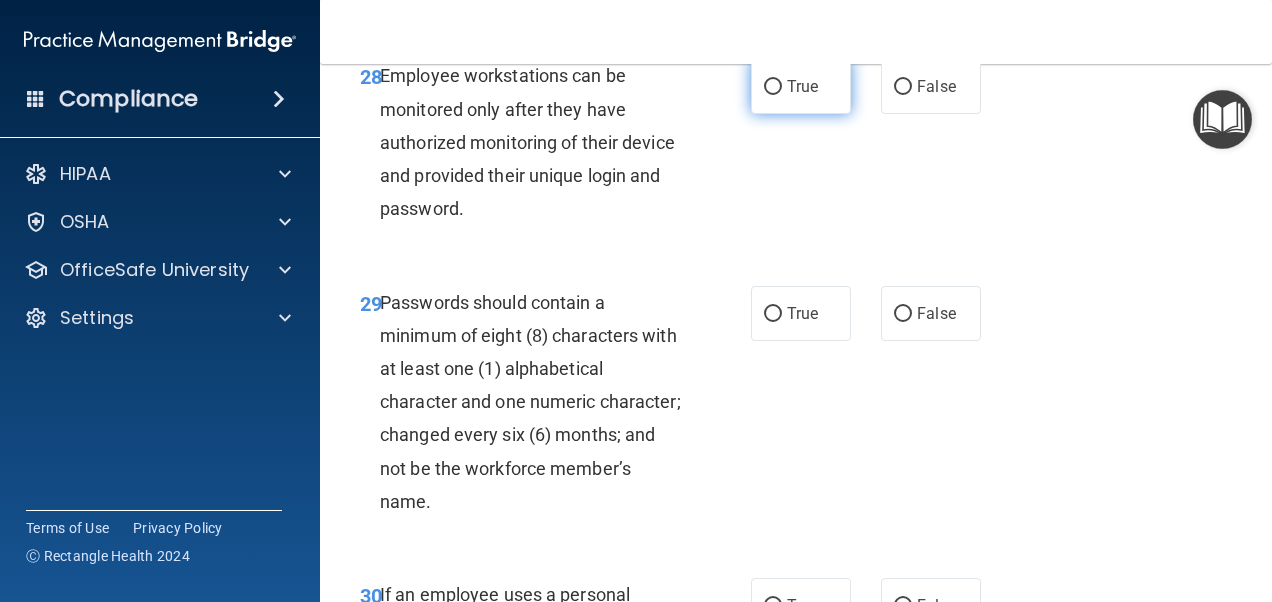 click on "True" at bounding box center [801, 86] 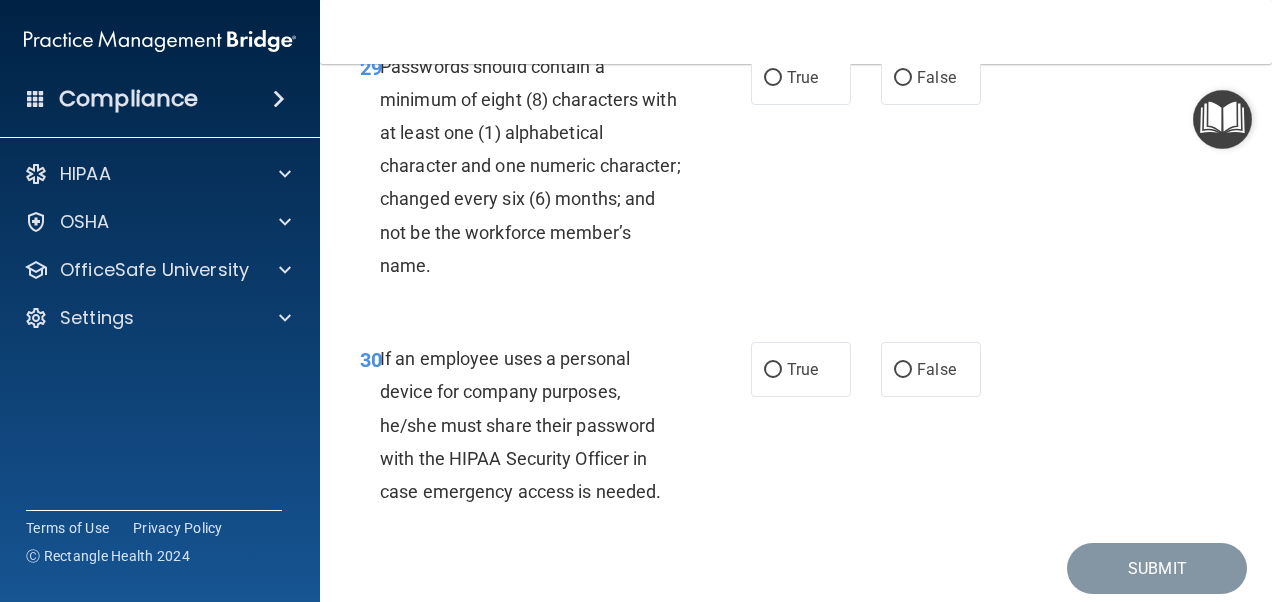 scroll, scrollTop: 6411, scrollLeft: 0, axis: vertical 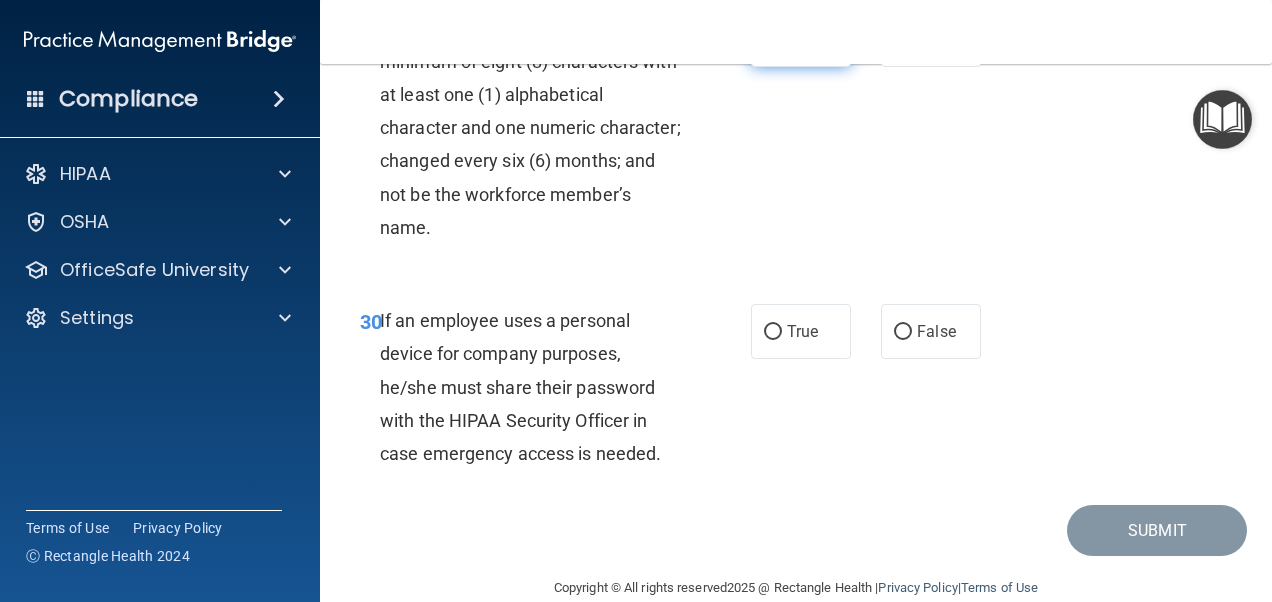 click on "True" at bounding box center [802, 39] 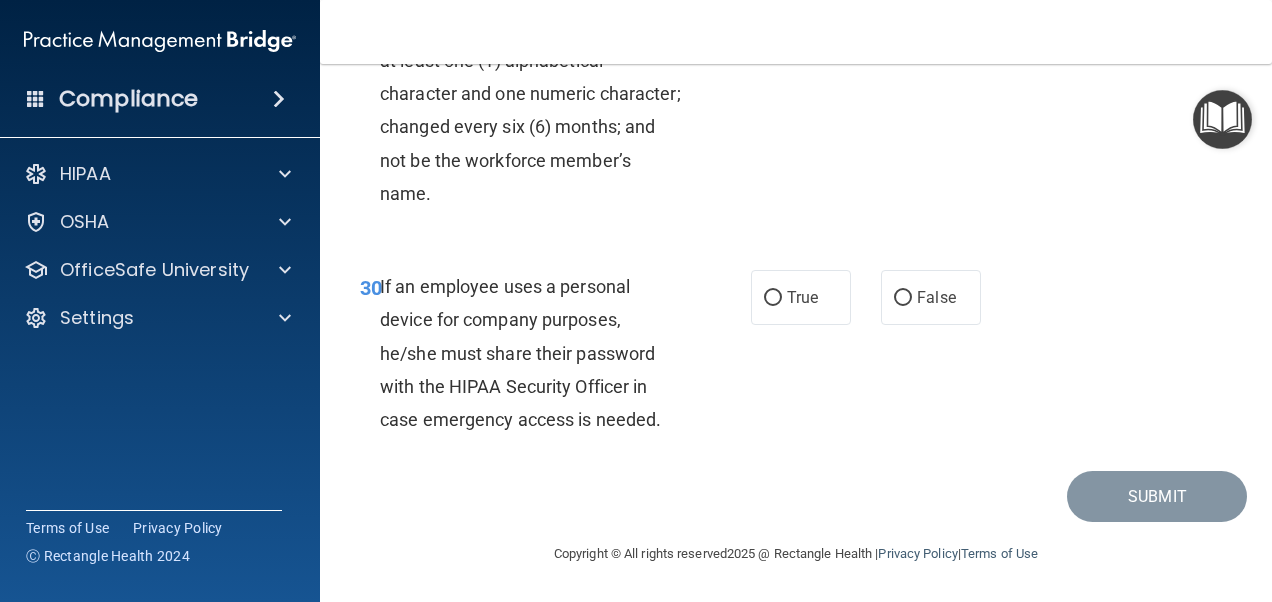 scroll, scrollTop: 6592, scrollLeft: 0, axis: vertical 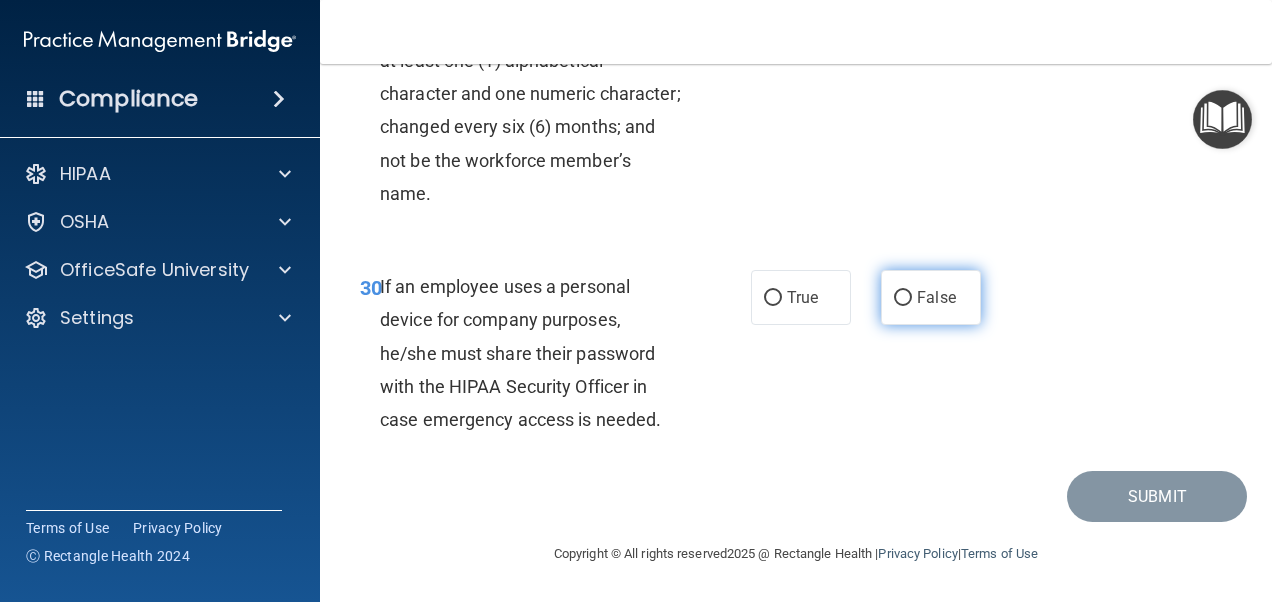 click on "False" at bounding box center (903, 298) 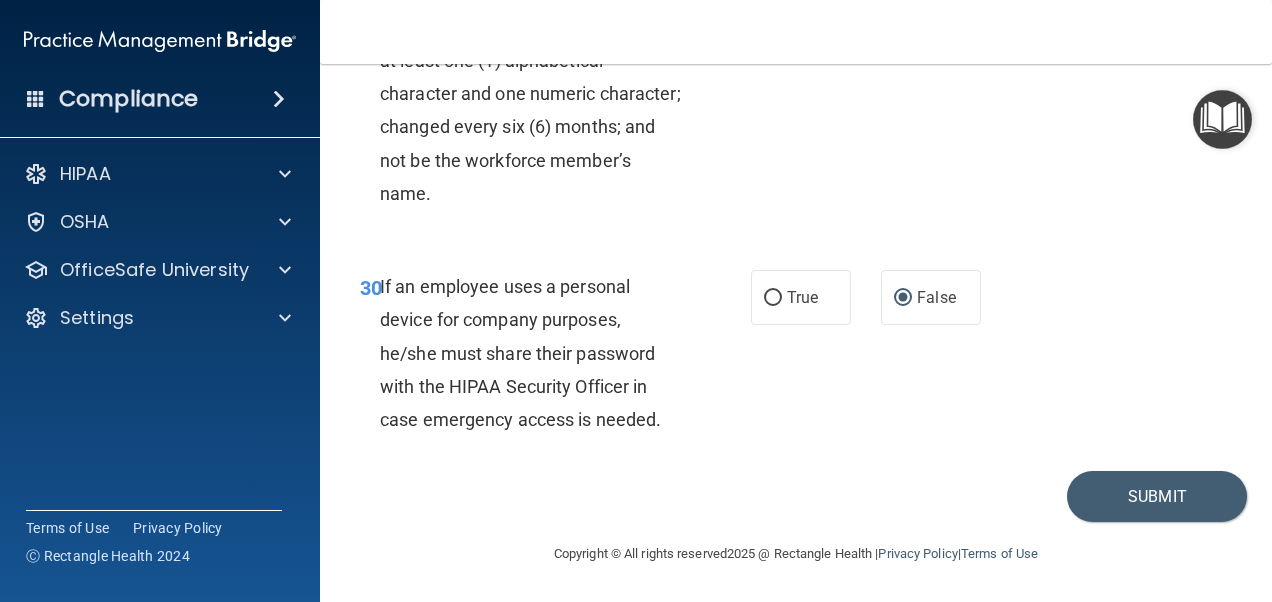 scroll, scrollTop: 6525, scrollLeft: 0, axis: vertical 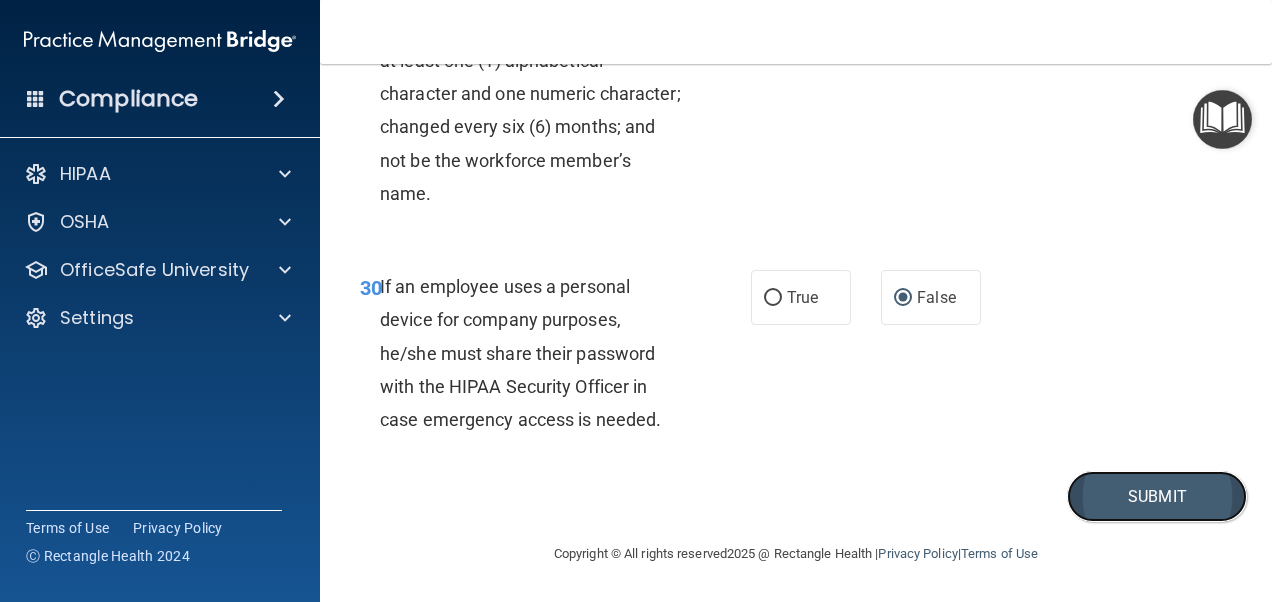 click on "Submit" at bounding box center (1157, 496) 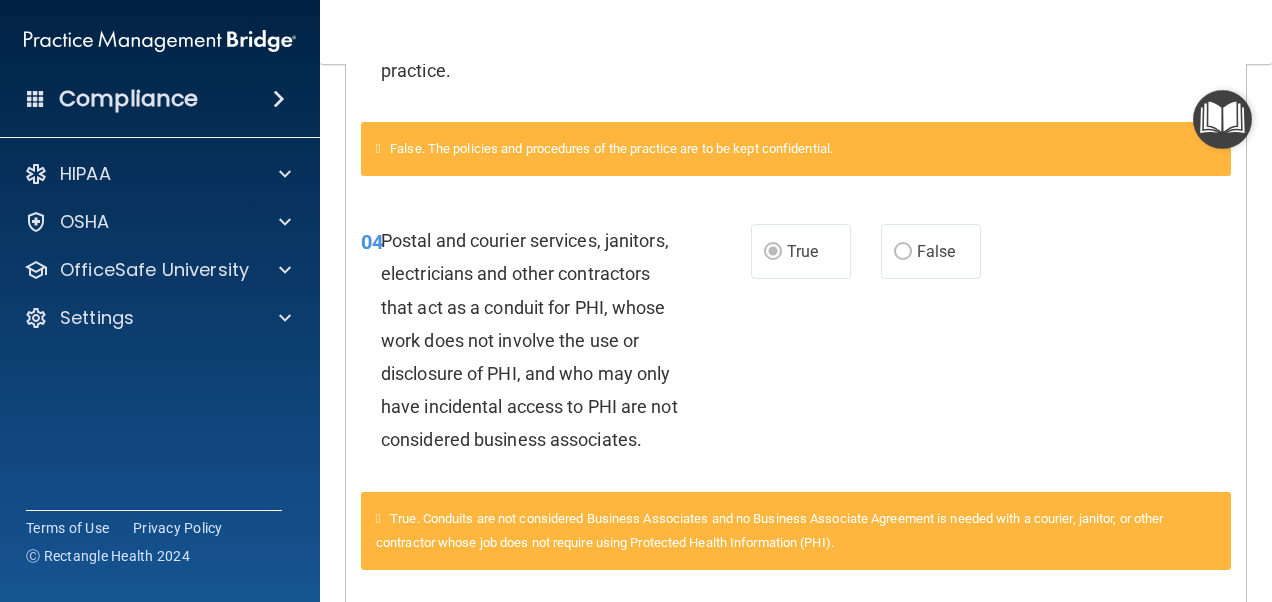 scroll, scrollTop: 0, scrollLeft: 0, axis: both 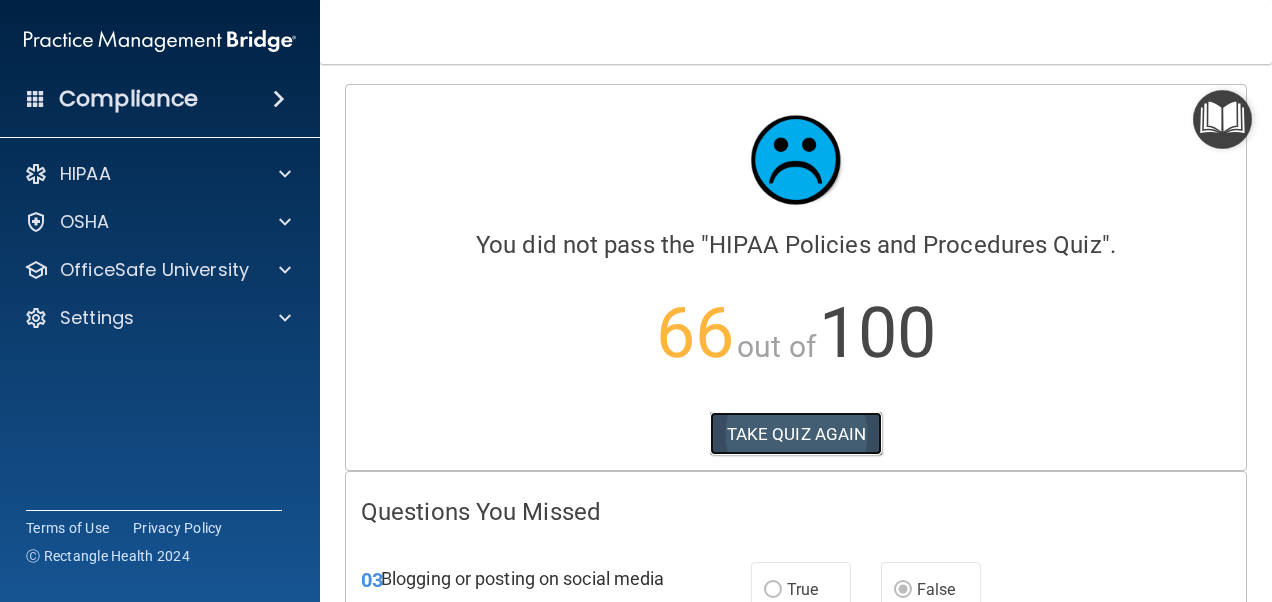 click on "TAKE QUIZ AGAIN" at bounding box center (796, 434) 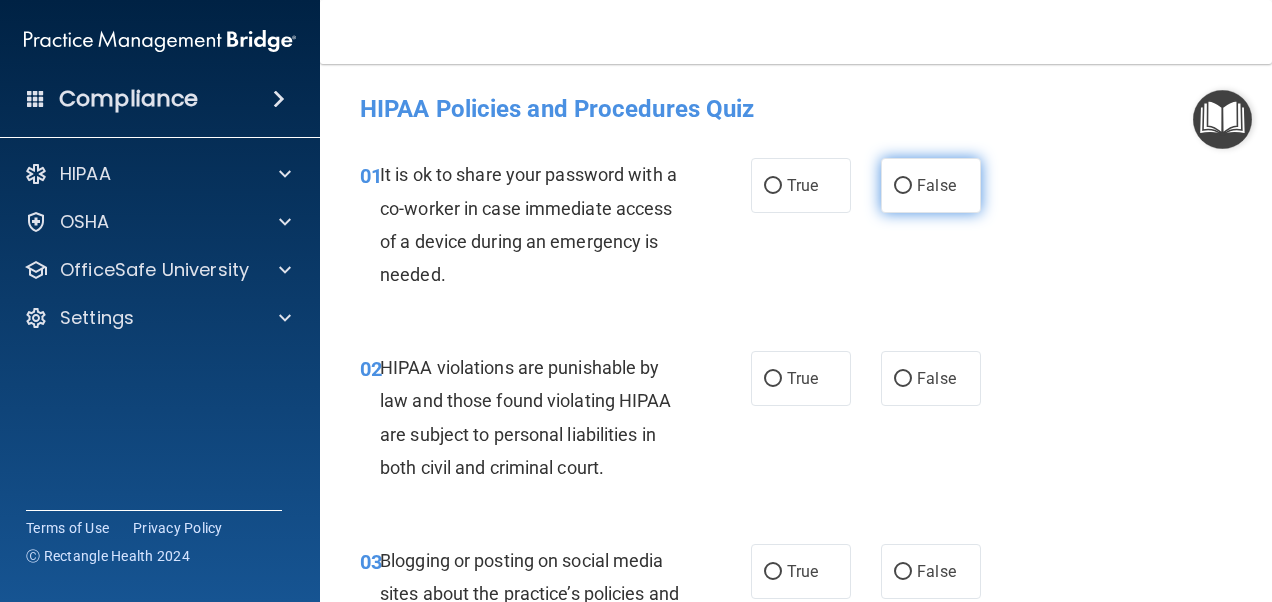click on "False" at bounding box center (931, 185) 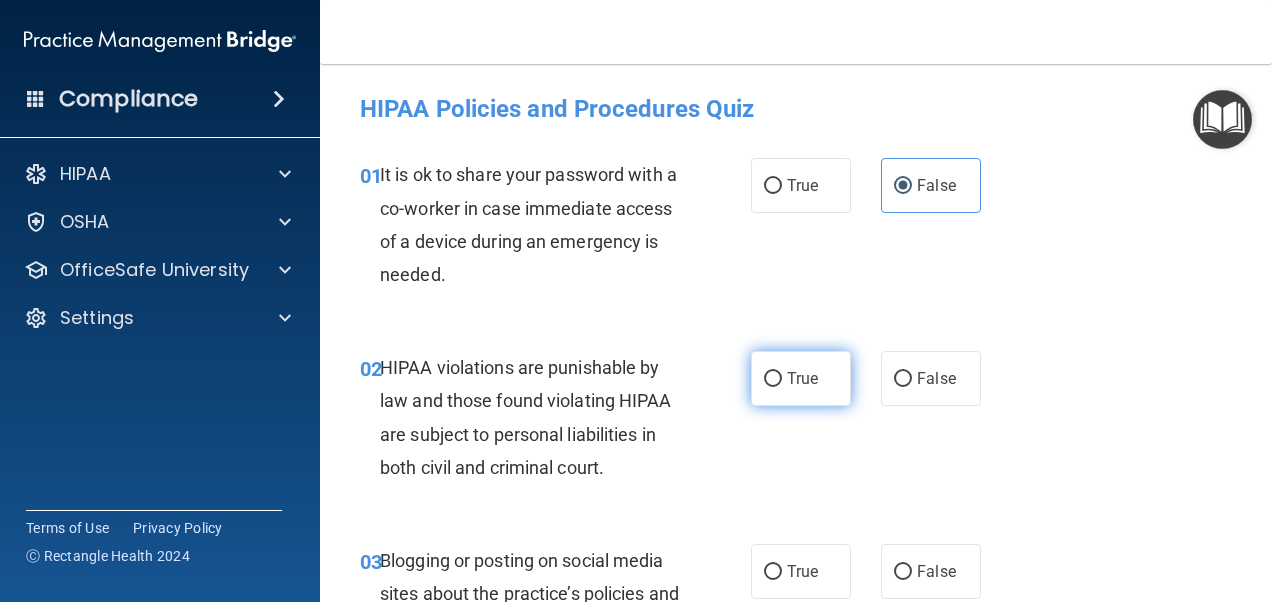 click on "True" at bounding box center (801, 378) 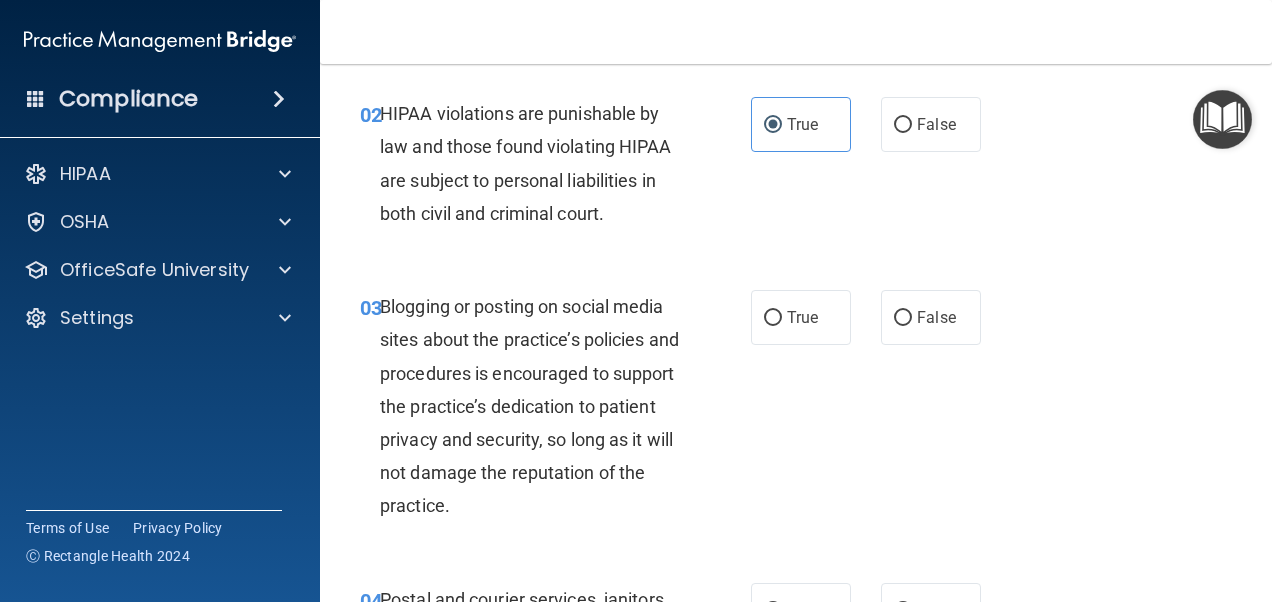 scroll, scrollTop: 250, scrollLeft: 0, axis: vertical 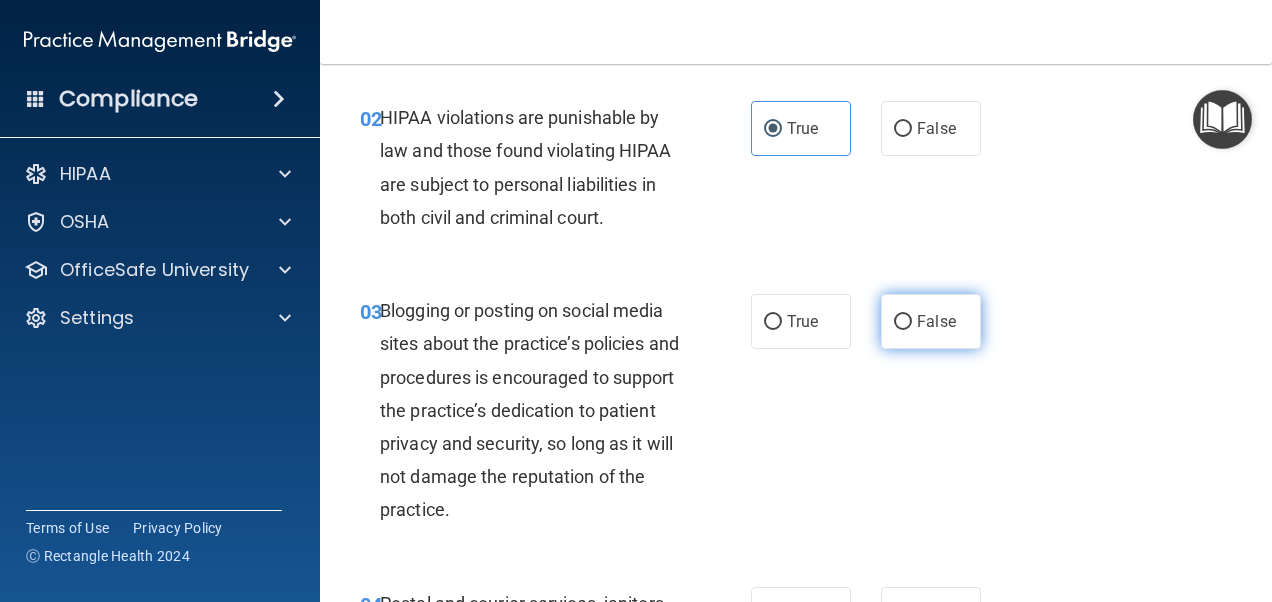 click on "False" at bounding box center (936, 321) 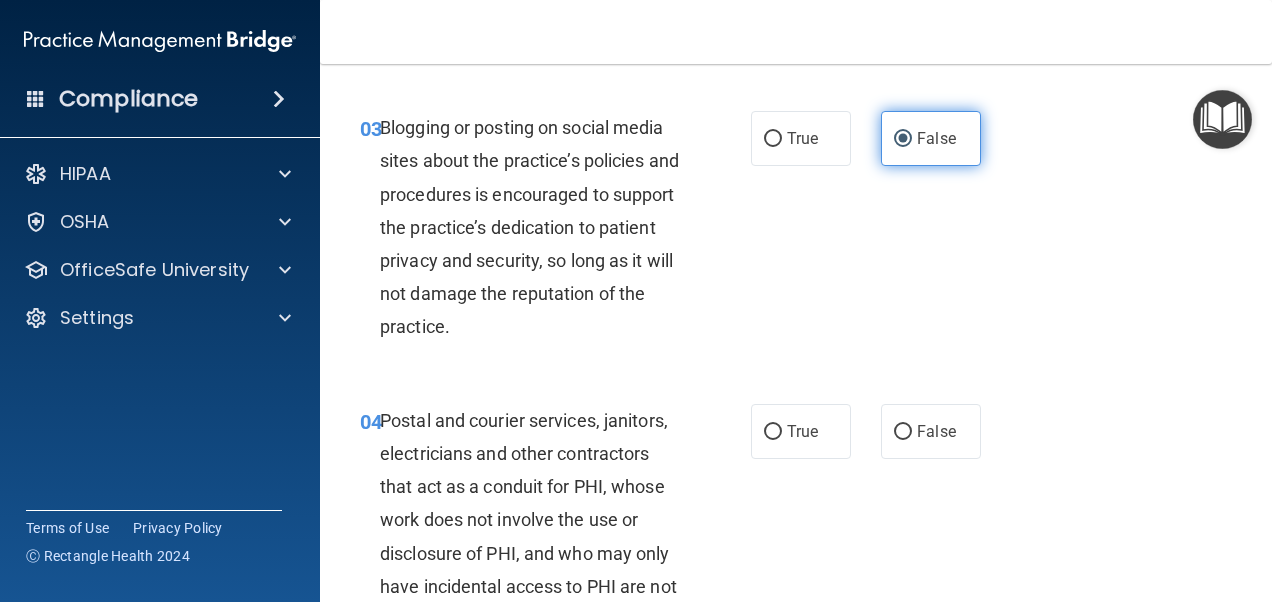scroll, scrollTop: 515, scrollLeft: 0, axis: vertical 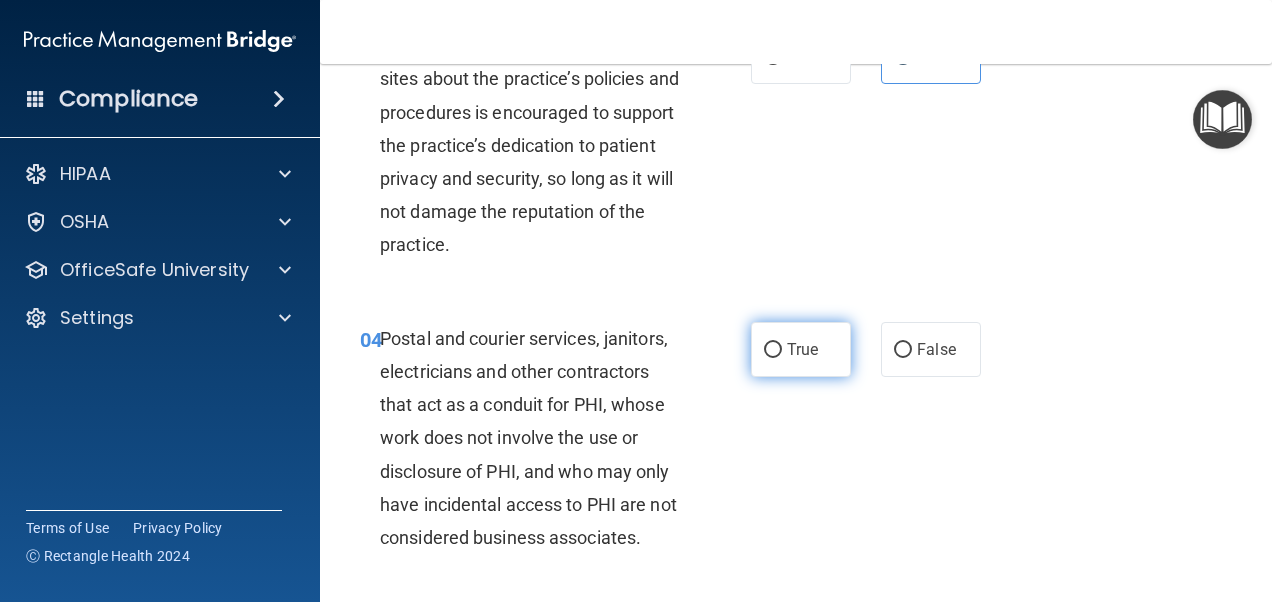 click on "True" at bounding box center [801, 349] 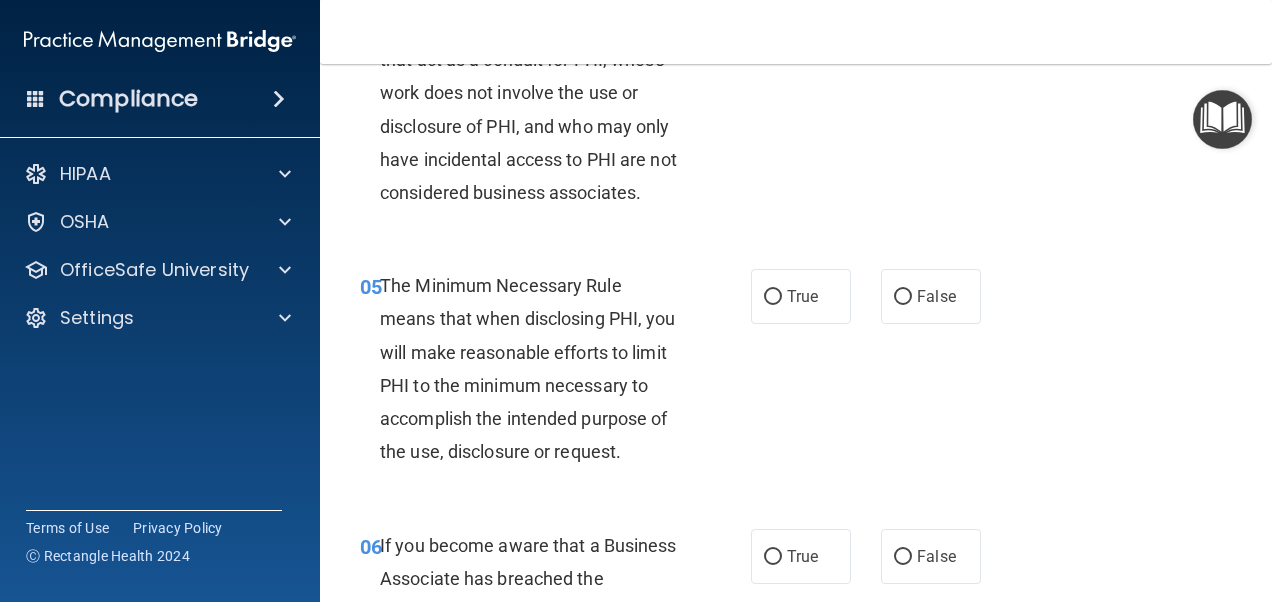 scroll, scrollTop: 859, scrollLeft: 0, axis: vertical 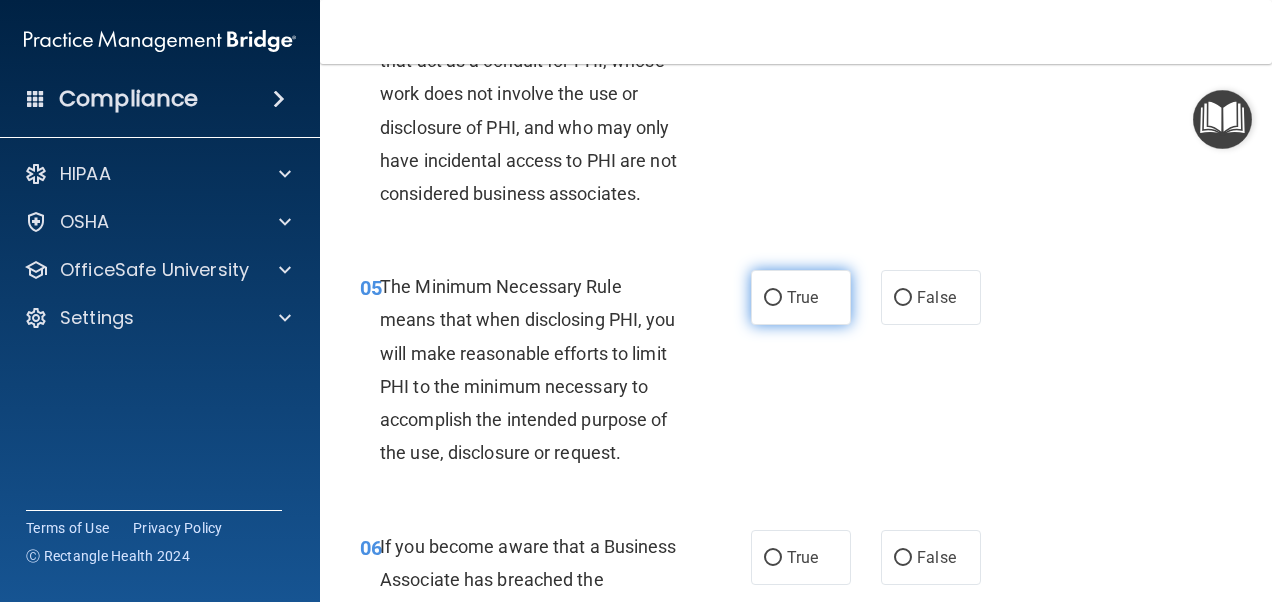 click on "True" at bounding box center (801, 297) 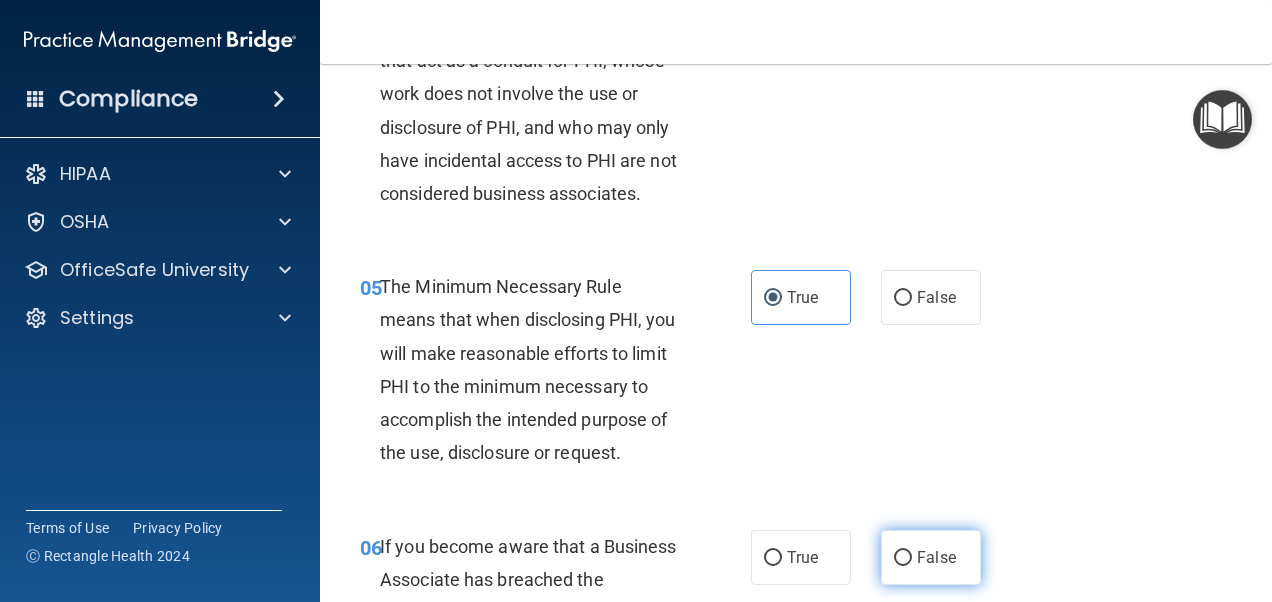 click on "False" at bounding box center [936, 557] 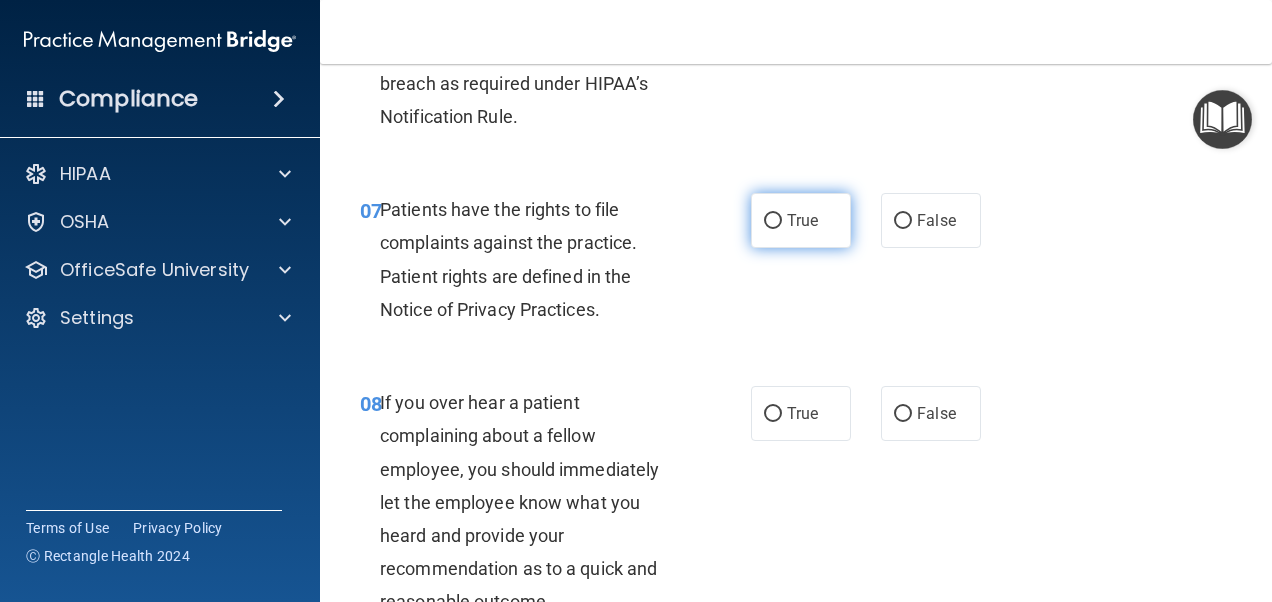 scroll, scrollTop: 1524, scrollLeft: 0, axis: vertical 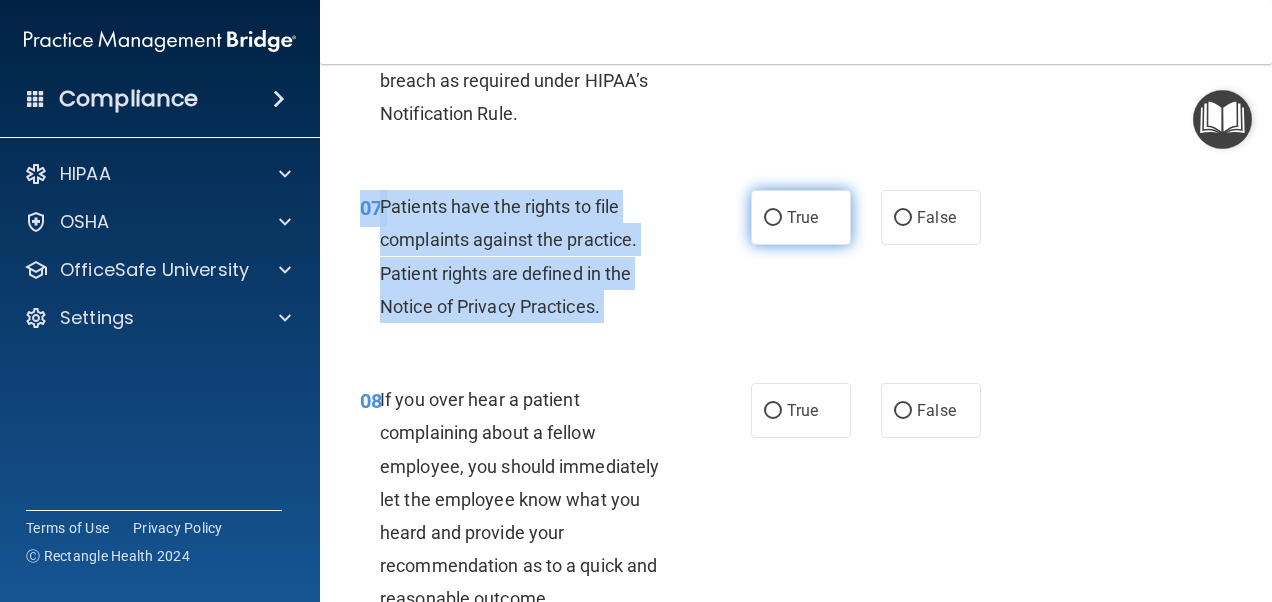 drag, startPoint x: 778, startPoint y: 322, endPoint x: 778, endPoint y: 294, distance: 28 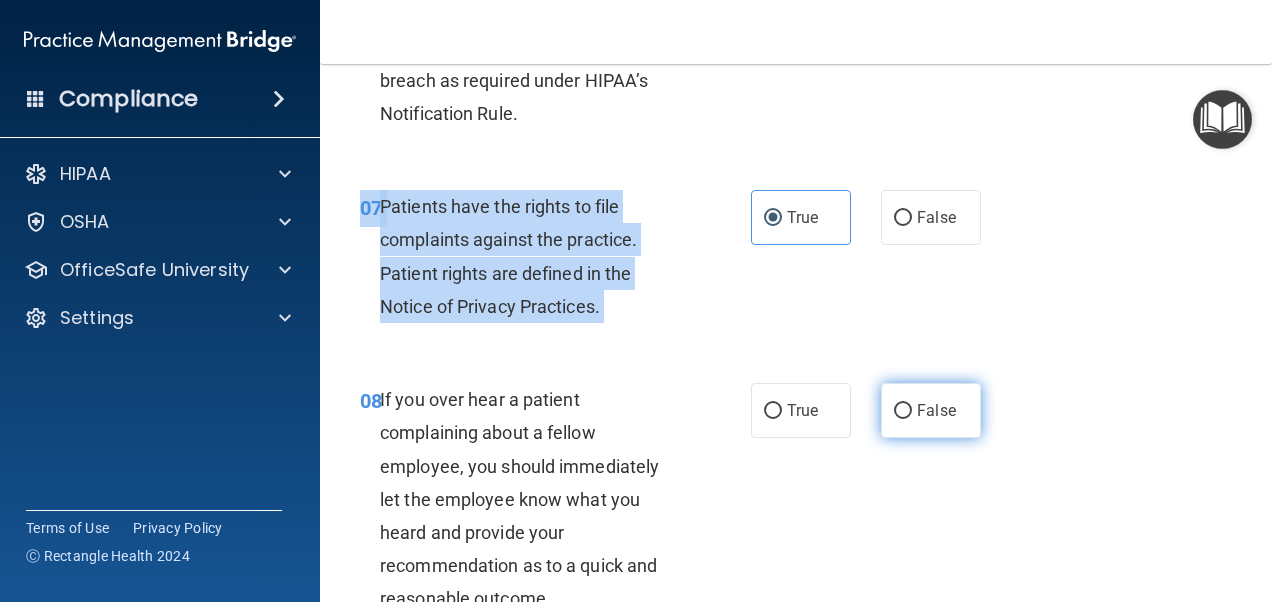 click on "False" at bounding box center (903, 411) 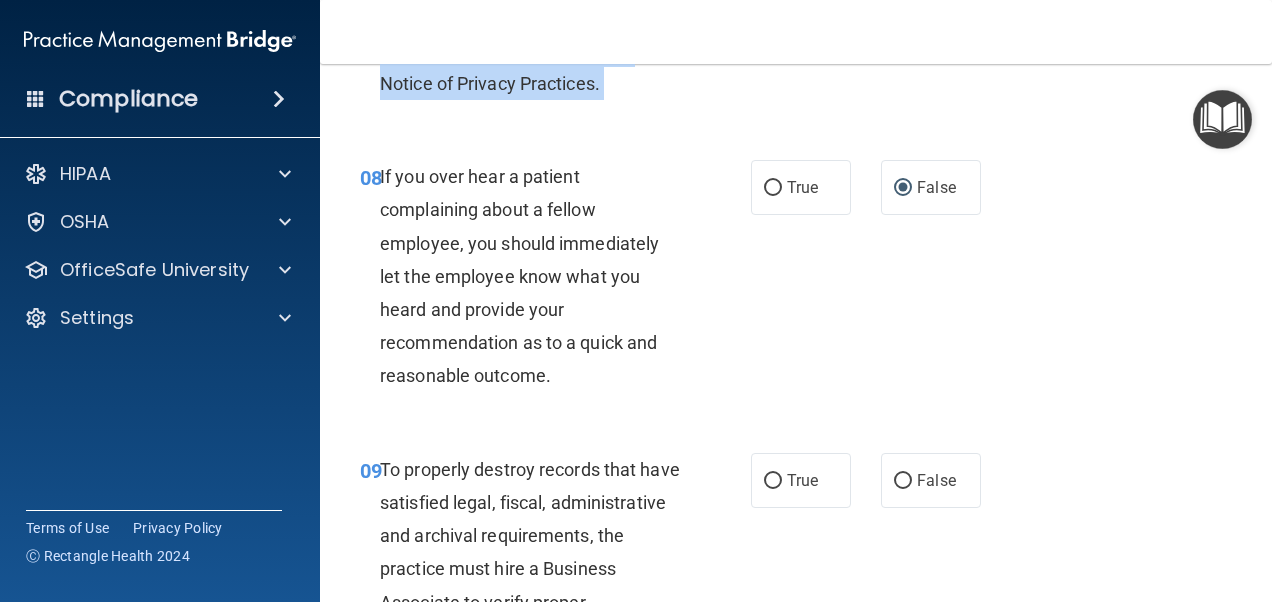 scroll, scrollTop: 1750, scrollLeft: 0, axis: vertical 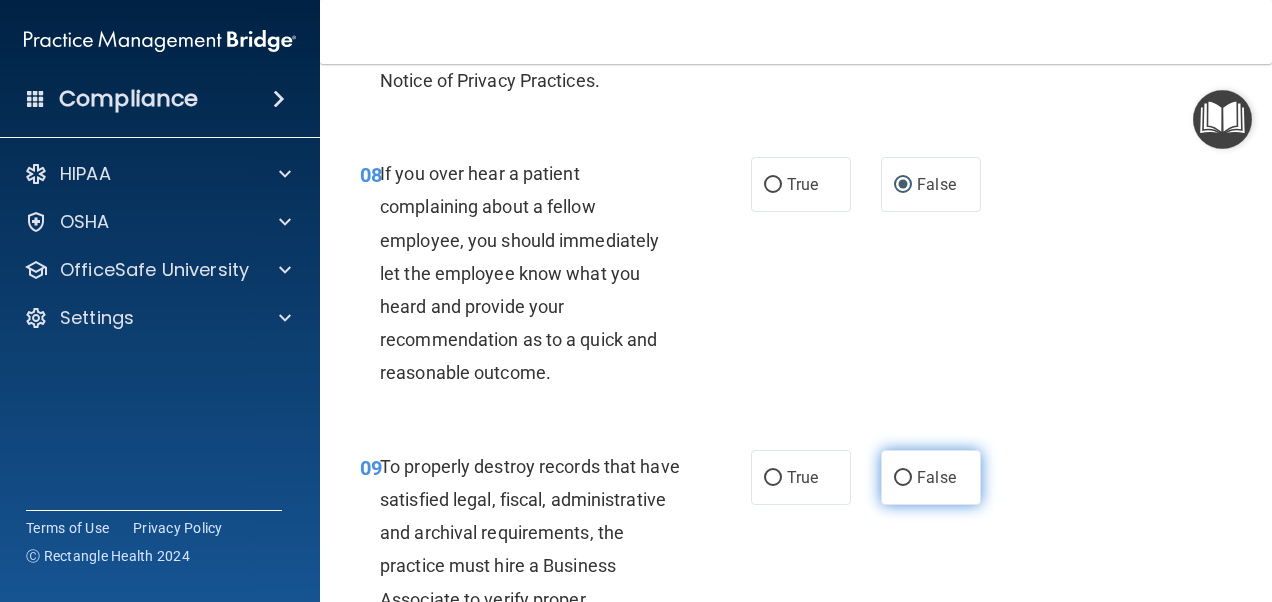 click on "False" at bounding box center [931, 477] 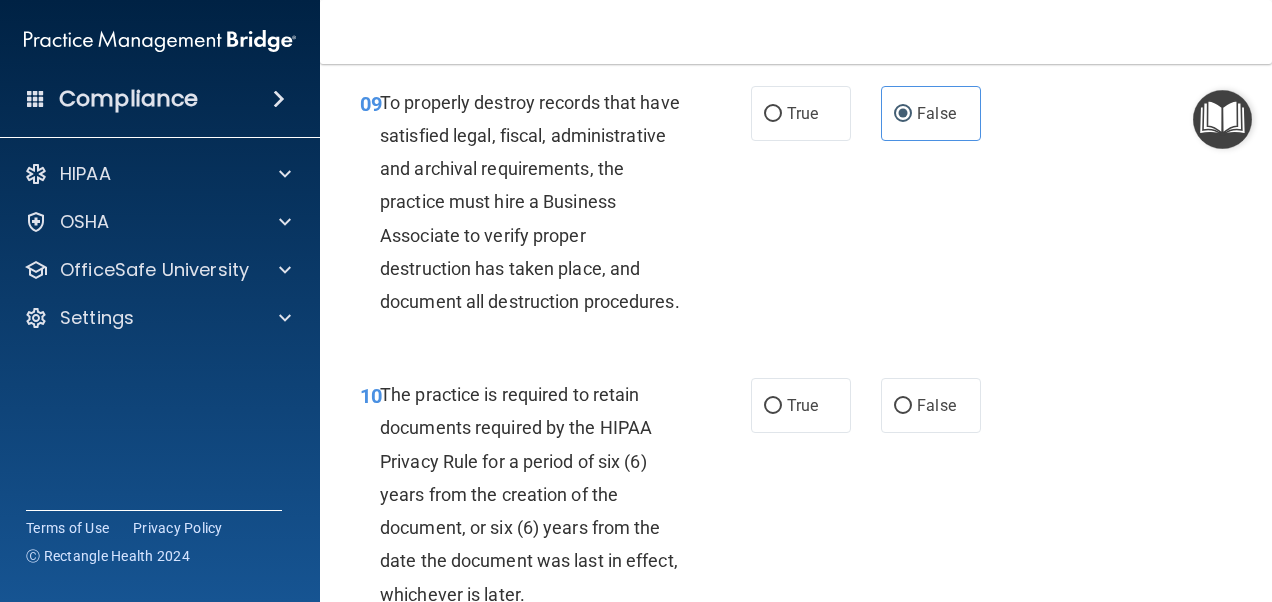 scroll, scrollTop: 2117, scrollLeft: 0, axis: vertical 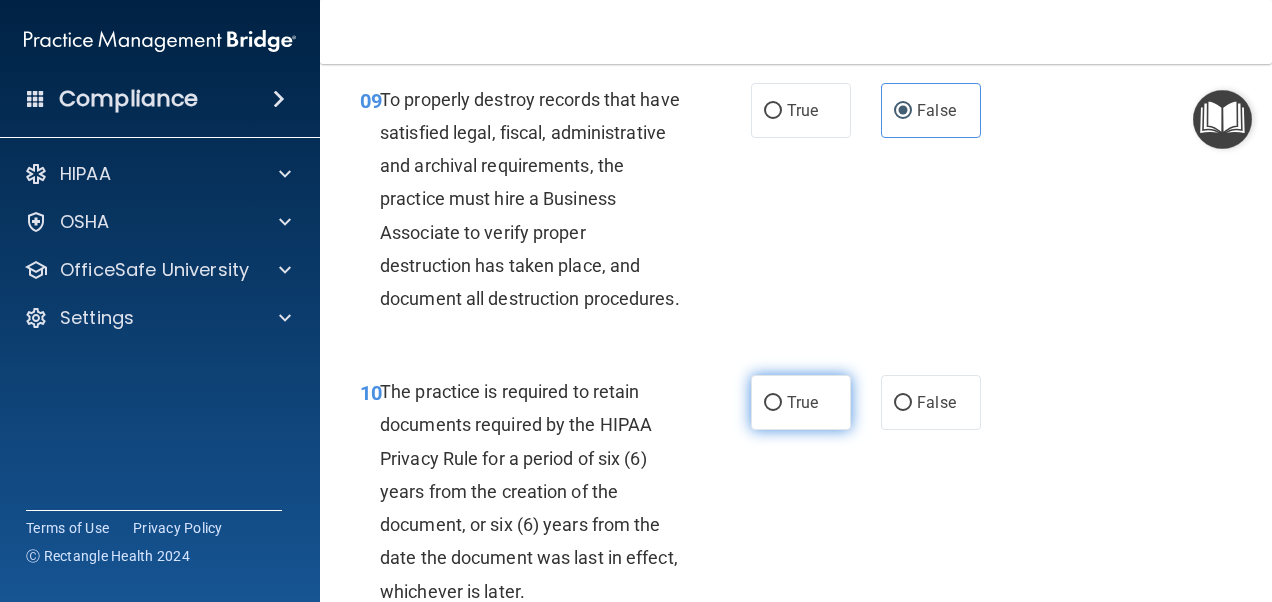 click on "True" at bounding box center (802, 402) 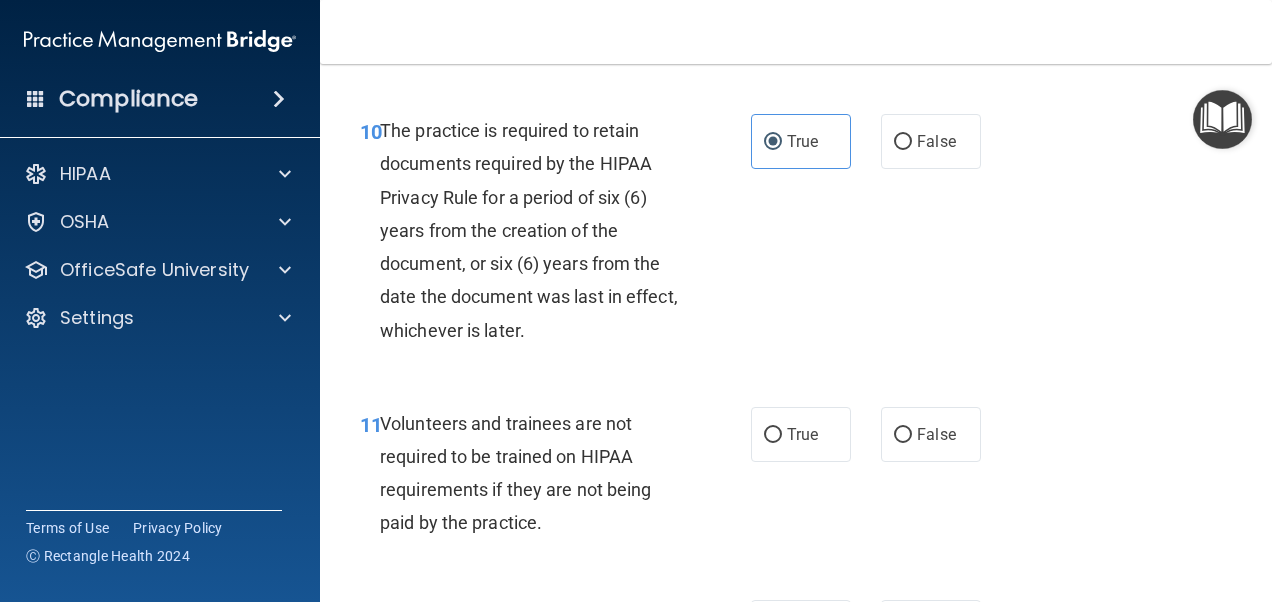 scroll, scrollTop: 2381, scrollLeft: 0, axis: vertical 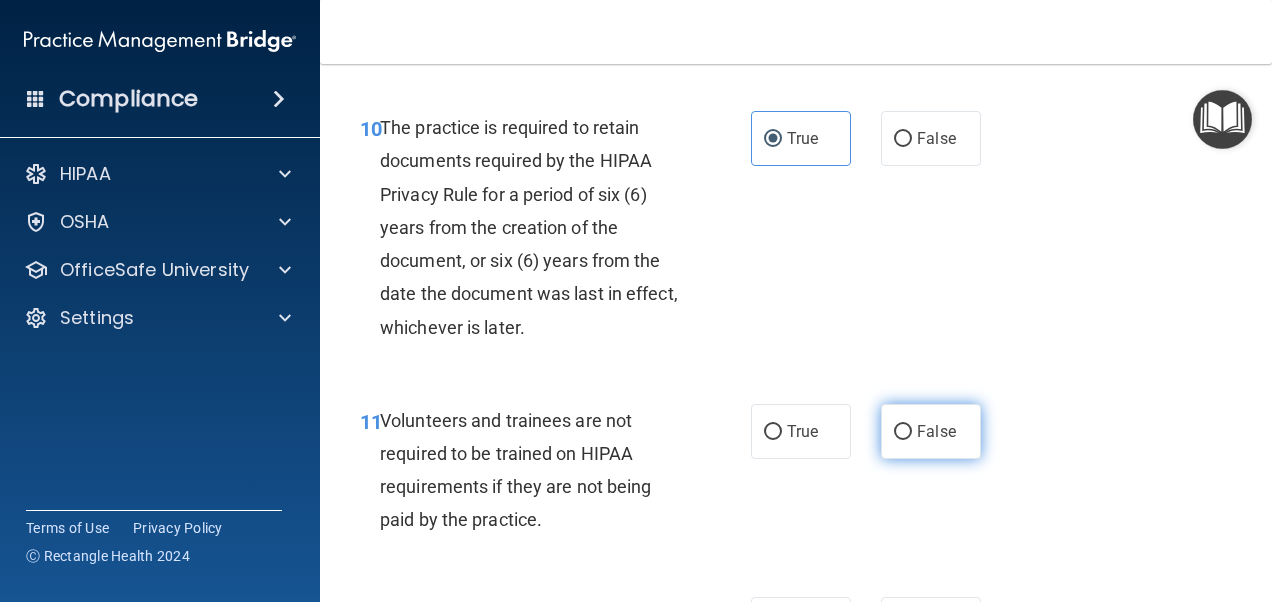 click on "False" at bounding box center [931, 431] 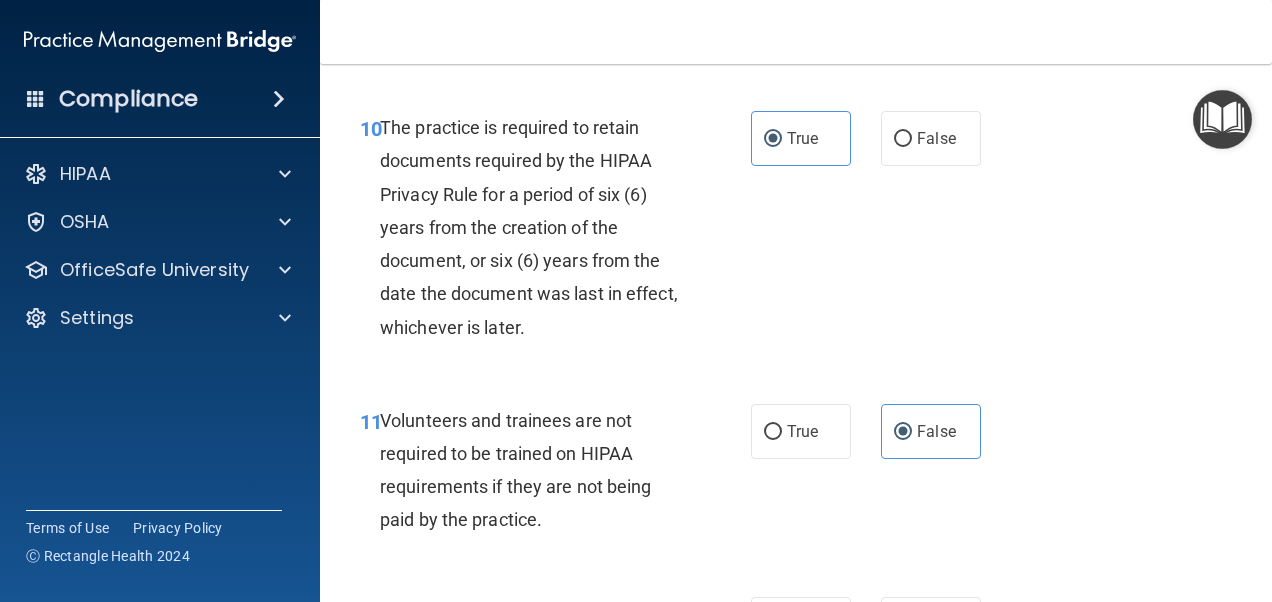 scroll, scrollTop: 2751, scrollLeft: 0, axis: vertical 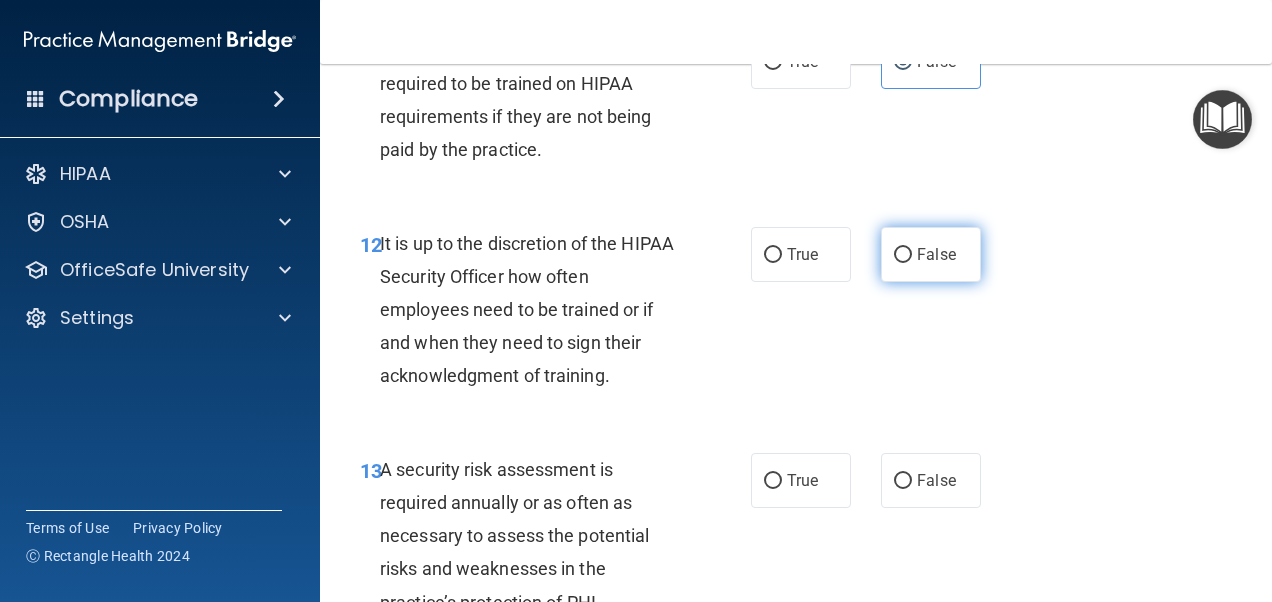 click on "False" at bounding box center [936, 254] 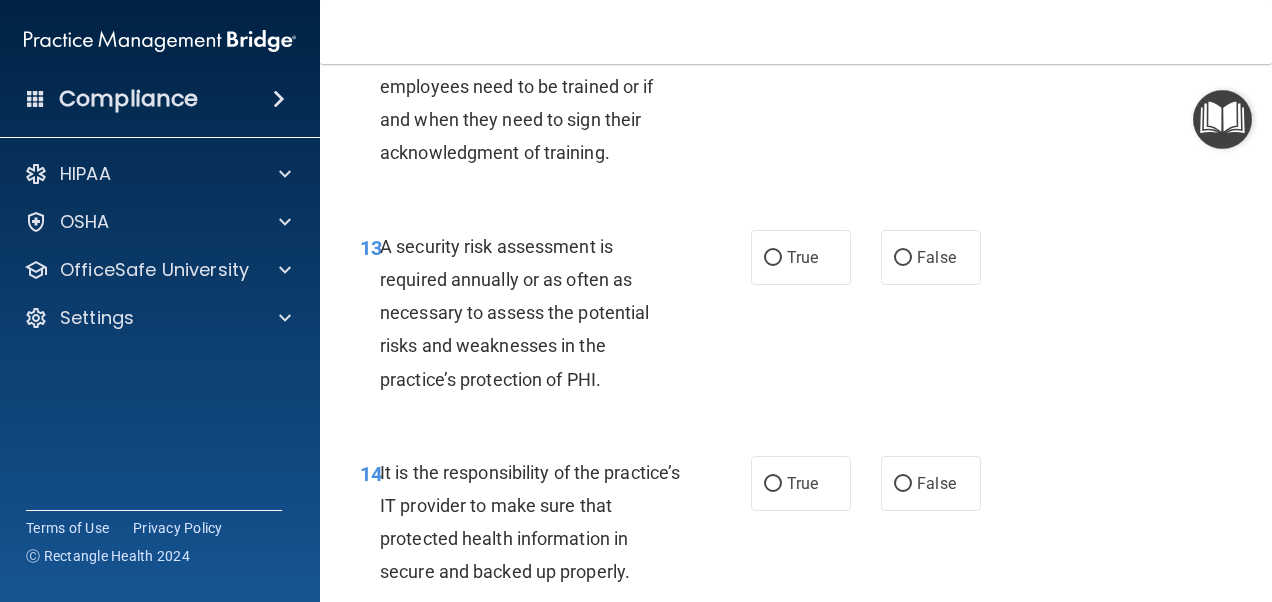 scroll, scrollTop: 2975, scrollLeft: 0, axis: vertical 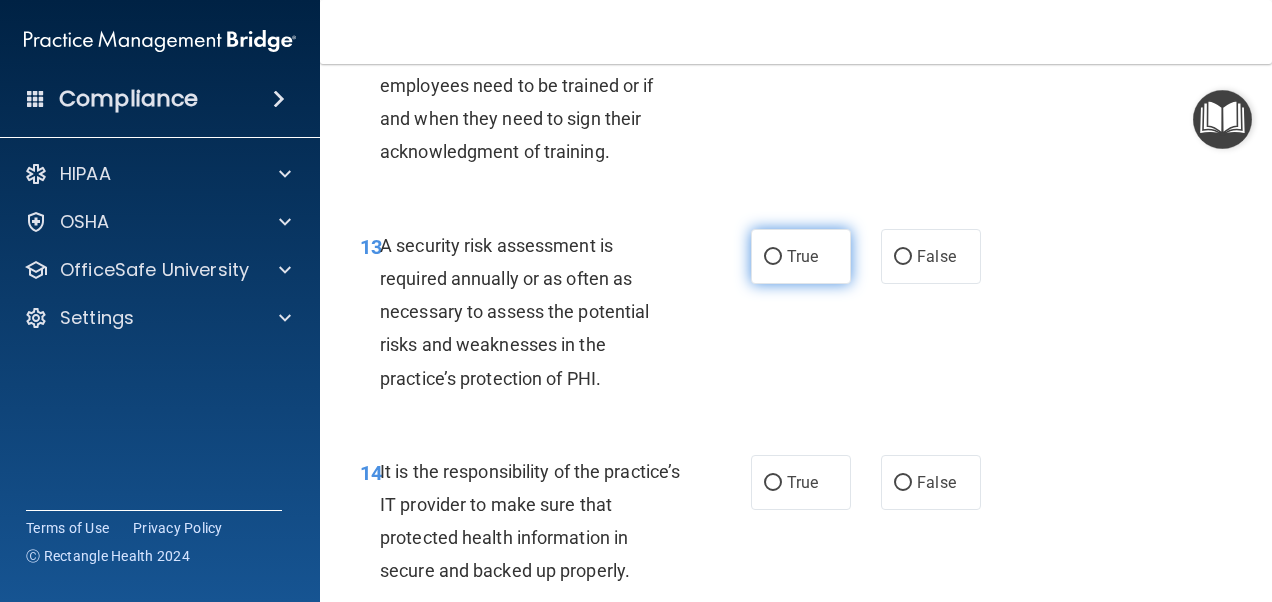 click on "True" at bounding box center [802, 256] 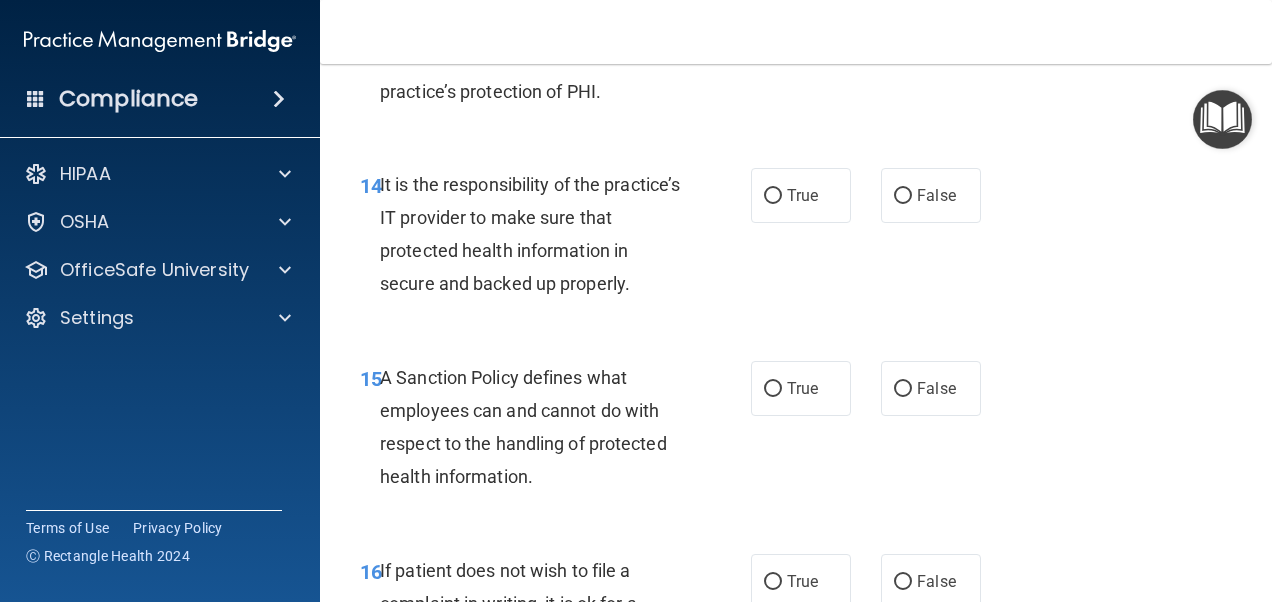 scroll, scrollTop: 3277, scrollLeft: 0, axis: vertical 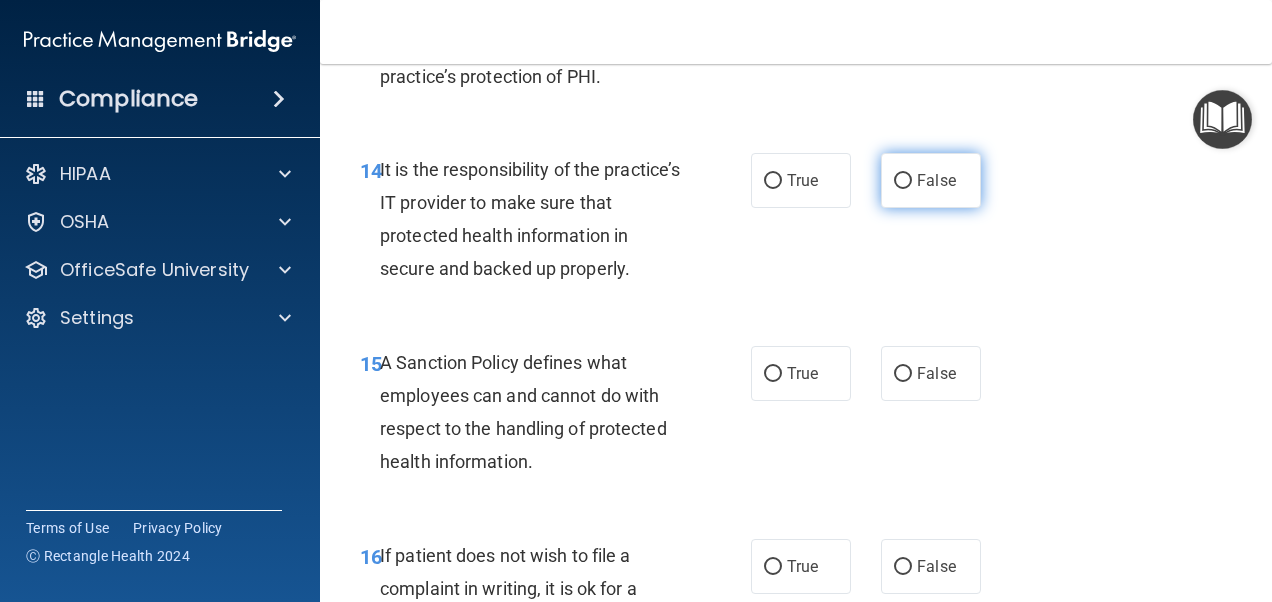 click on "False" at bounding box center [931, 180] 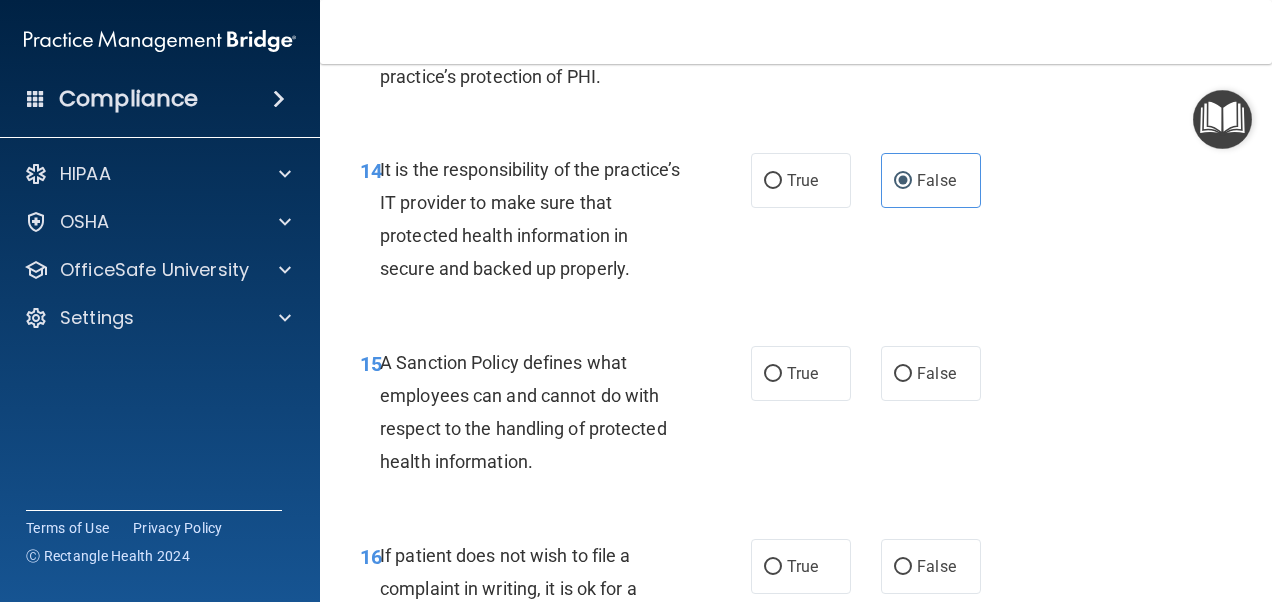 scroll, scrollTop: 3442, scrollLeft: 0, axis: vertical 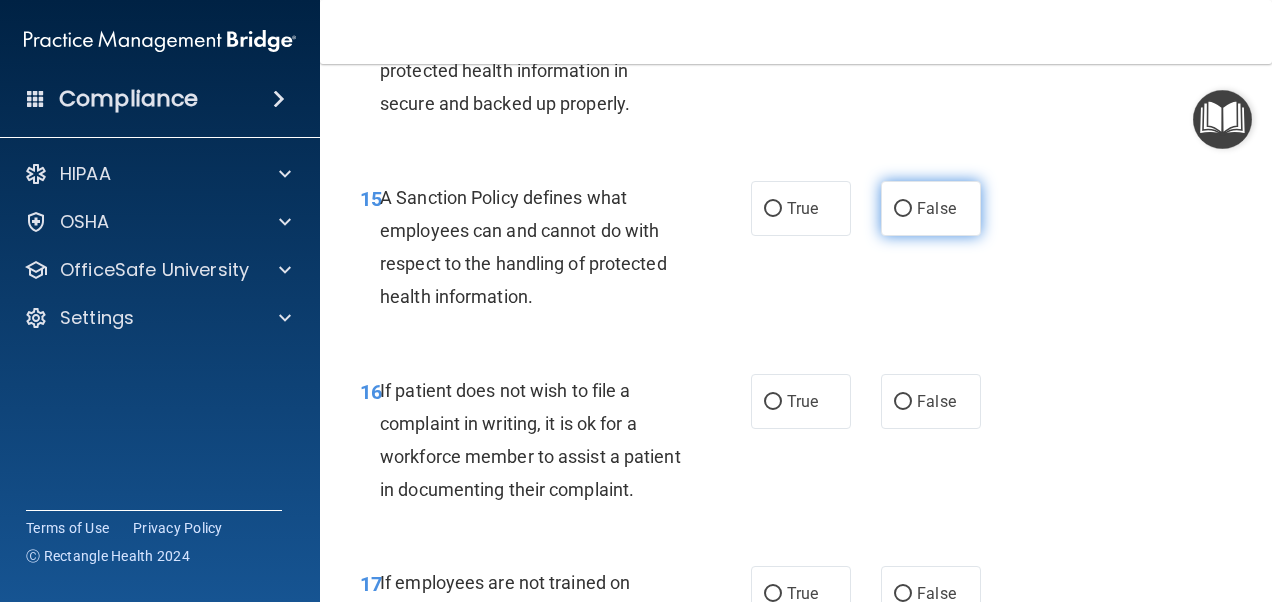 click on "False" at bounding box center [931, 208] 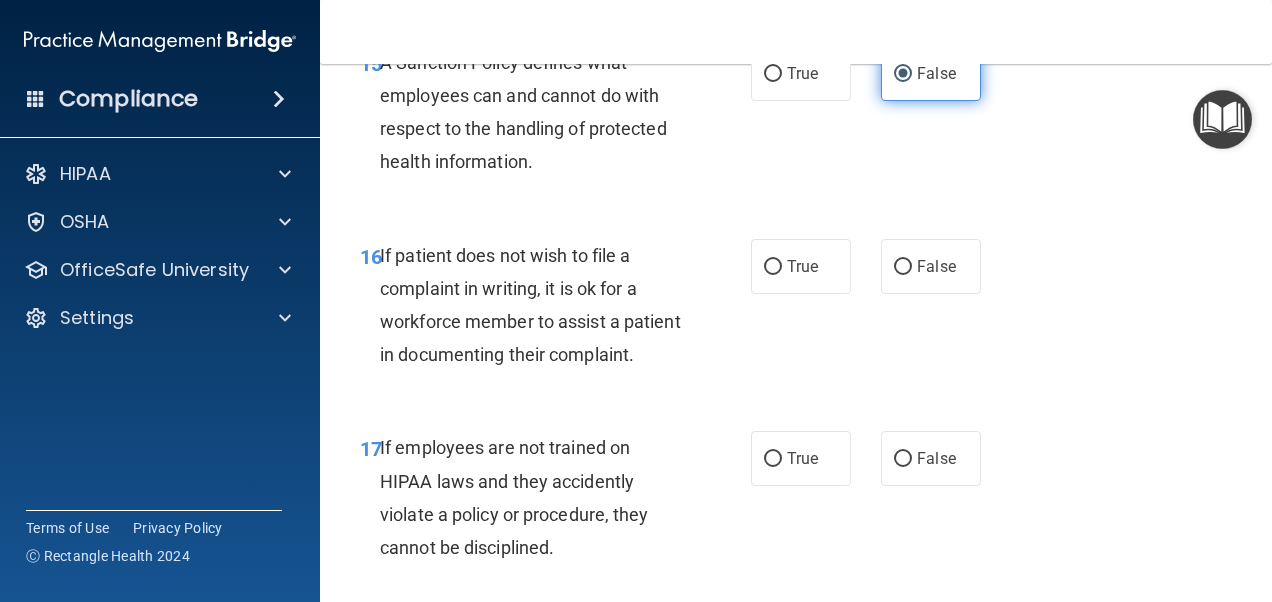 scroll, scrollTop: 3603, scrollLeft: 0, axis: vertical 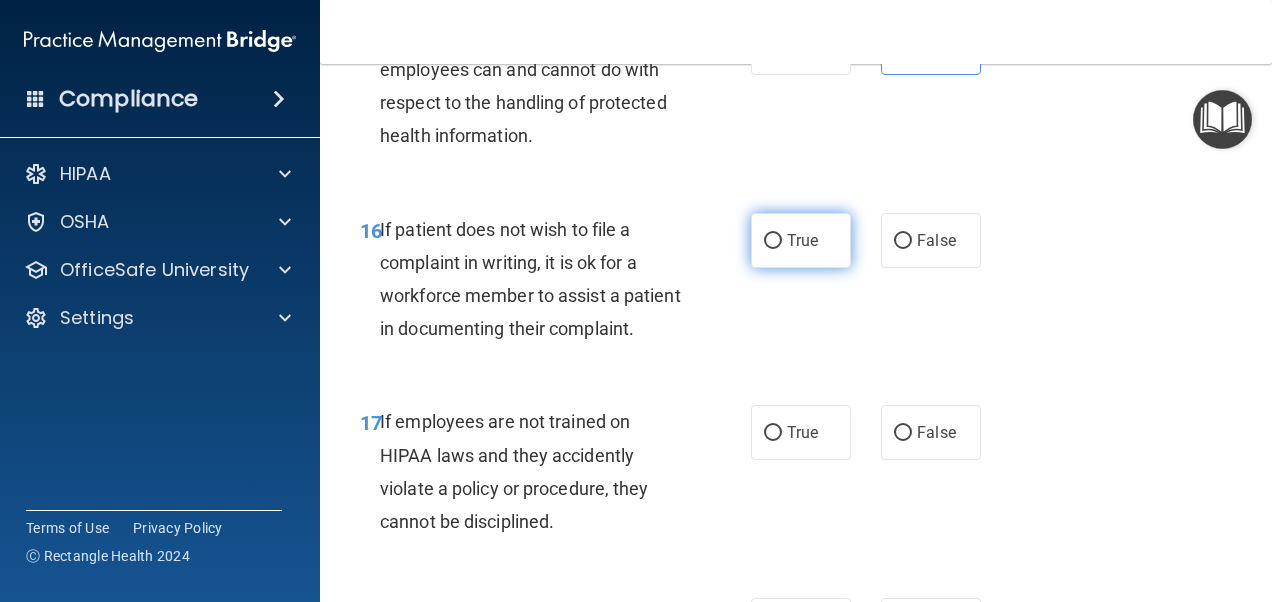 click on "True" at bounding box center [802, 240] 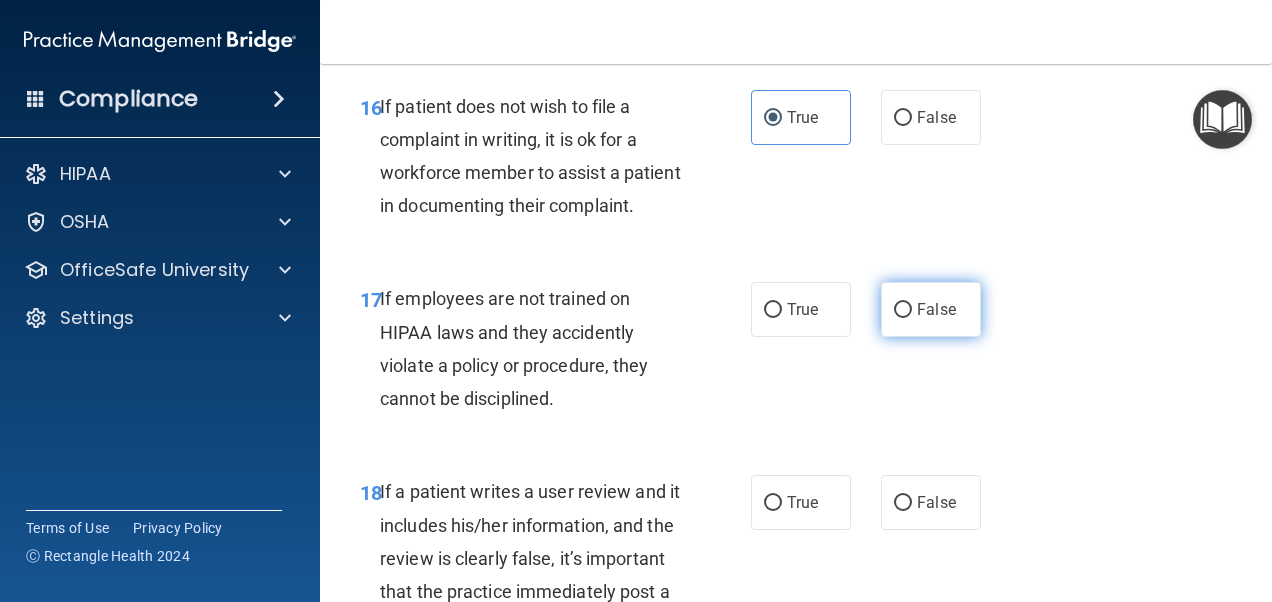 click on "False" at bounding box center [903, 310] 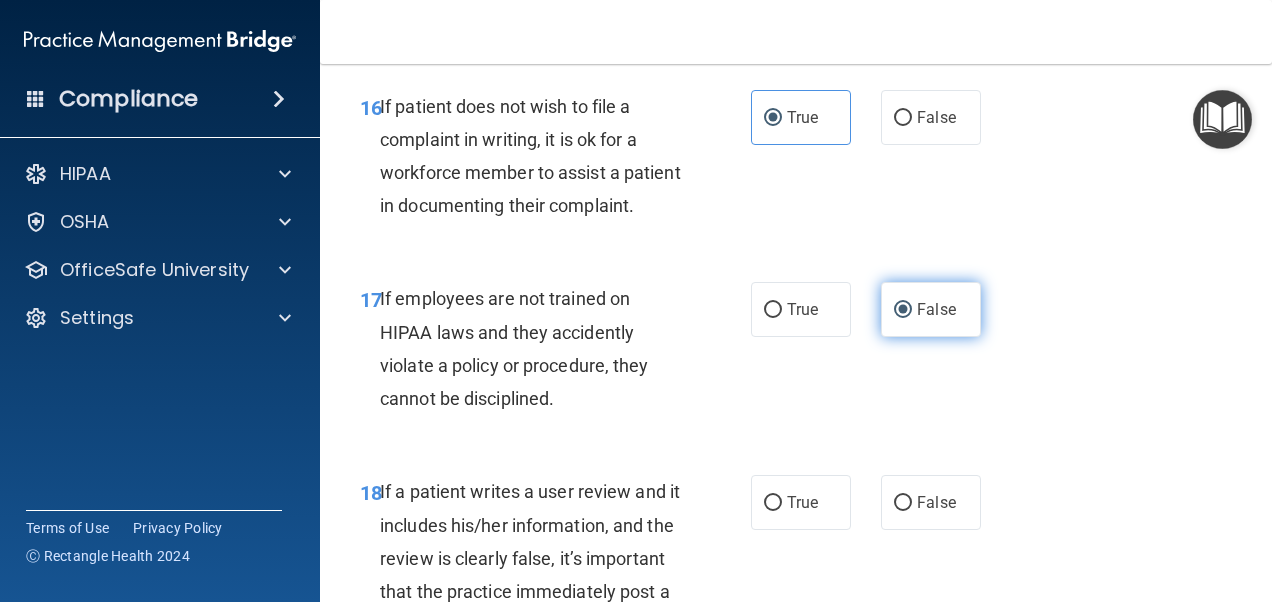 scroll, scrollTop: 3935, scrollLeft: 0, axis: vertical 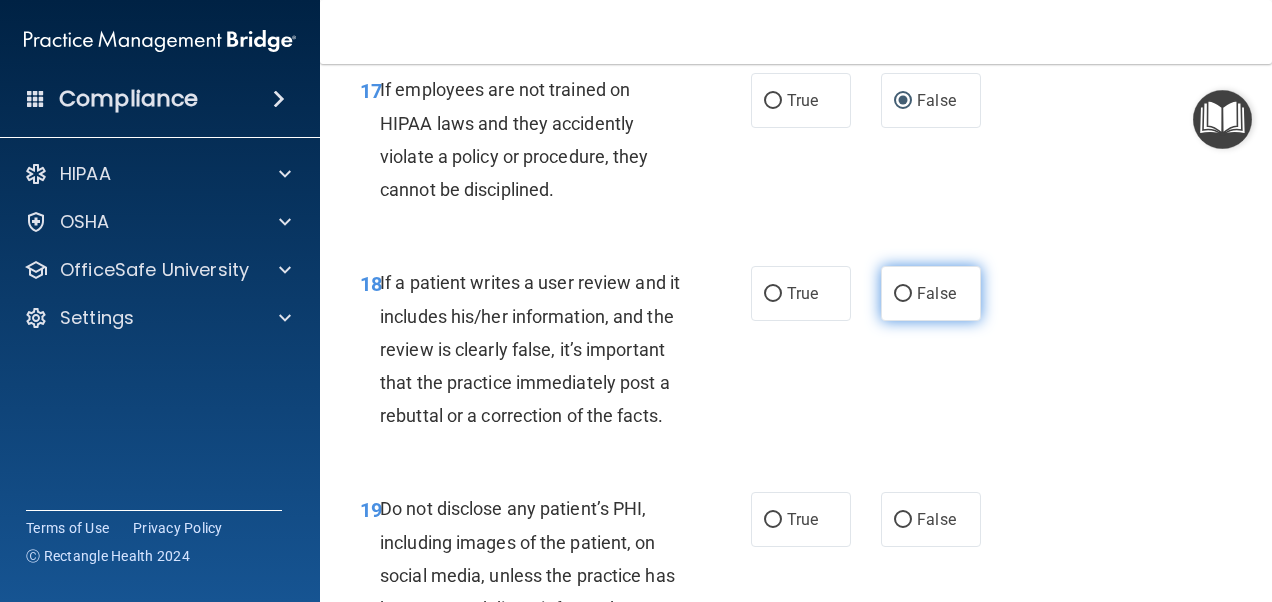 click on "False" at bounding box center [931, 293] 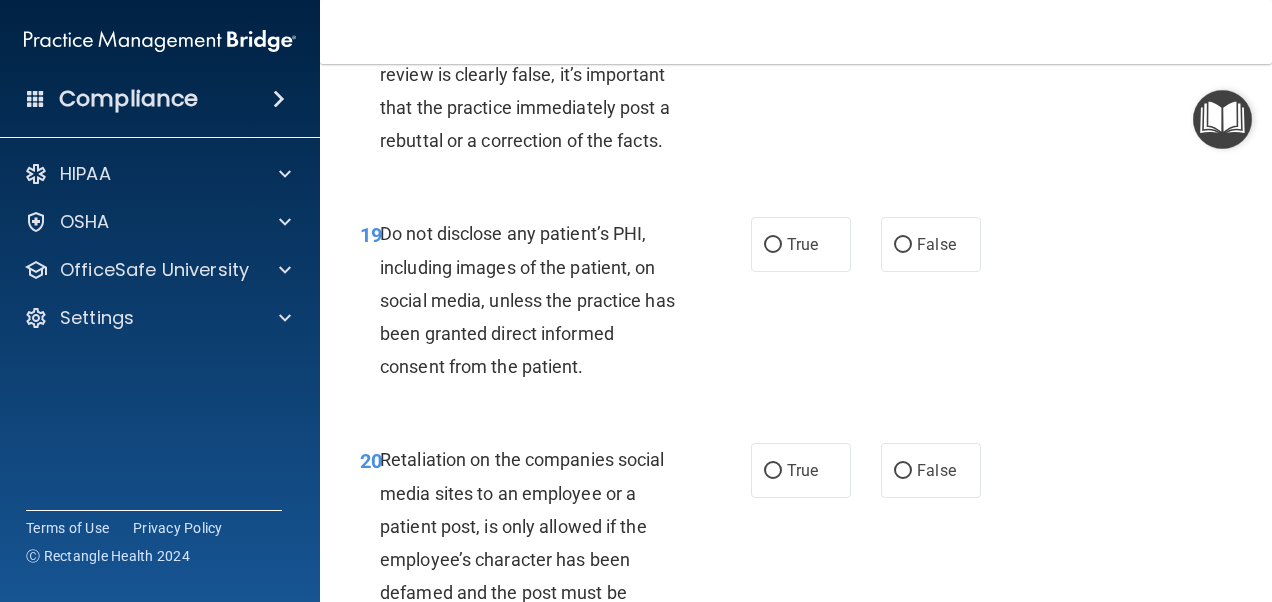 scroll, scrollTop: 4229, scrollLeft: 0, axis: vertical 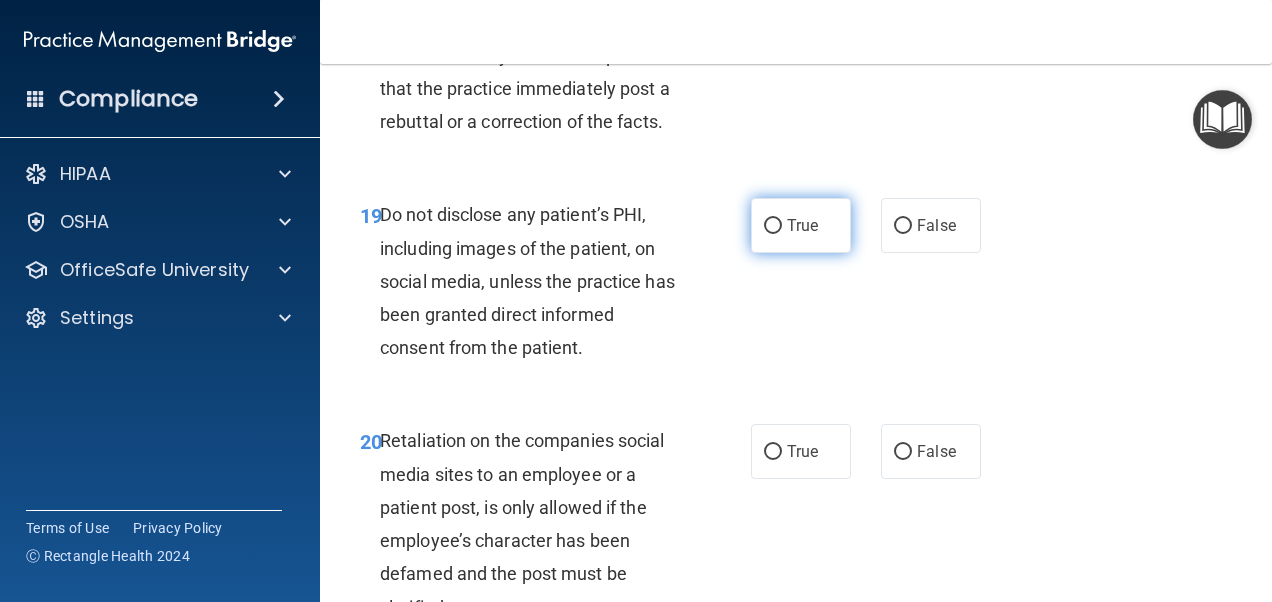 click on "True" at bounding box center [801, 225] 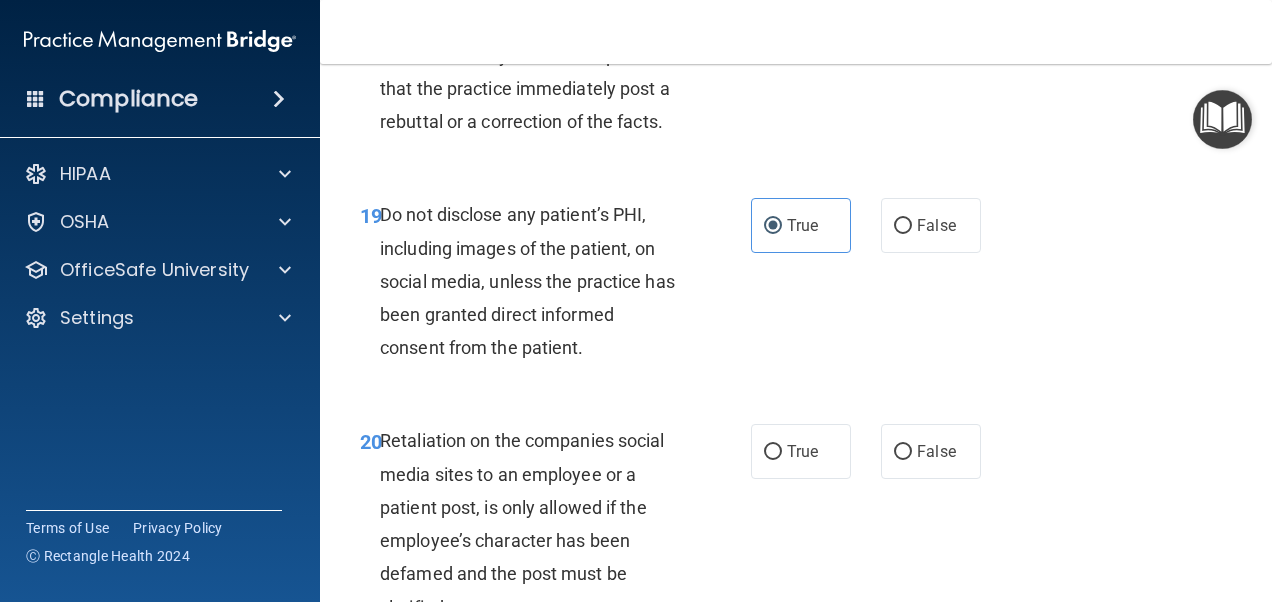 scroll, scrollTop: 4466, scrollLeft: 0, axis: vertical 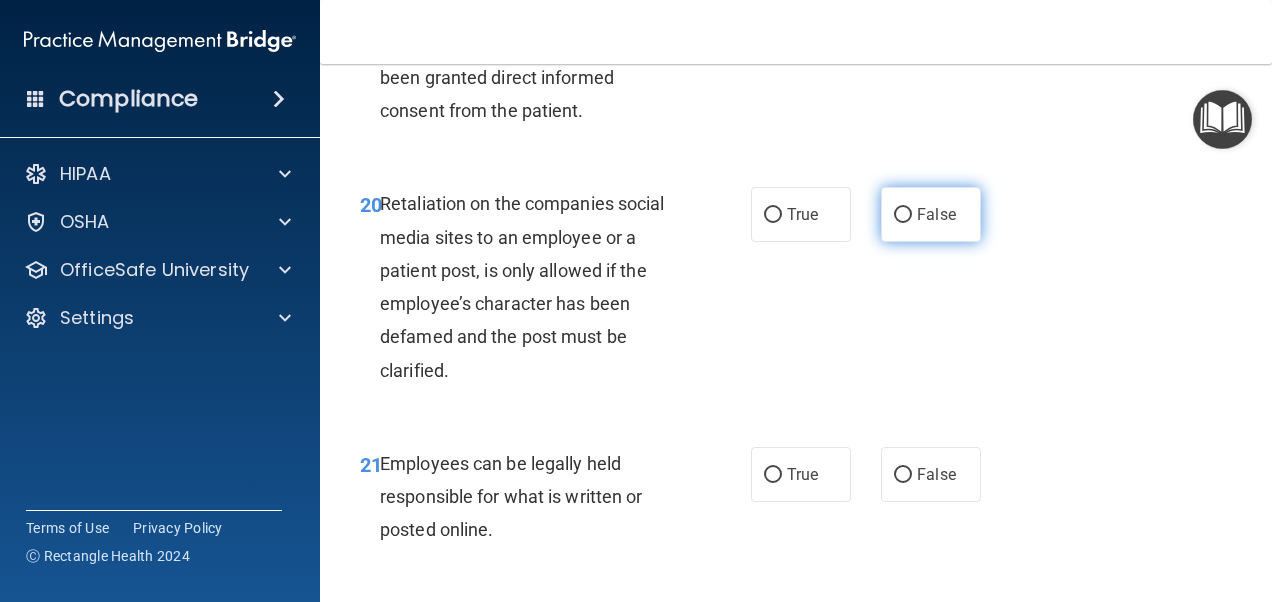 click on "False" at bounding box center (936, 214) 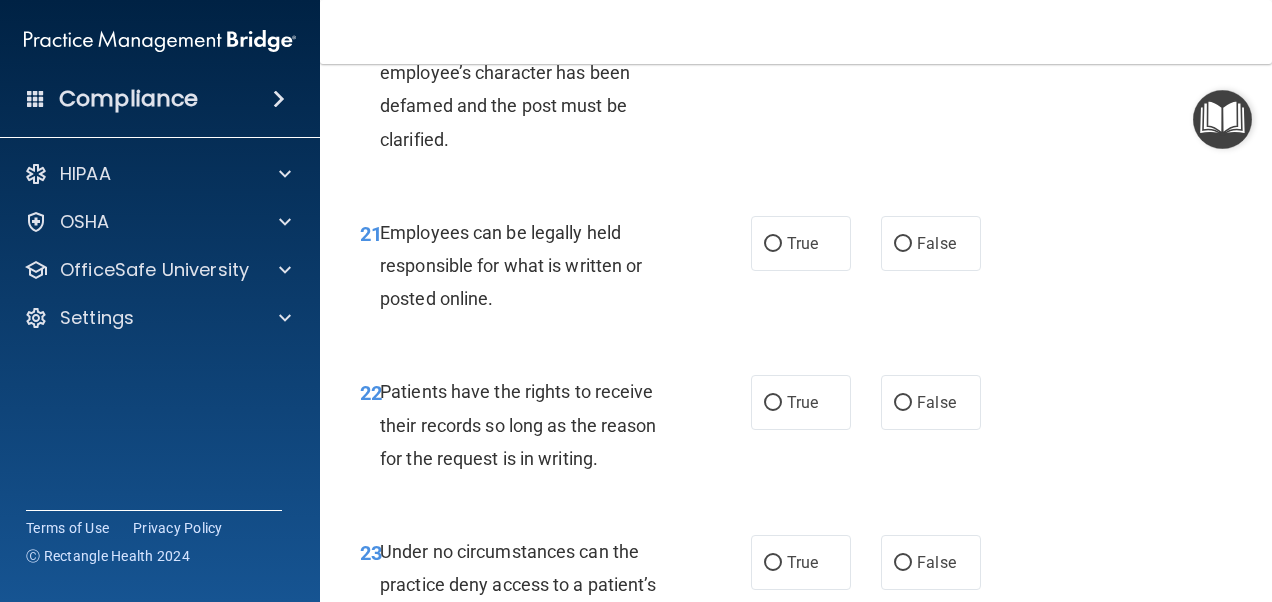 scroll, scrollTop: 4719, scrollLeft: 0, axis: vertical 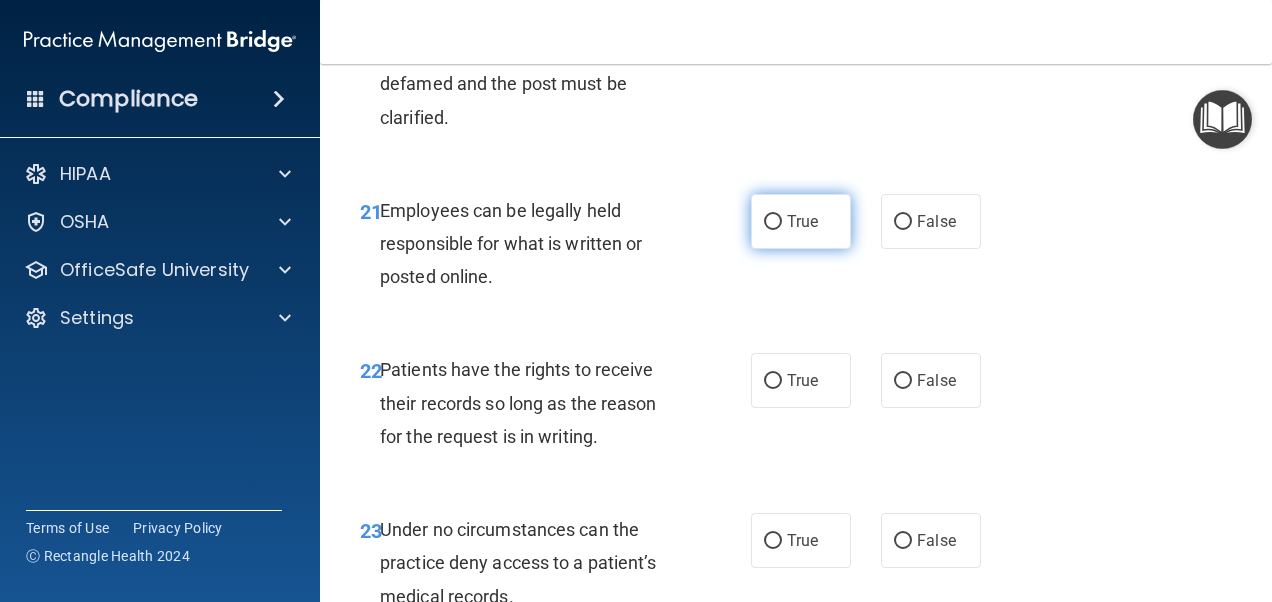 click on "True" at bounding box center (802, 221) 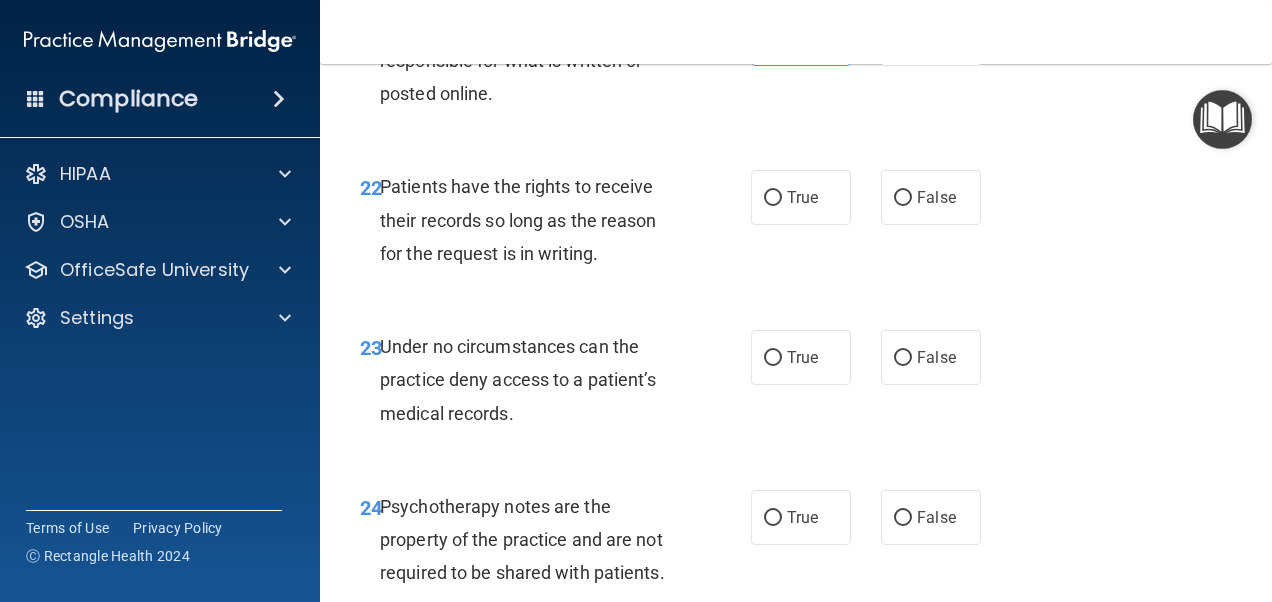 scroll, scrollTop: 4903, scrollLeft: 0, axis: vertical 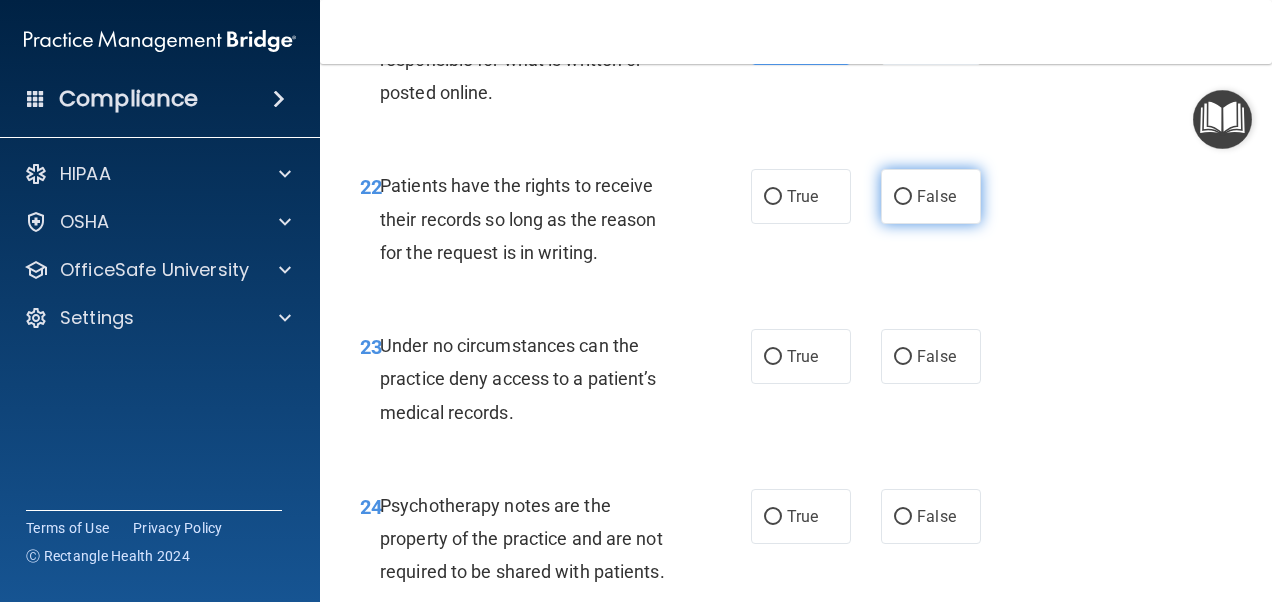 click on "False" at bounding box center (931, 196) 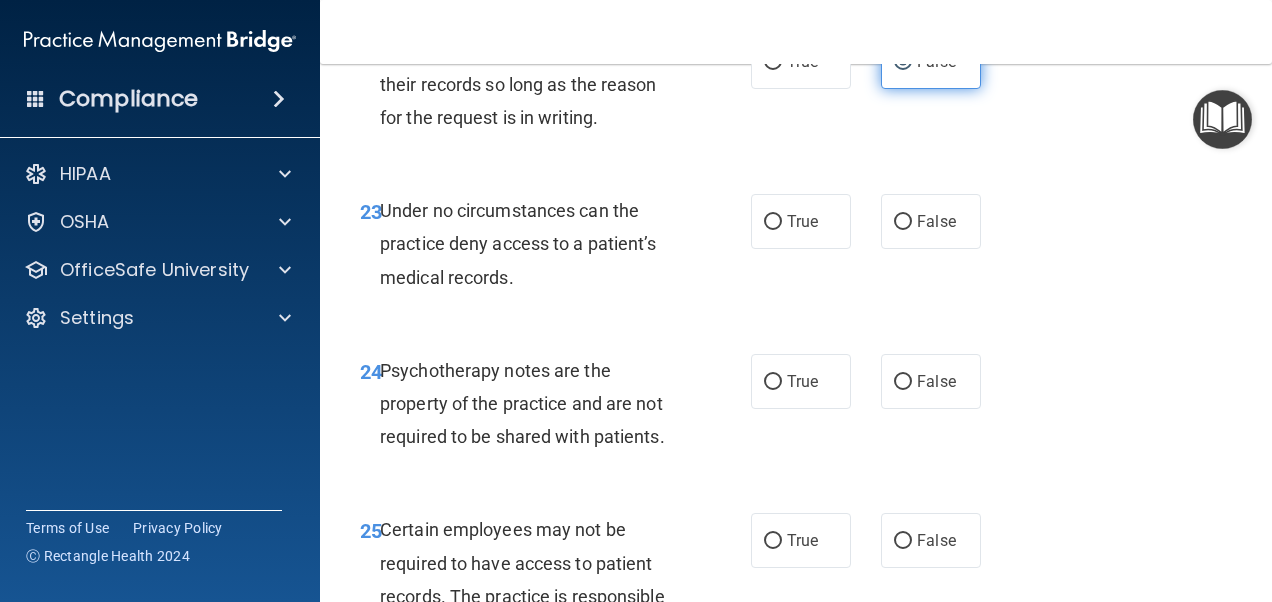 scroll, scrollTop: 5083, scrollLeft: 0, axis: vertical 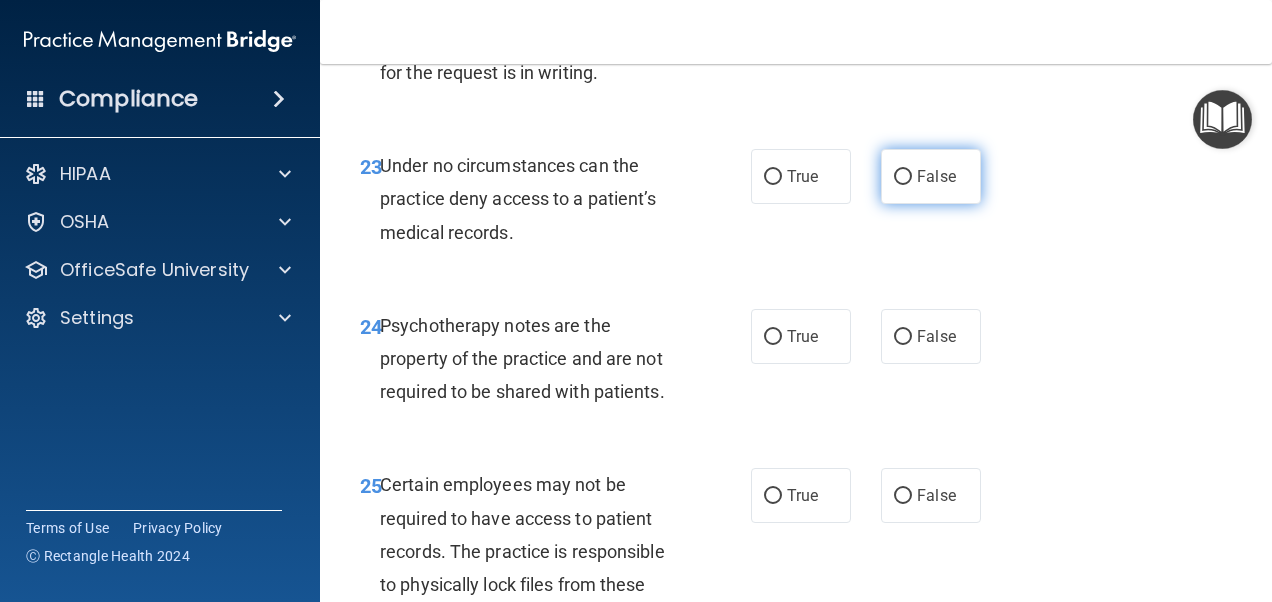 drag, startPoint x: 912, startPoint y: 327, endPoint x: 920, endPoint y: 335, distance: 11.313708 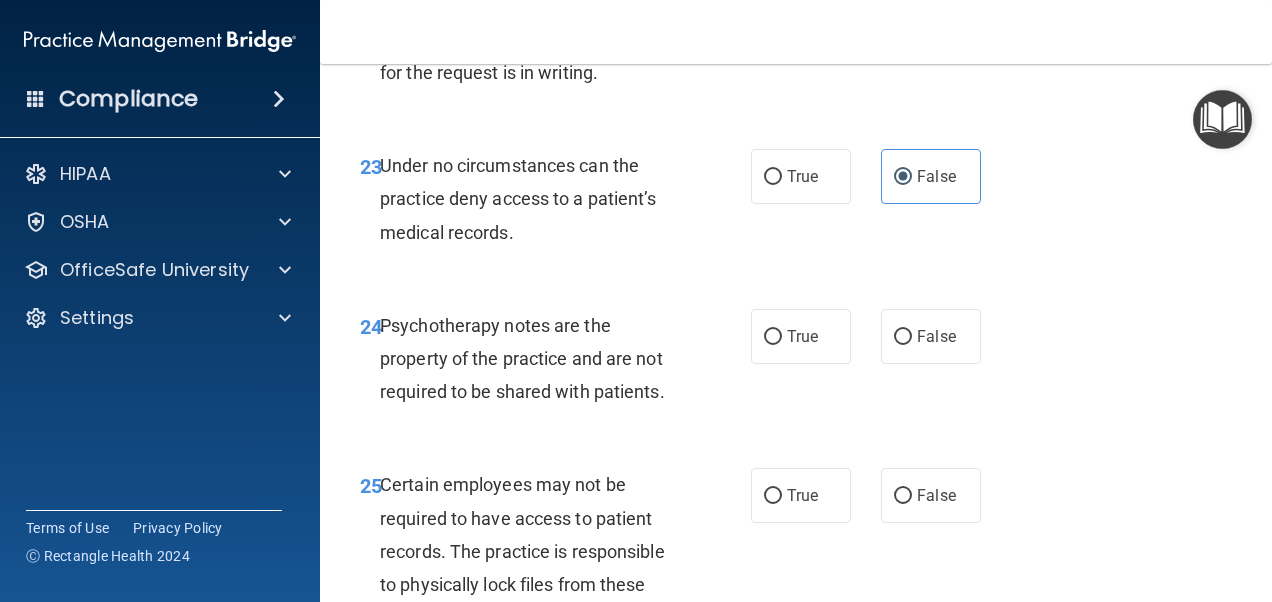 scroll, scrollTop: 5245, scrollLeft: 0, axis: vertical 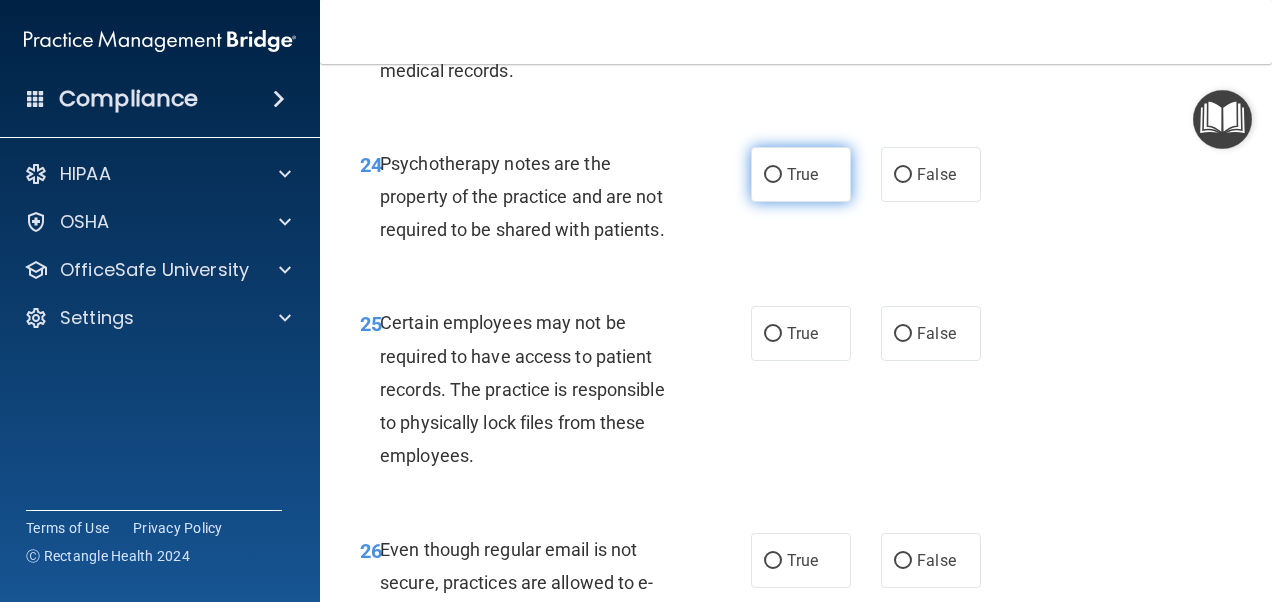 click on "True" at bounding box center [801, 174] 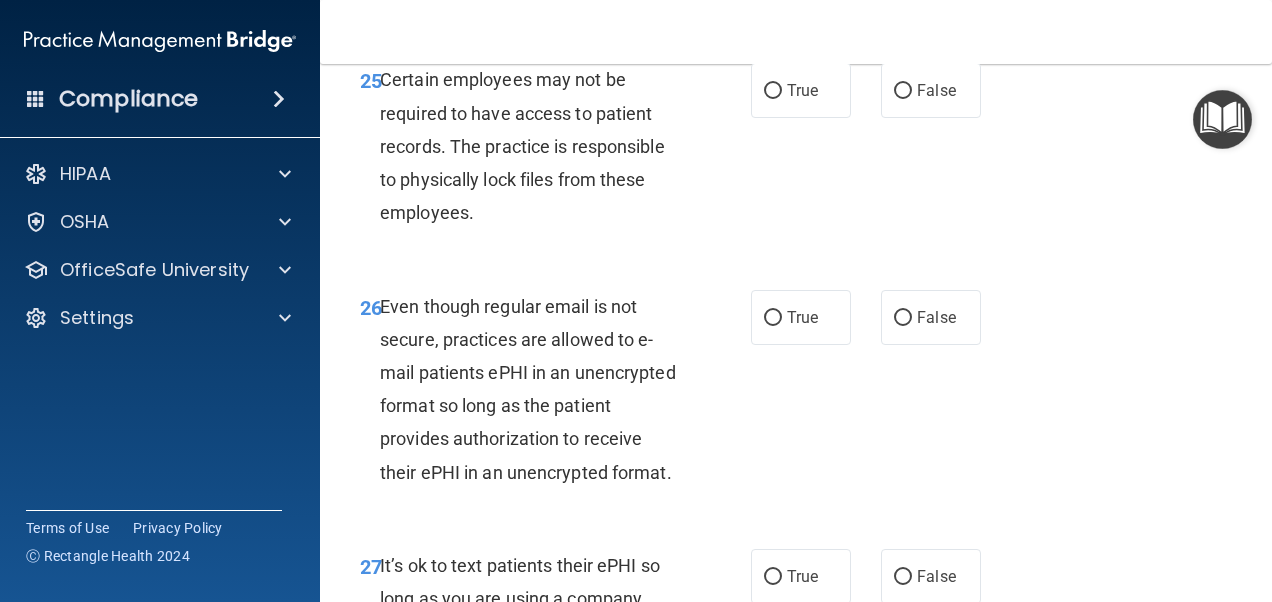 scroll, scrollTop: 5486, scrollLeft: 0, axis: vertical 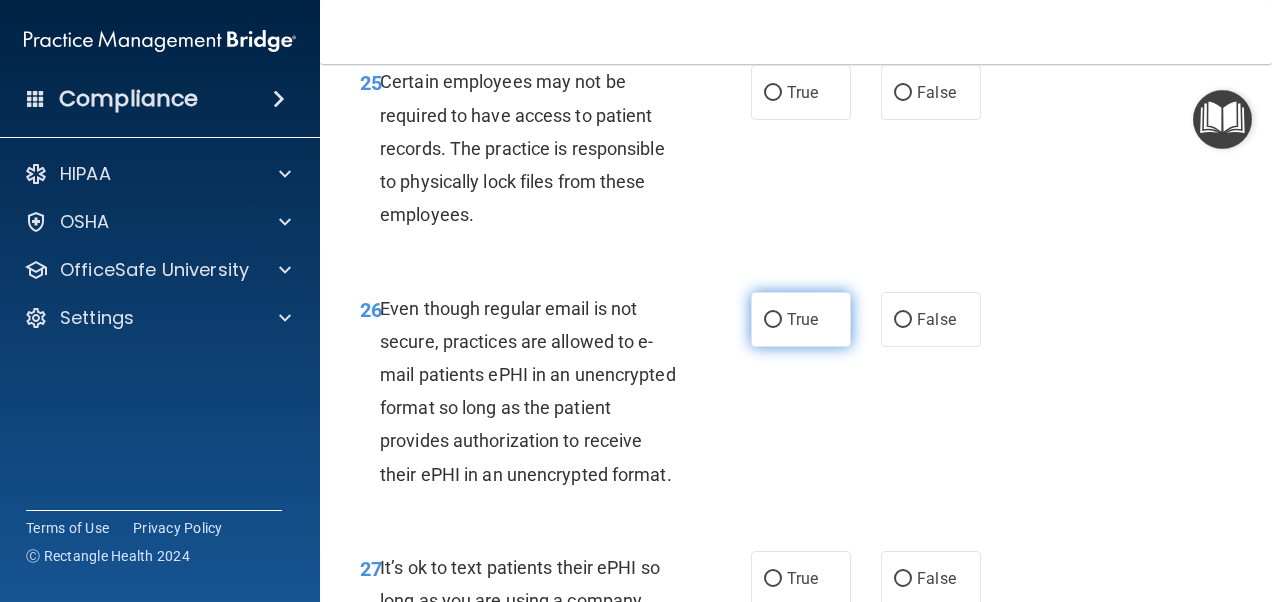 click on "True" at bounding box center (801, 319) 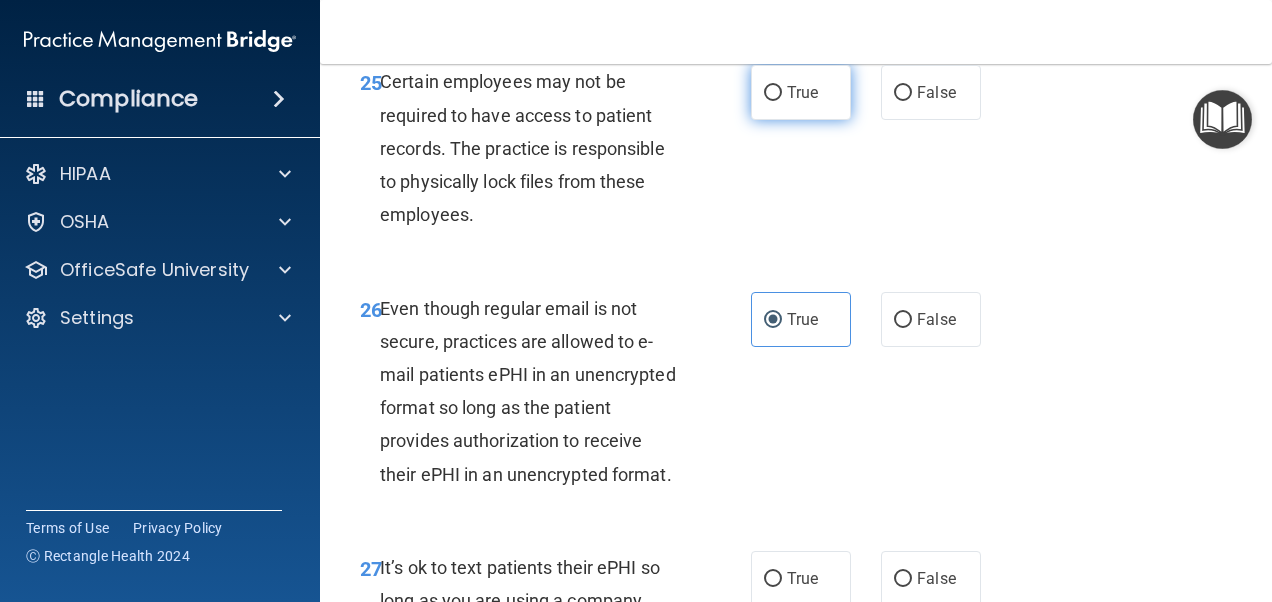 click on "True" at bounding box center (802, 92) 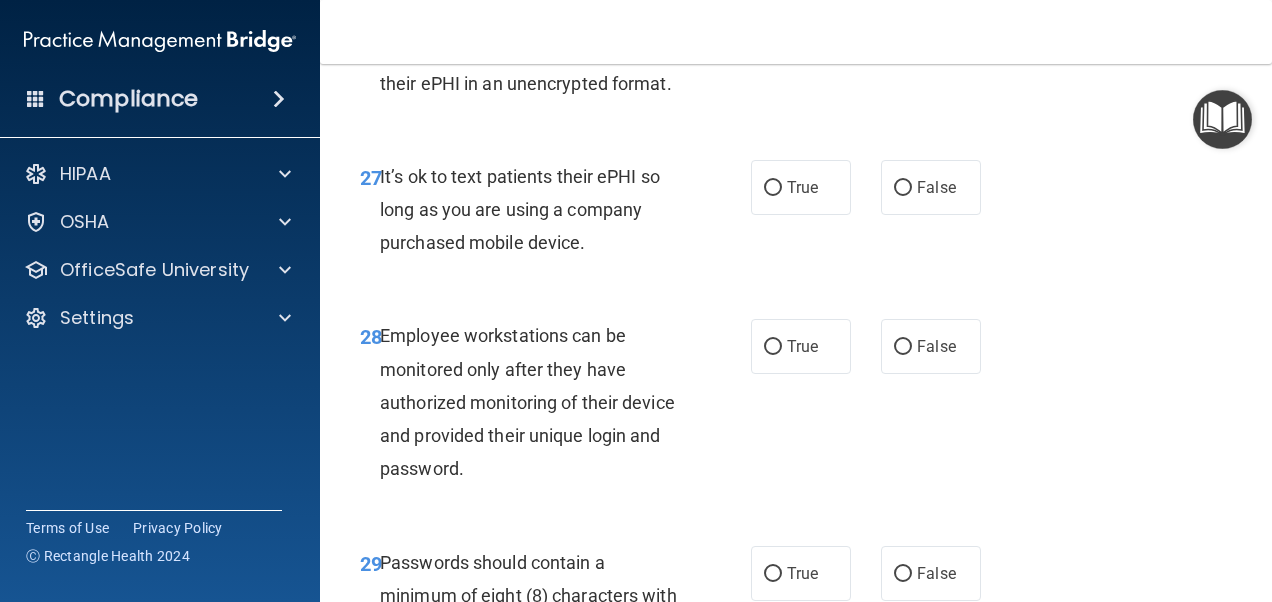 scroll, scrollTop: 5901, scrollLeft: 0, axis: vertical 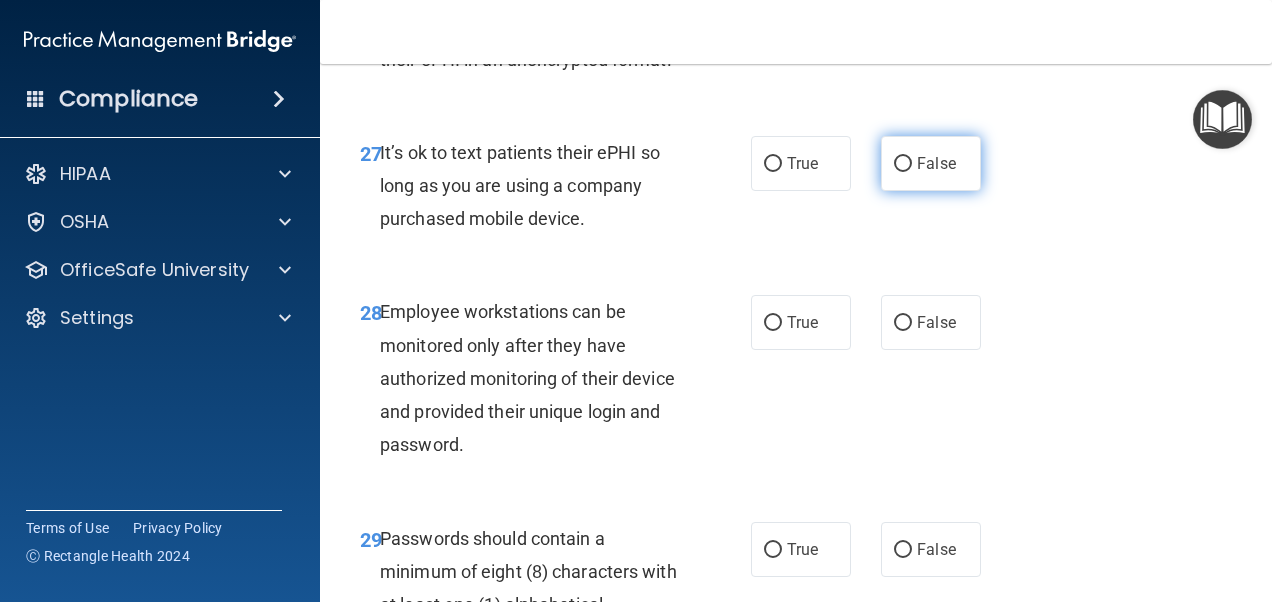 click on "False" at bounding box center [936, 163] 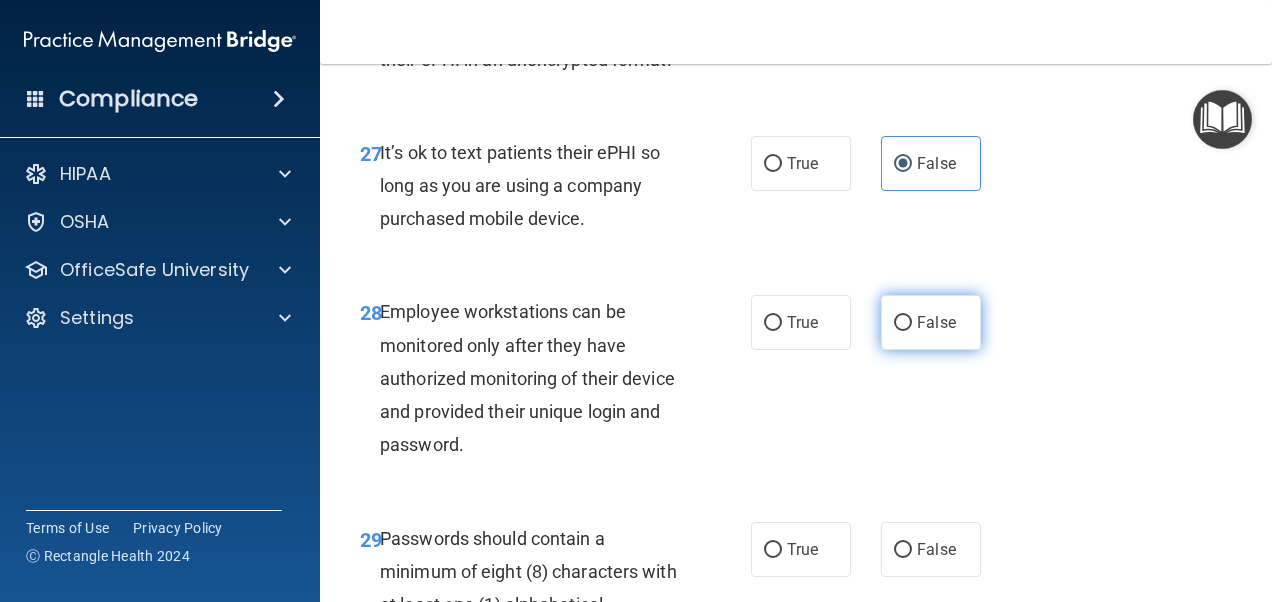 click on "False" at bounding box center [936, 322] 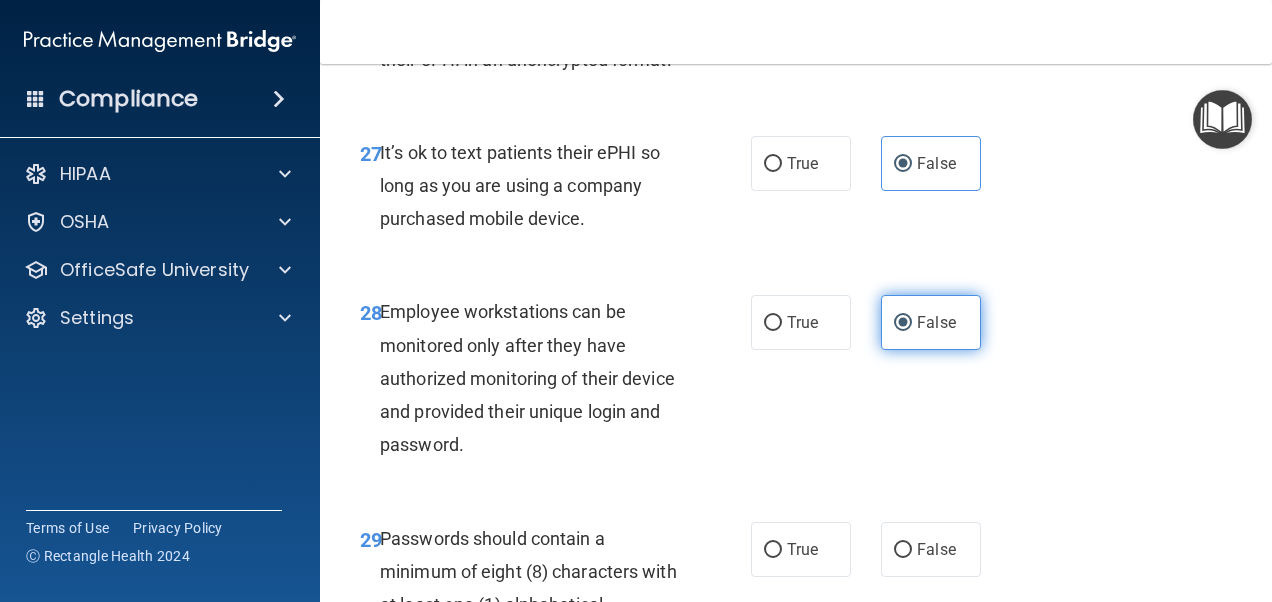 scroll, scrollTop: 6262, scrollLeft: 0, axis: vertical 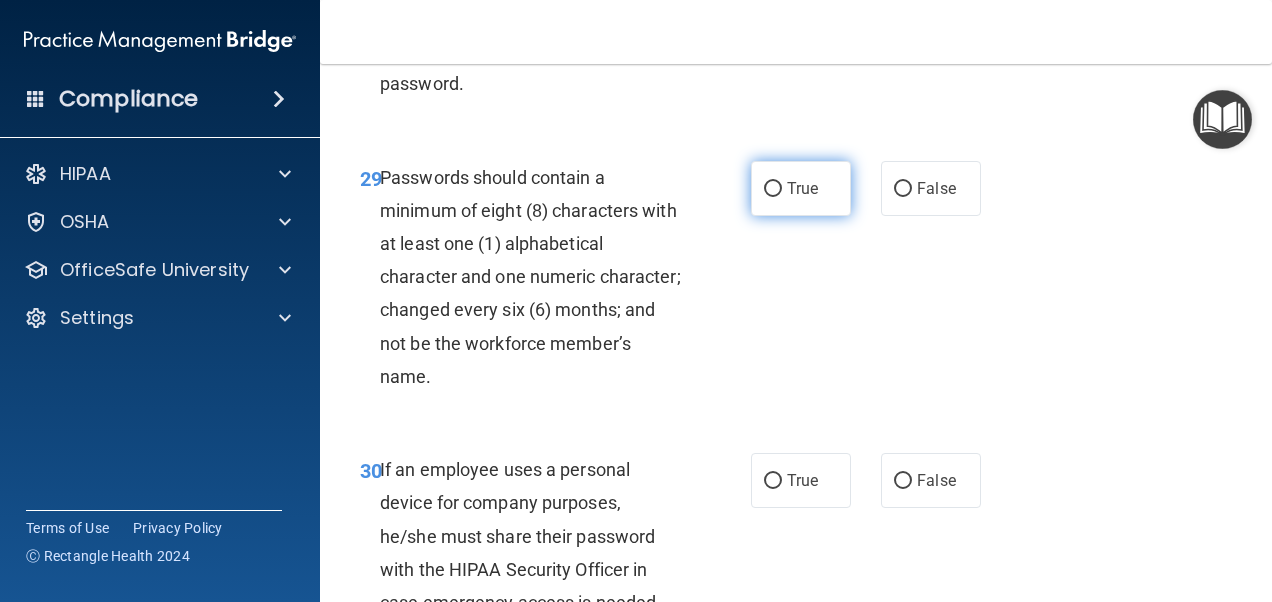 click on "True" at bounding box center [801, 188] 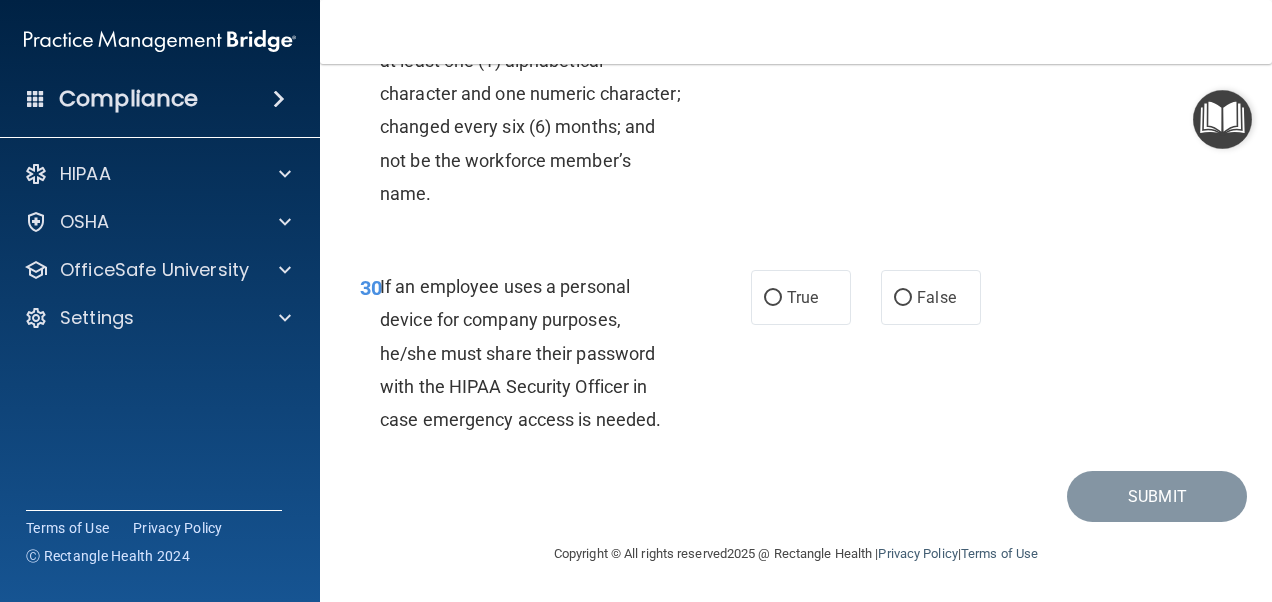 scroll, scrollTop: 6584, scrollLeft: 0, axis: vertical 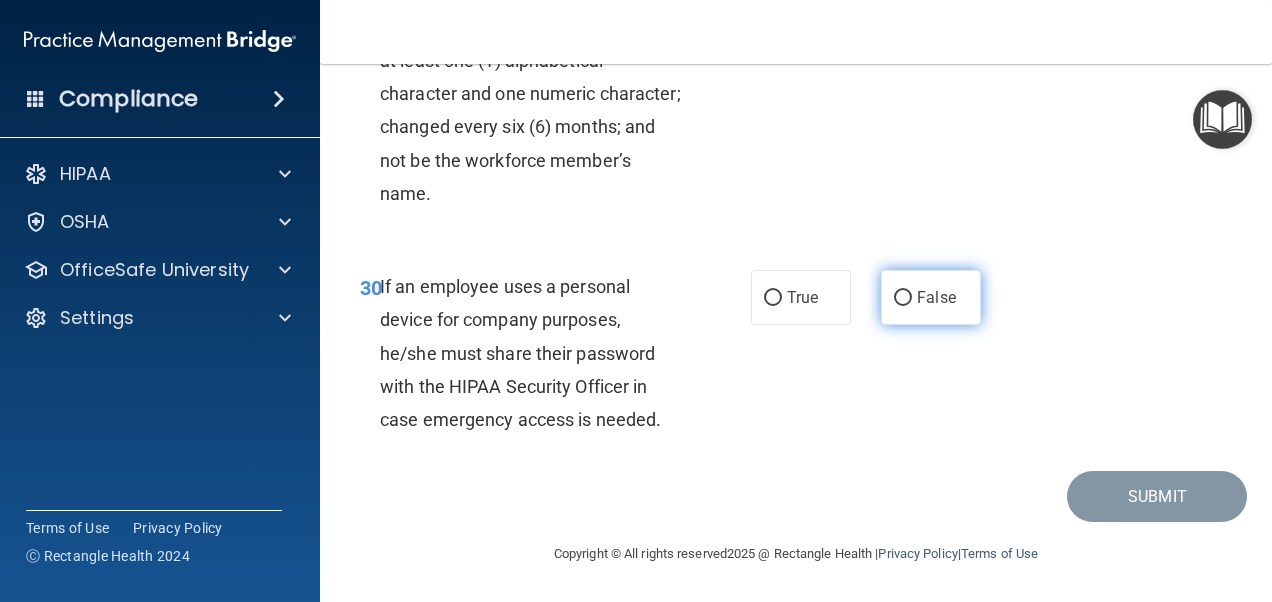 click on "False" at bounding box center (931, 297) 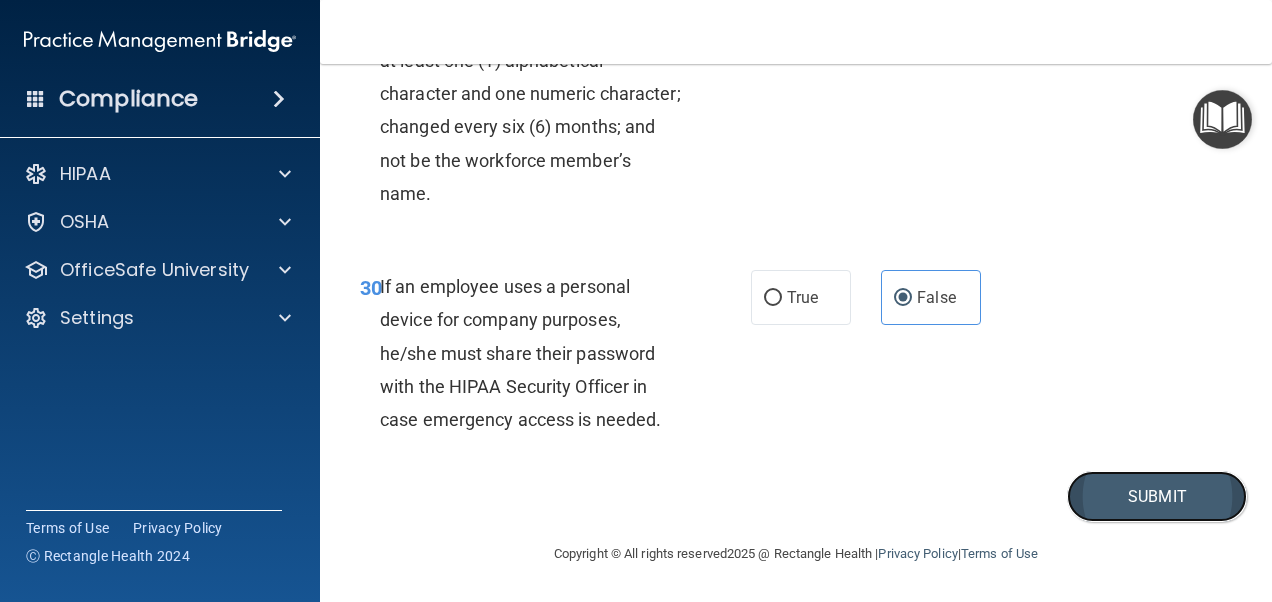 click on "Submit" at bounding box center (1157, 496) 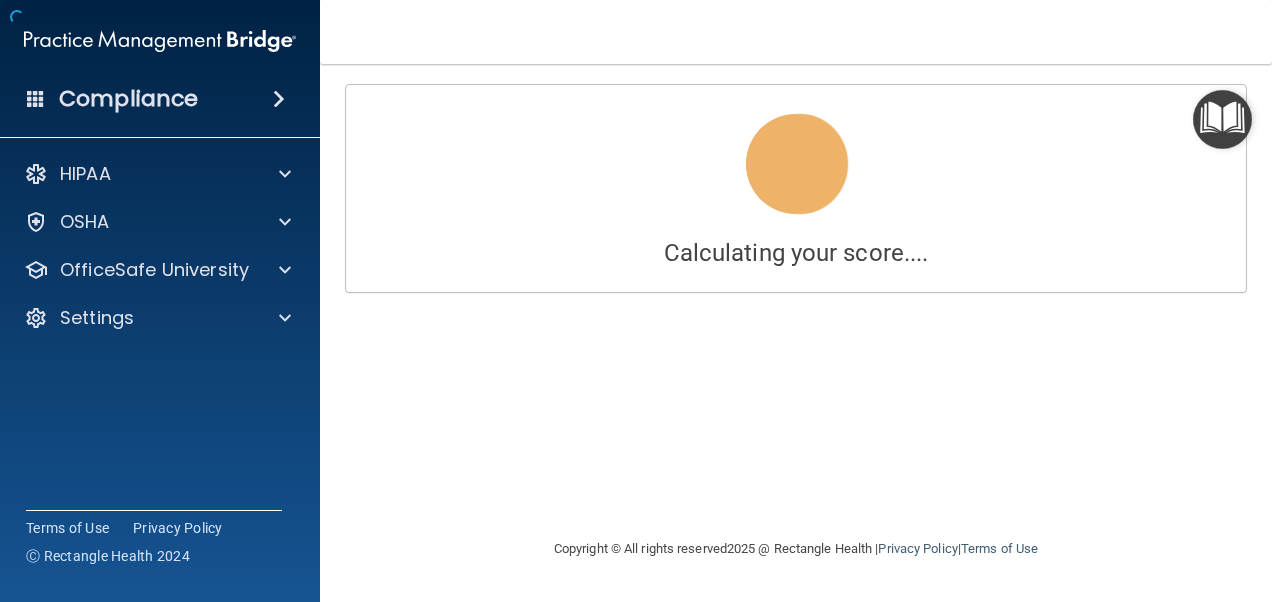 scroll, scrollTop: 0, scrollLeft: 0, axis: both 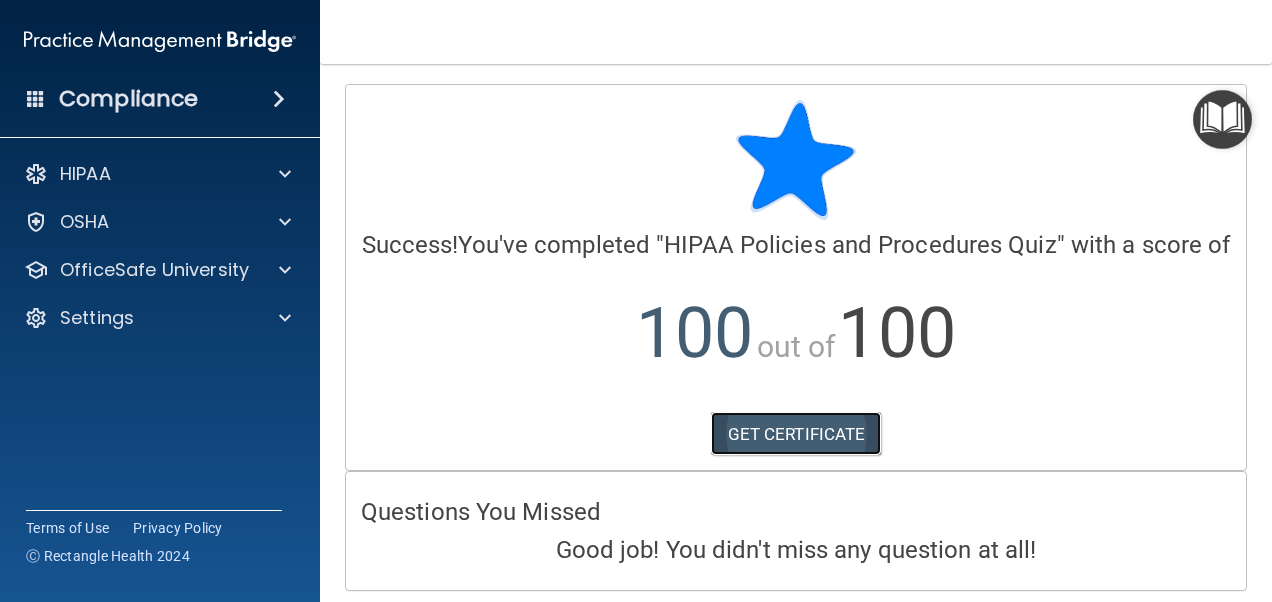 click on "GET CERTIFICATE" at bounding box center [796, 434] 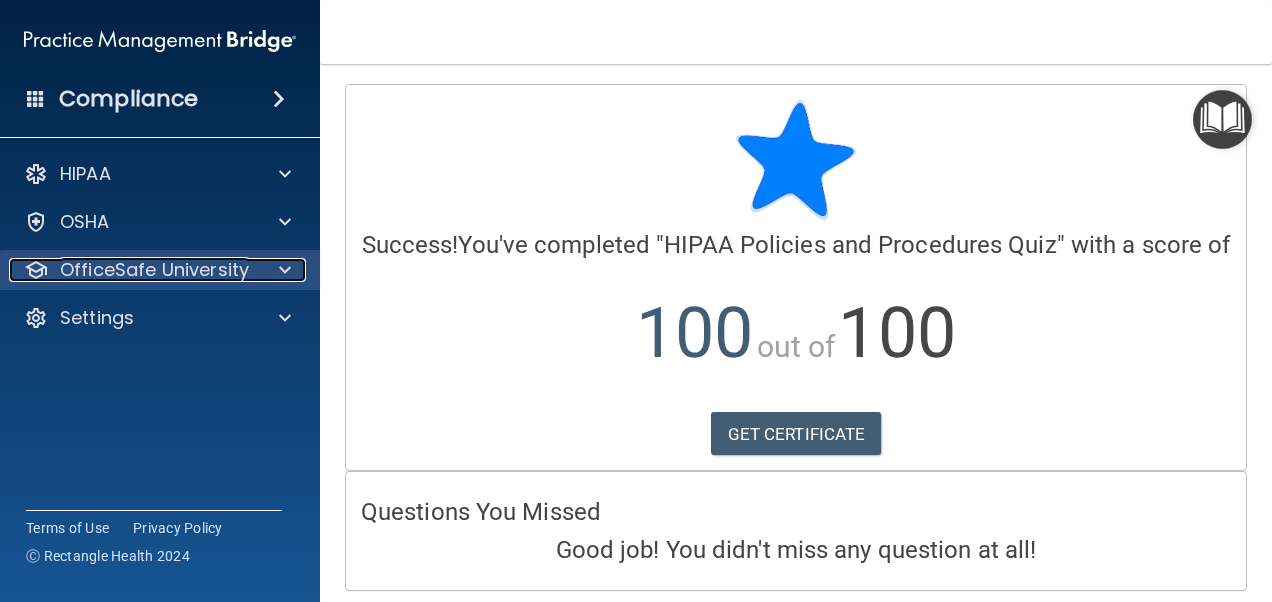 click at bounding box center (282, 270) 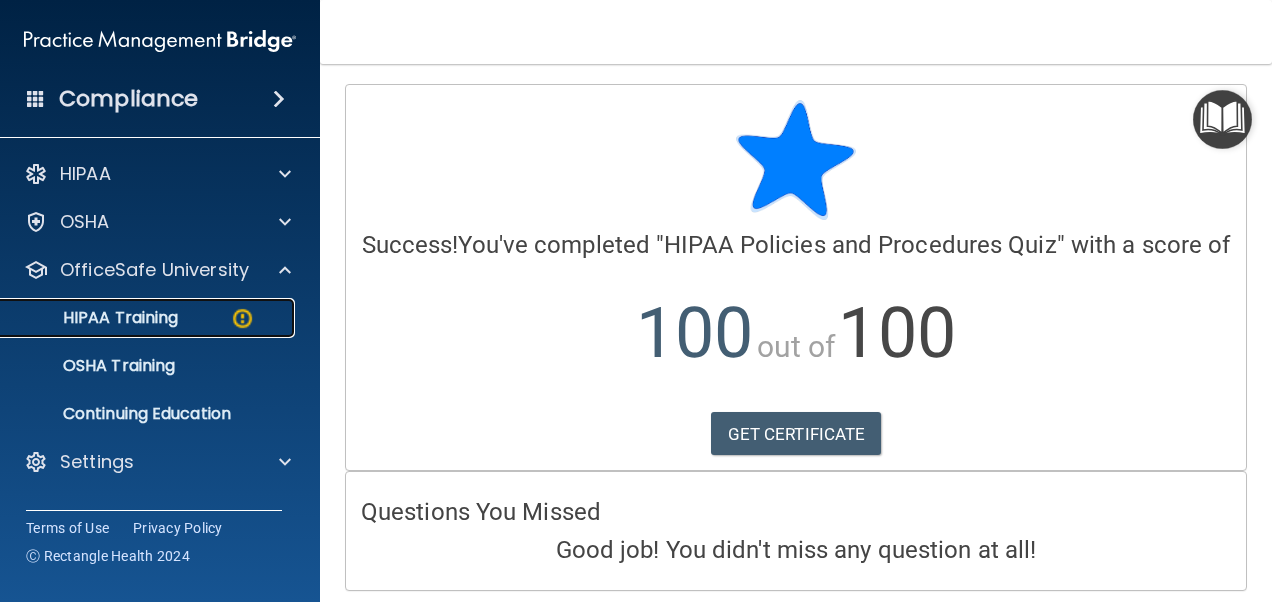 click on "HIPAA Training" at bounding box center [149, 318] 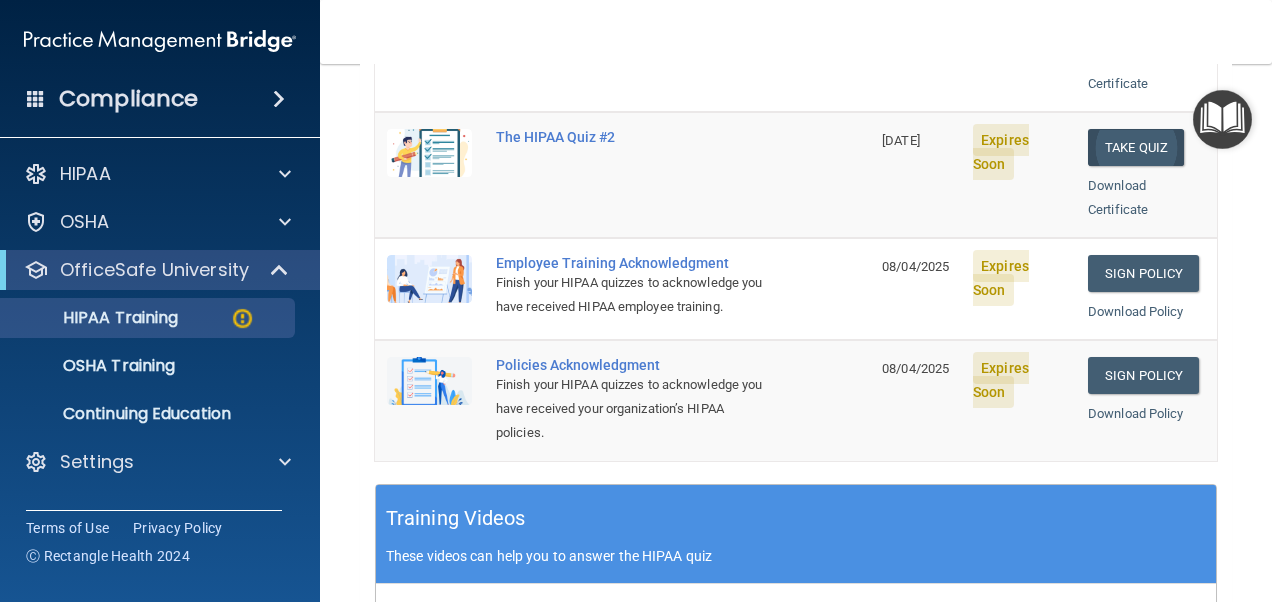 scroll, scrollTop: 491, scrollLeft: 0, axis: vertical 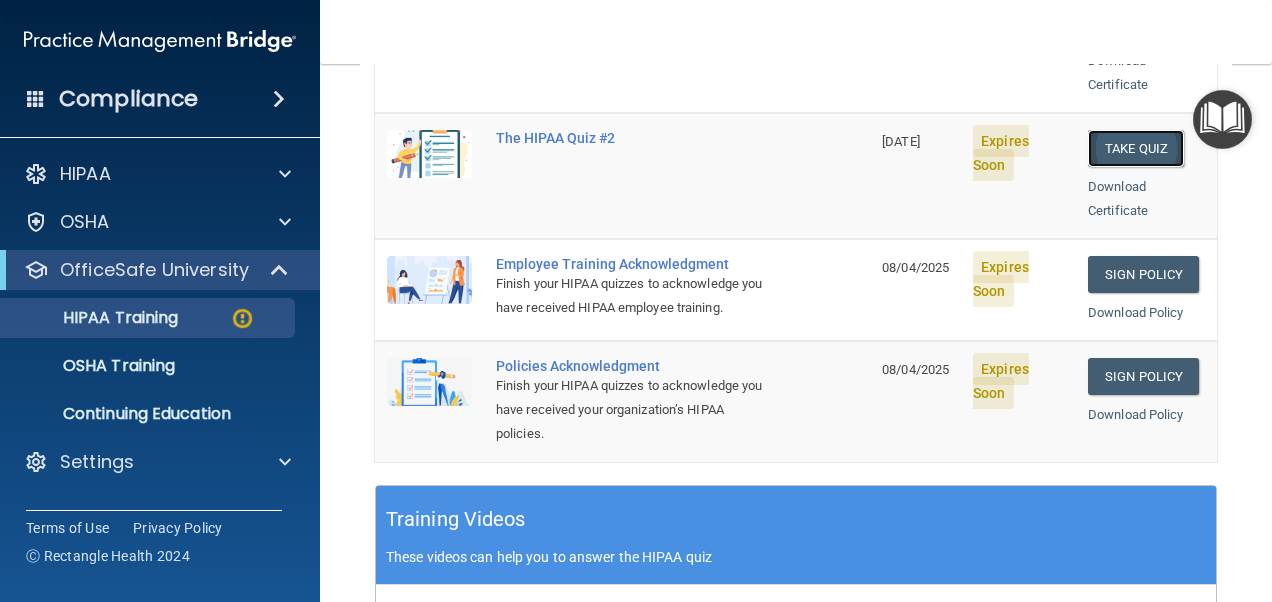 click on "Take Quiz" at bounding box center [1136, 148] 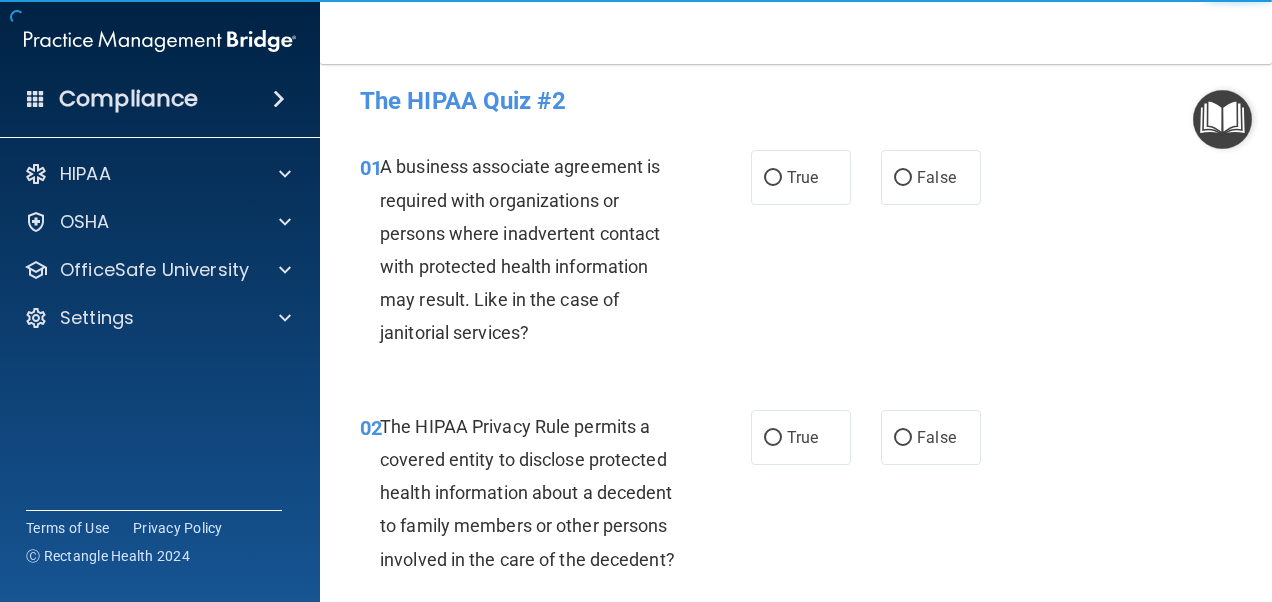 scroll, scrollTop: 0, scrollLeft: 0, axis: both 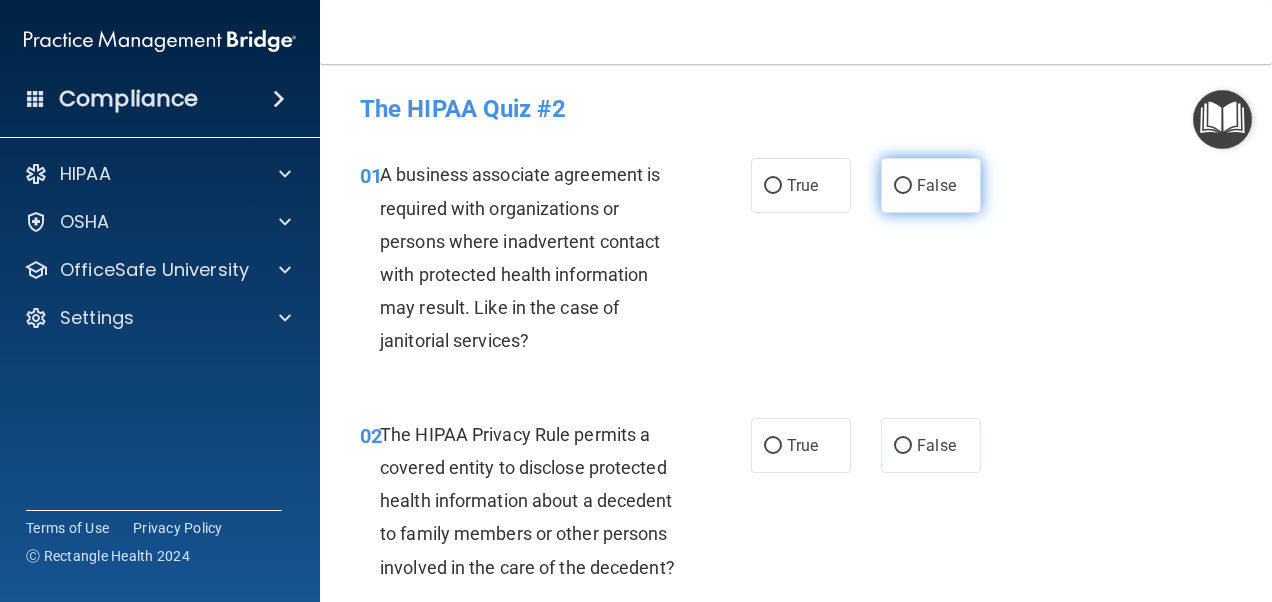 click on "False" at bounding box center (931, 185) 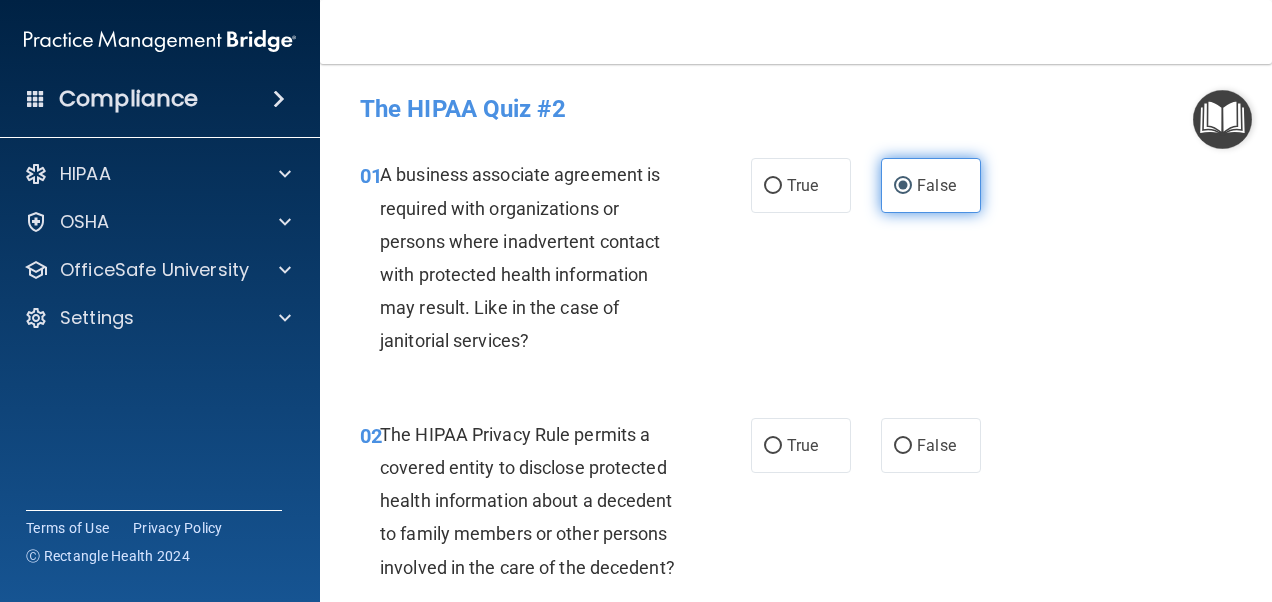 click on "False" at bounding box center (931, 185) 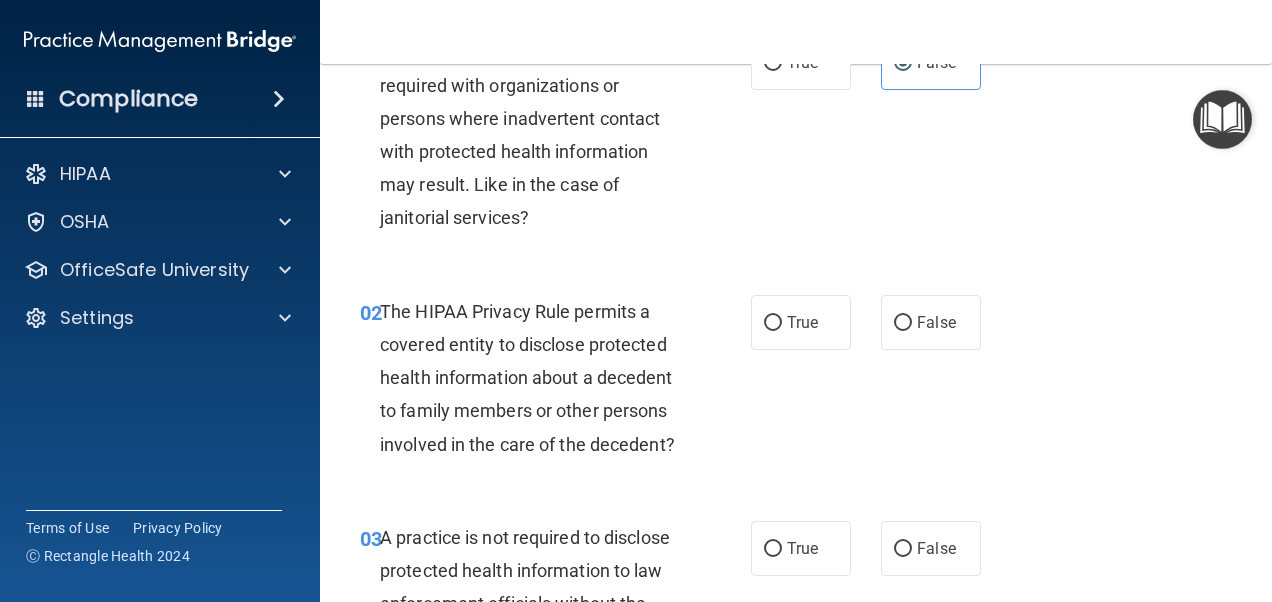 scroll, scrollTop: 131, scrollLeft: 0, axis: vertical 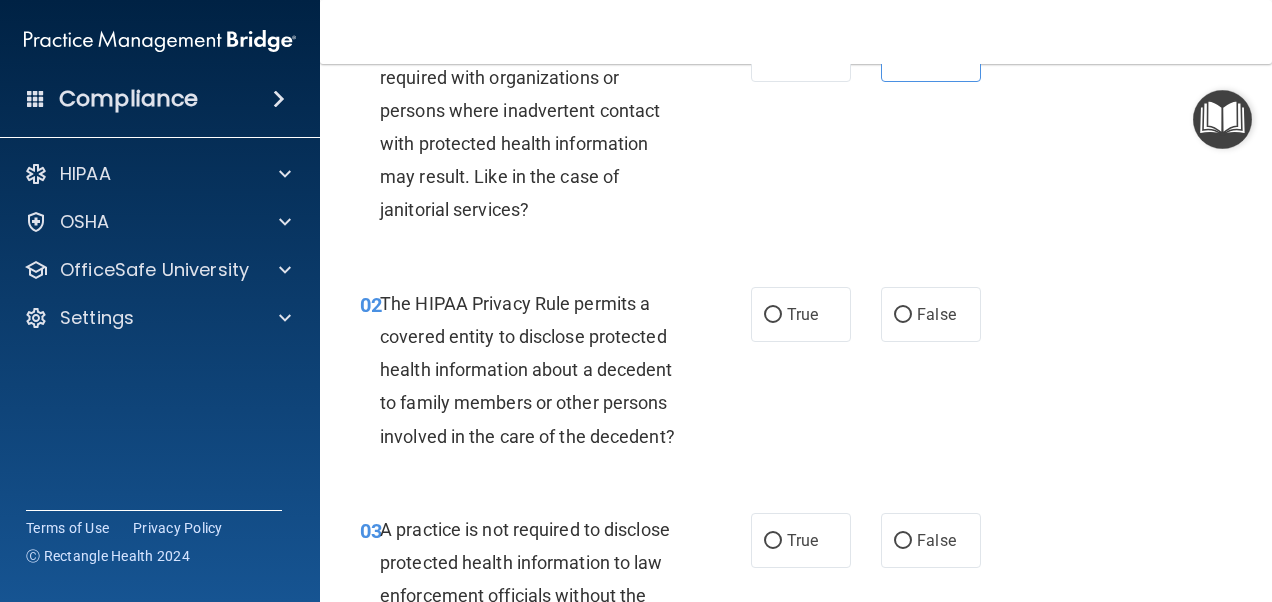 click on "02       The HIPAA Privacy Rule permits a covered entity to disclose protected health information about a decedent to family members or other persons involved in the care of the decedent?                 True           False" at bounding box center (796, 375) 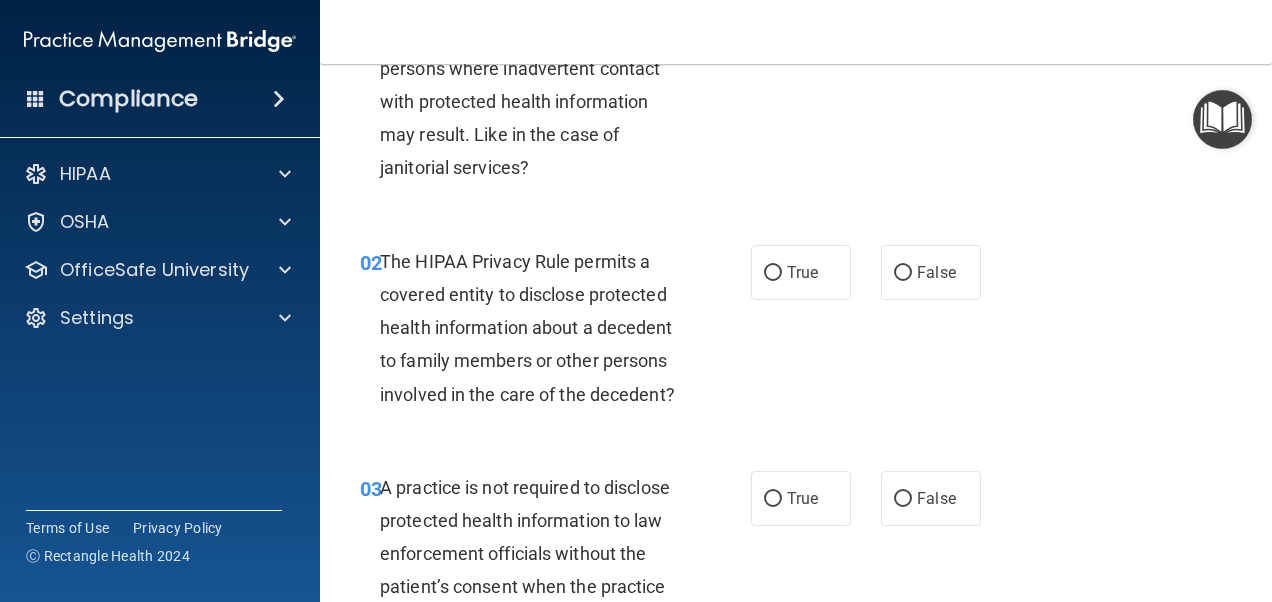 scroll, scrollTop: 174, scrollLeft: 0, axis: vertical 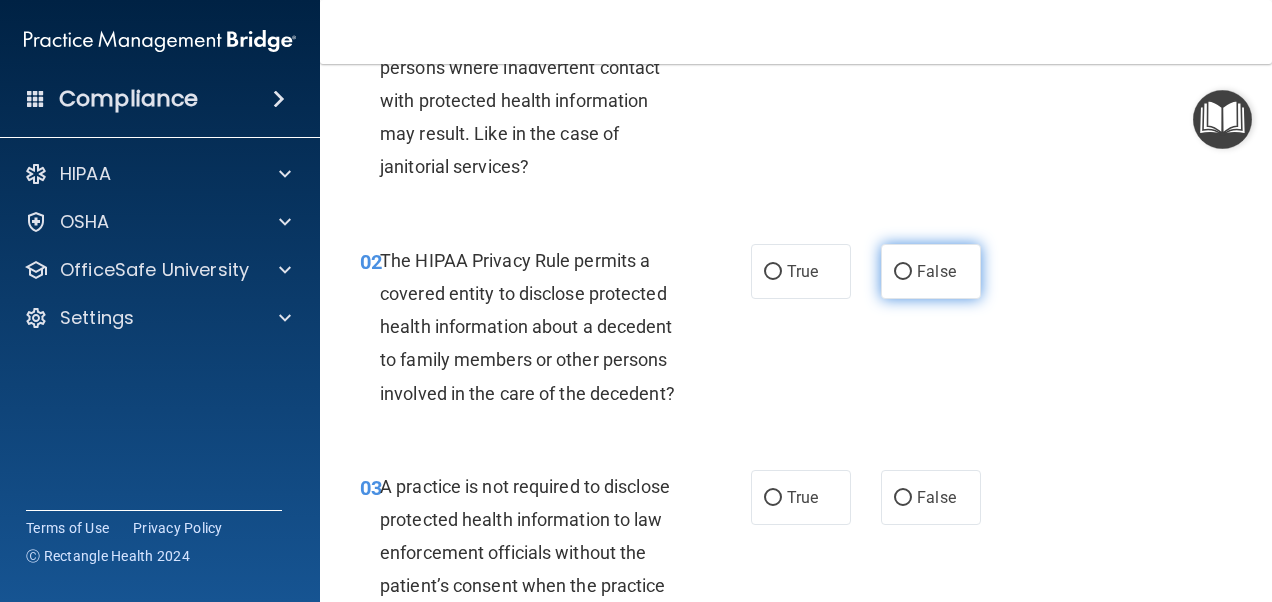 click on "False" at bounding box center [931, 271] 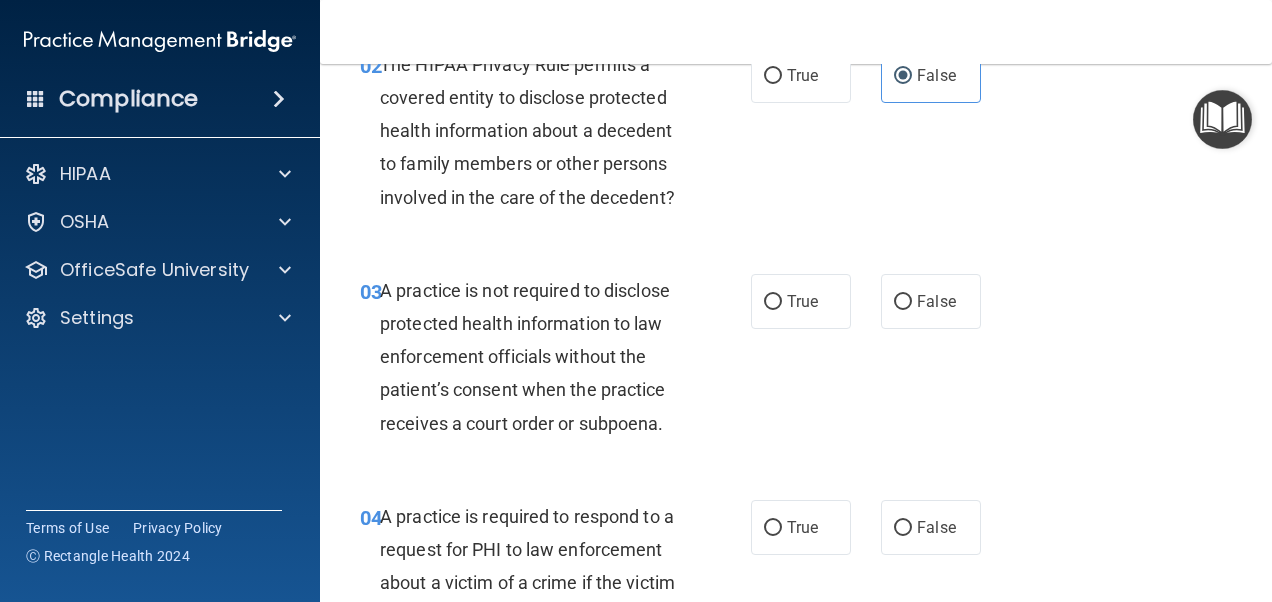 scroll, scrollTop: 417, scrollLeft: 0, axis: vertical 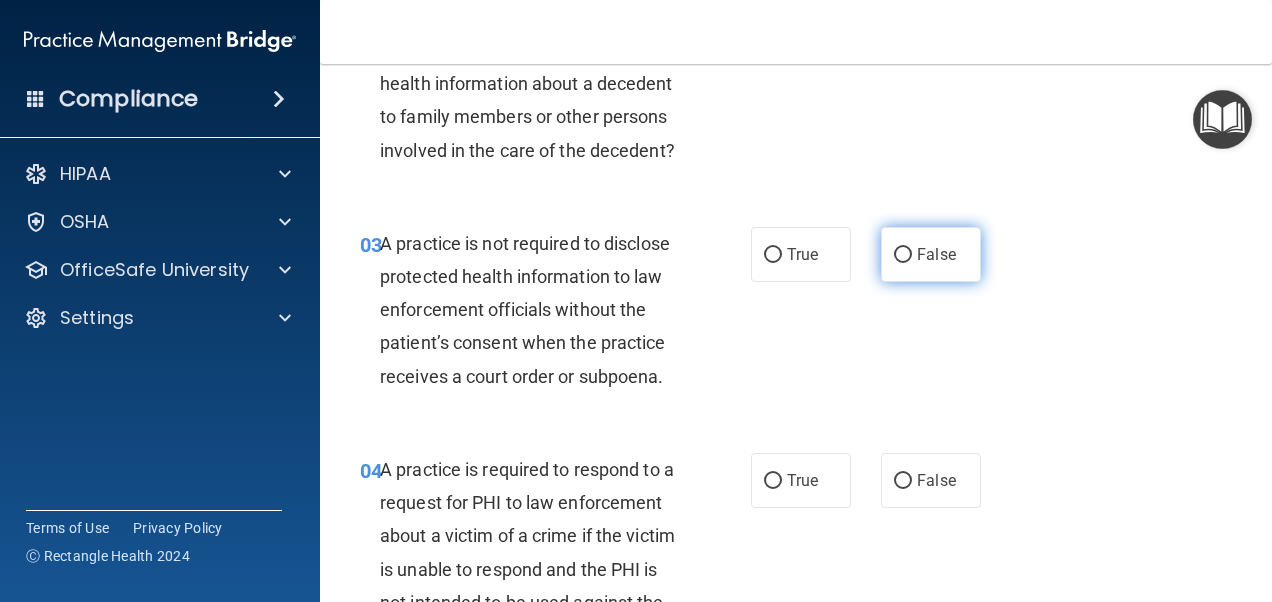 click on "False" at bounding box center (936, 254) 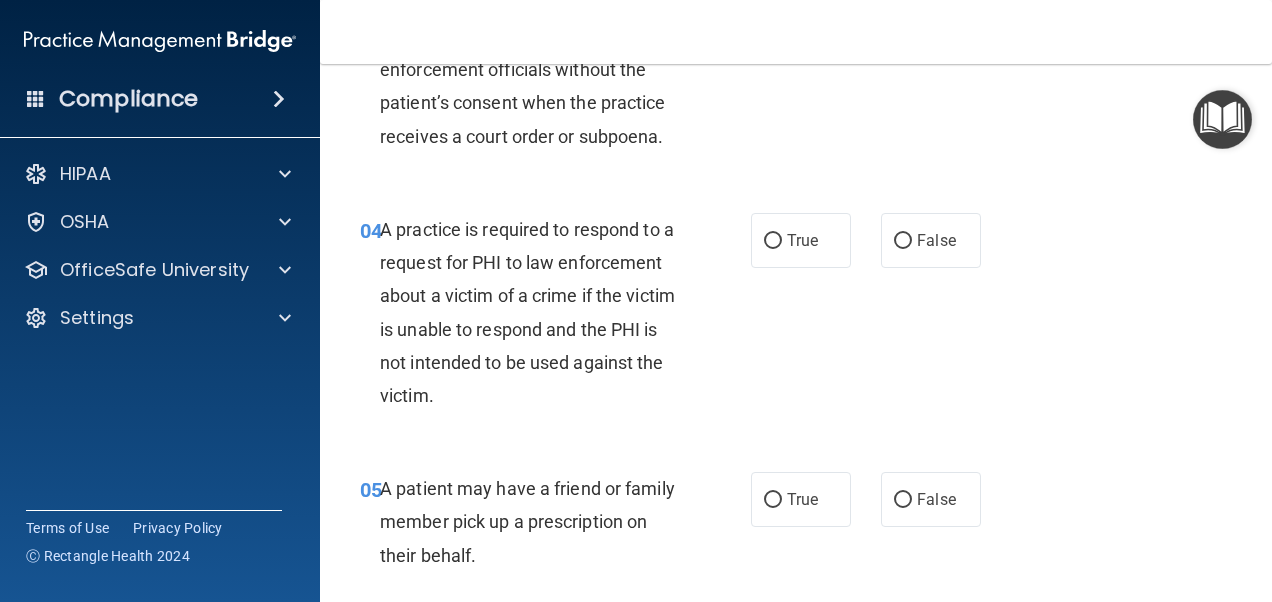 scroll, scrollTop: 656, scrollLeft: 0, axis: vertical 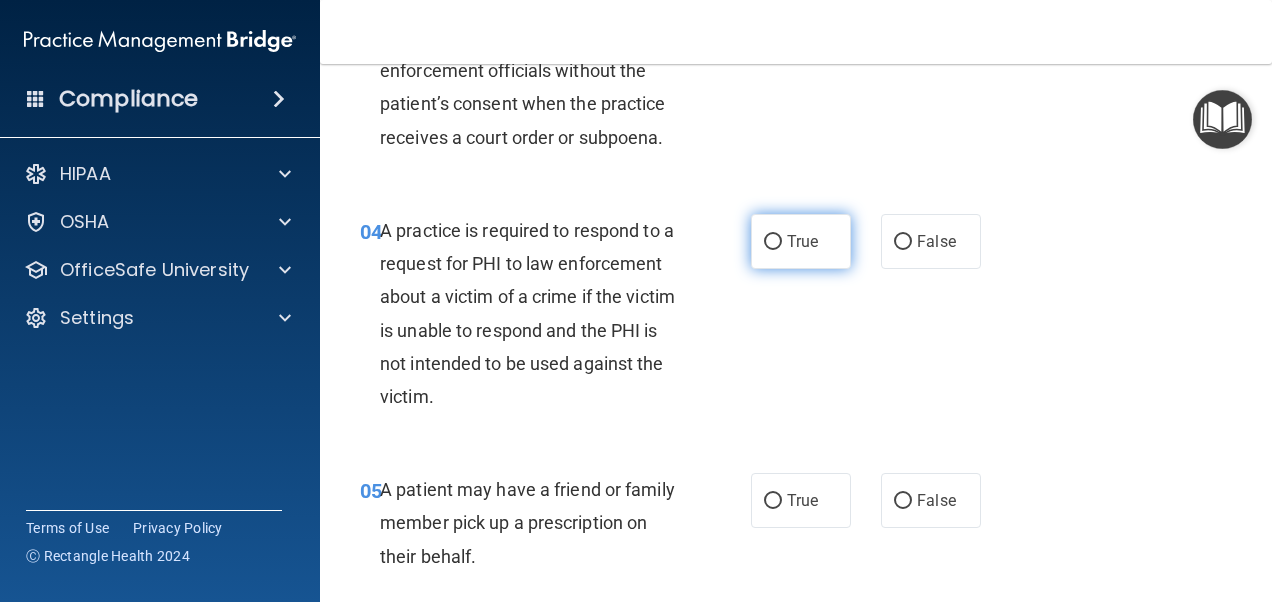 click on "True" at bounding box center [802, 241] 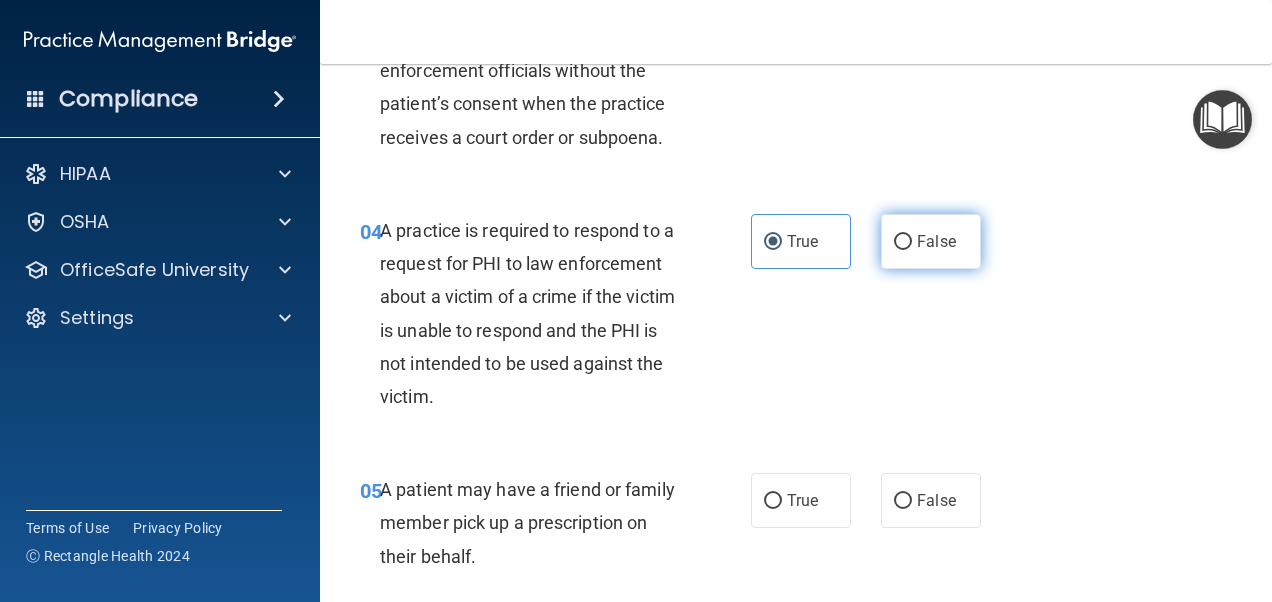click on "False" at bounding box center (903, 242) 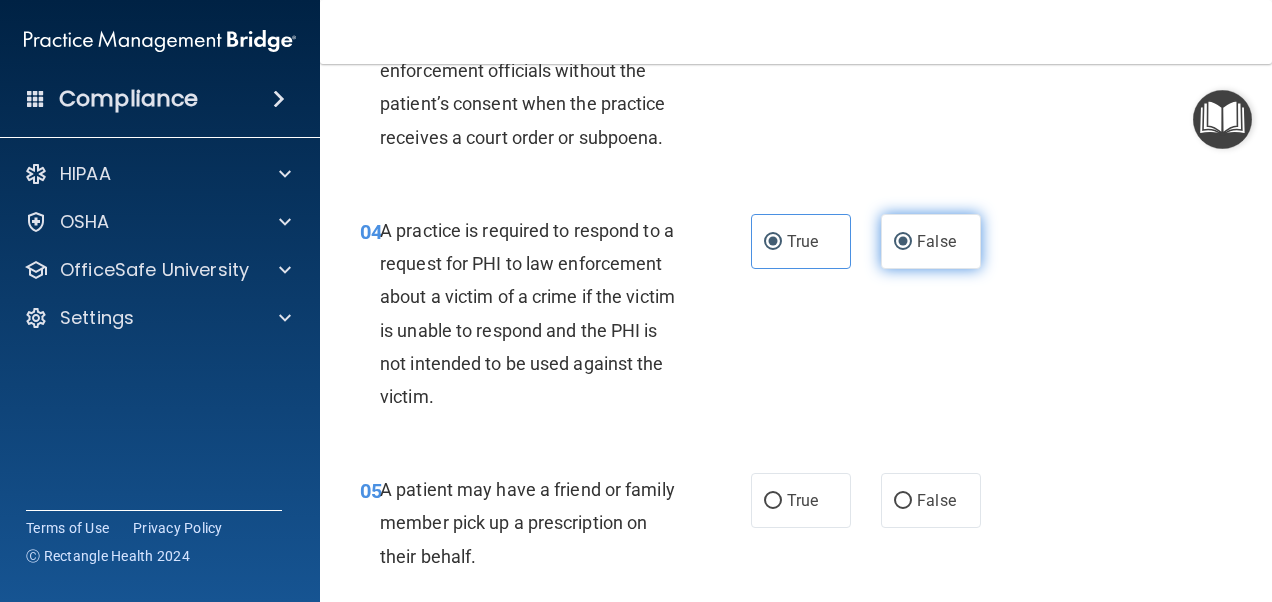 radio on "false" 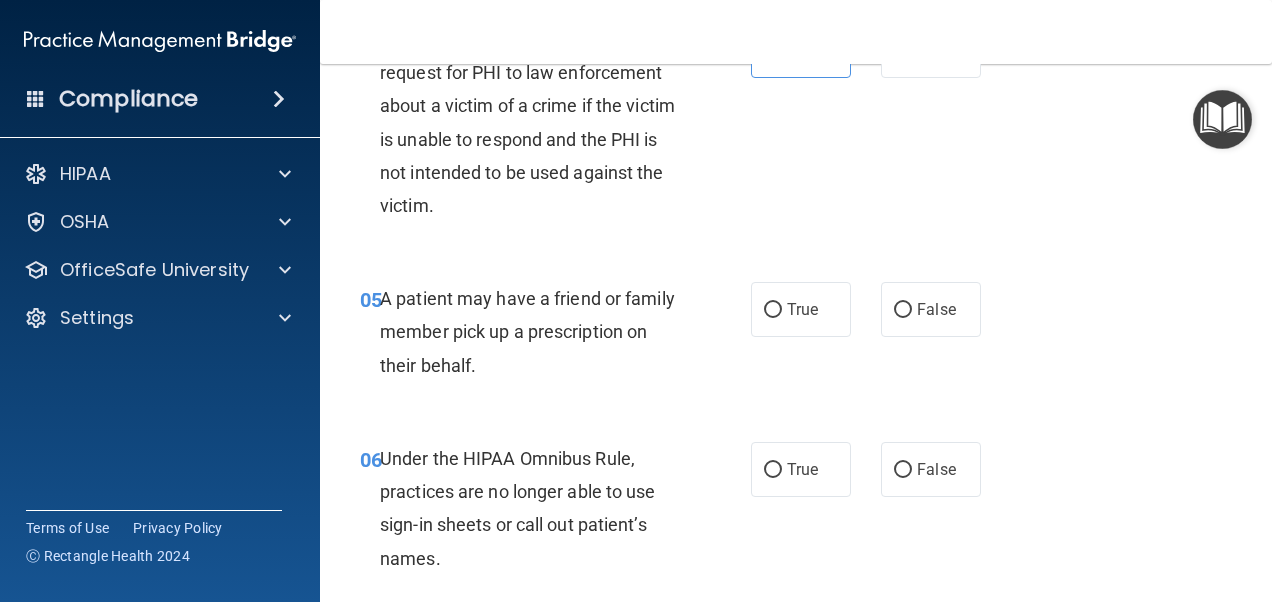 scroll, scrollTop: 857, scrollLeft: 0, axis: vertical 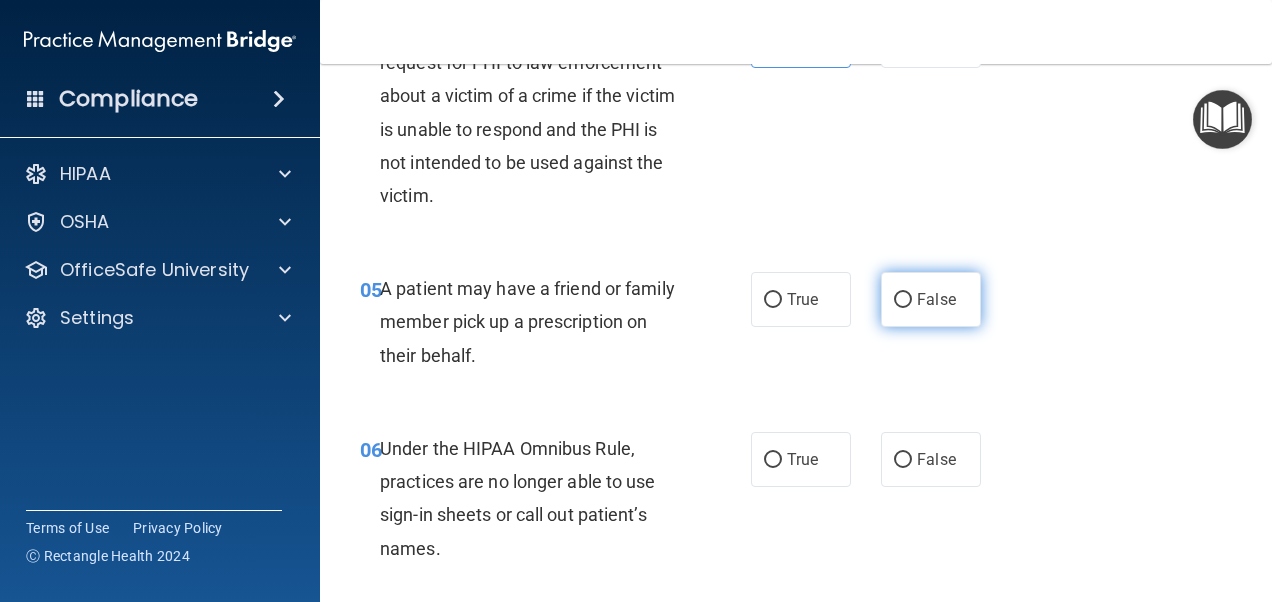 click on "False" at bounding box center (931, 299) 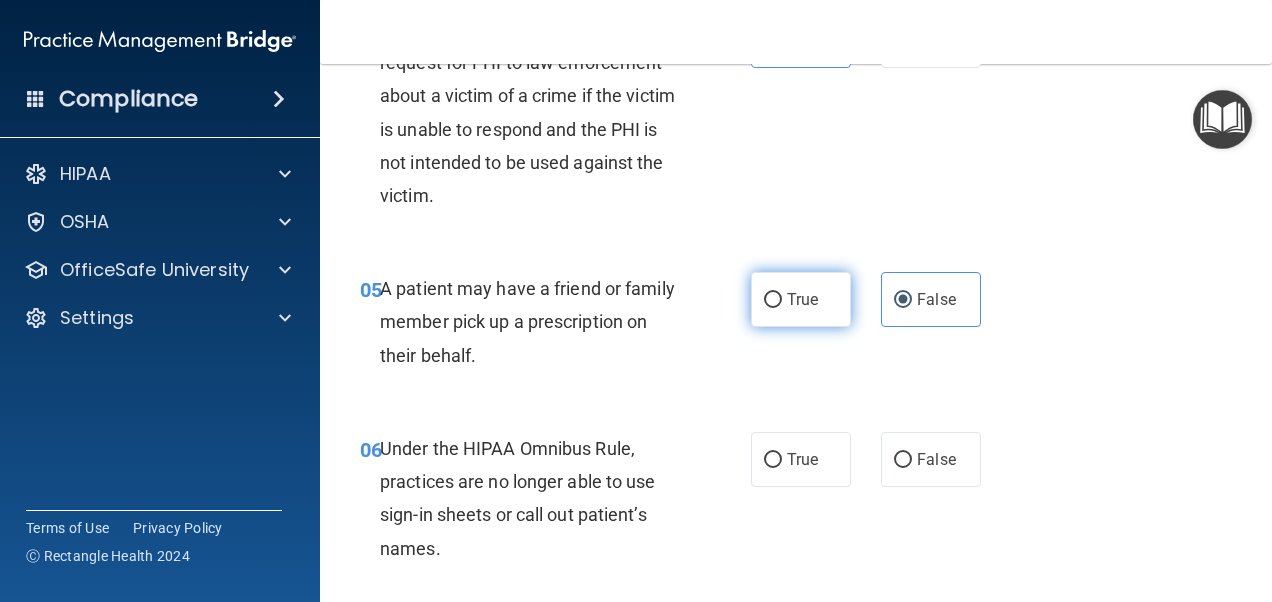 click on "True" at bounding box center [802, 299] 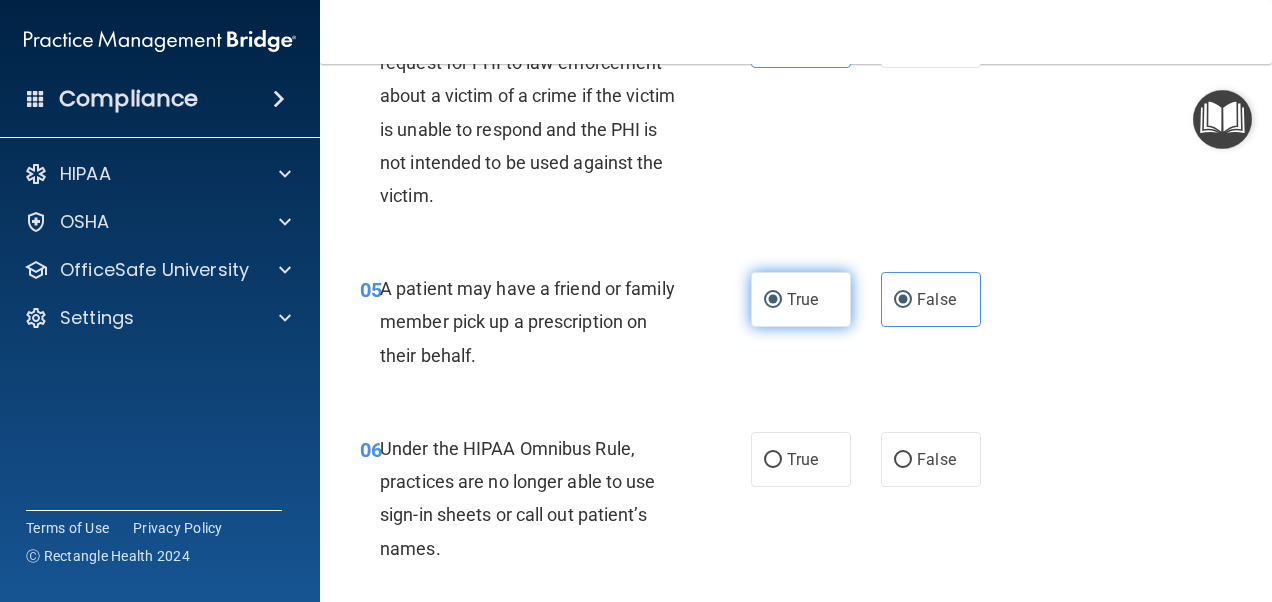 radio on "false" 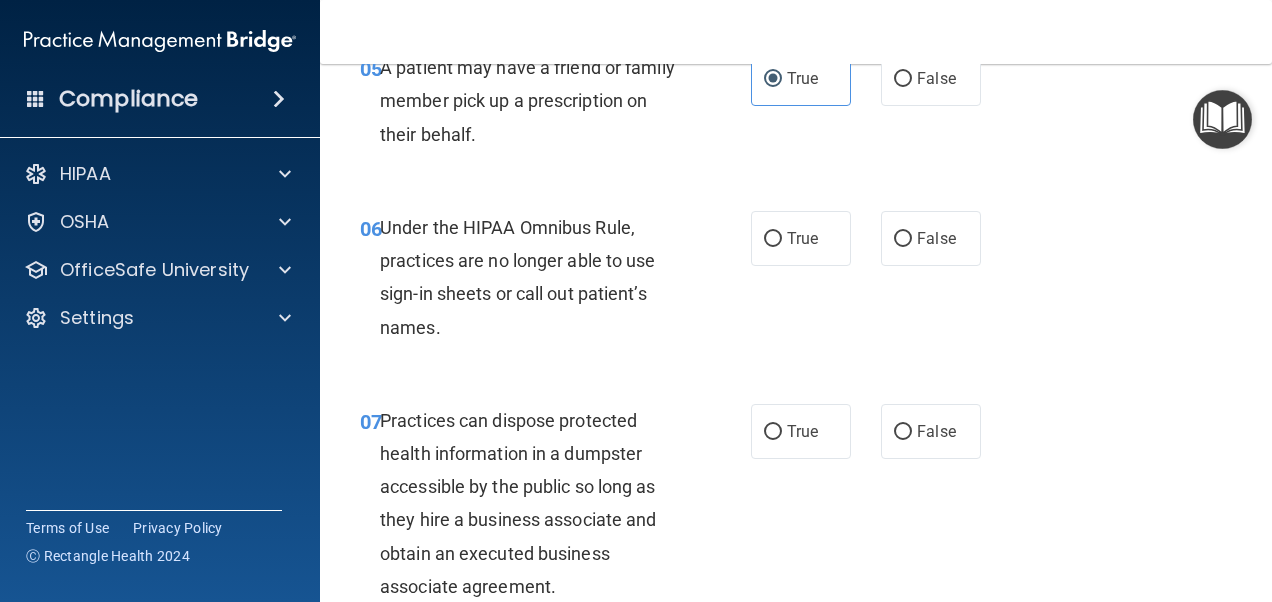 scroll, scrollTop: 1082, scrollLeft: 0, axis: vertical 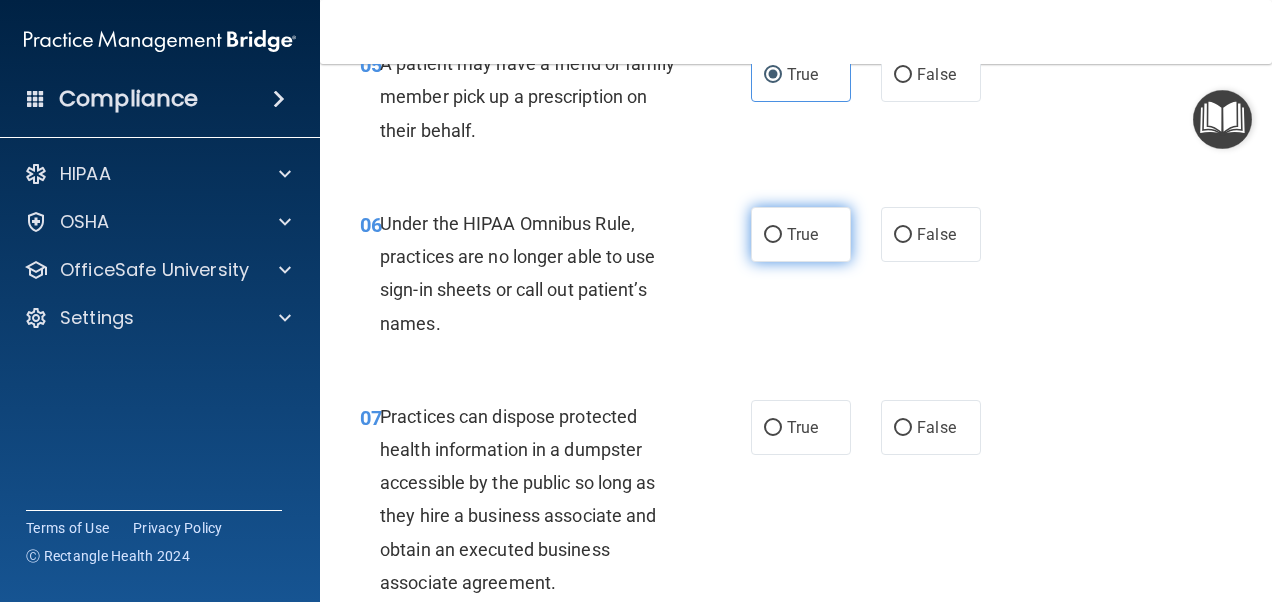 click on "True" at bounding box center [801, 234] 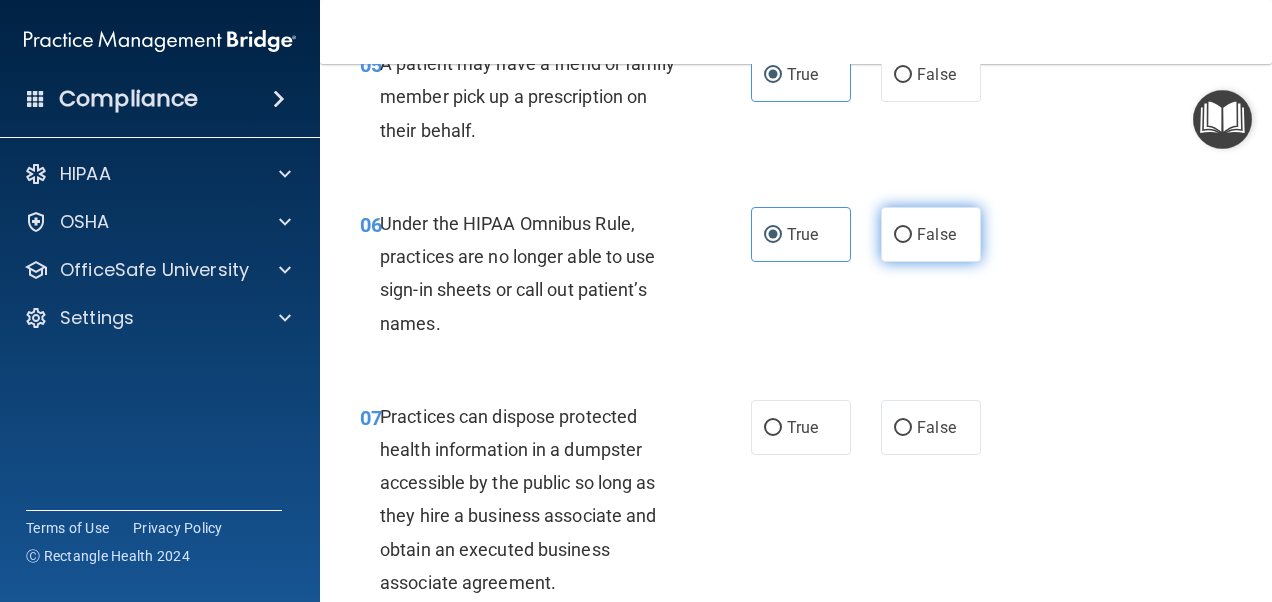 click on "False" at bounding box center (936, 234) 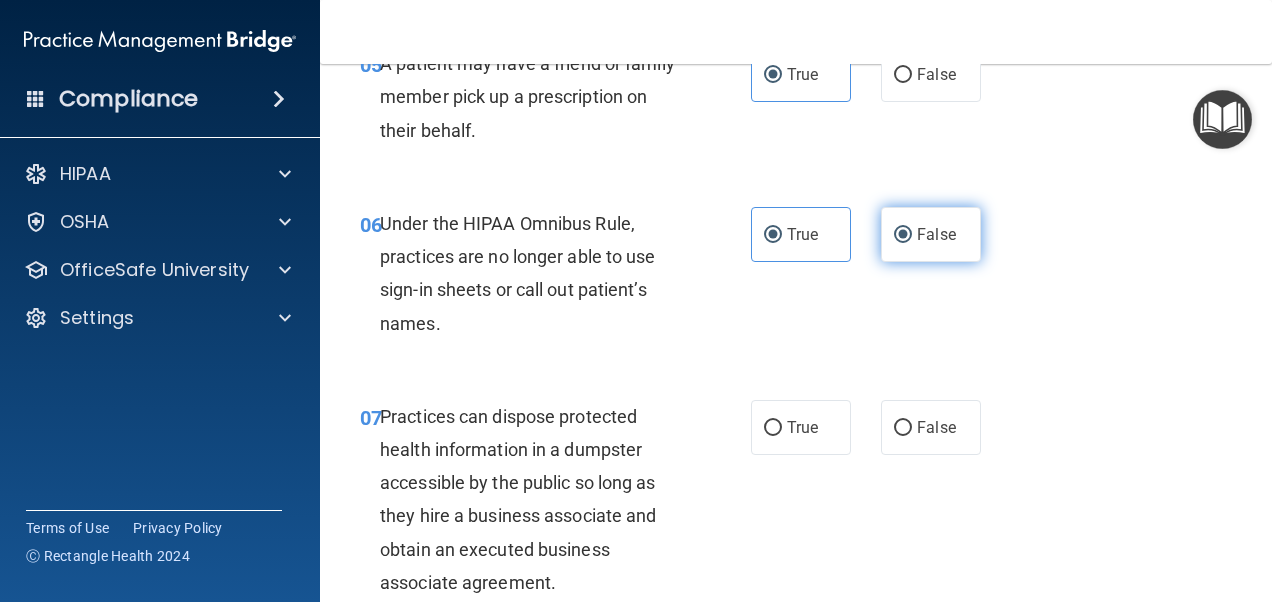 radio on "false" 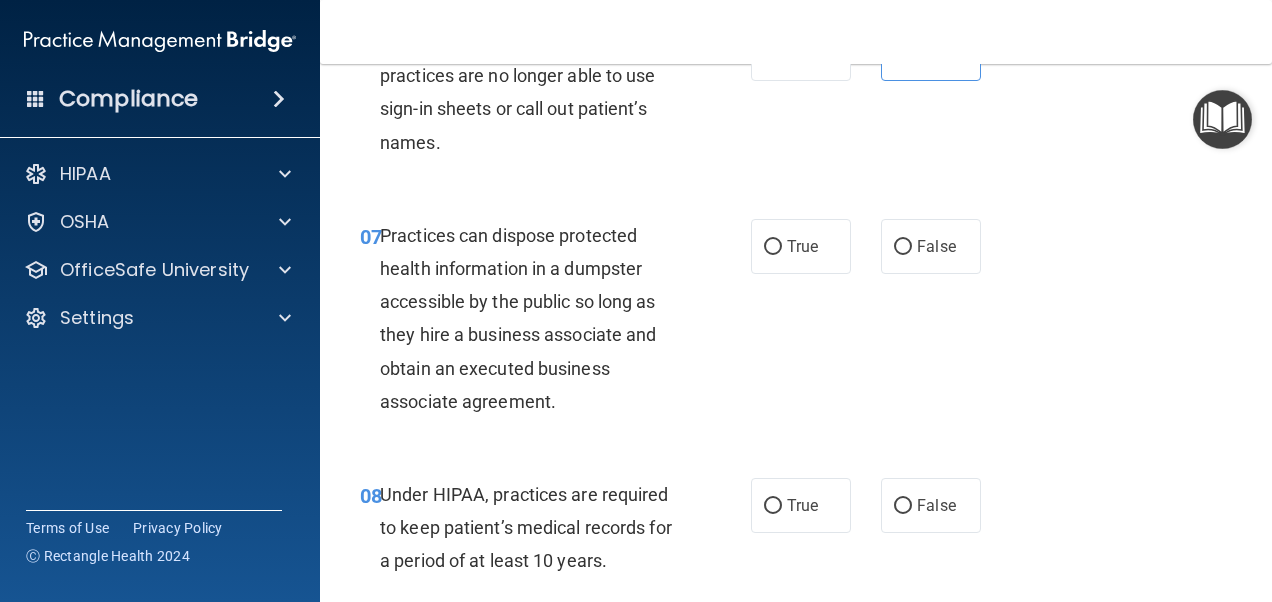 scroll, scrollTop: 1265, scrollLeft: 0, axis: vertical 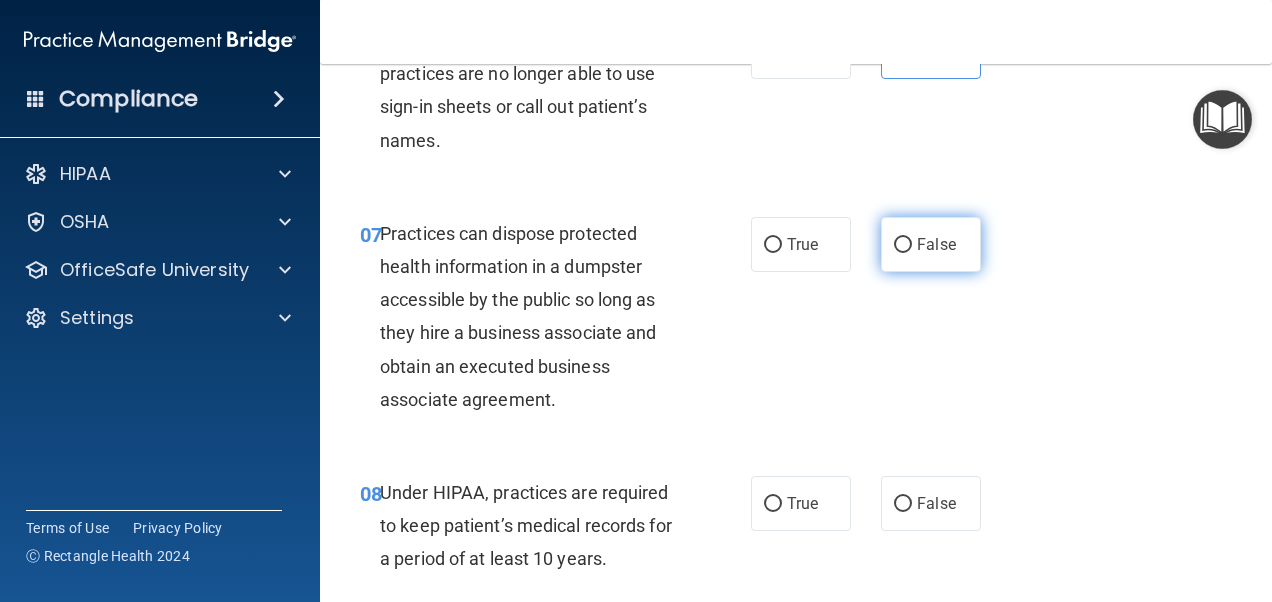 click on "False" at bounding box center [903, 245] 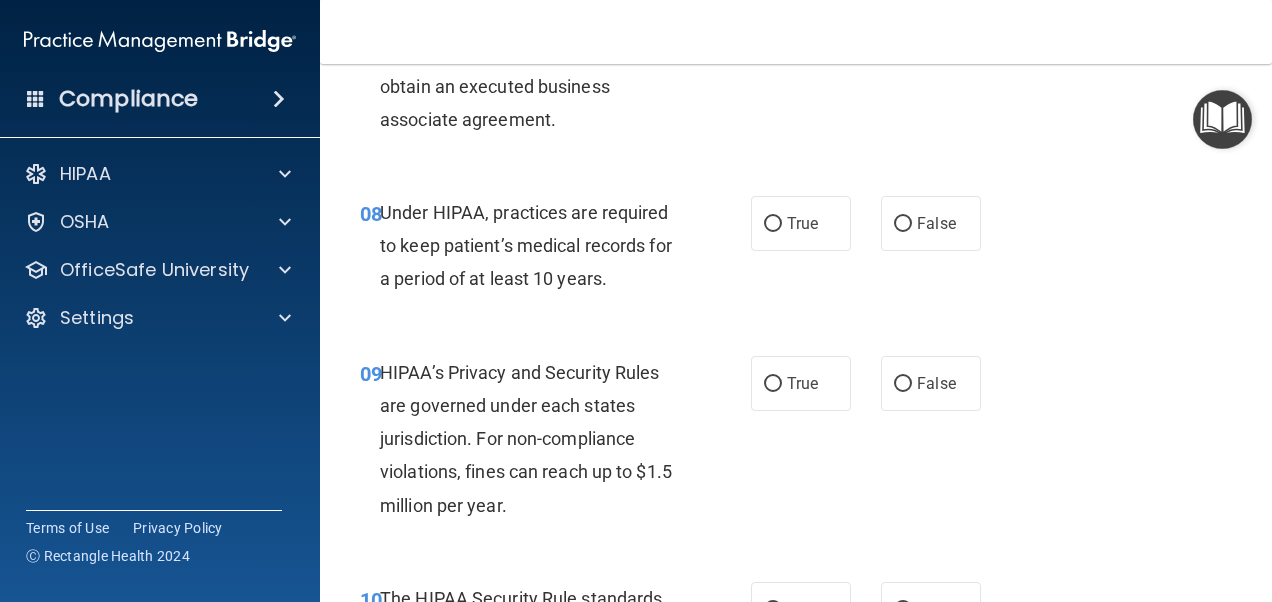 scroll, scrollTop: 1549, scrollLeft: 0, axis: vertical 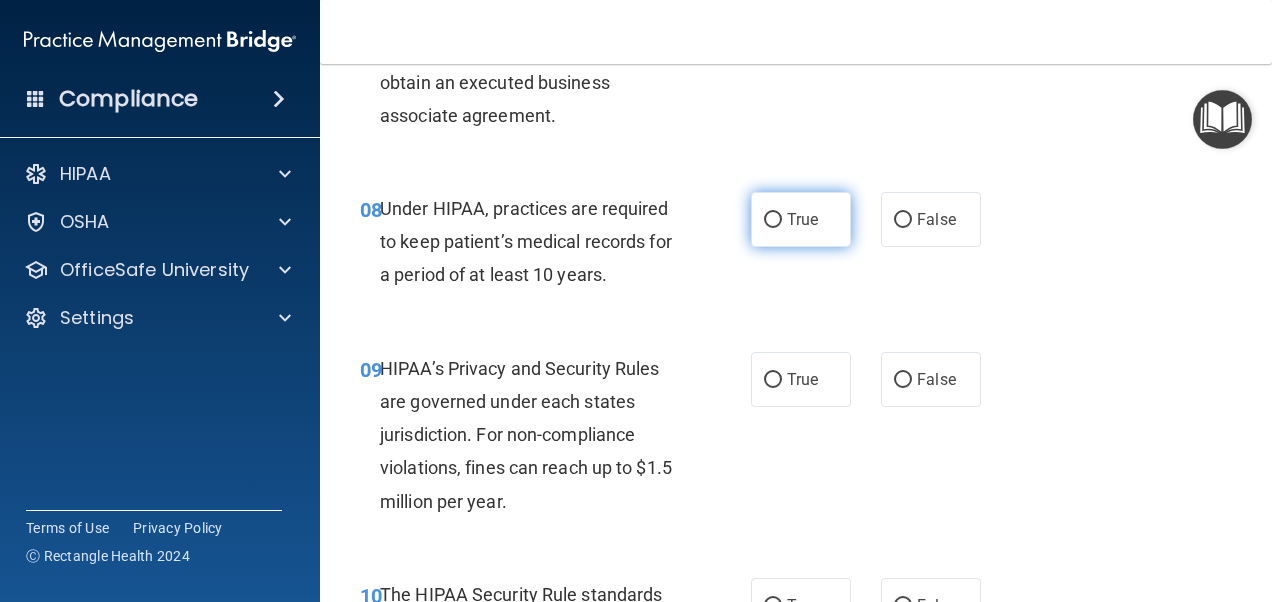 click on "True" at bounding box center (802, 219) 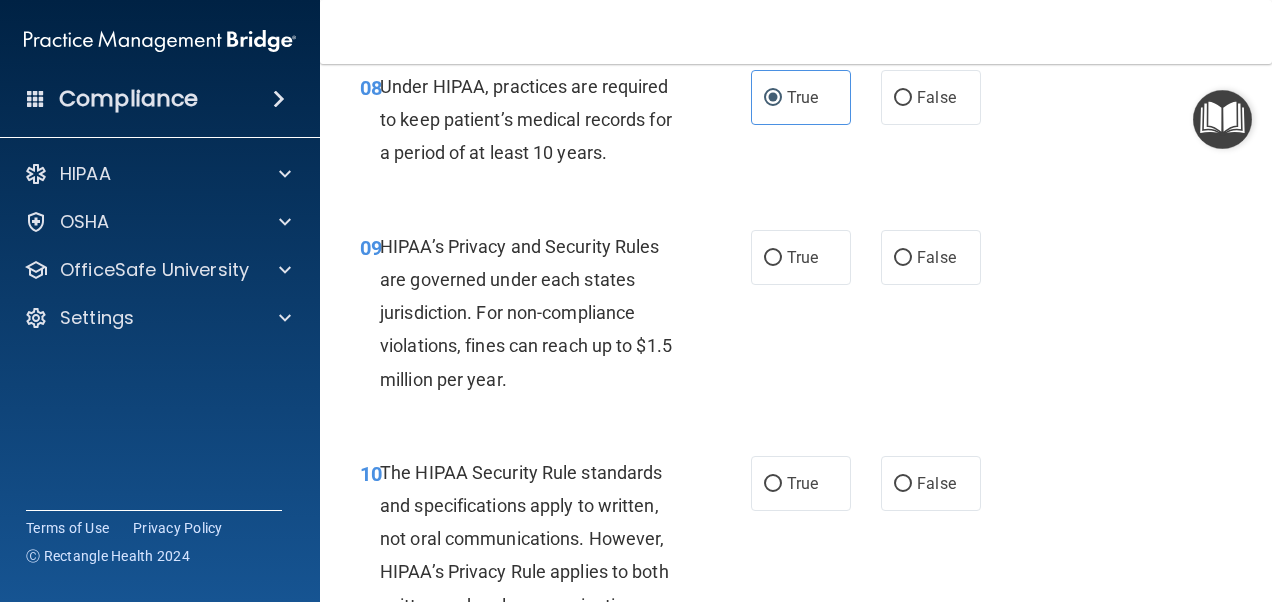 scroll, scrollTop: 1720, scrollLeft: 0, axis: vertical 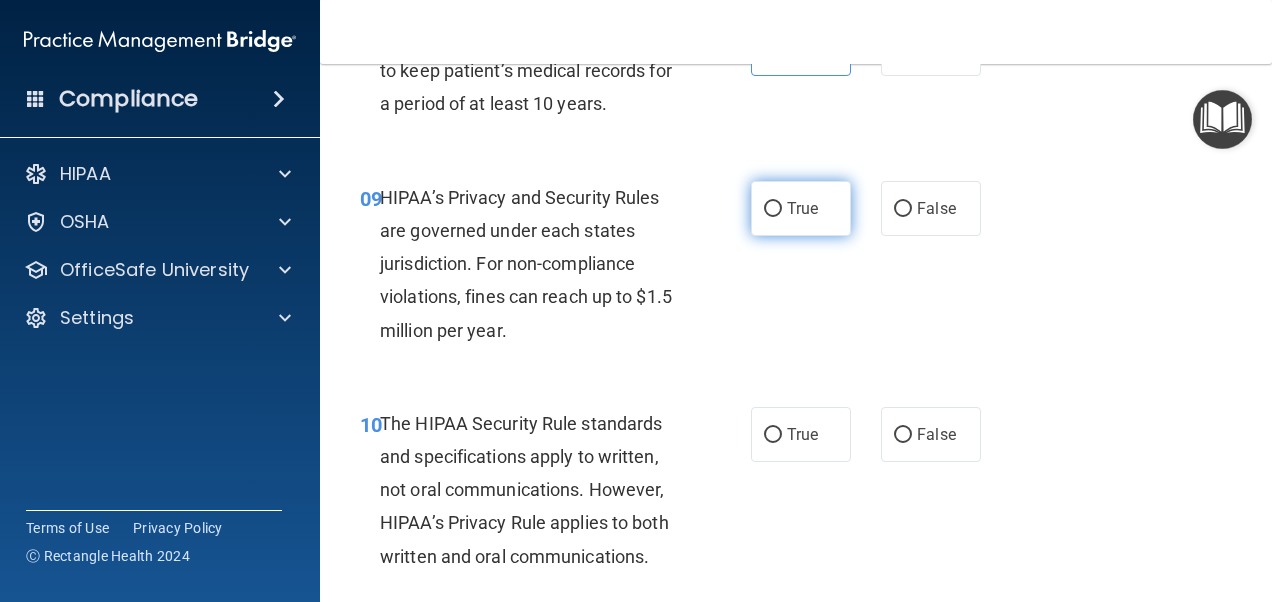 click on "True" at bounding box center (801, 208) 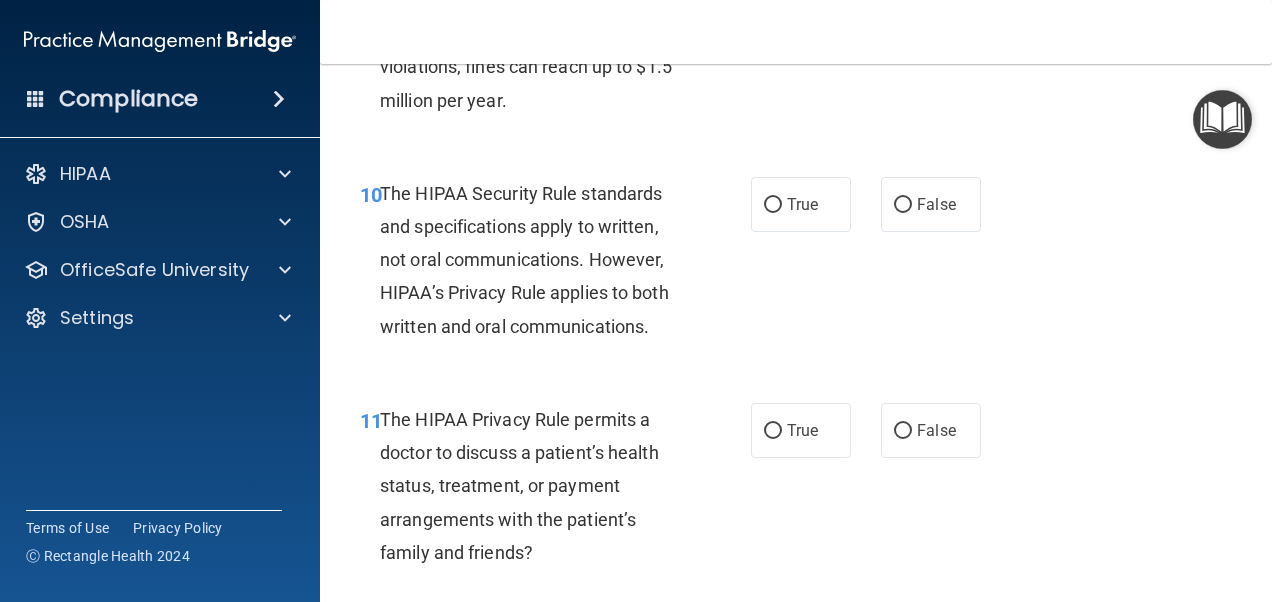 scroll, scrollTop: 1960, scrollLeft: 0, axis: vertical 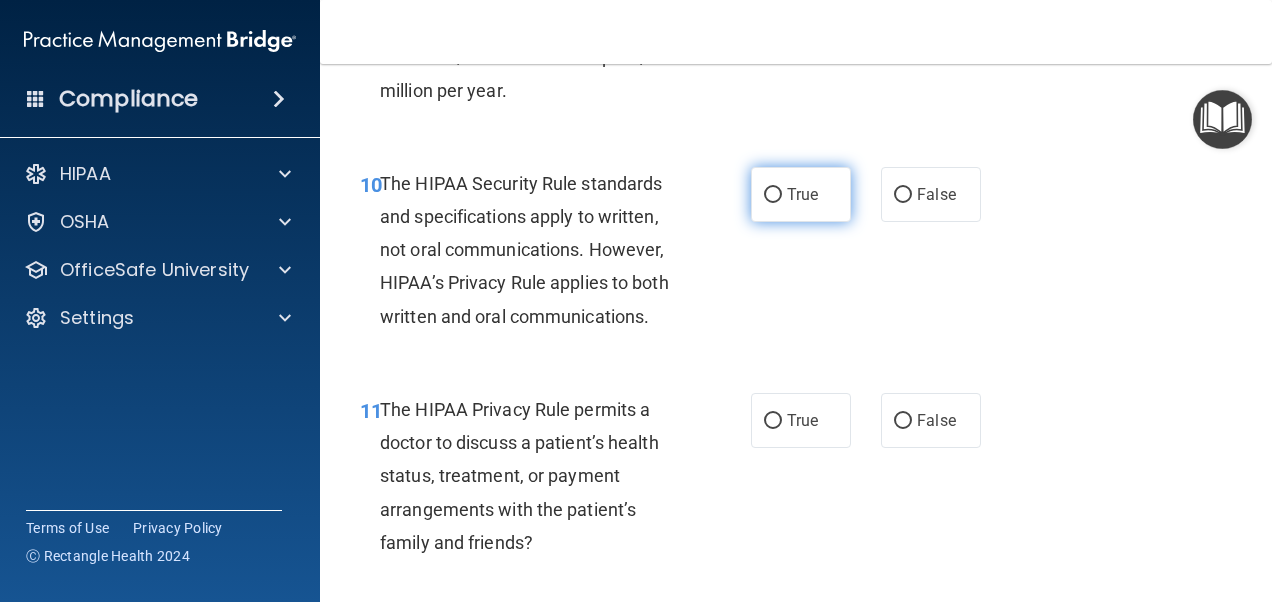 click on "True" at bounding box center [801, 194] 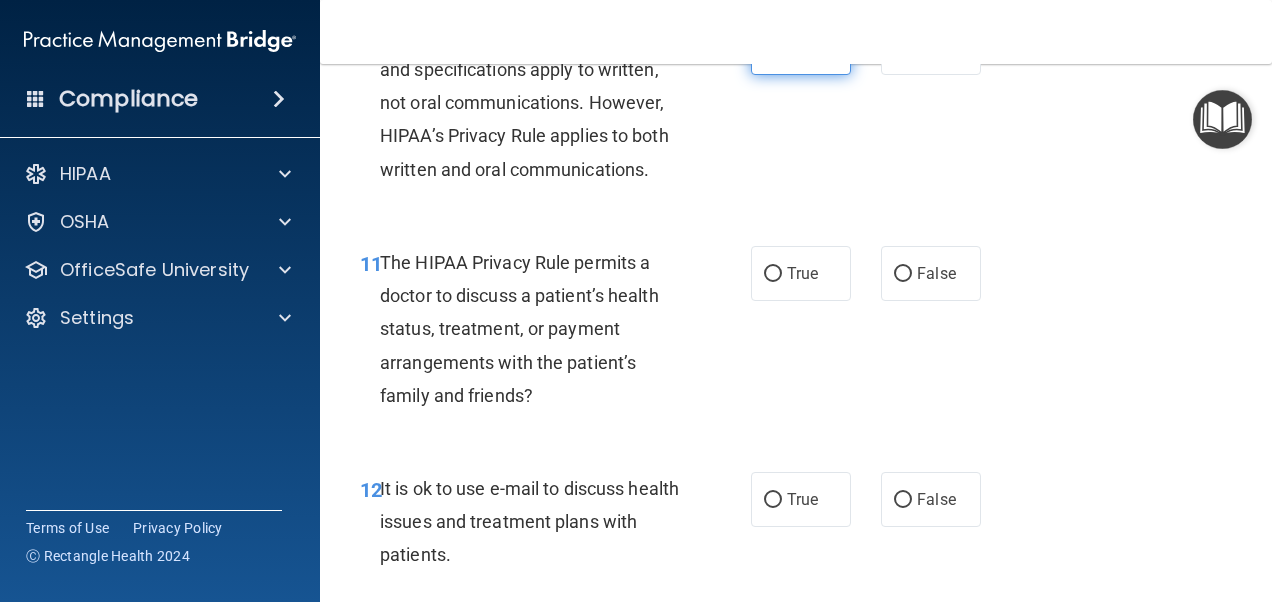 scroll, scrollTop: 2108, scrollLeft: 0, axis: vertical 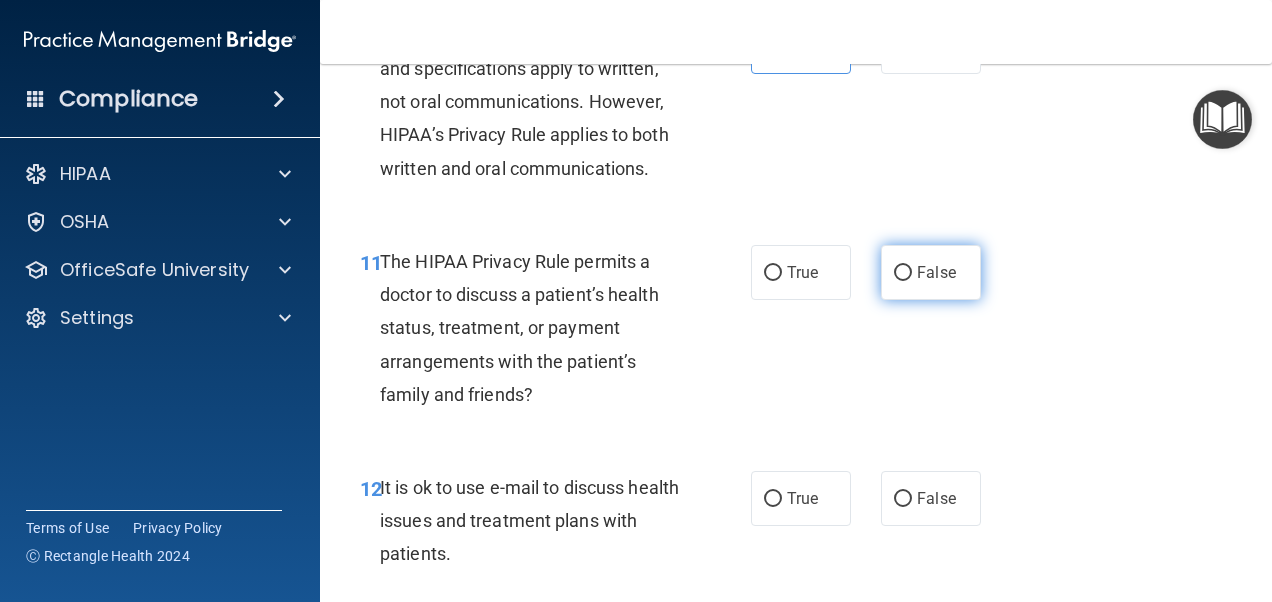 click on "False" at bounding box center (931, 272) 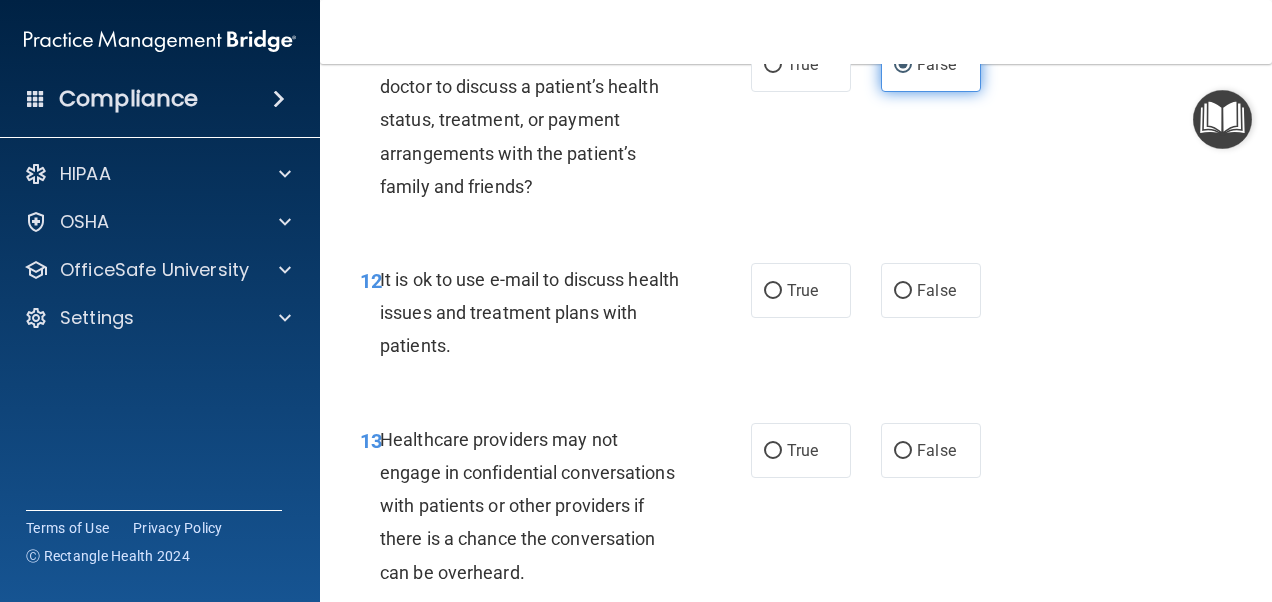 scroll, scrollTop: 2317, scrollLeft: 0, axis: vertical 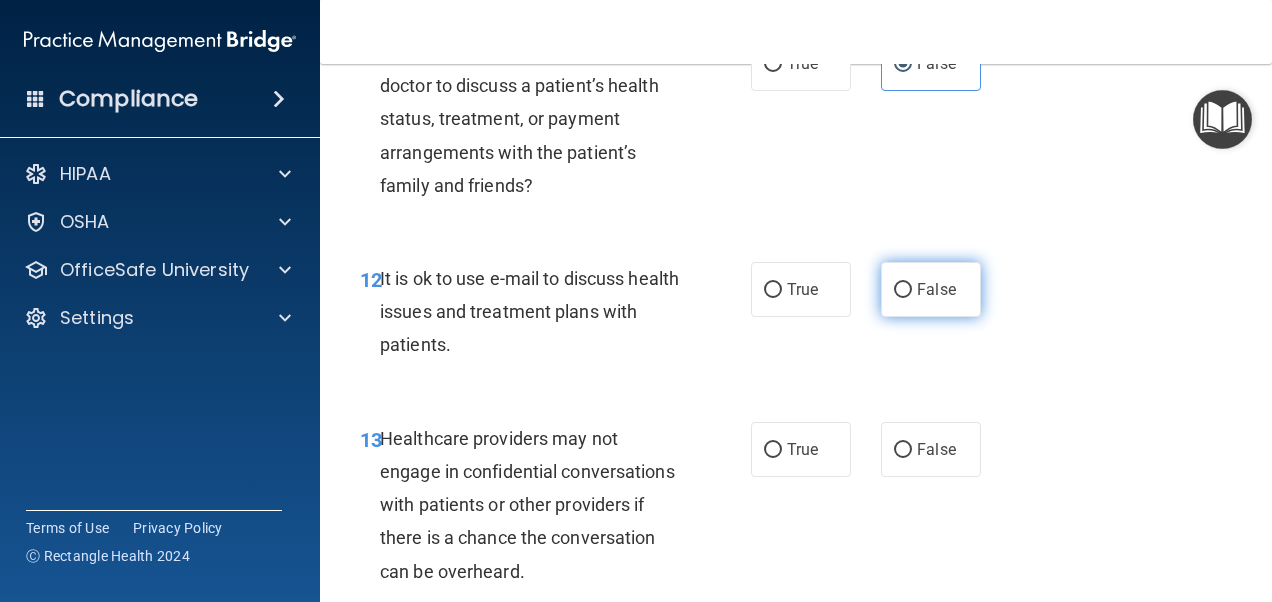 click on "False" at bounding box center [931, 289] 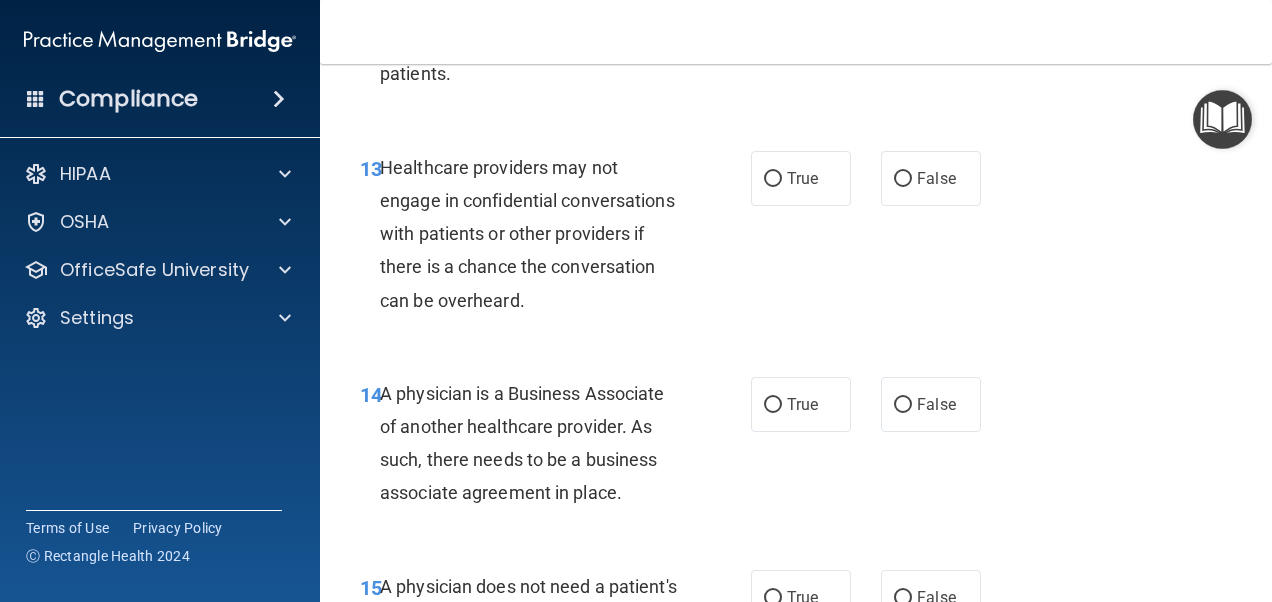scroll, scrollTop: 2590, scrollLeft: 0, axis: vertical 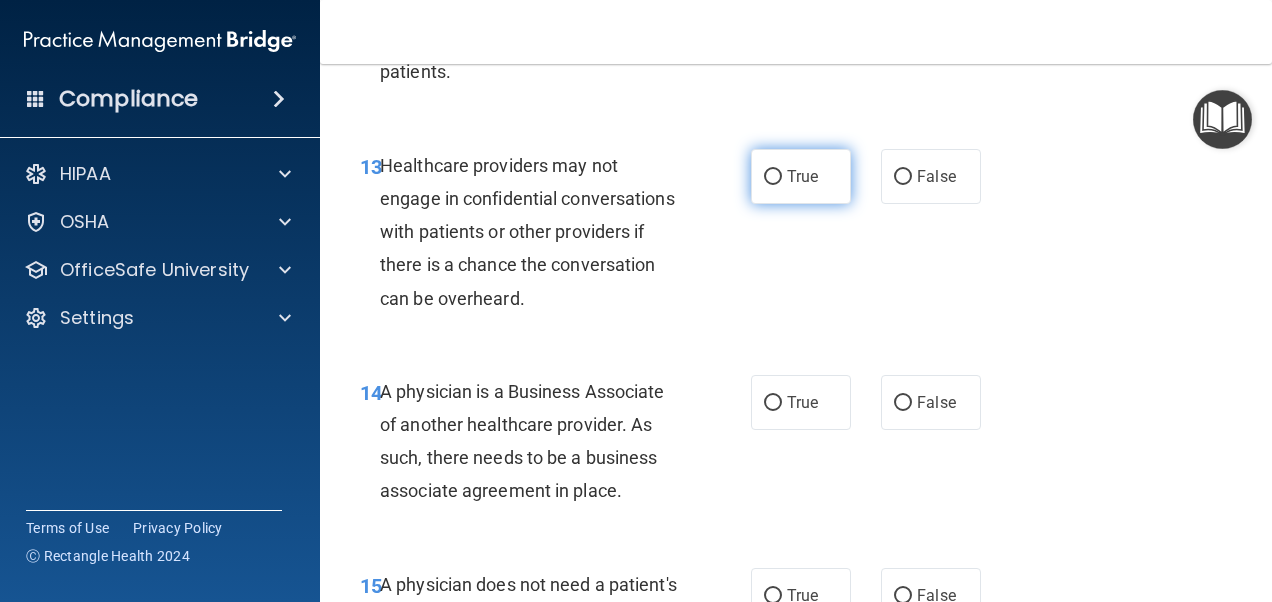 click on "True" at bounding box center (802, 176) 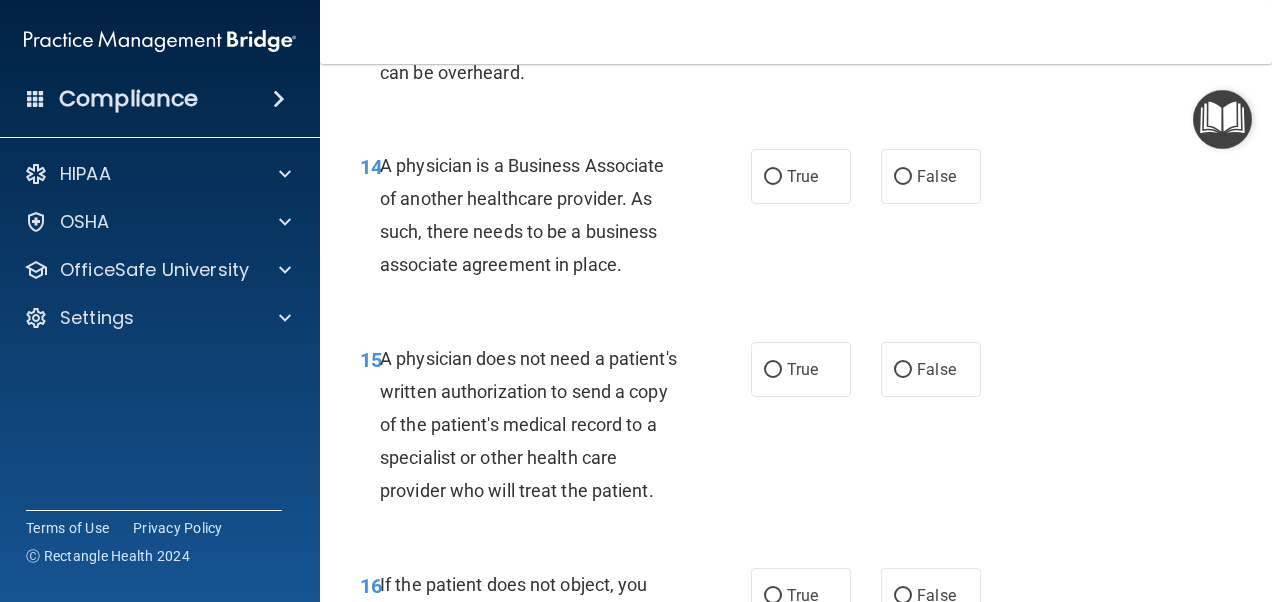 scroll, scrollTop: 2816, scrollLeft: 0, axis: vertical 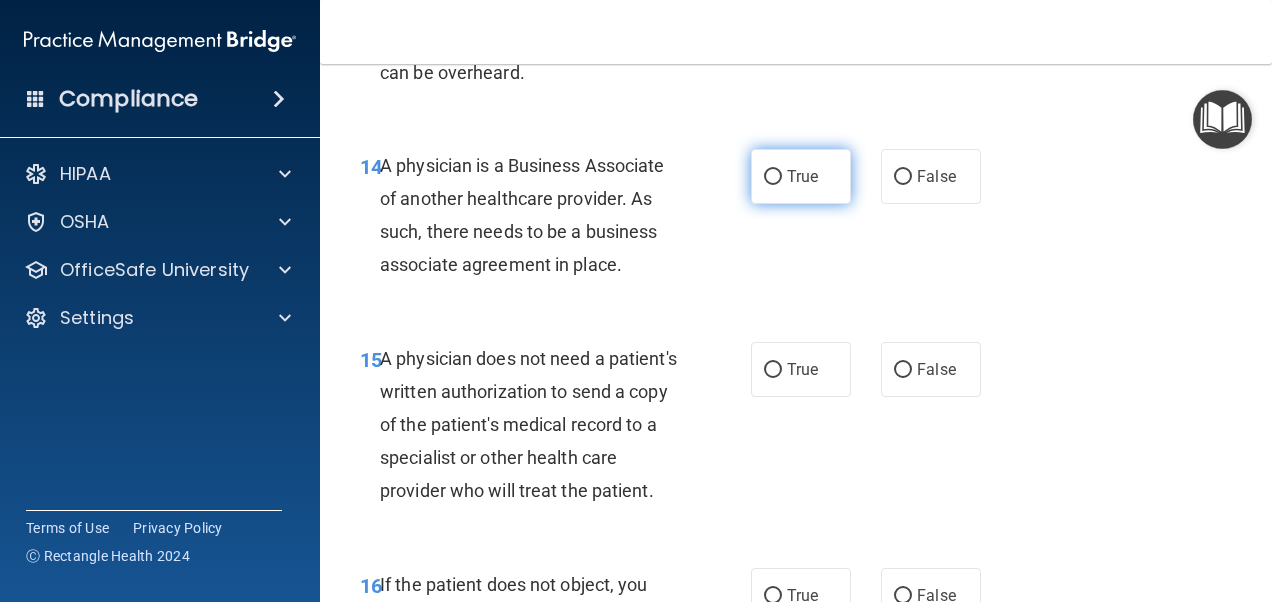 click on "True" at bounding box center [801, 176] 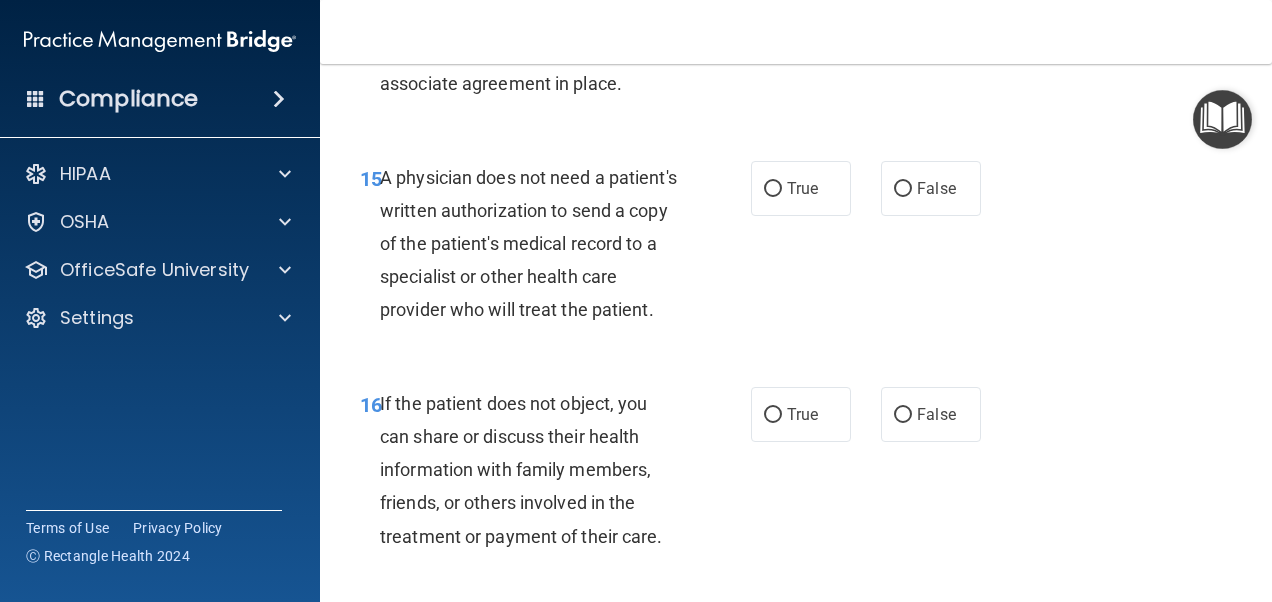 scroll, scrollTop: 2998, scrollLeft: 0, axis: vertical 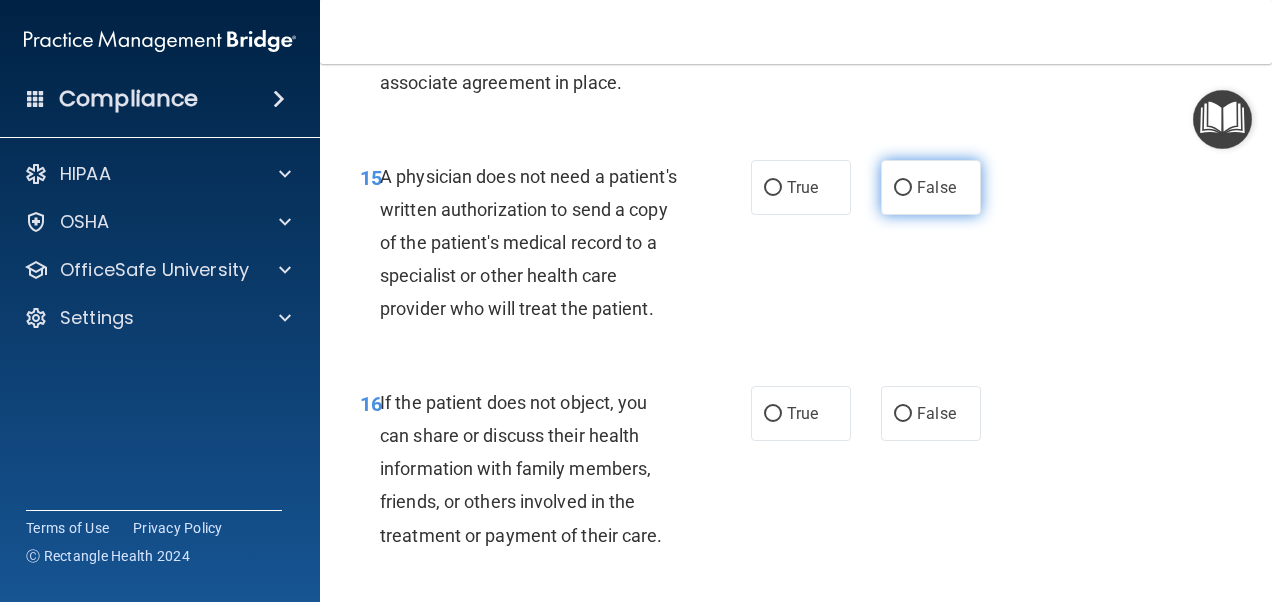 click on "False" at bounding box center [936, 187] 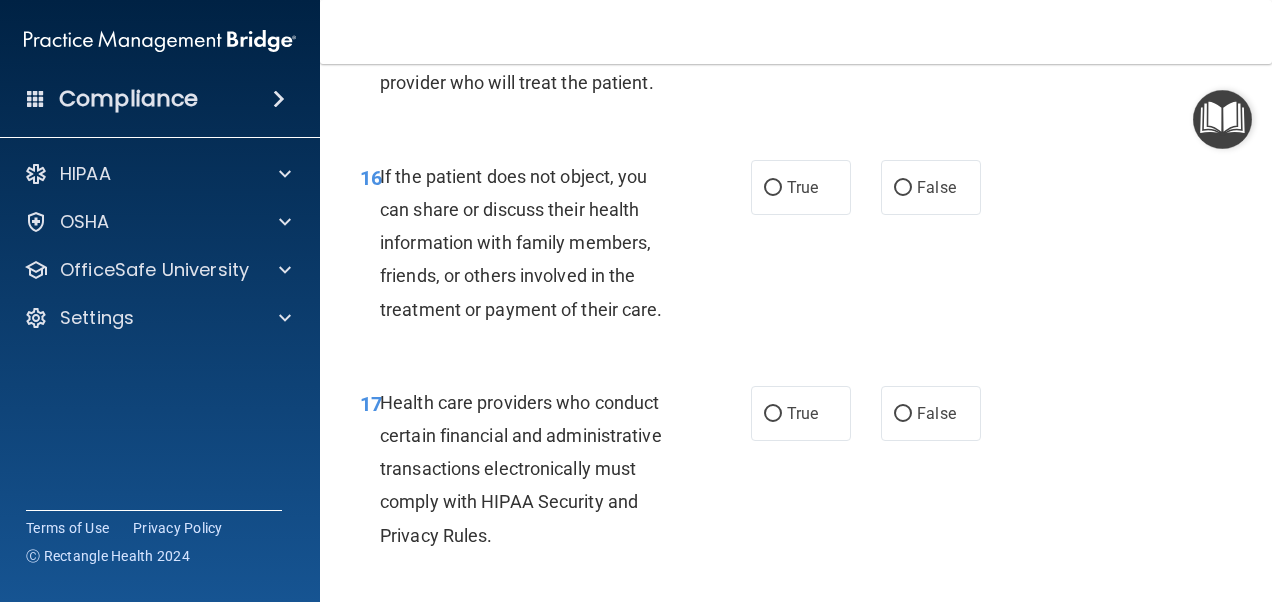 scroll, scrollTop: 3228, scrollLeft: 0, axis: vertical 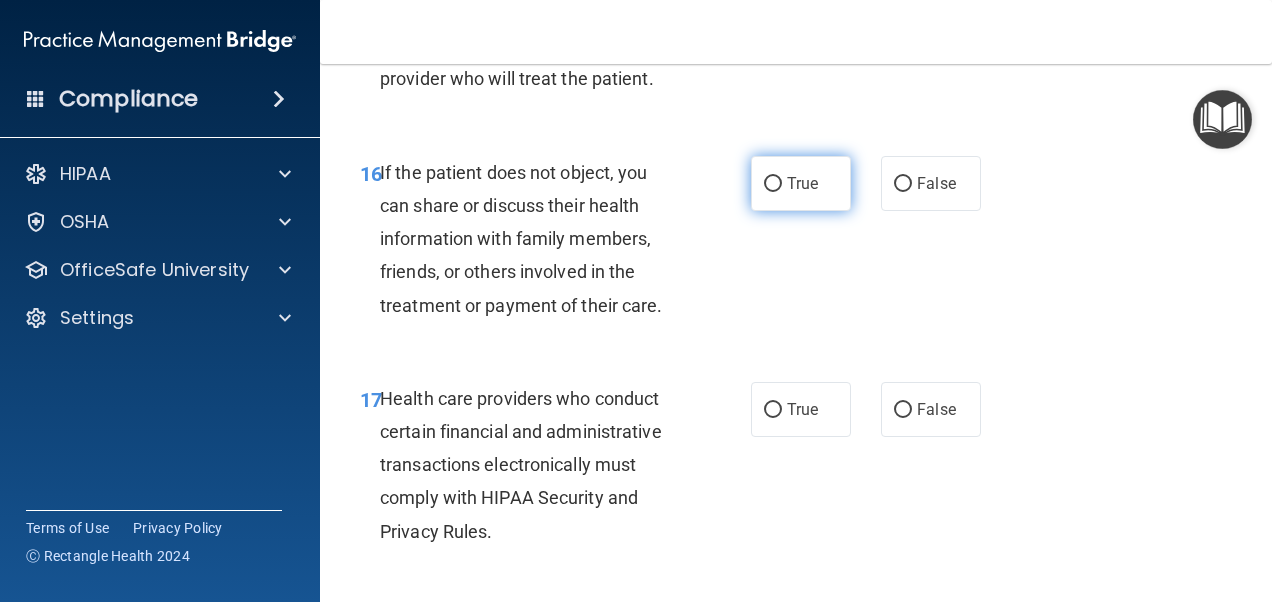click on "True" at bounding box center (801, 183) 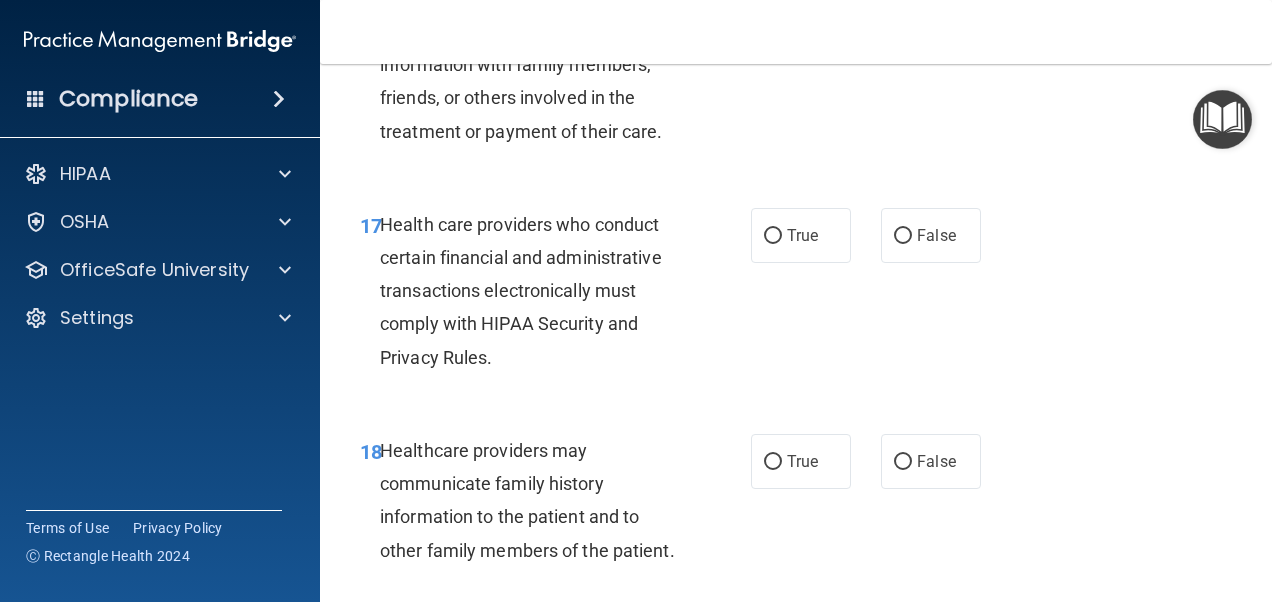 scroll, scrollTop: 3500, scrollLeft: 0, axis: vertical 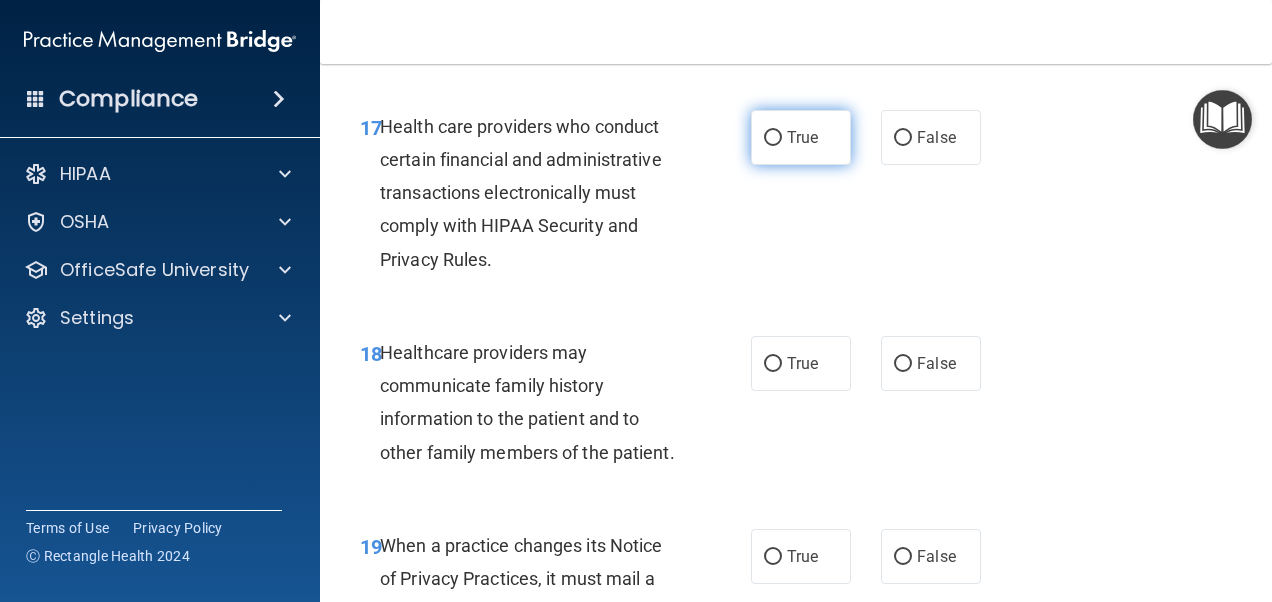 click on "True" at bounding box center [802, 137] 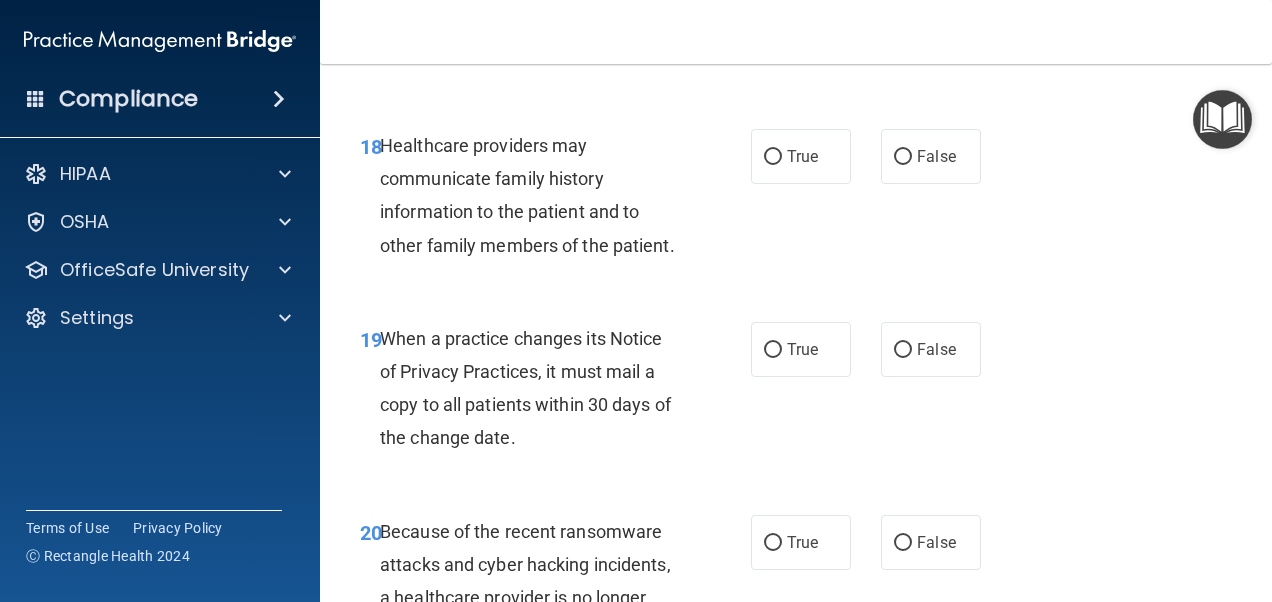 scroll, scrollTop: 3708, scrollLeft: 0, axis: vertical 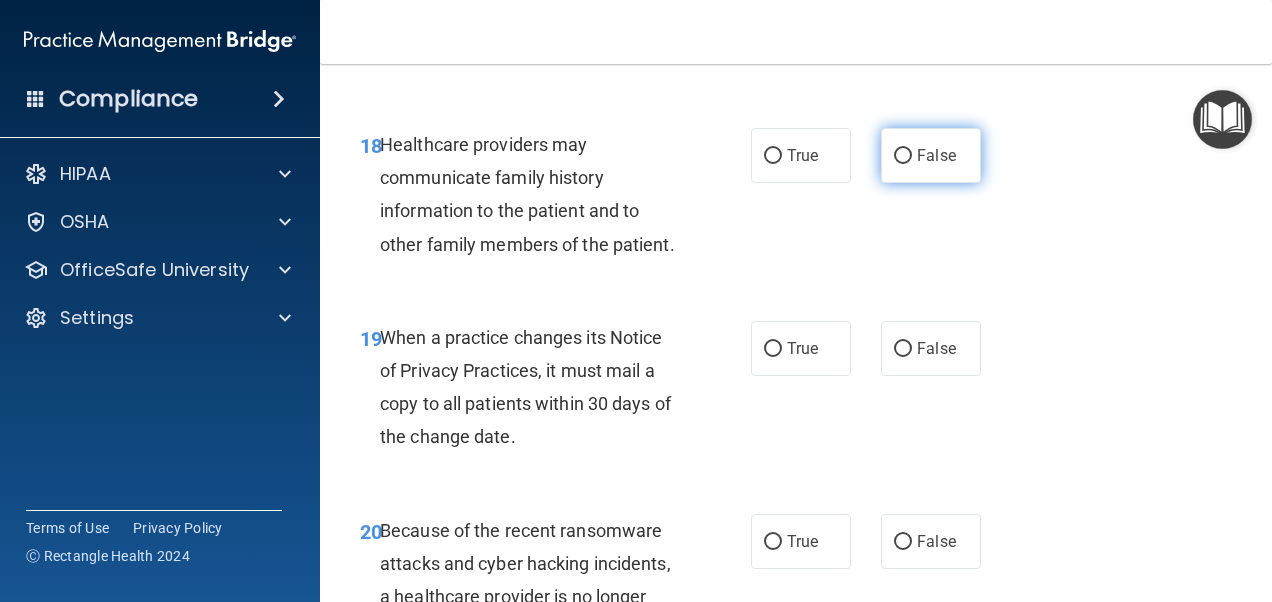 click on "False" at bounding box center [936, 155] 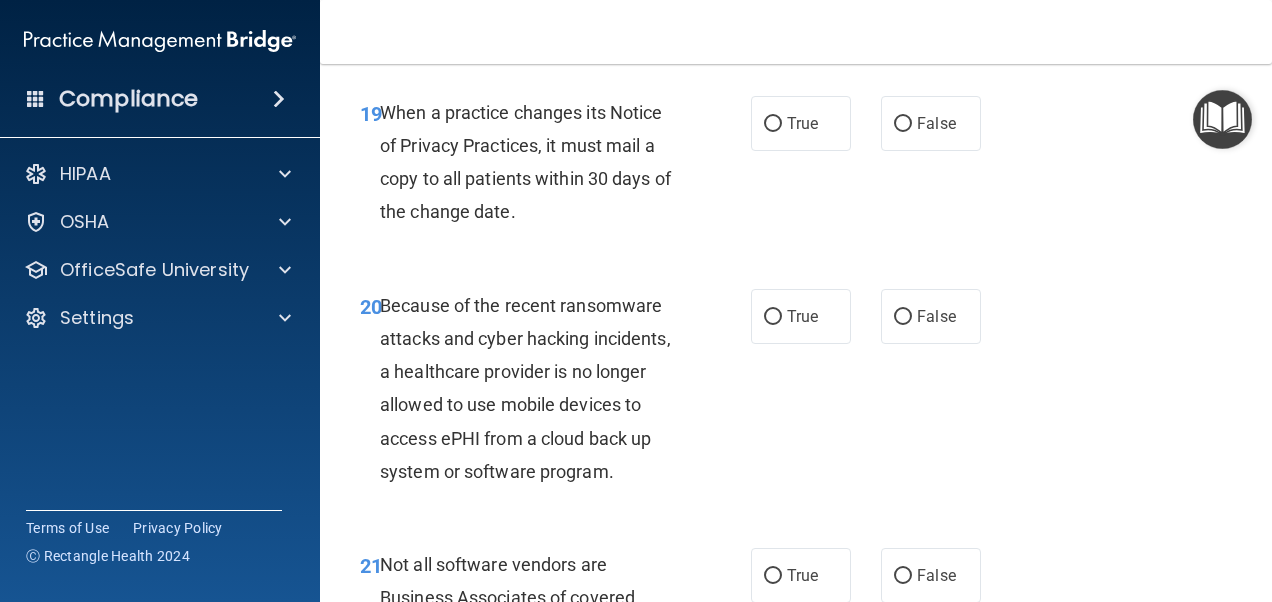 scroll, scrollTop: 3935, scrollLeft: 0, axis: vertical 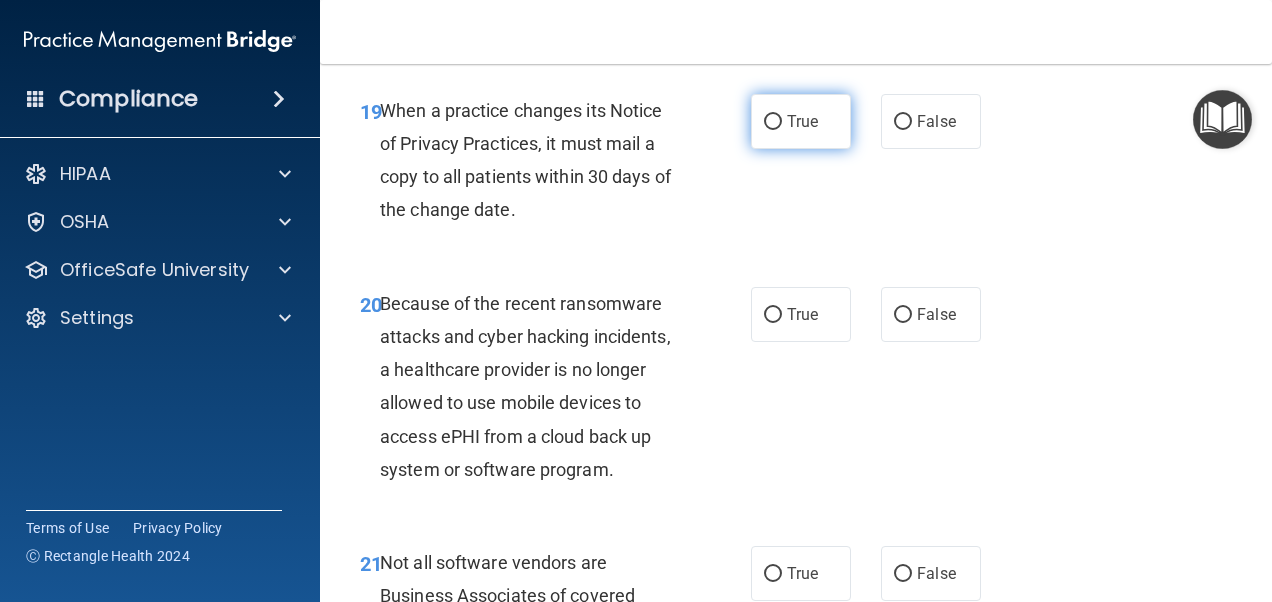 click on "True" at bounding box center (802, 121) 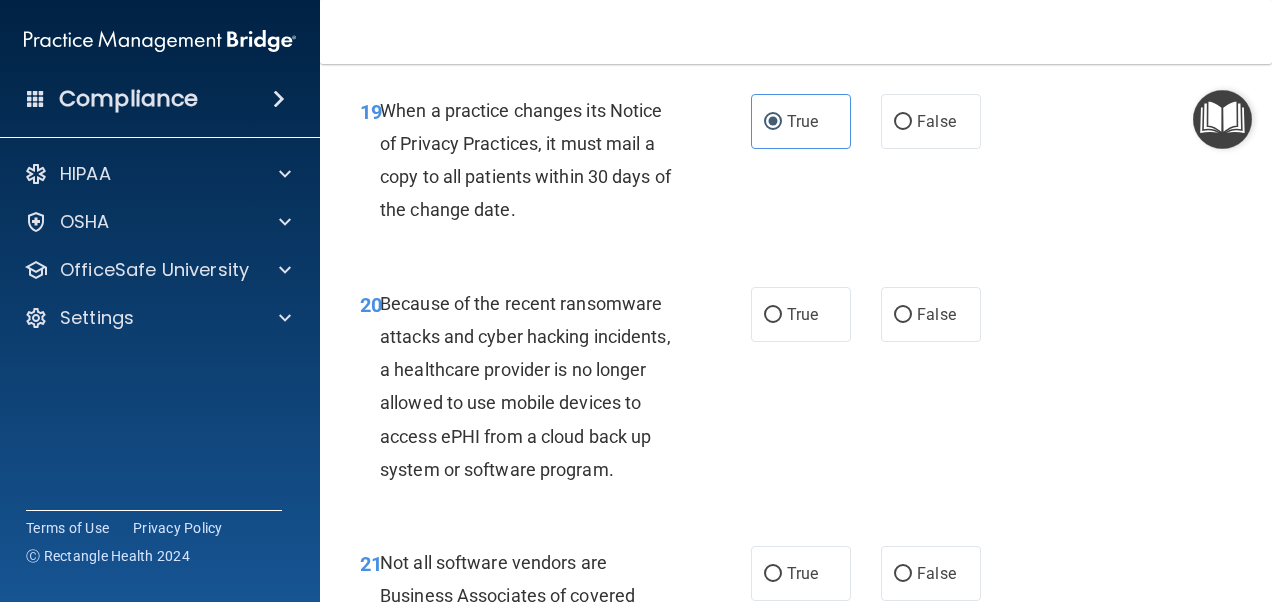scroll, scrollTop: 4105, scrollLeft: 0, axis: vertical 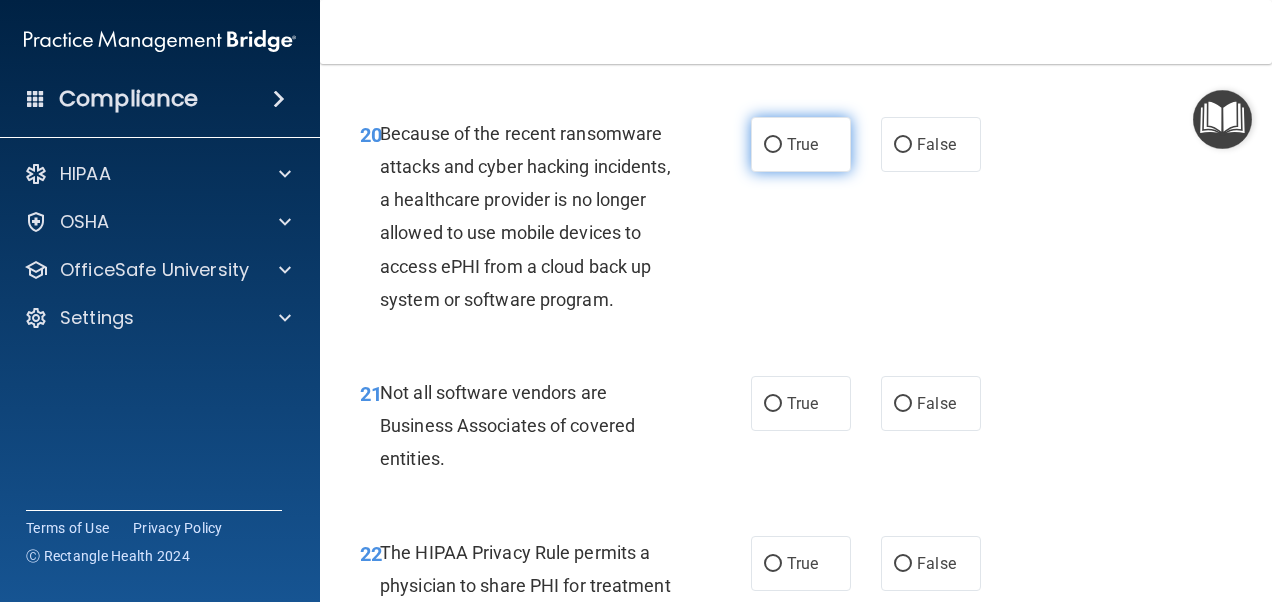 click on "True" at bounding box center (802, 144) 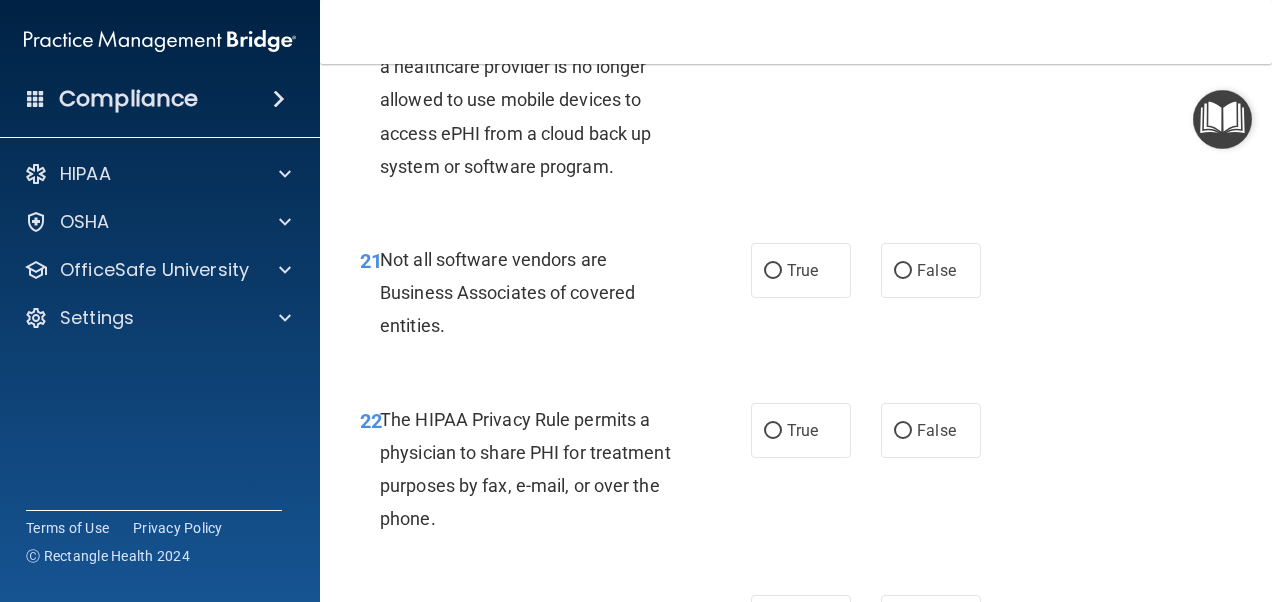 scroll, scrollTop: 4241, scrollLeft: 0, axis: vertical 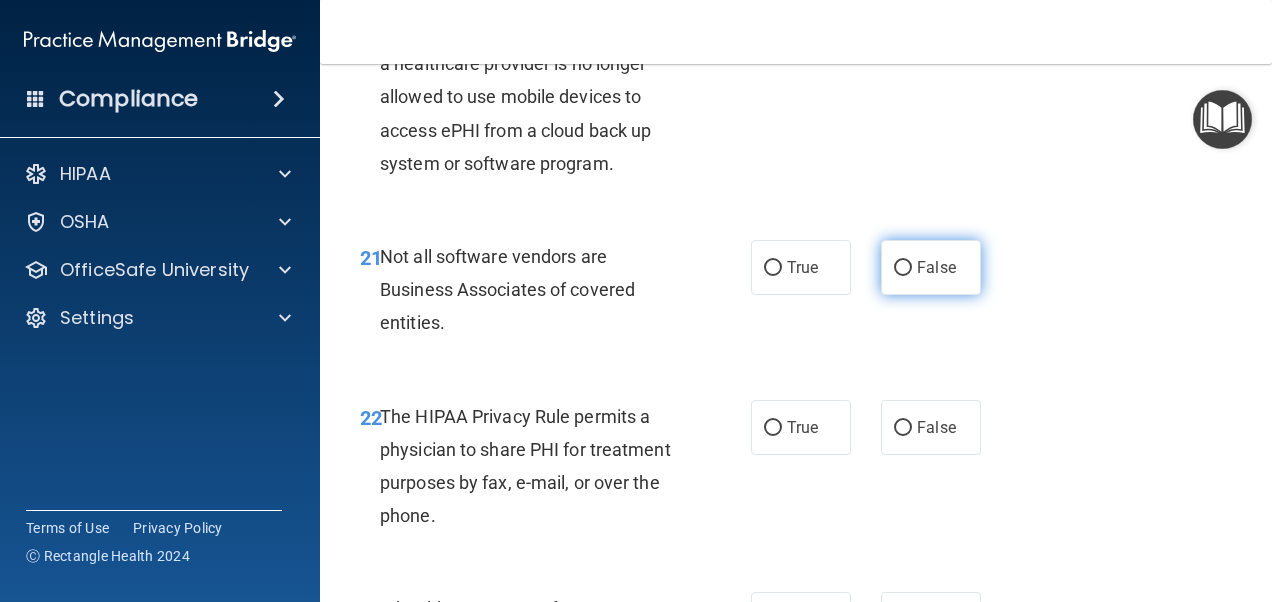 click on "False" at bounding box center [931, 267] 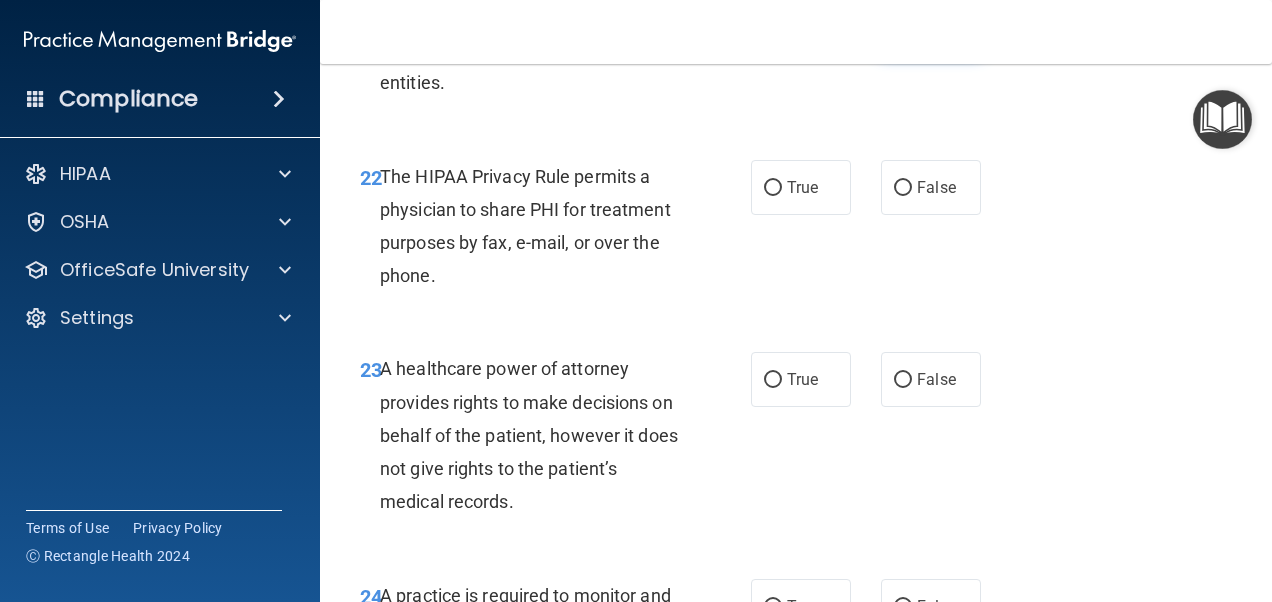 scroll, scrollTop: 4534, scrollLeft: 0, axis: vertical 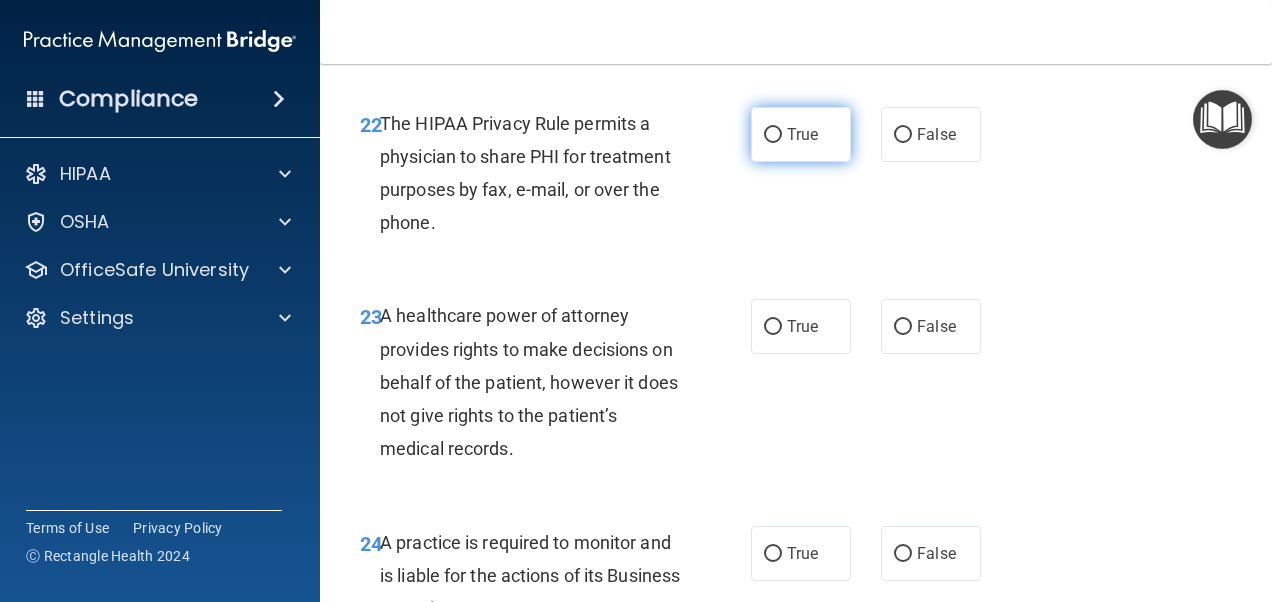 click on "True" at bounding box center [802, 134] 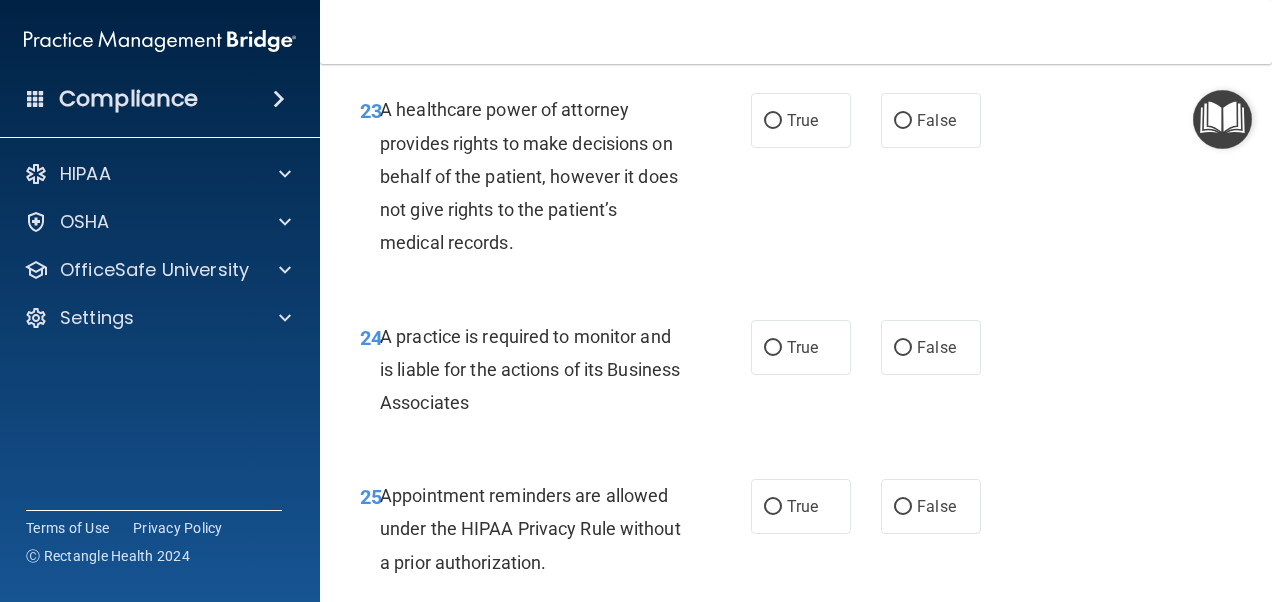 scroll, scrollTop: 4741, scrollLeft: 0, axis: vertical 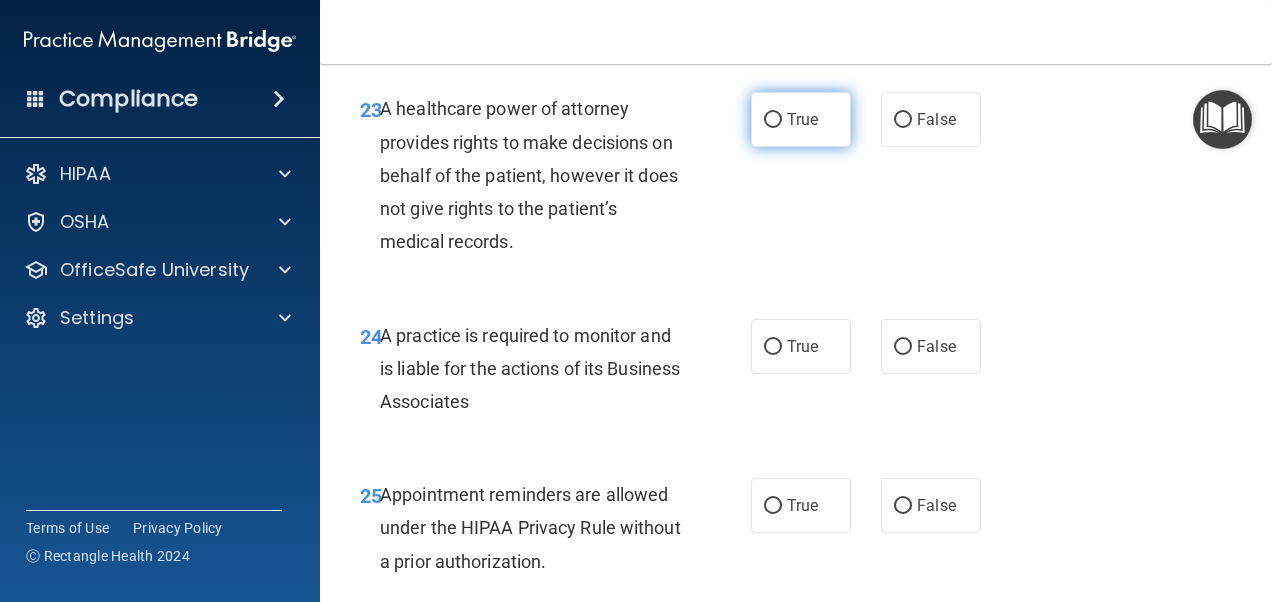 click on "True" at bounding box center [801, 119] 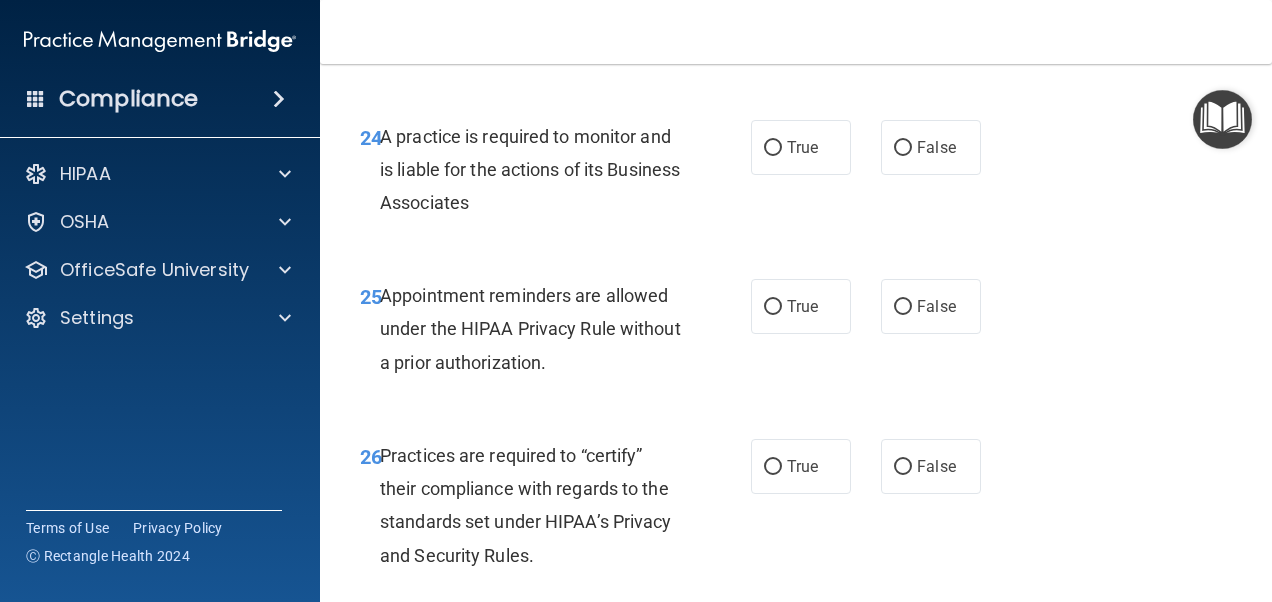 scroll, scrollTop: 4938, scrollLeft: 0, axis: vertical 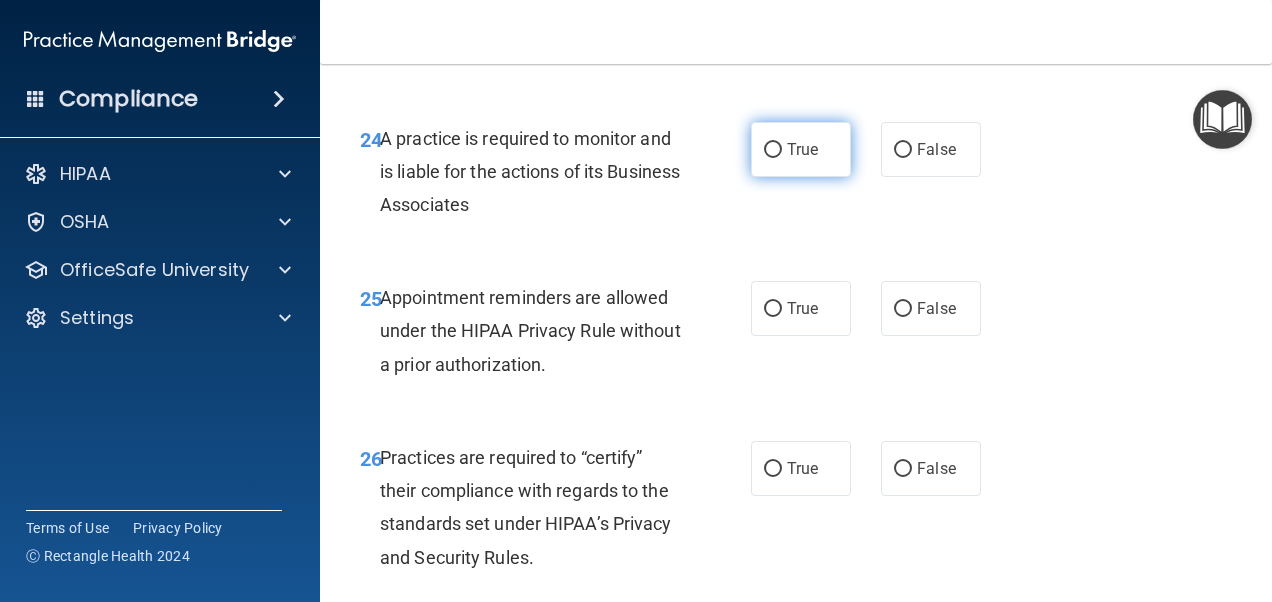 click on "True" at bounding box center [801, 149] 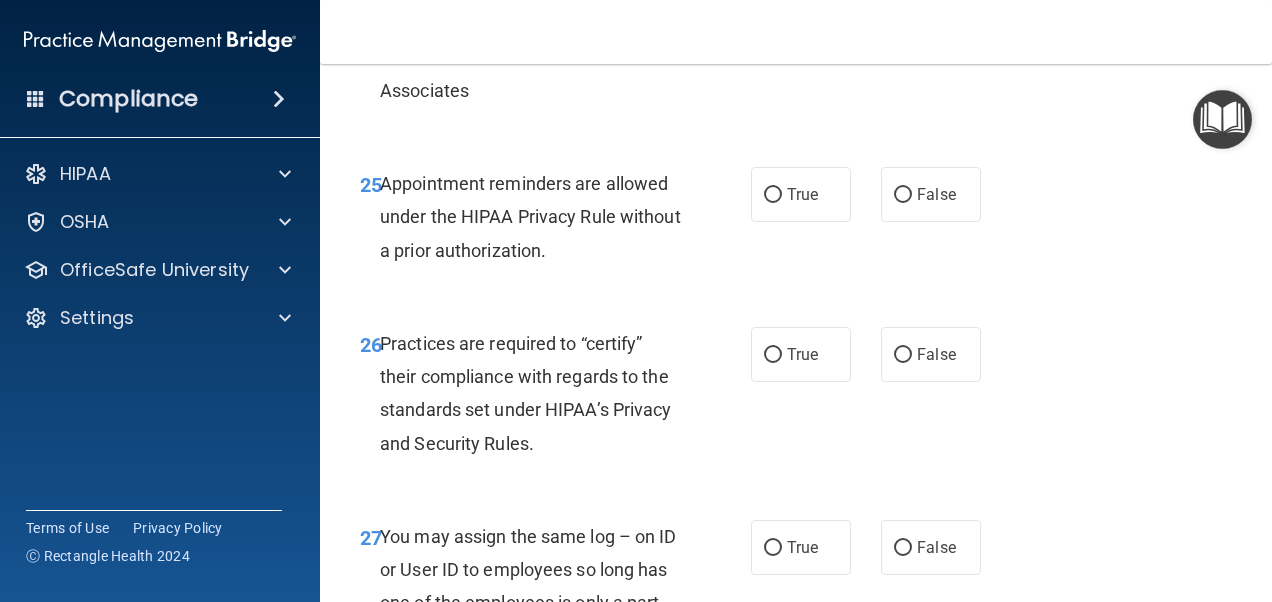 scroll, scrollTop: 5051, scrollLeft: 0, axis: vertical 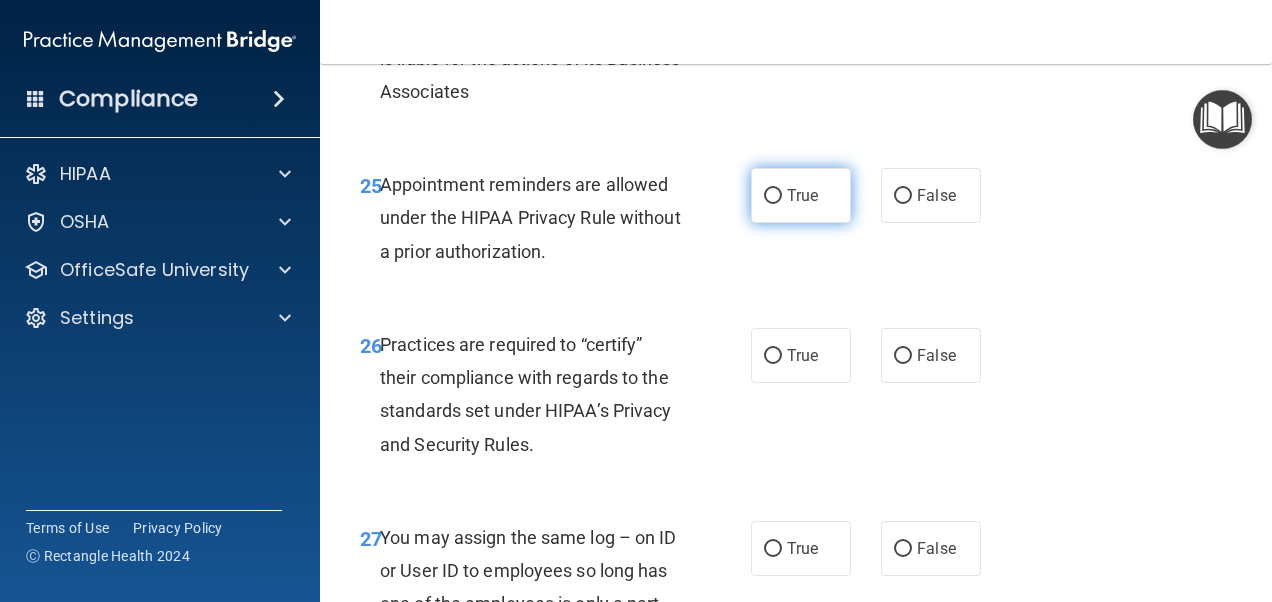 click on "True" at bounding box center [801, 195] 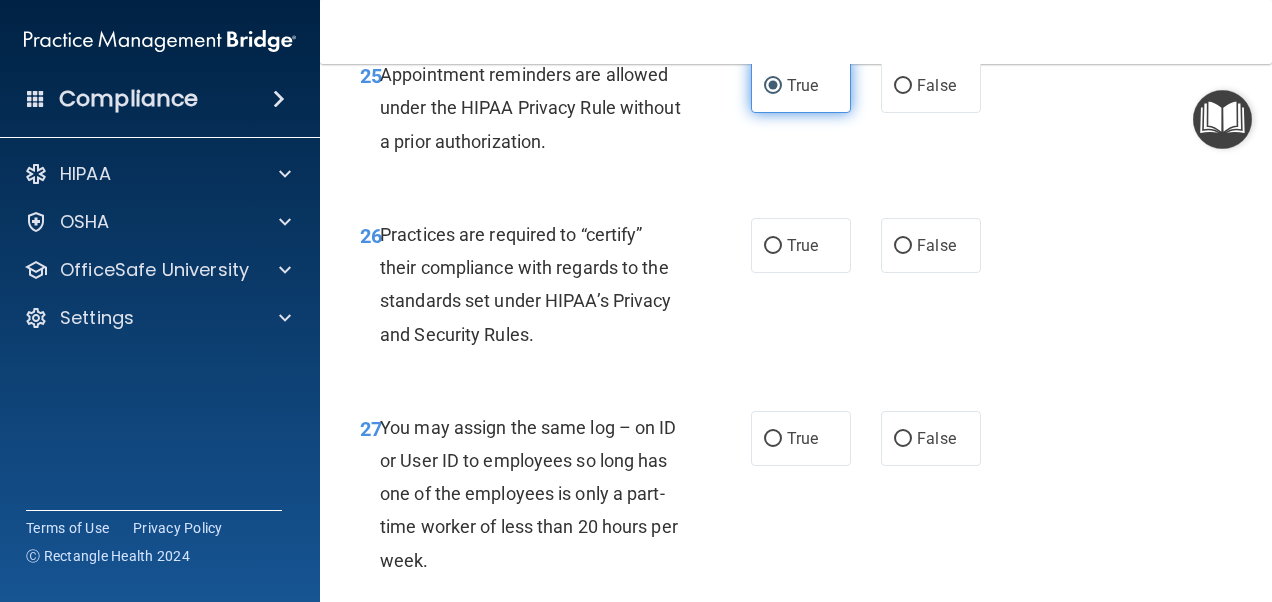 scroll, scrollTop: 5171, scrollLeft: 0, axis: vertical 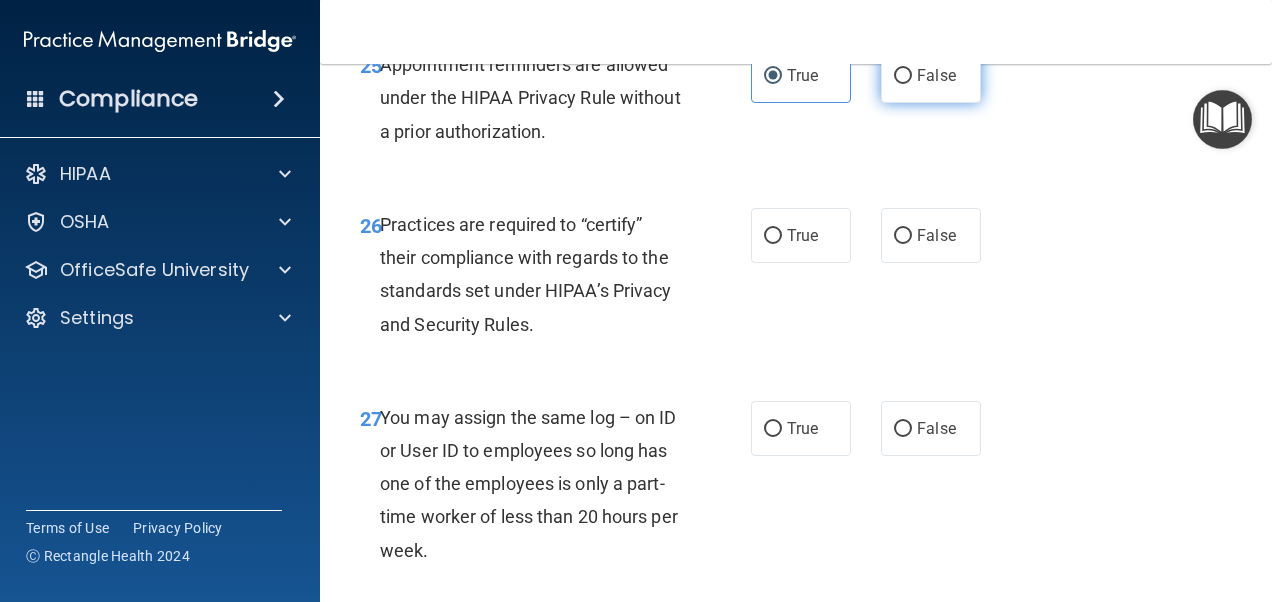 click on "False" at bounding box center [936, 75] 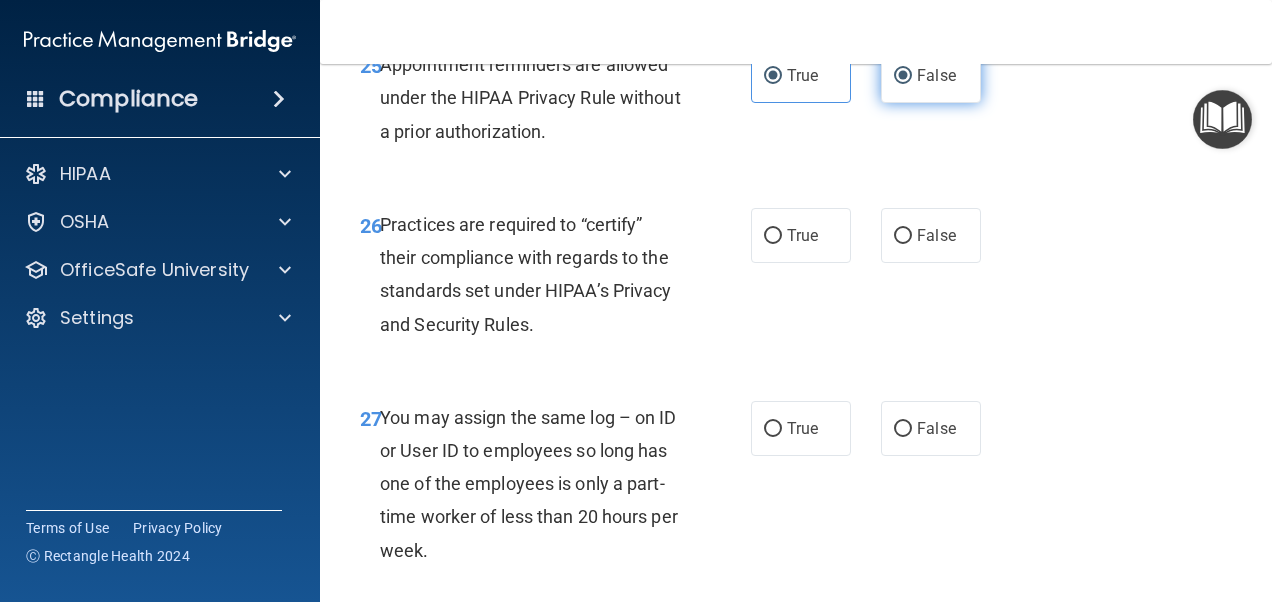 radio on "false" 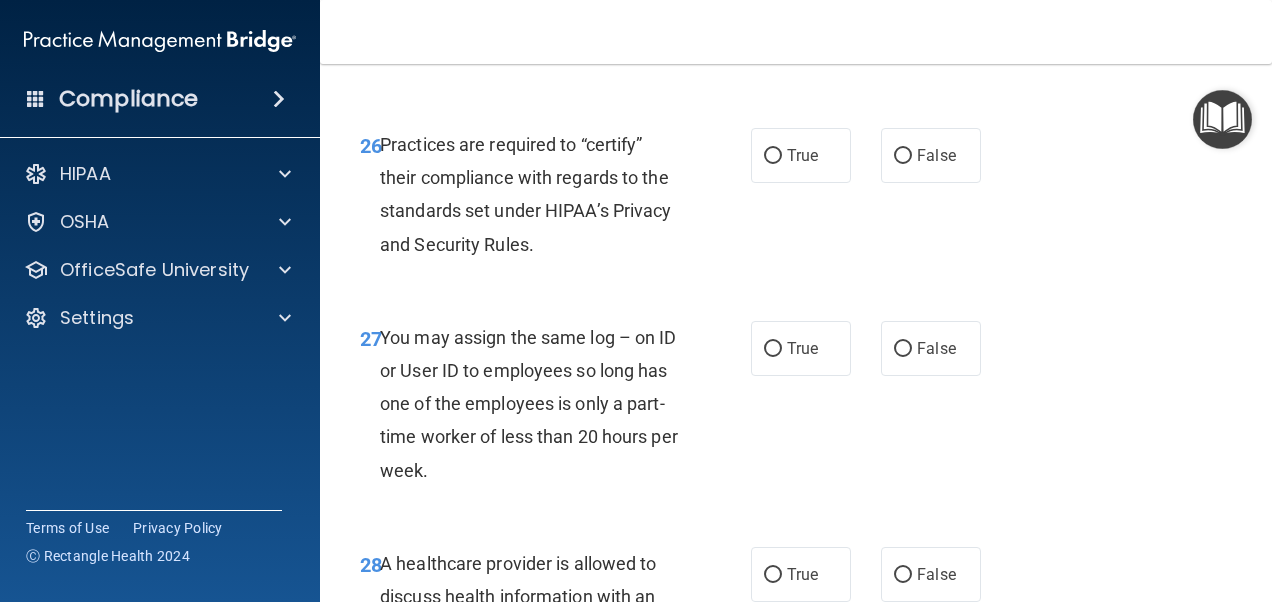 scroll, scrollTop: 5252, scrollLeft: 0, axis: vertical 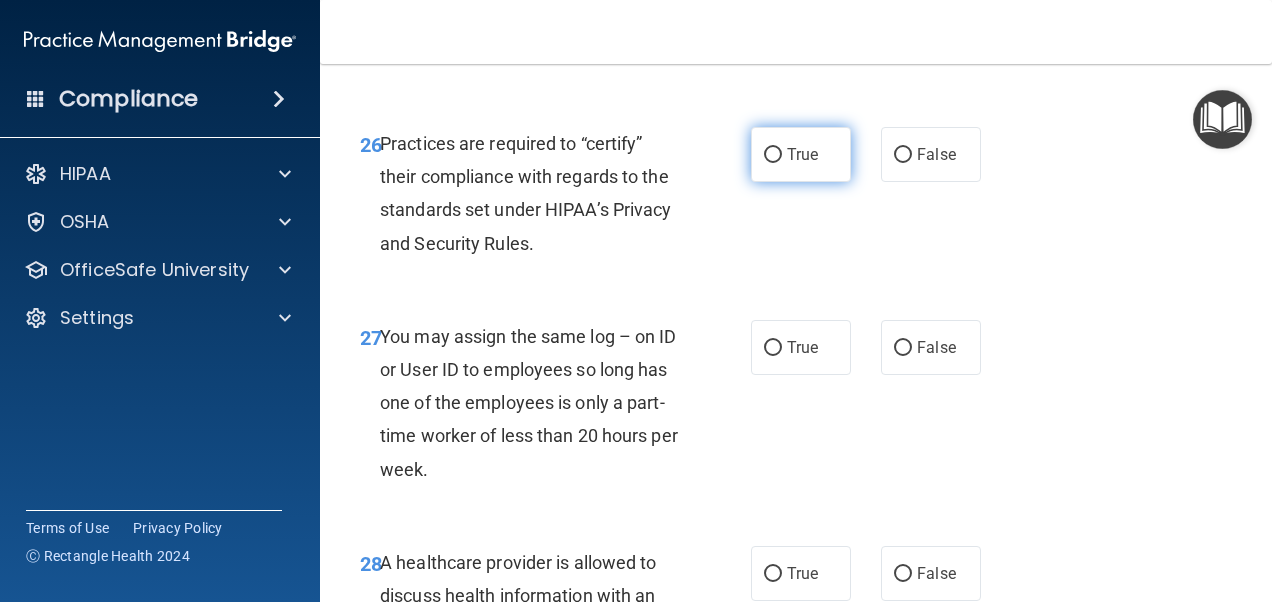 click on "True" at bounding box center (802, 154) 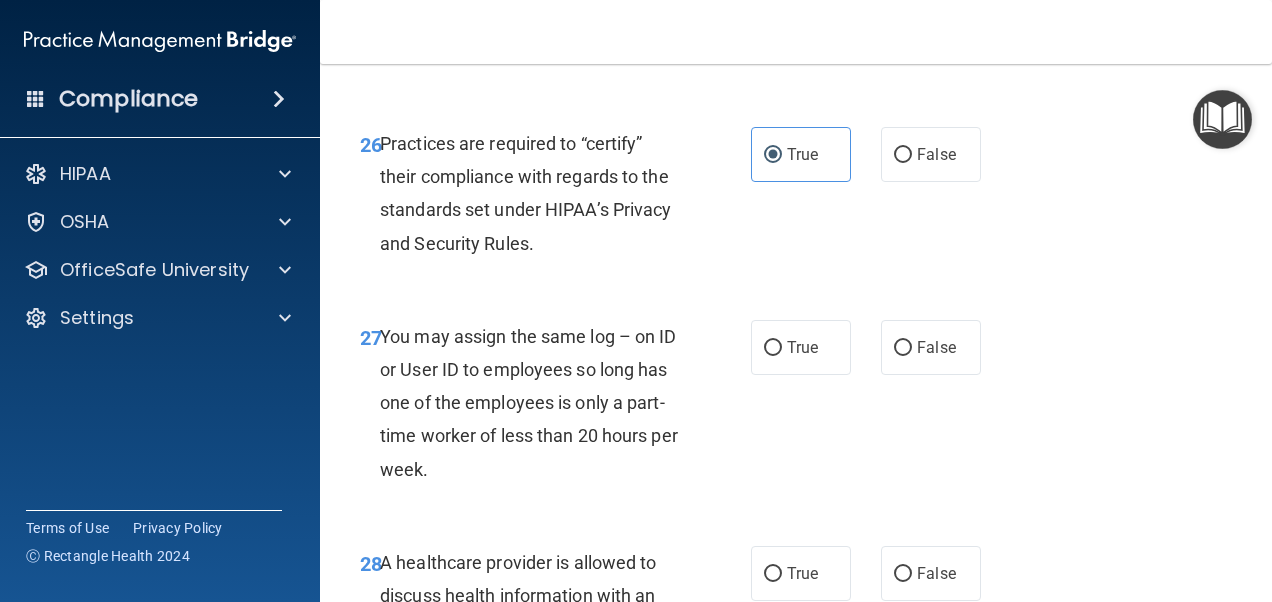 scroll, scrollTop: 5371, scrollLeft: 0, axis: vertical 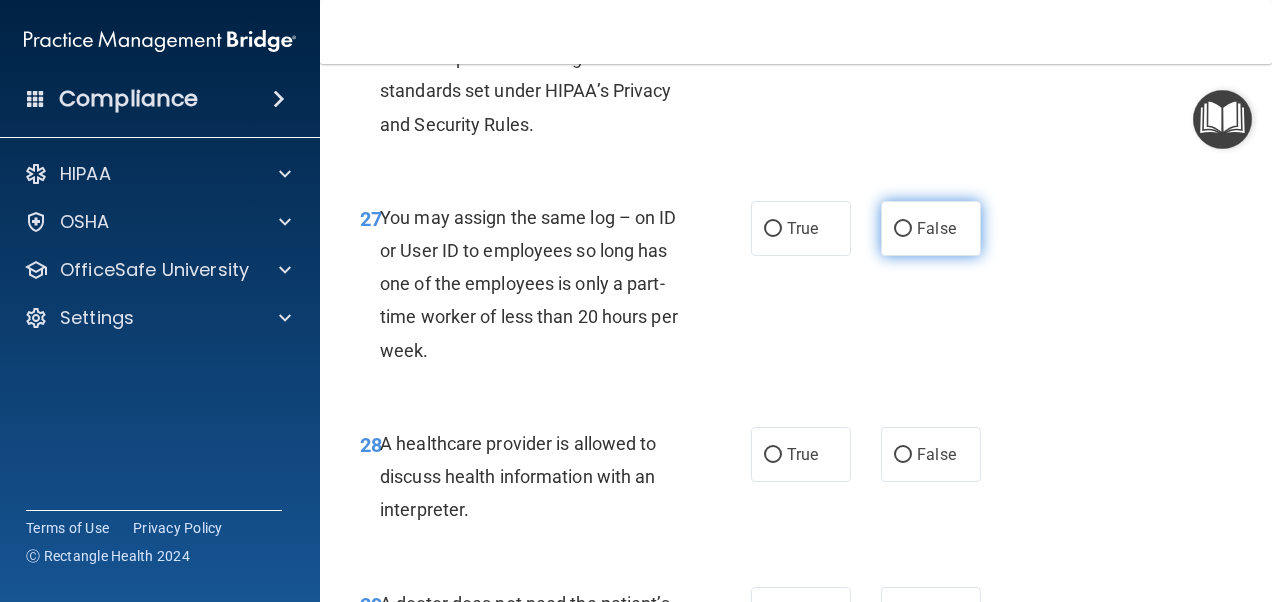 click on "False" at bounding box center (931, 228) 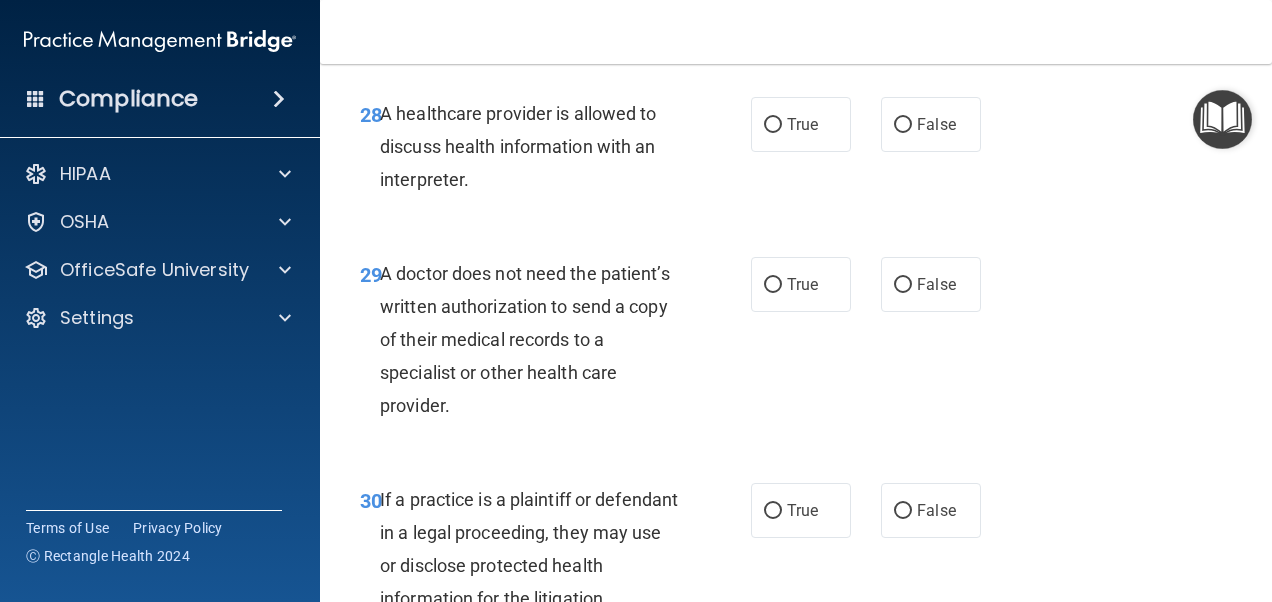 scroll, scrollTop: 5721, scrollLeft: 0, axis: vertical 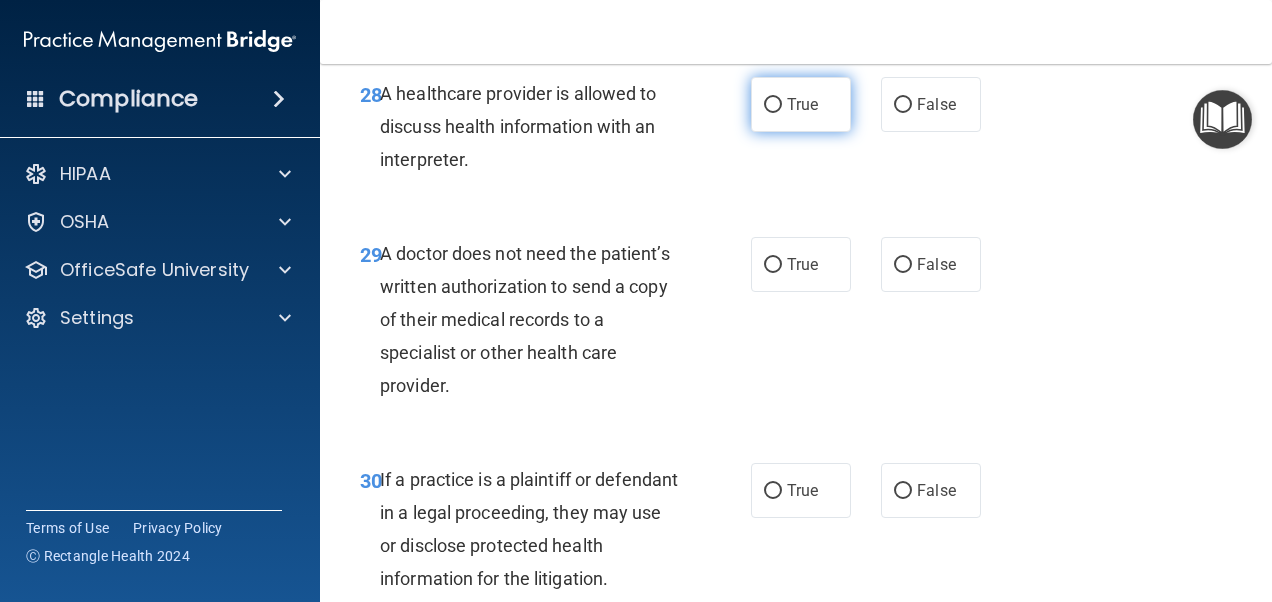 click on "True" at bounding box center [801, 104] 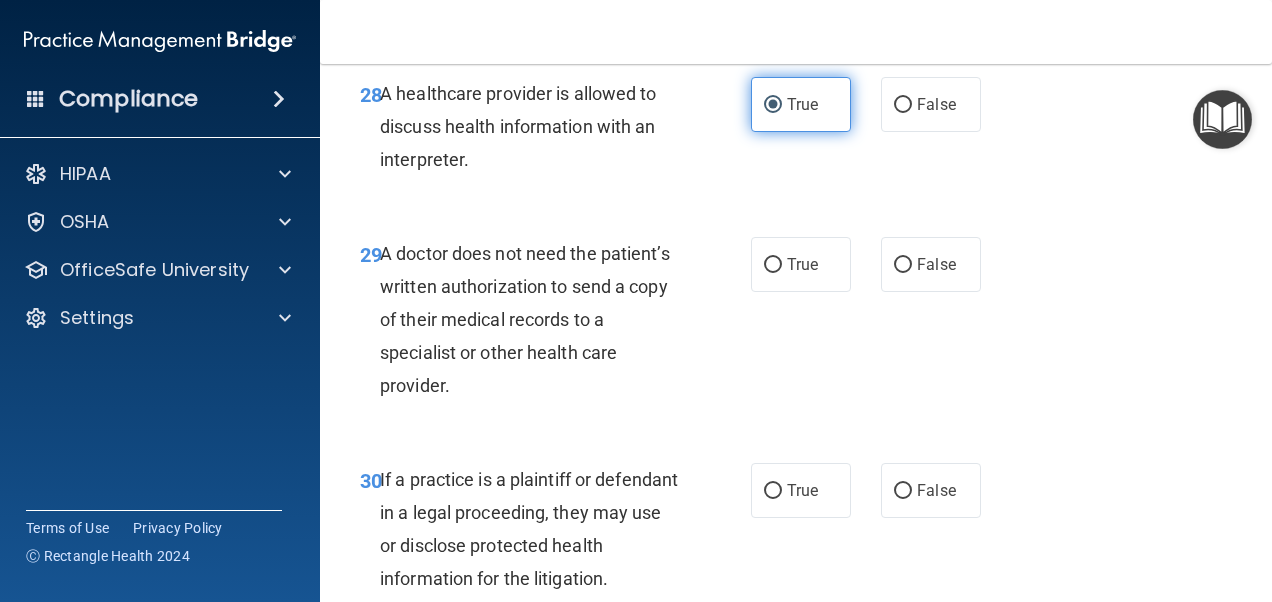 scroll, scrollTop: 5847, scrollLeft: 0, axis: vertical 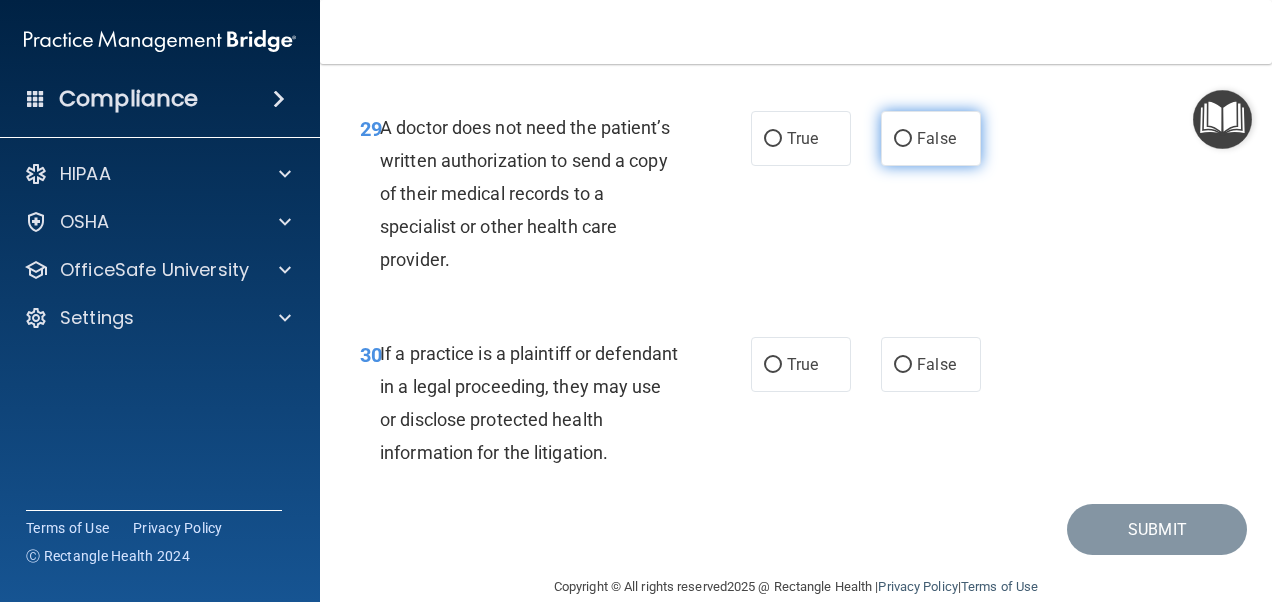 click on "False" at bounding box center [931, 138] 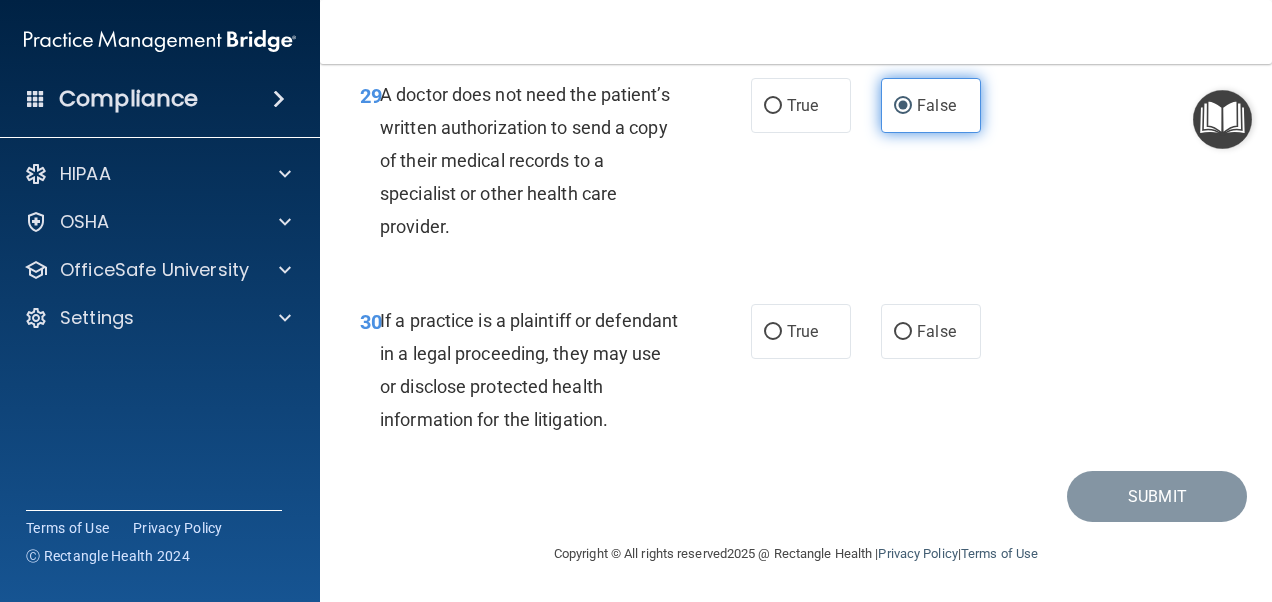 scroll, scrollTop: 5977, scrollLeft: 0, axis: vertical 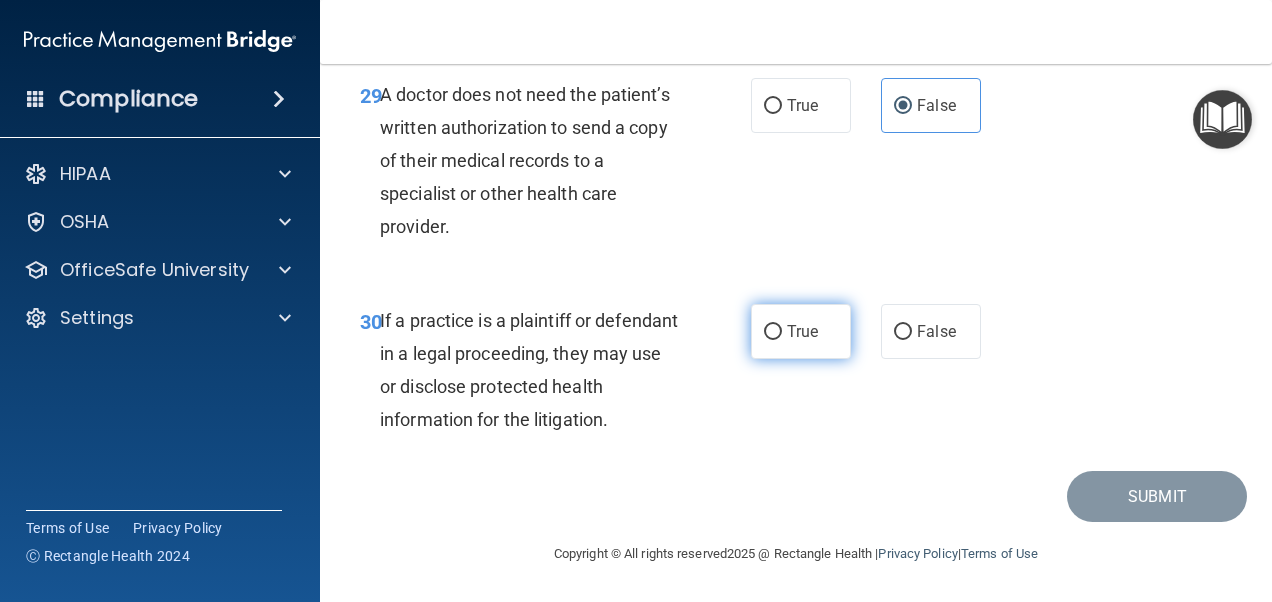 click on "True" at bounding box center [802, 331] 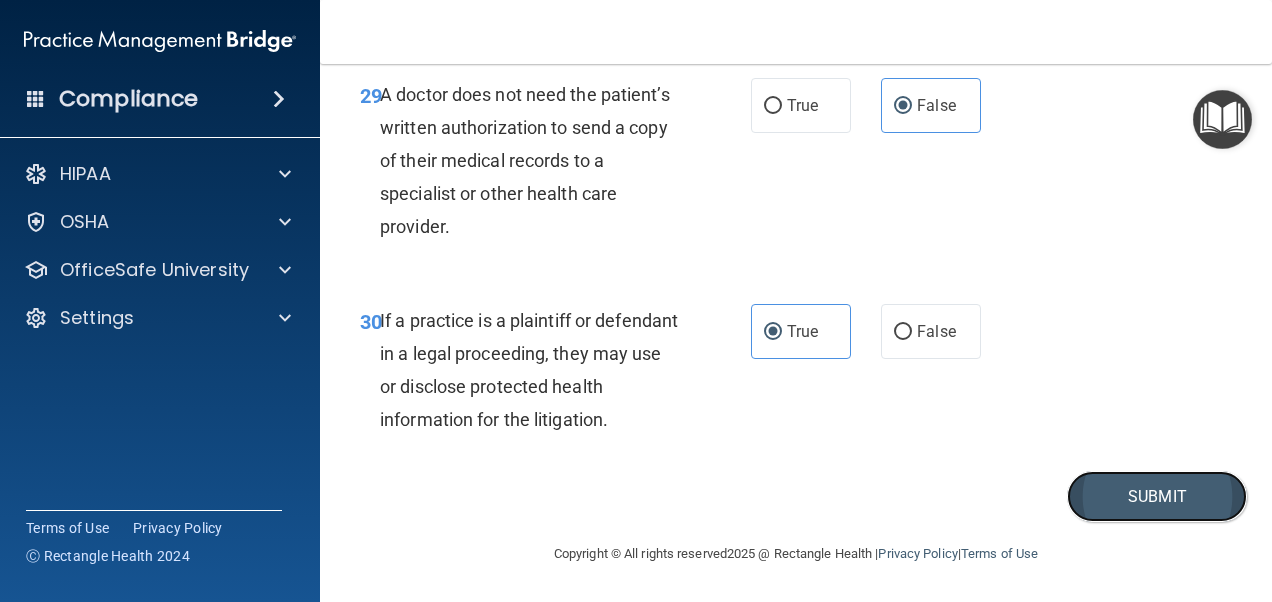 click on "Submit" at bounding box center [1157, 496] 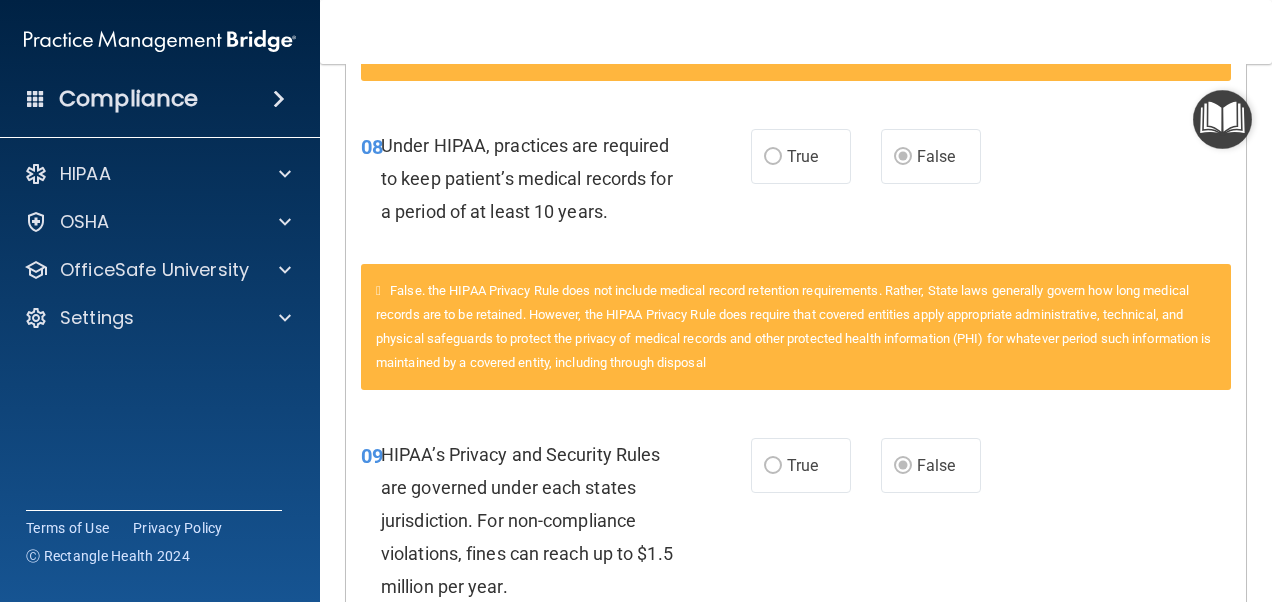 scroll, scrollTop: 0, scrollLeft: 0, axis: both 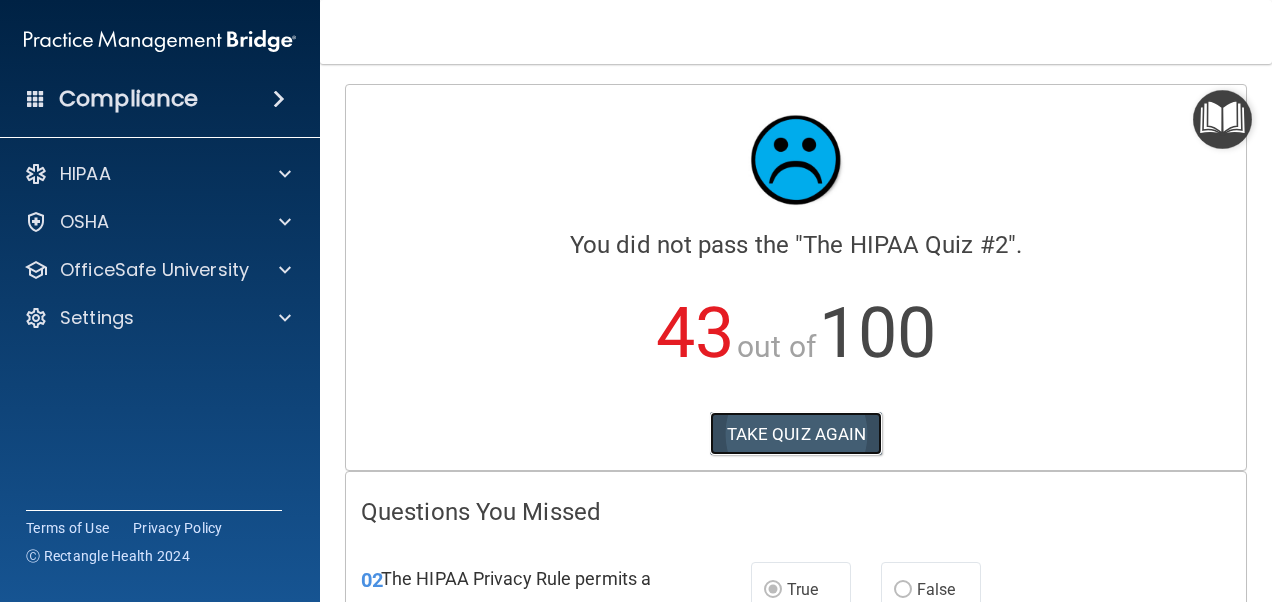 click on "TAKE QUIZ AGAIN" at bounding box center [796, 434] 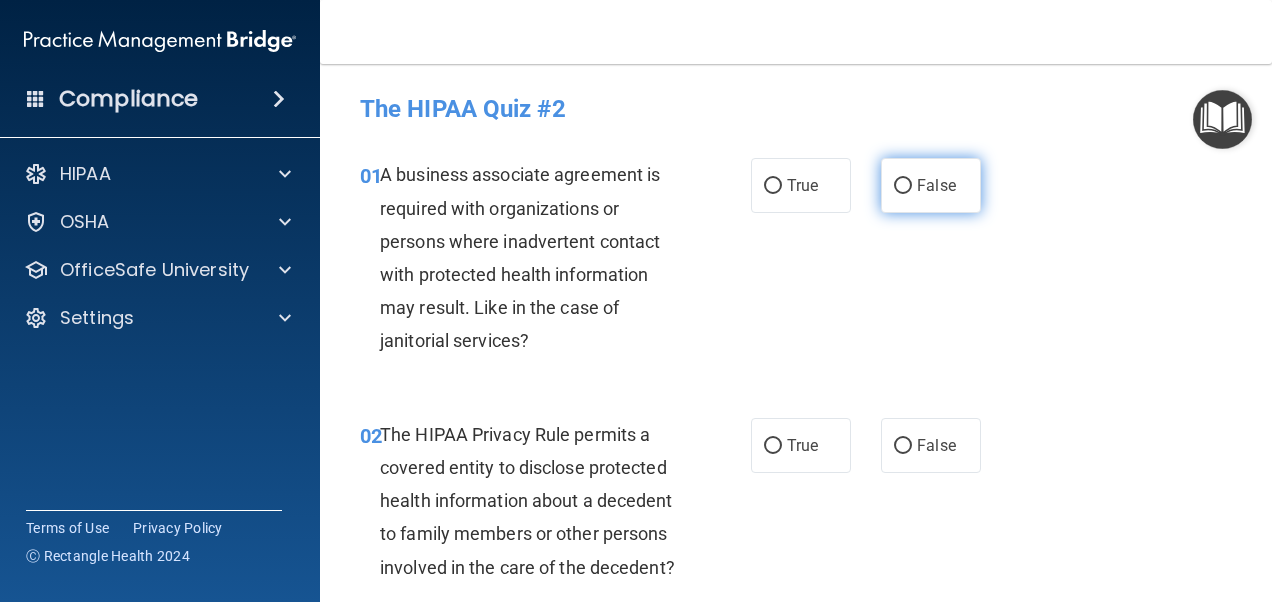 click on "False" at bounding box center [903, 186] 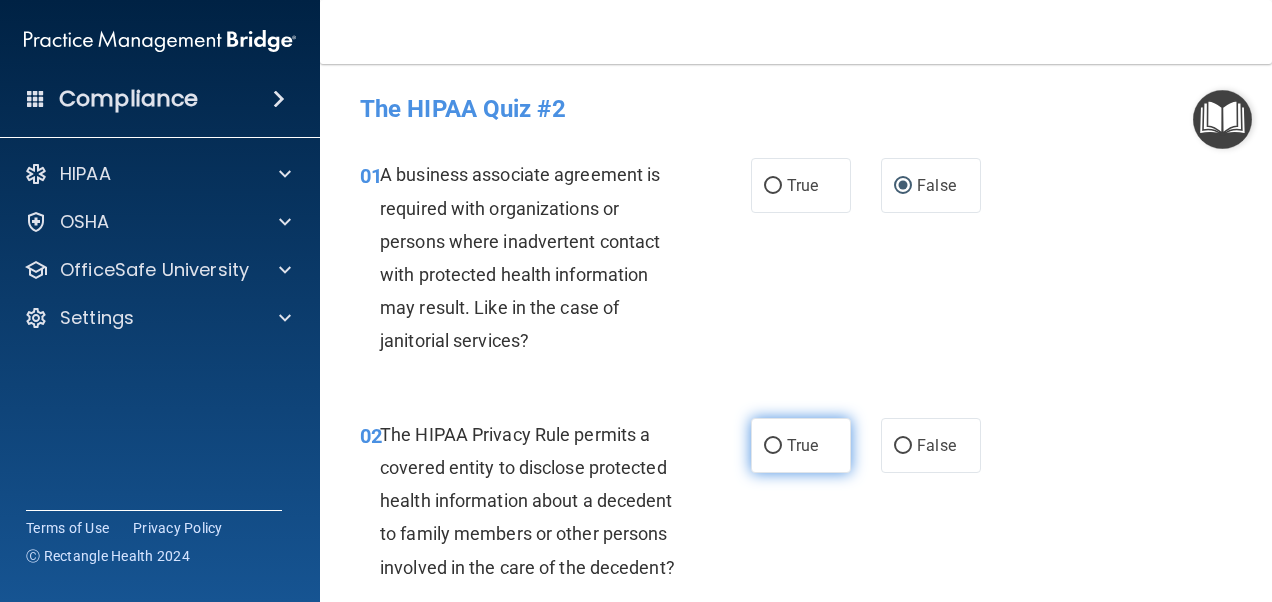 click on "True" at bounding box center [773, 446] 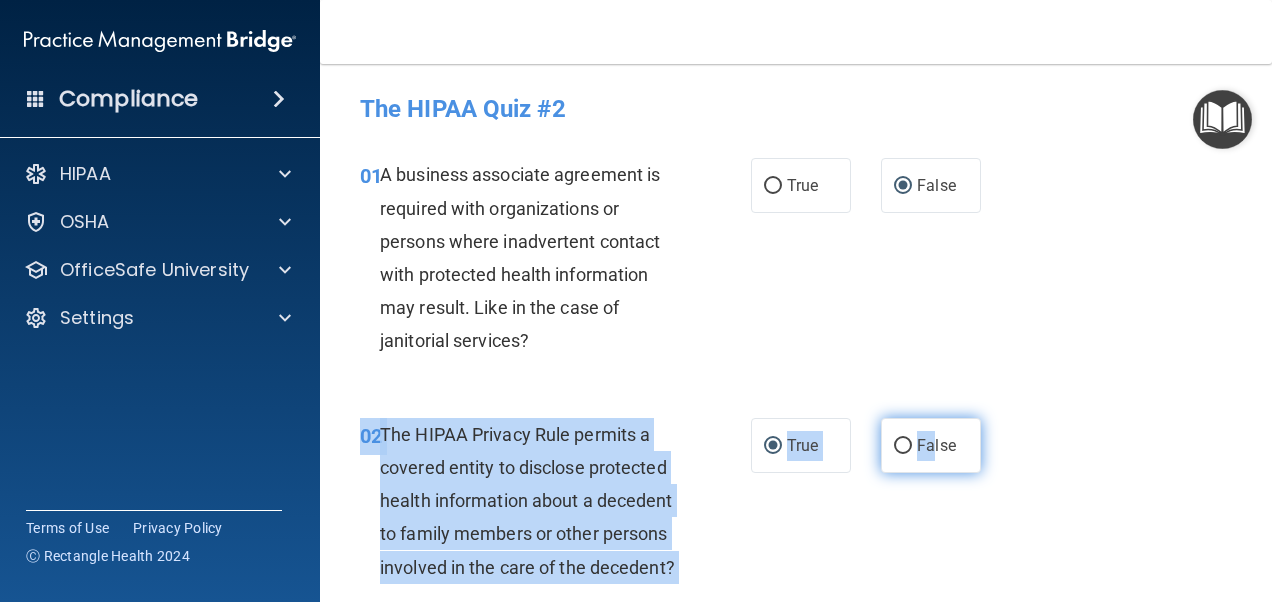 drag, startPoint x: 928, startPoint y: 476, endPoint x: 923, endPoint y: 467, distance: 10.29563 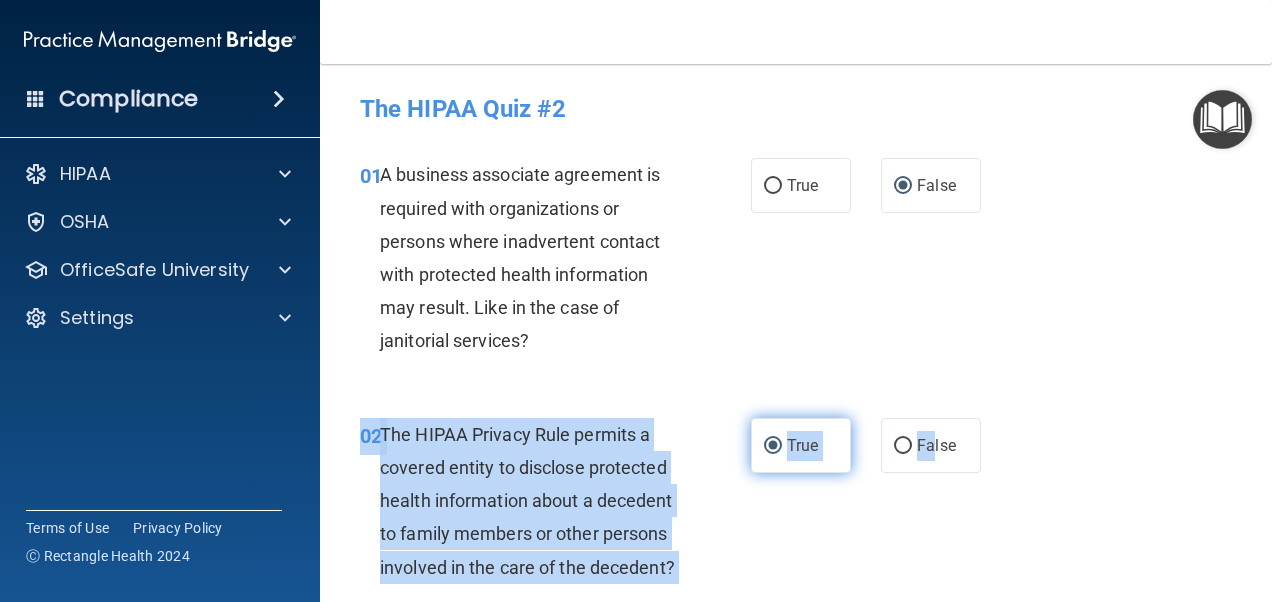 click on "True" at bounding box center [801, 445] 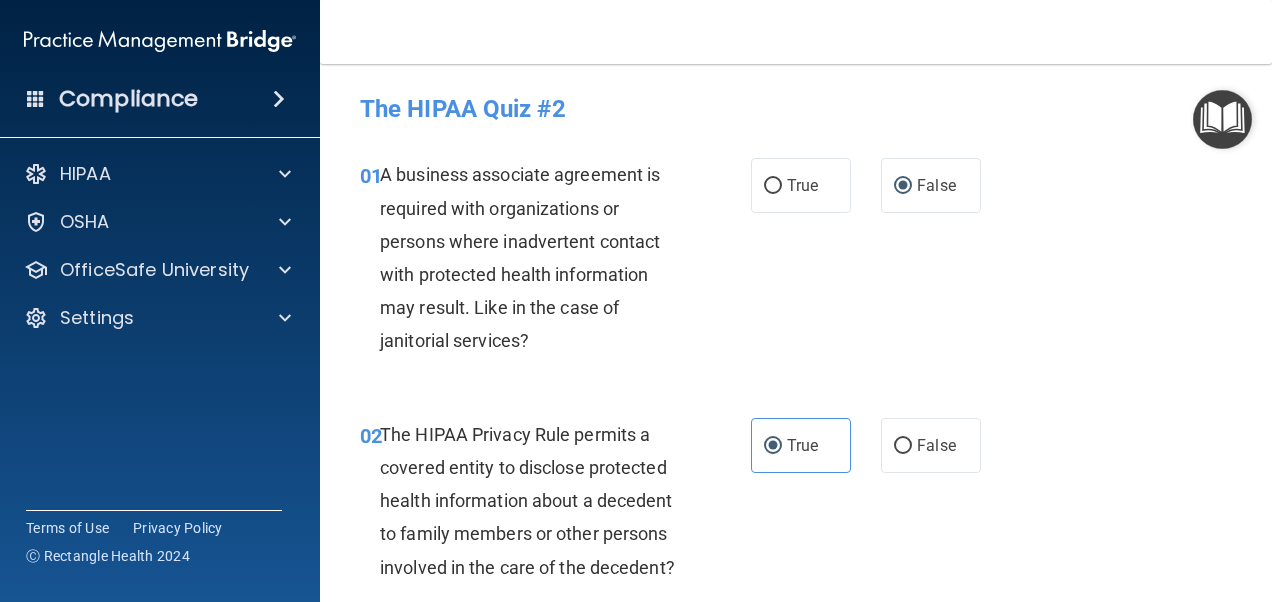 scroll, scrollTop: 387, scrollLeft: 0, axis: vertical 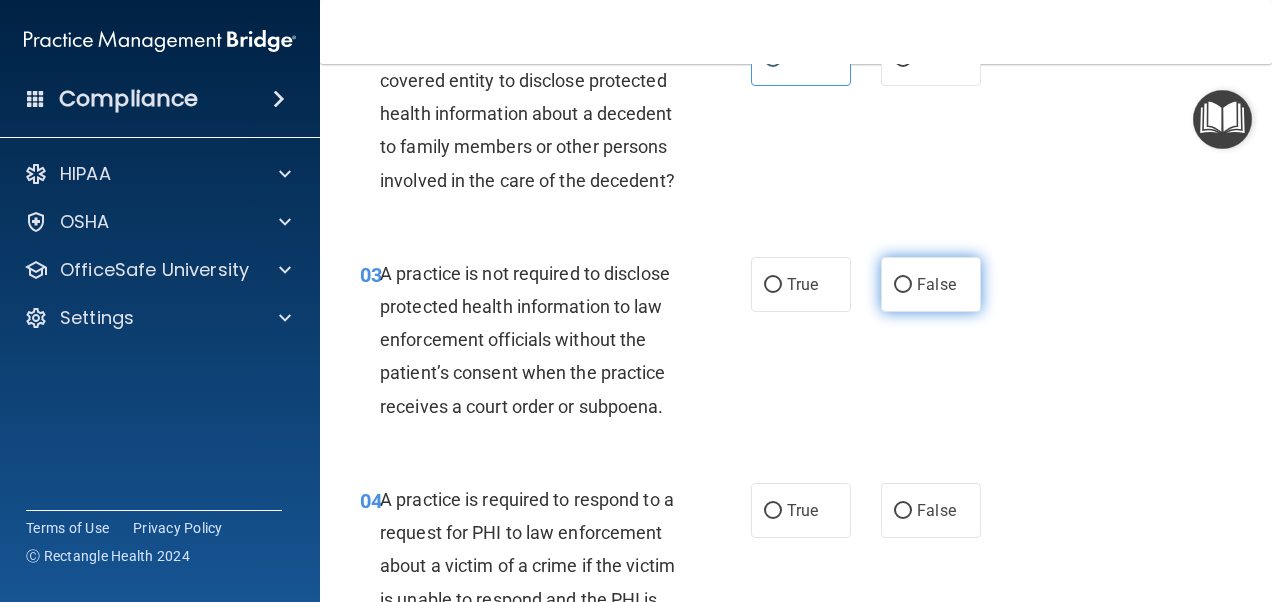 click on "False" at bounding box center (931, 284) 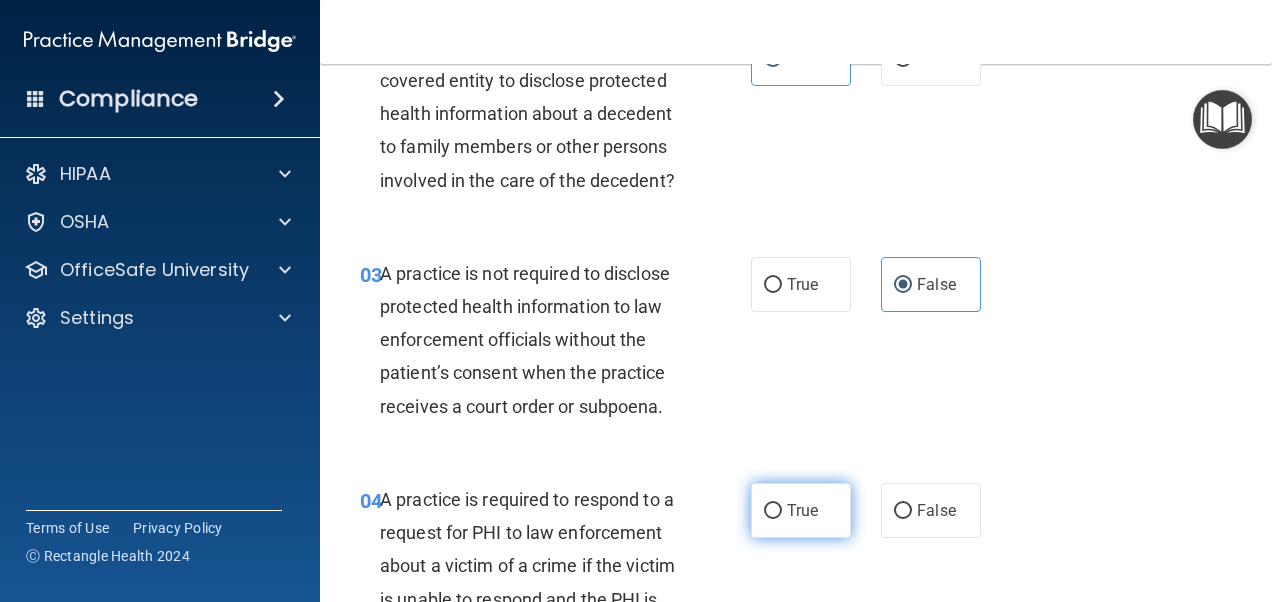 click on "True" at bounding box center [801, 510] 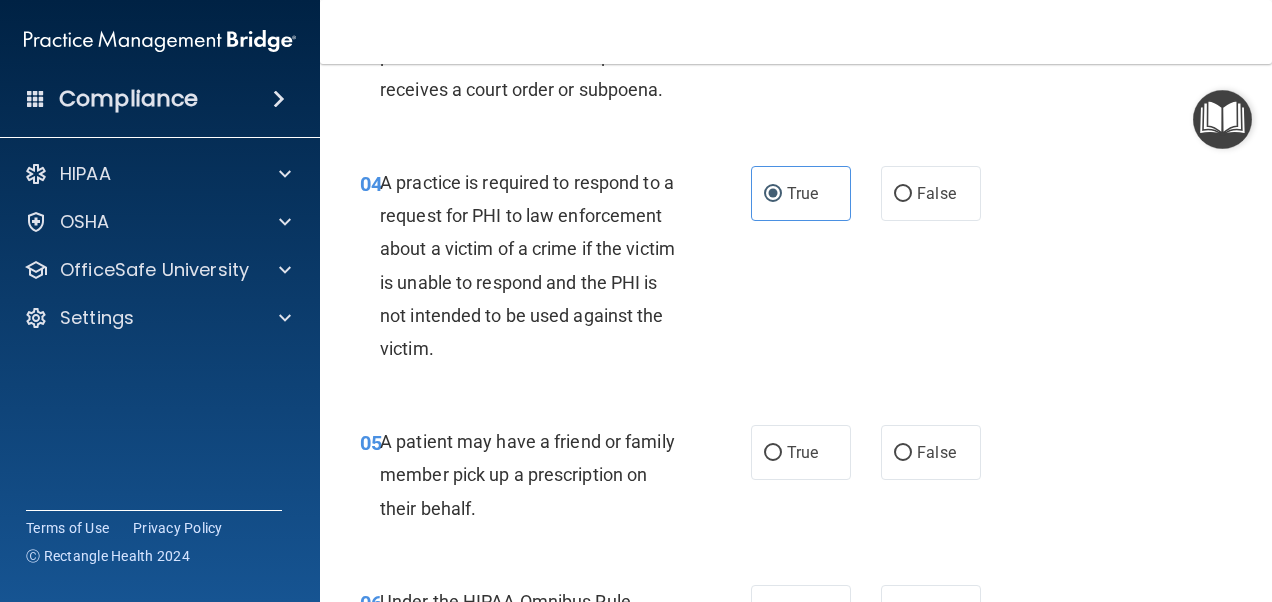 scroll, scrollTop: 701, scrollLeft: 0, axis: vertical 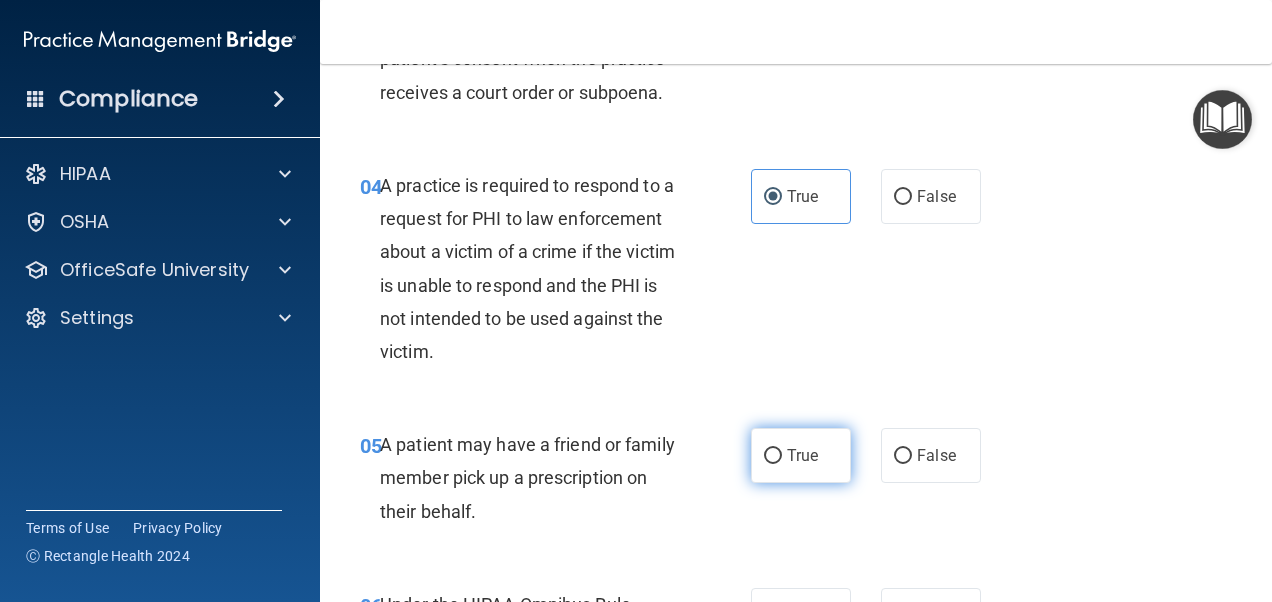 click on "True" at bounding box center [801, 455] 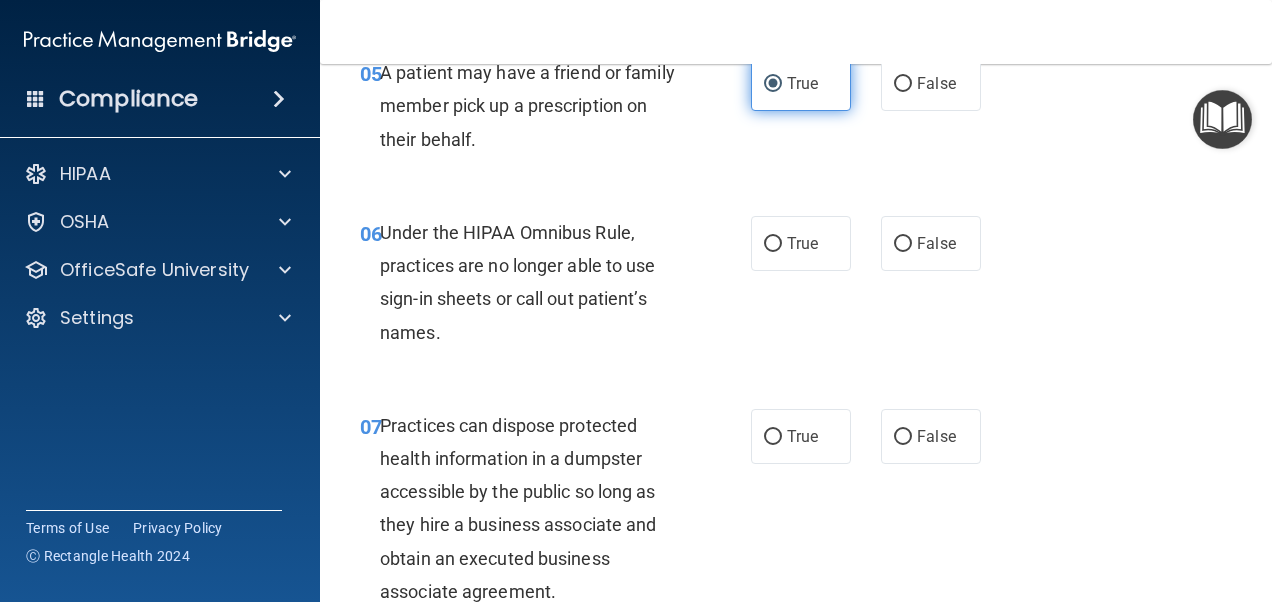 scroll, scrollTop: 1073, scrollLeft: 0, axis: vertical 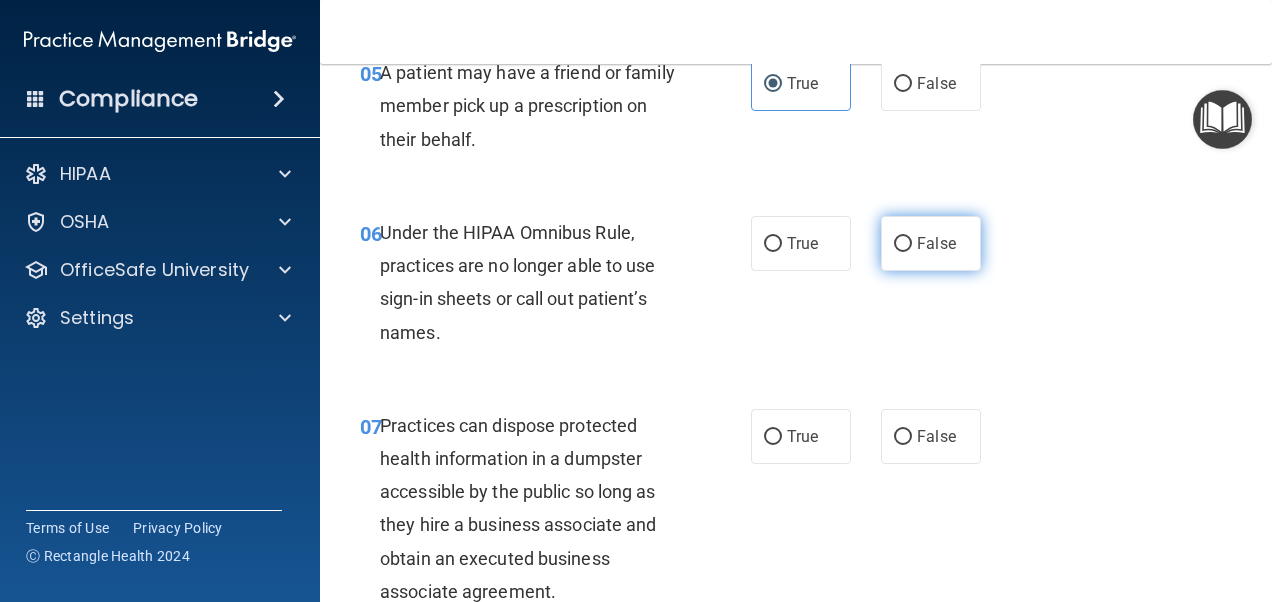 click on "False" at bounding box center (936, 243) 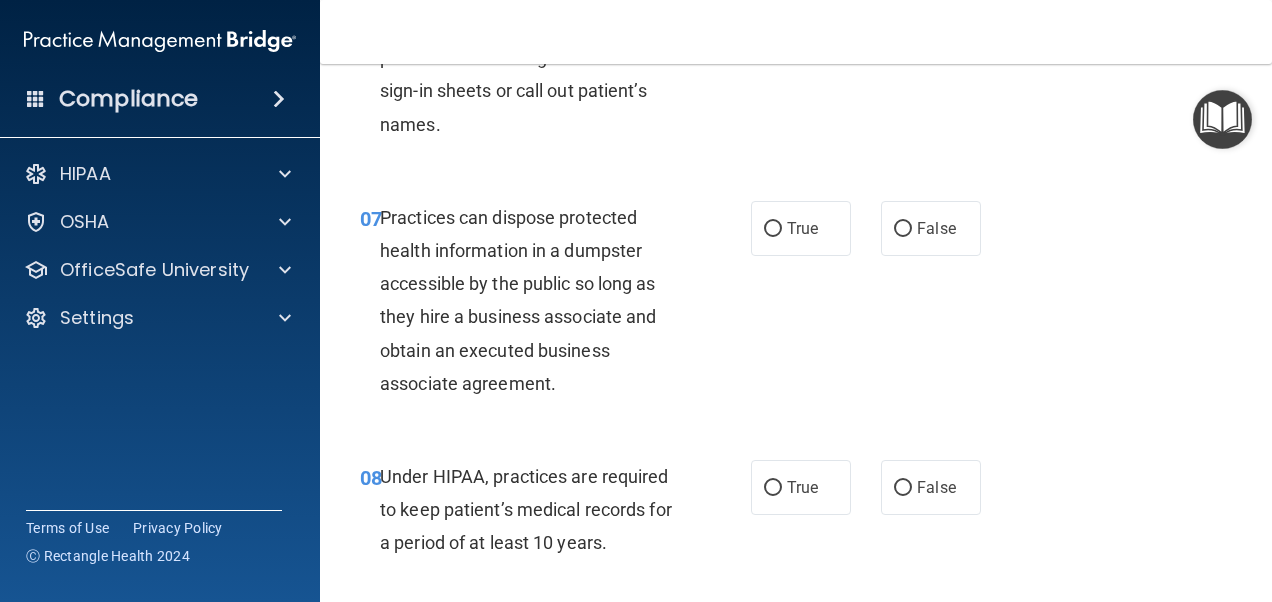 scroll, scrollTop: 1279, scrollLeft: 0, axis: vertical 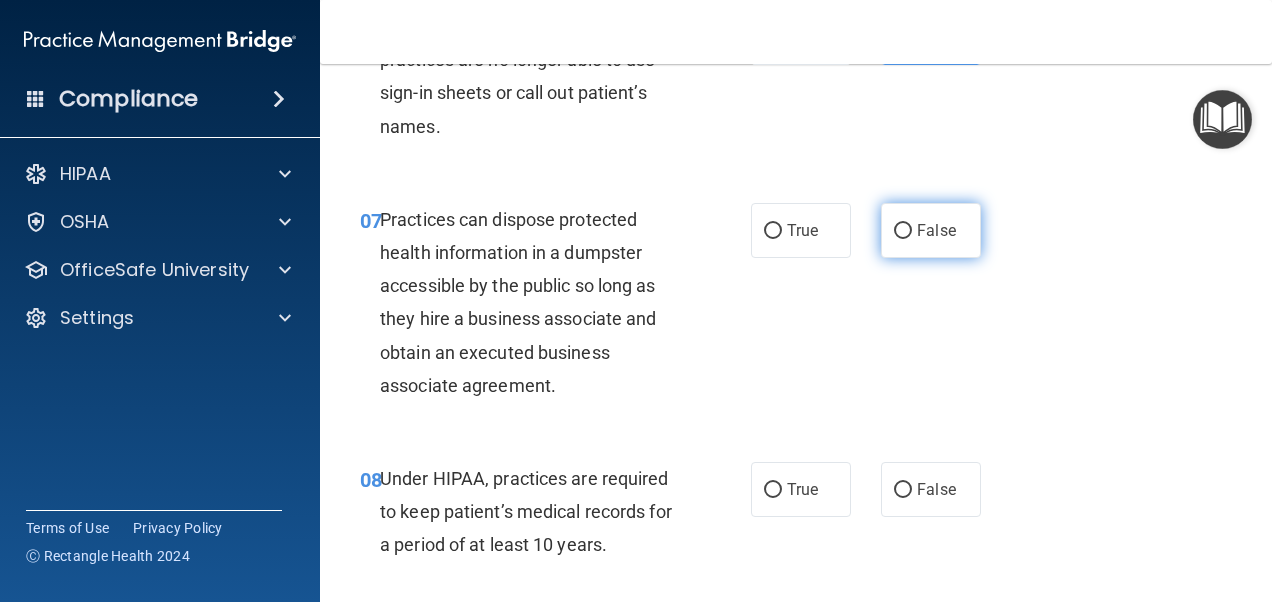 click on "False" at bounding box center [931, 230] 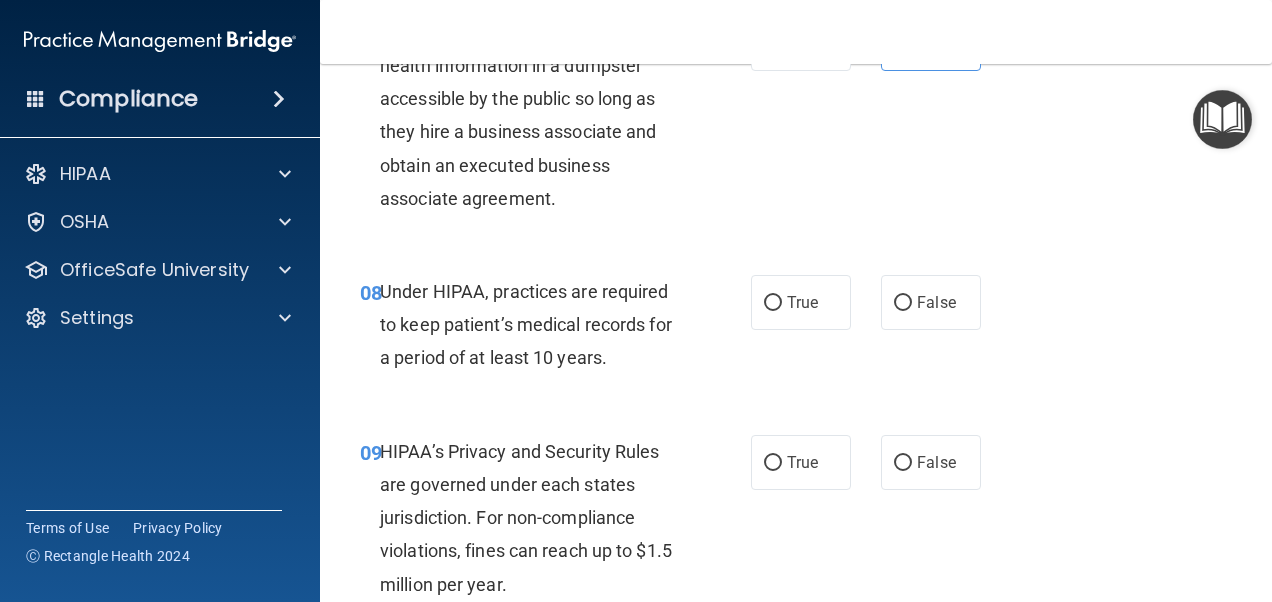 scroll, scrollTop: 1472, scrollLeft: 0, axis: vertical 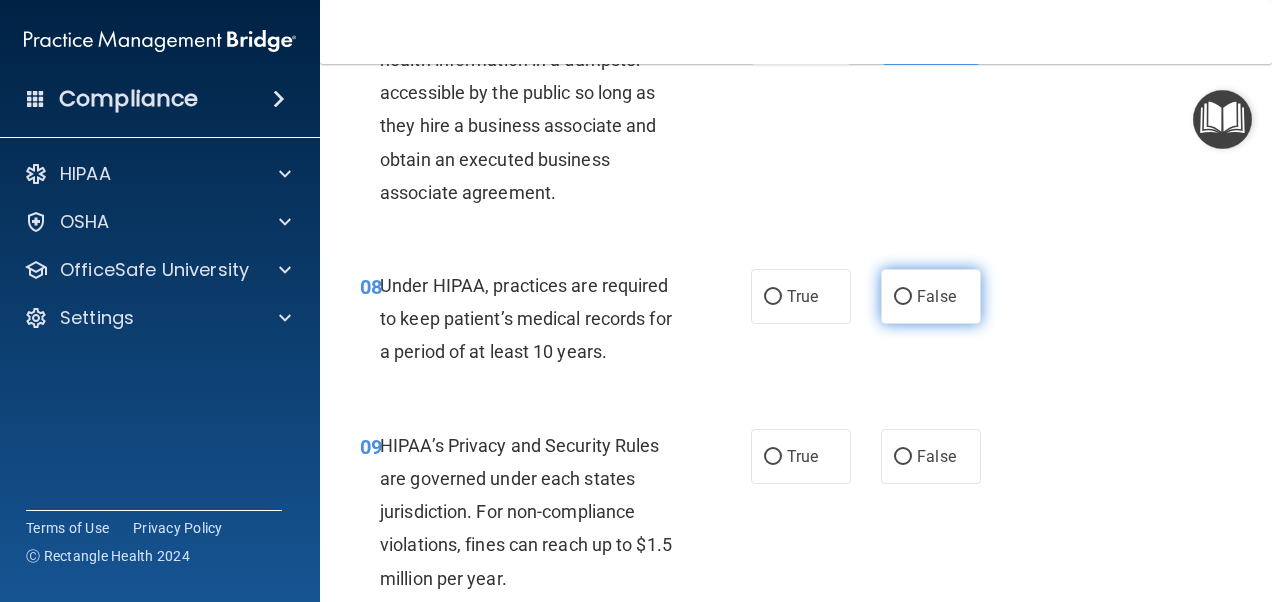 click on "False" at bounding box center [936, 296] 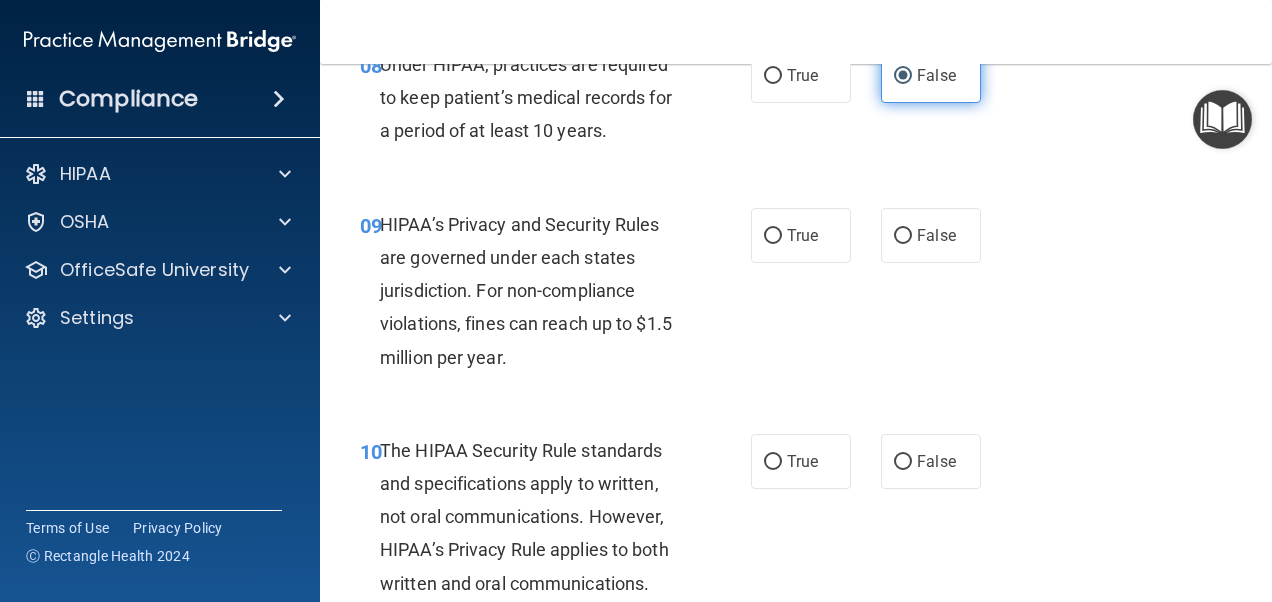 scroll, scrollTop: 1701, scrollLeft: 0, axis: vertical 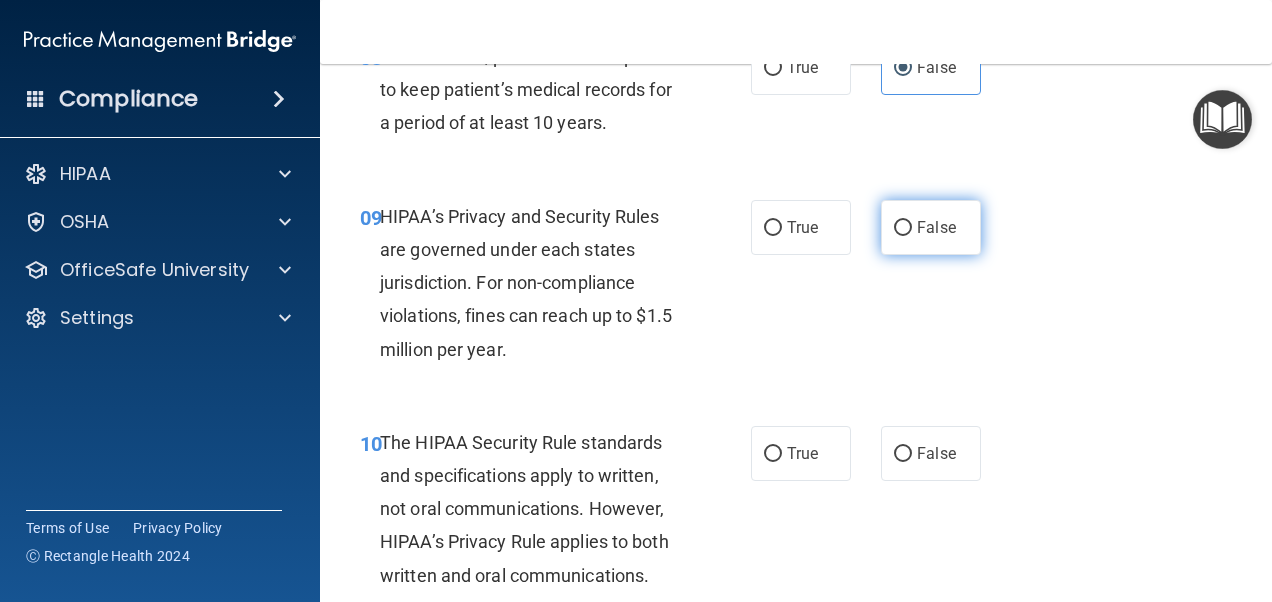 click on "False" at bounding box center (931, 227) 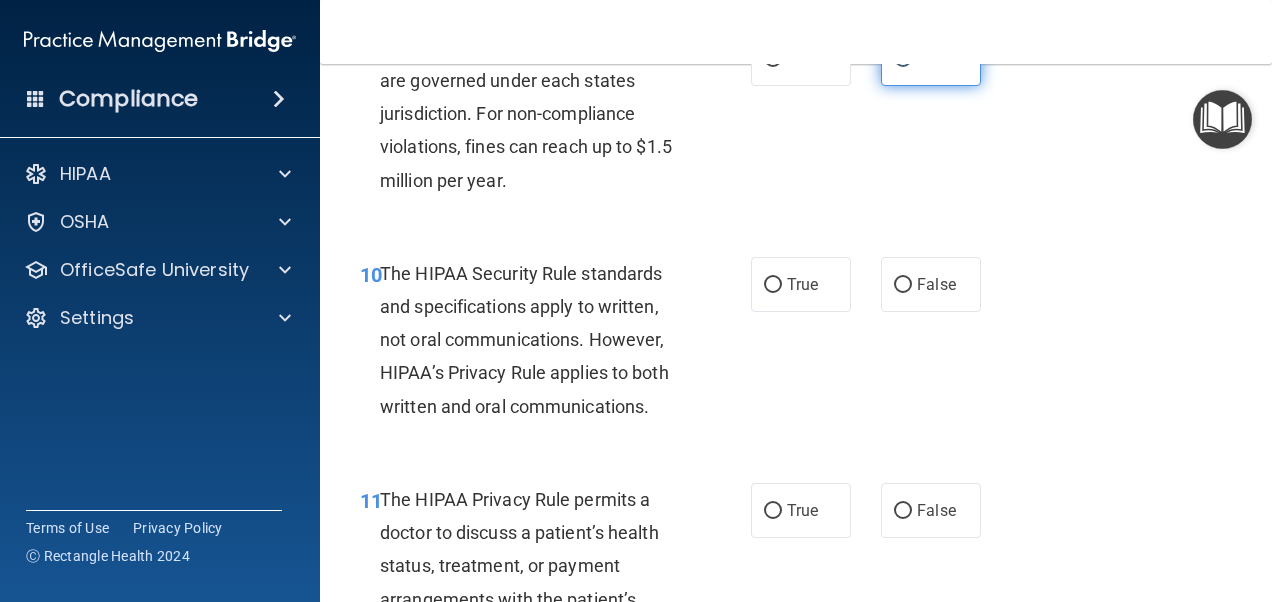 scroll, scrollTop: 1919, scrollLeft: 0, axis: vertical 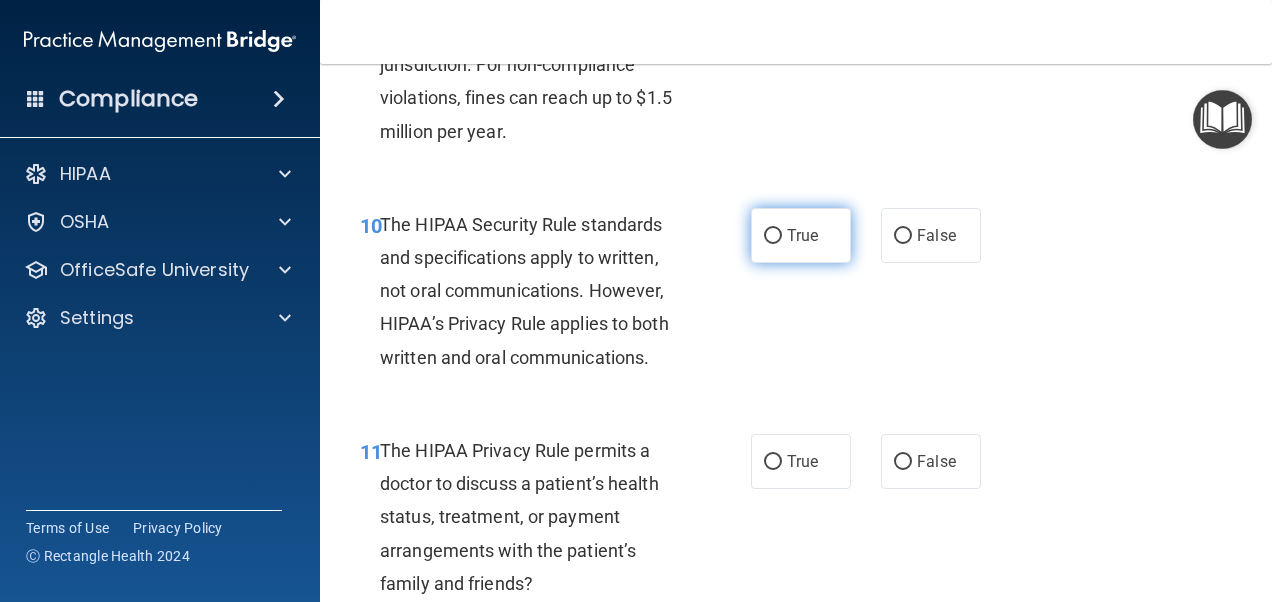 click on "True" at bounding box center [801, 235] 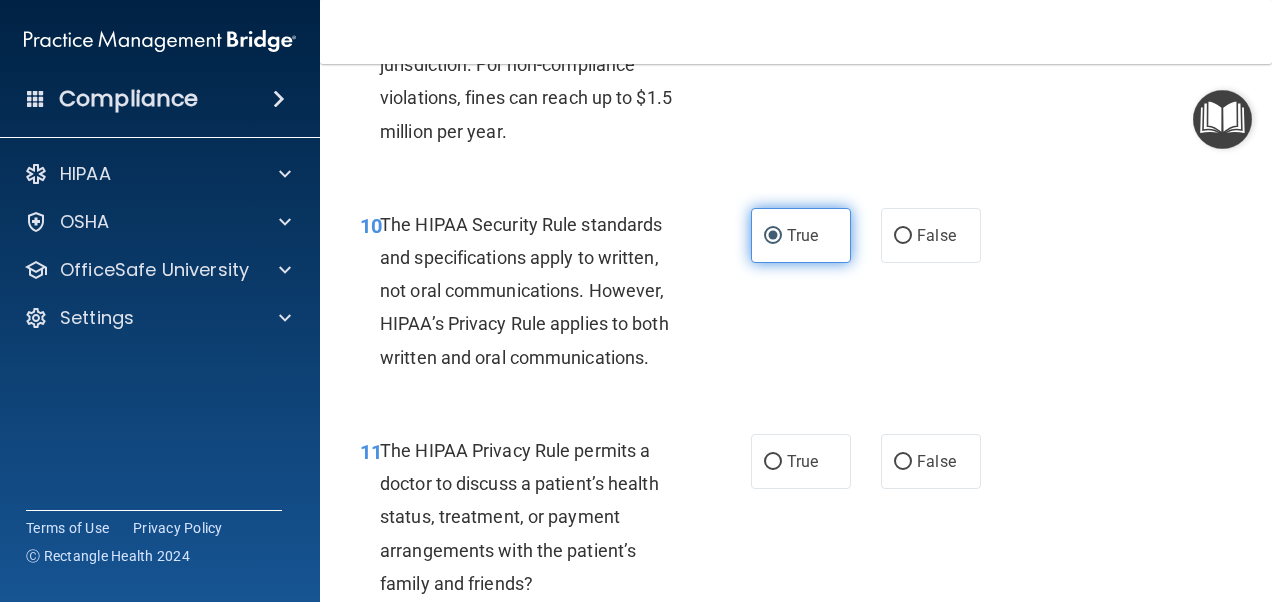 scroll, scrollTop: 2057, scrollLeft: 0, axis: vertical 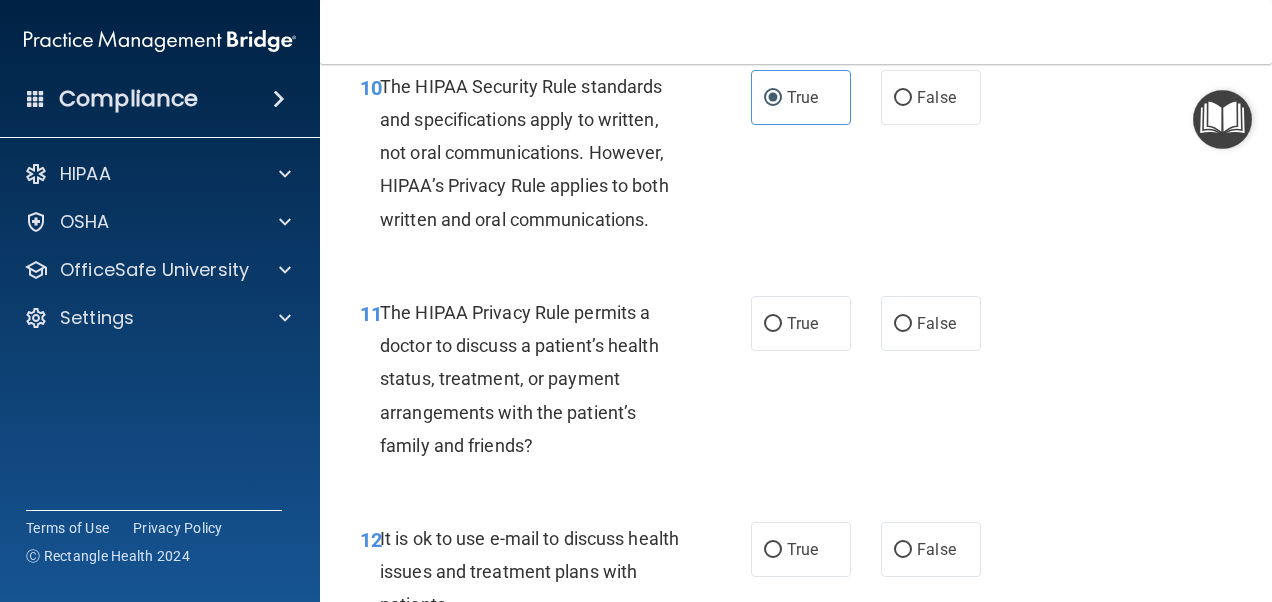 click on "11       The HIPAA Privacy Rule permits a doctor to discuss a patient’s health status, treatment, or payment arrangements with the patient’s family and friends?                 True           False" at bounding box center (796, 384) 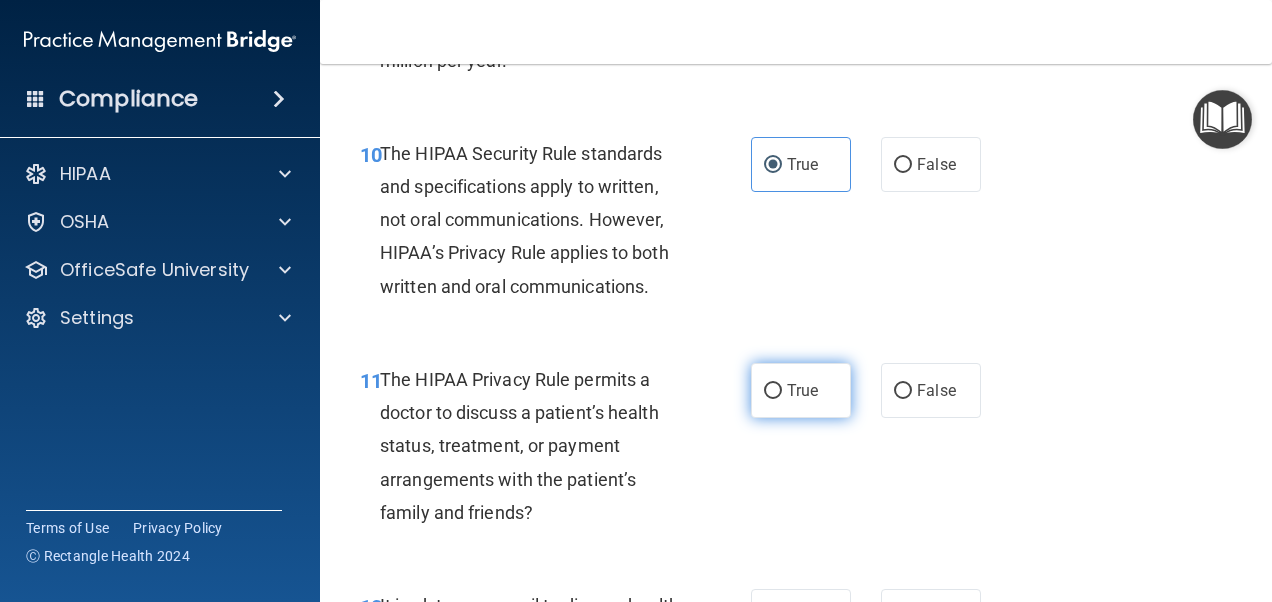 scroll, scrollTop: 2088, scrollLeft: 0, axis: vertical 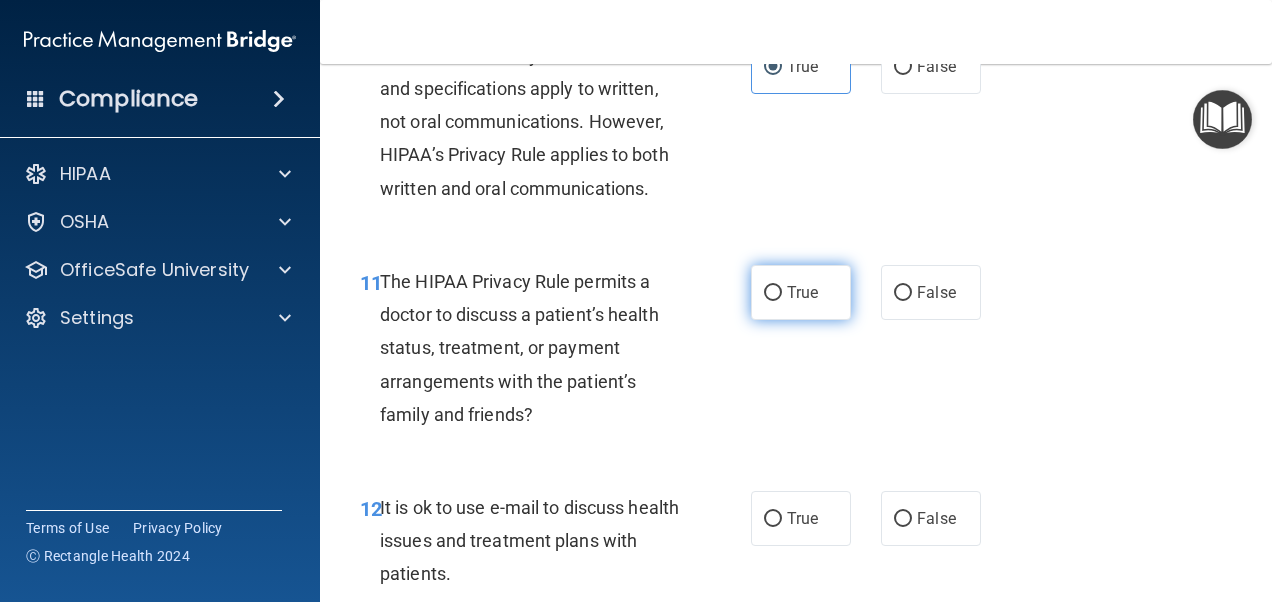 click on "True" at bounding box center (802, 292) 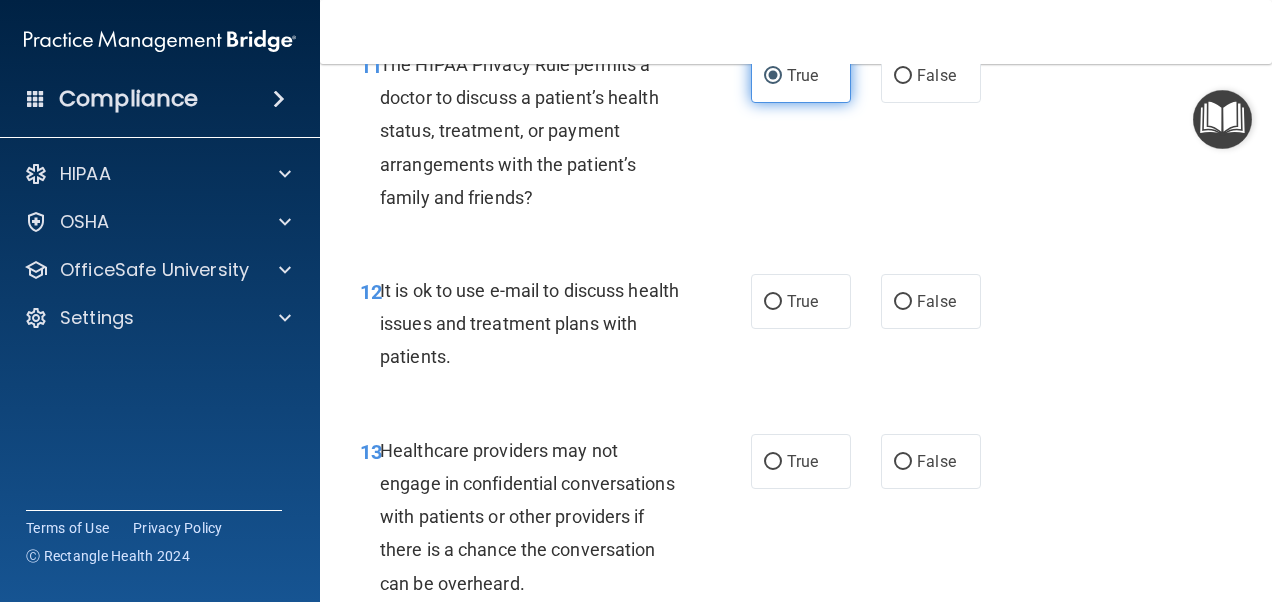 scroll, scrollTop: 2314, scrollLeft: 0, axis: vertical 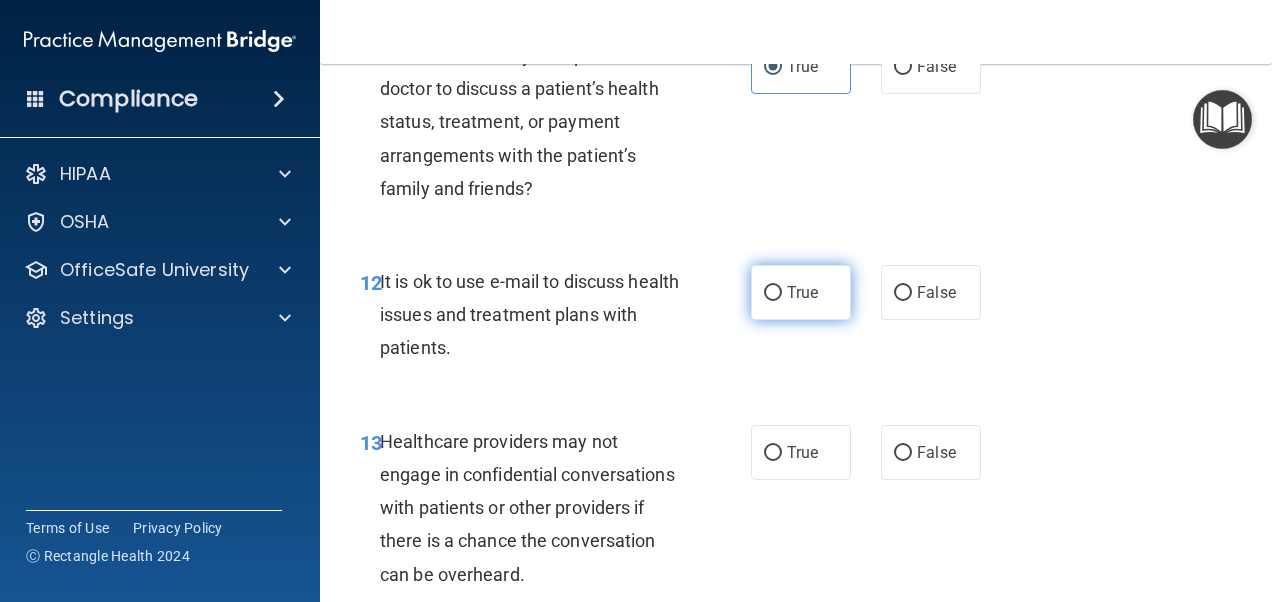 click on "True" at bounding box center (802, 292) 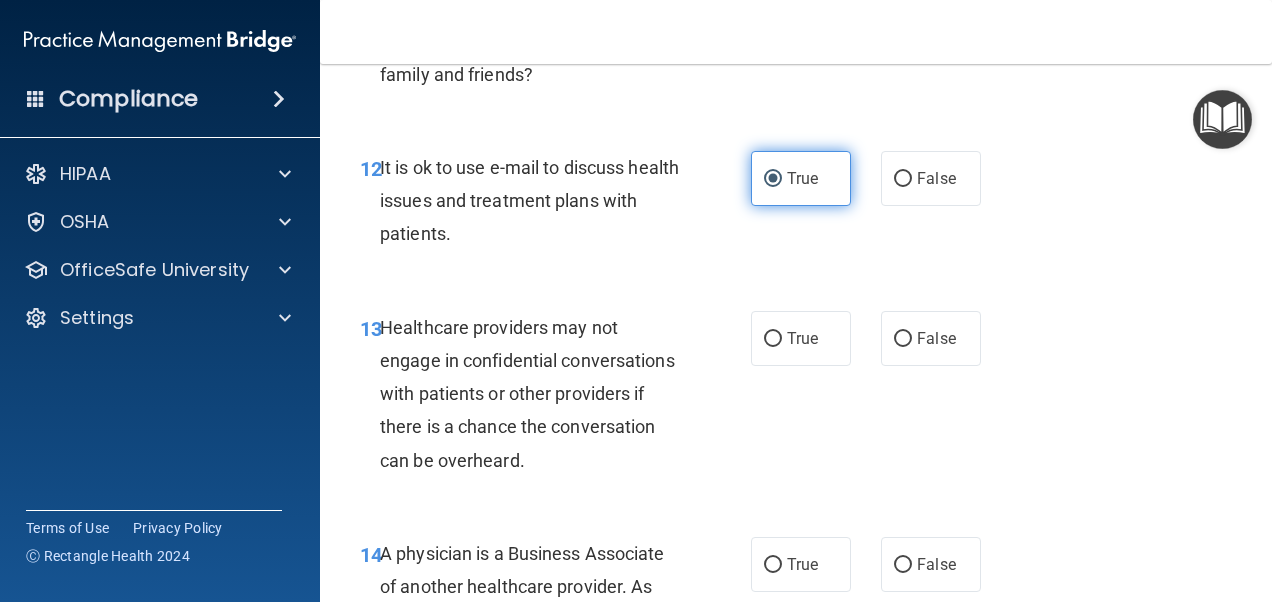 scroll, scrollTop: 2427, scrollLeft: 0, axis: vertical 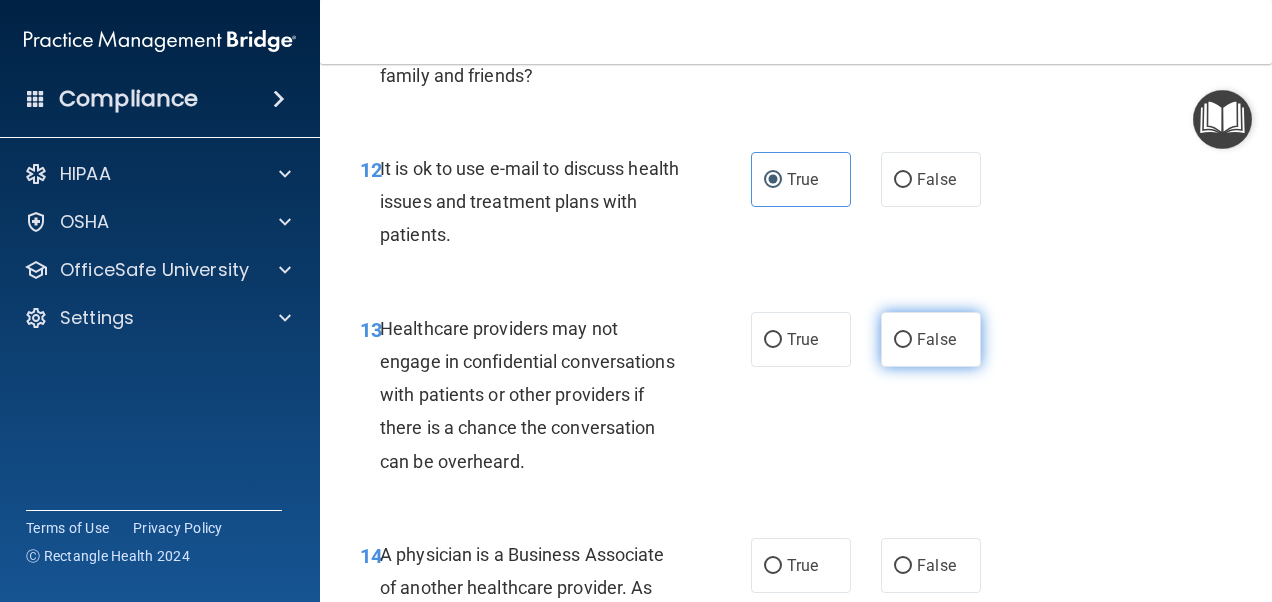 click on "False" at bounding box center [931, 339] 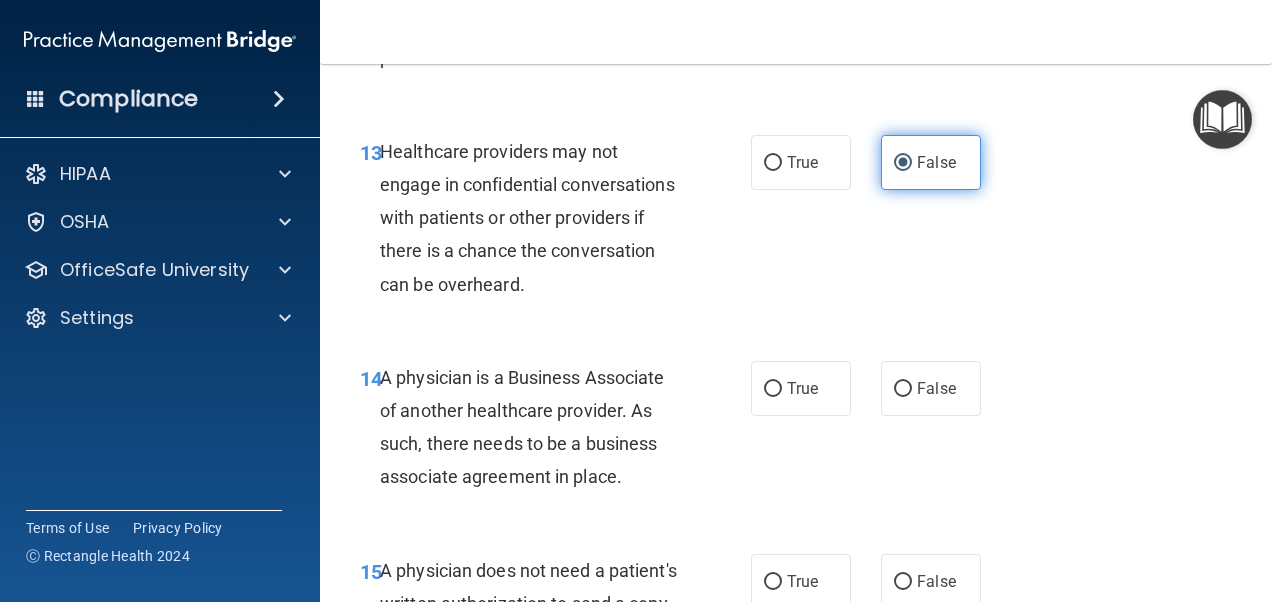 scroll, scrollTop: 2645, scrollLeft: 0, axis: vertical 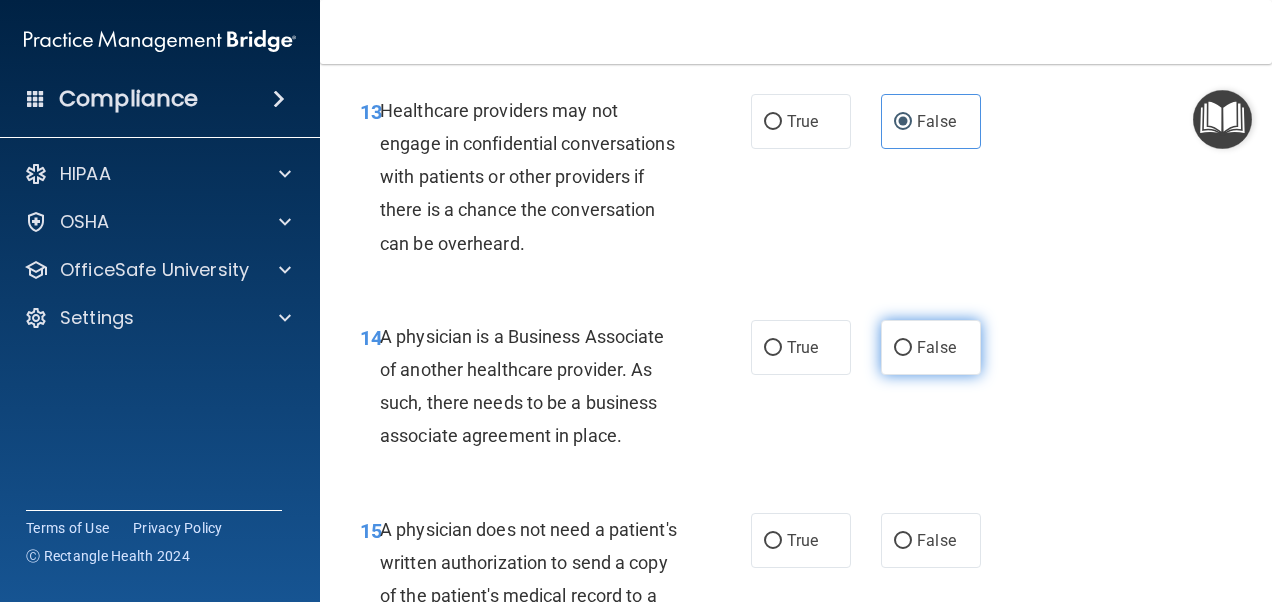 click on "False" at bounding box center (936, 347) 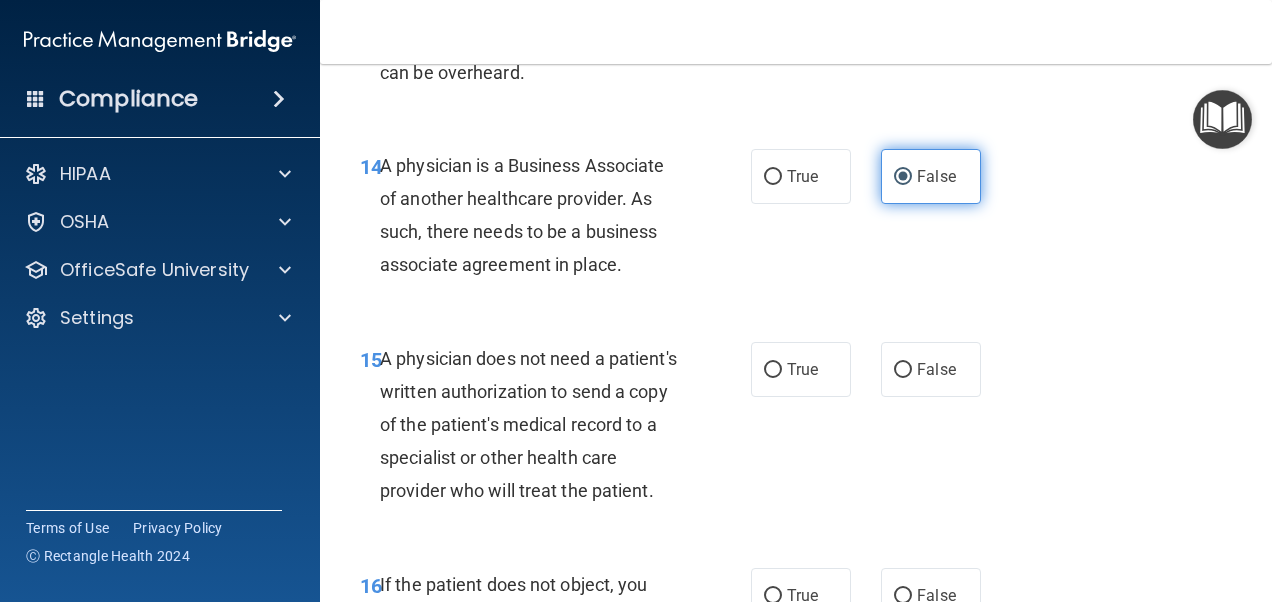scroll, scrollTop: 2815, scrollLeft: 0, axis: vertical 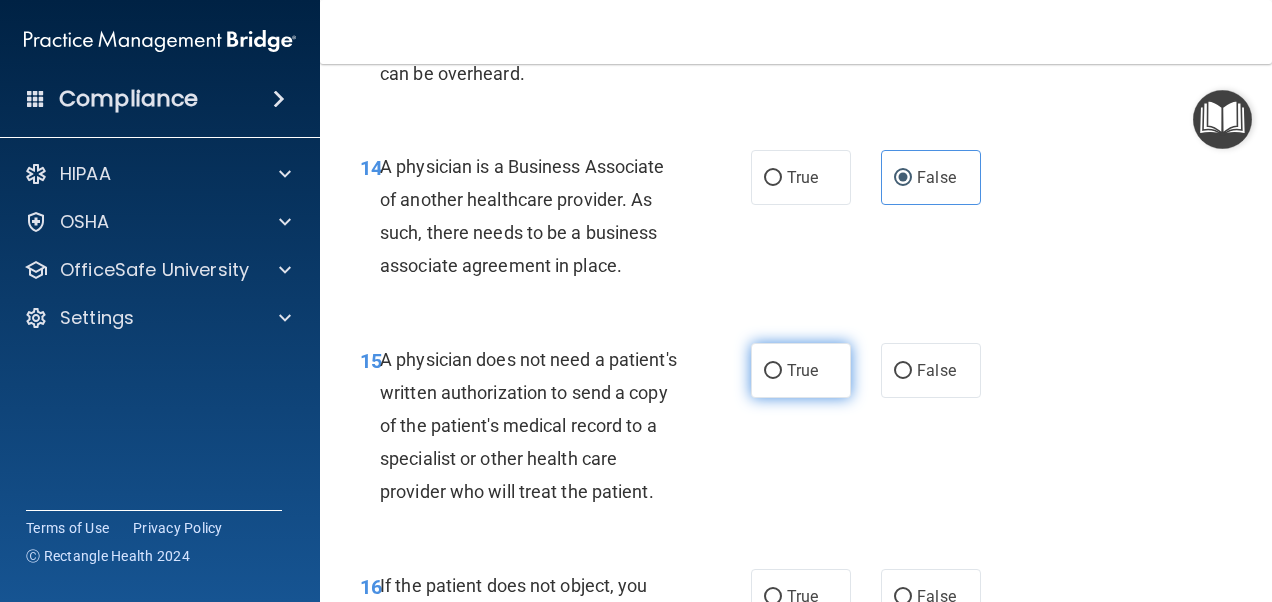 click on "True" at bounding box center (801, 370) 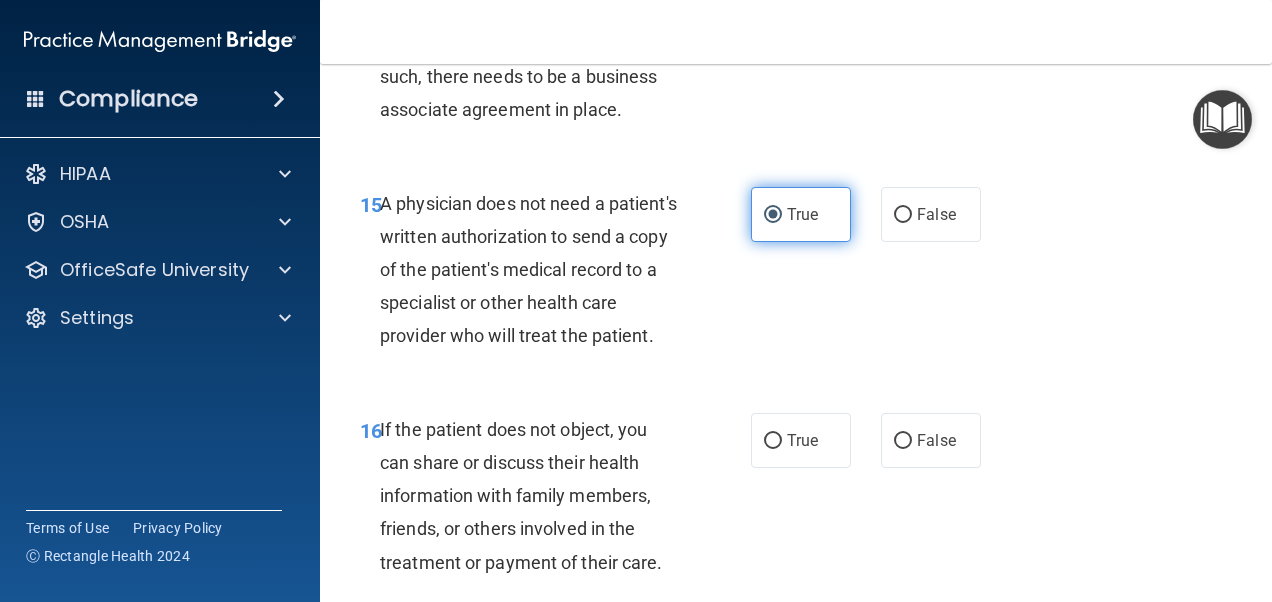 scroll, scrollTop: 2986, scrollLeft: 0, axis: vertical 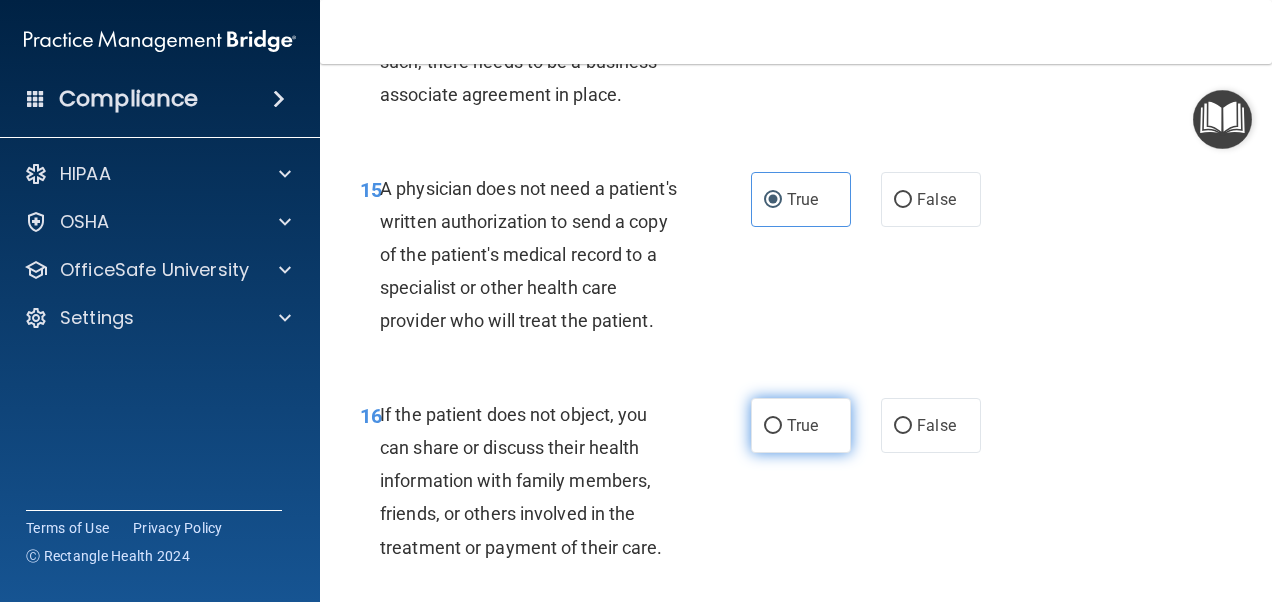 click on "True" at bounding box center [802, 425] 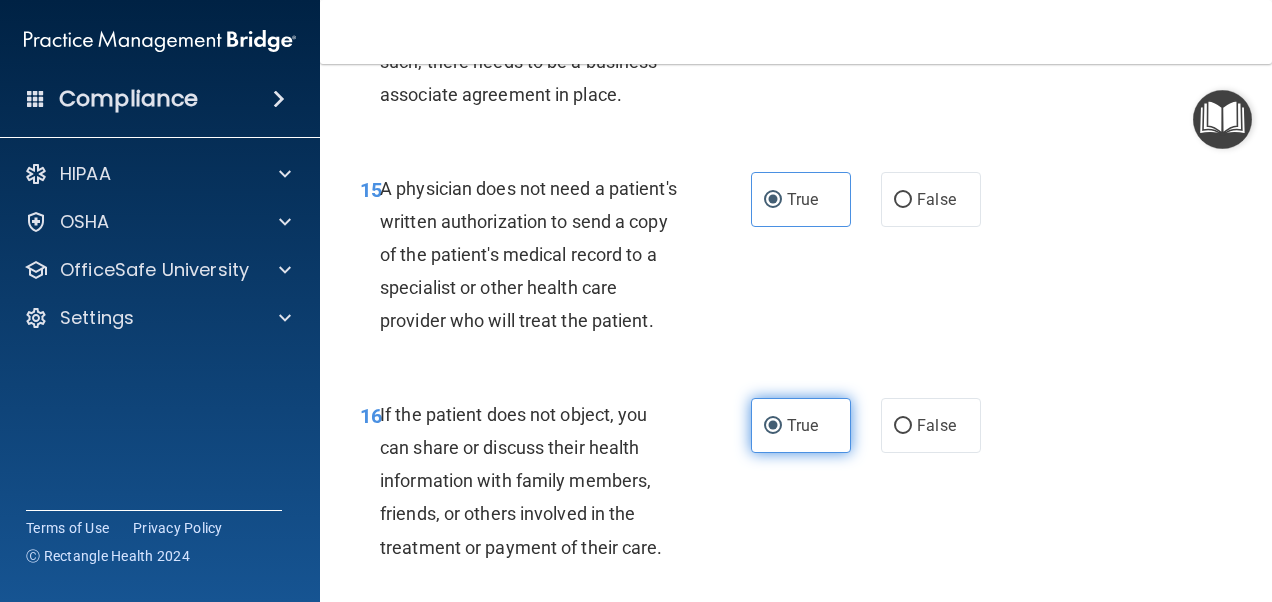 scroll, scrollTop: 3237, scrollLeft: 0, axis: vertical 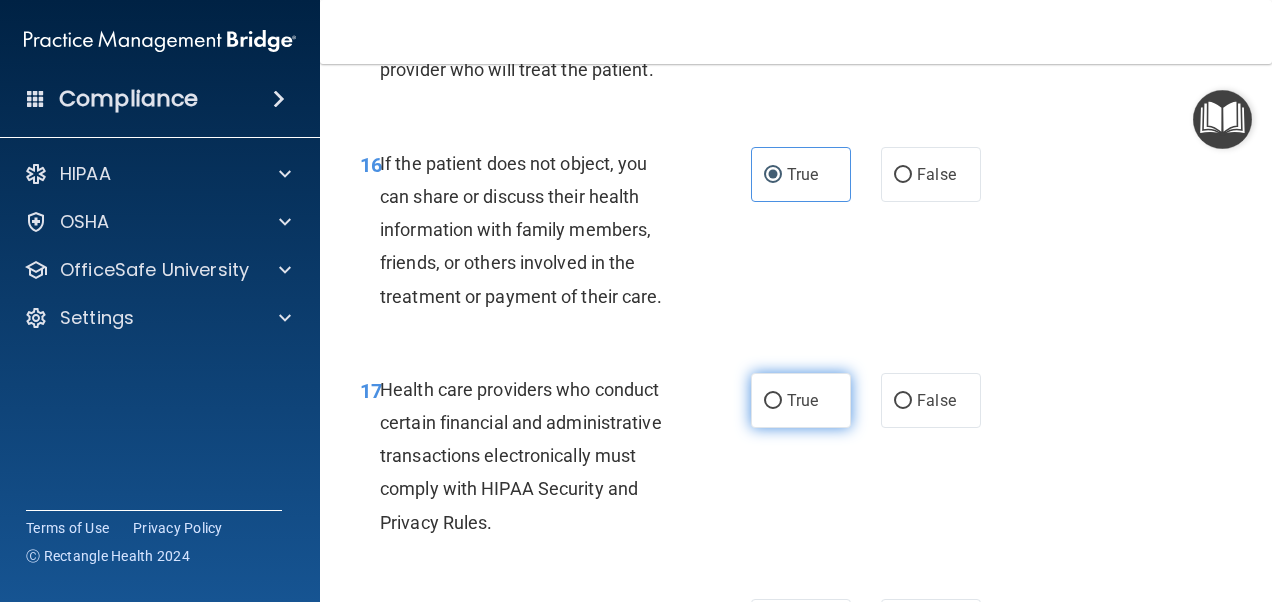 click on "True" at bounding box center (773, 401) 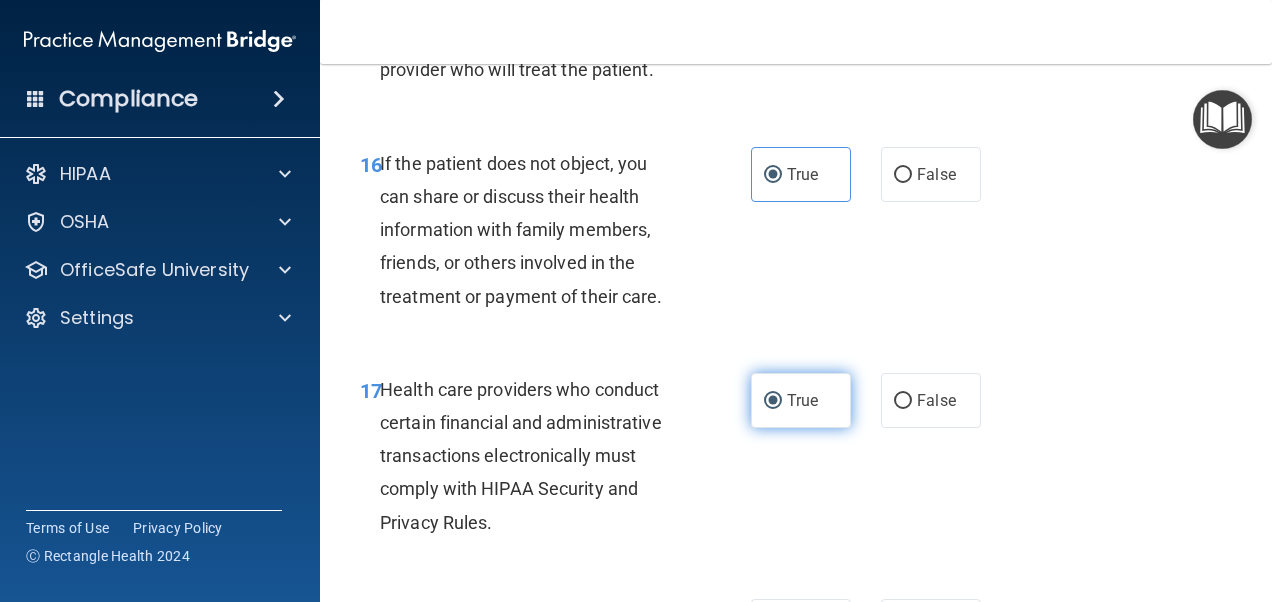 scroll, scrollTop: 3464, scrollLeft: 0, axis: vertical 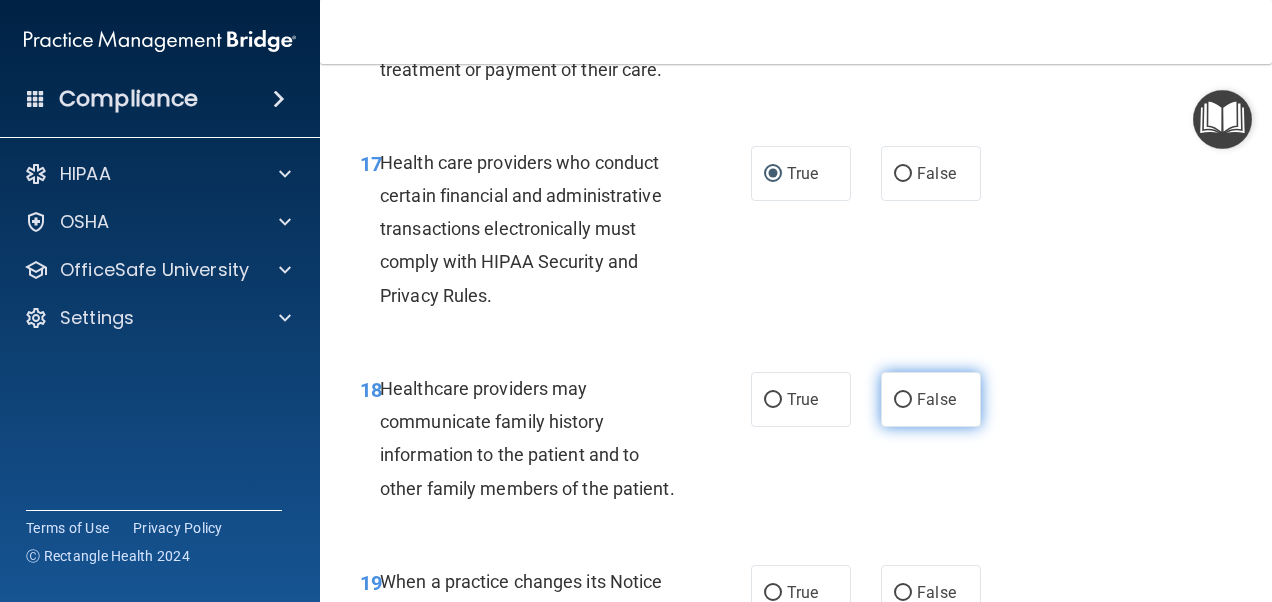 click on "False" at bounding box center [903, 400] 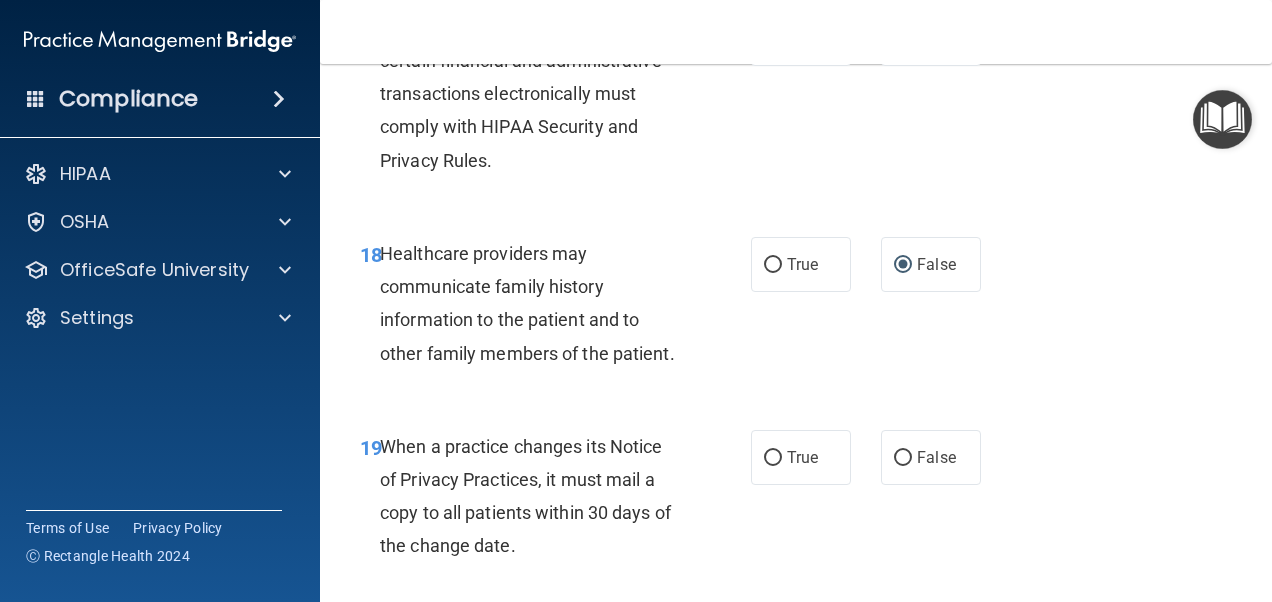 scroll, scrollTop: 3784, scrollLeft: 0, axis: vertical 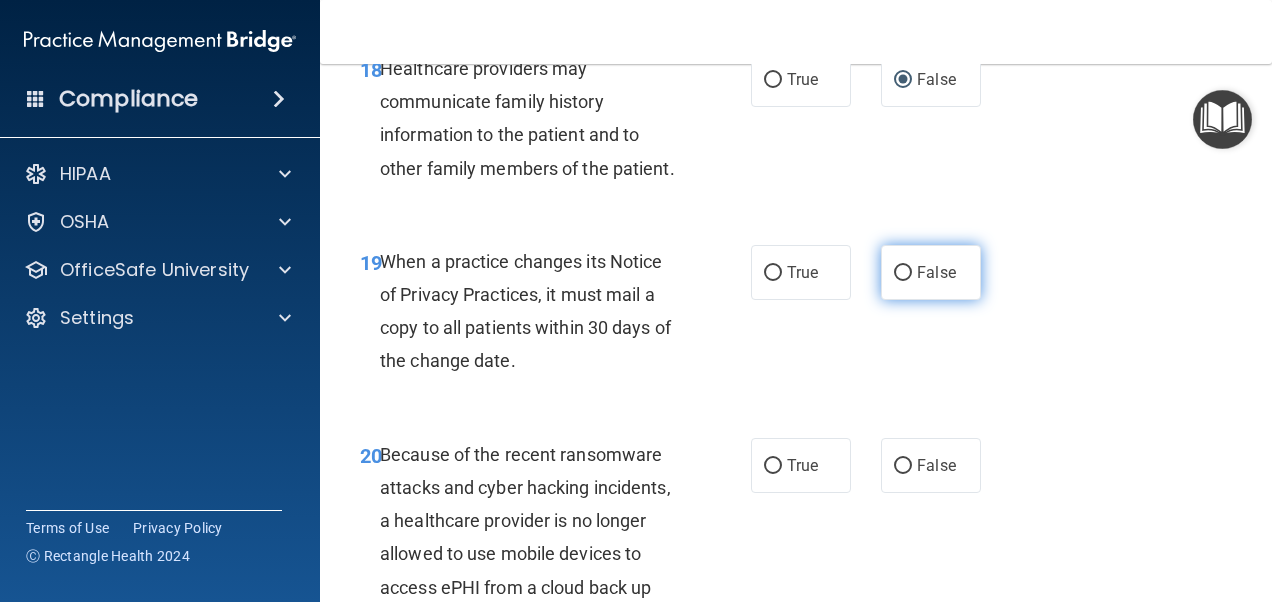 click on "False" at bounding box center (936, 272) 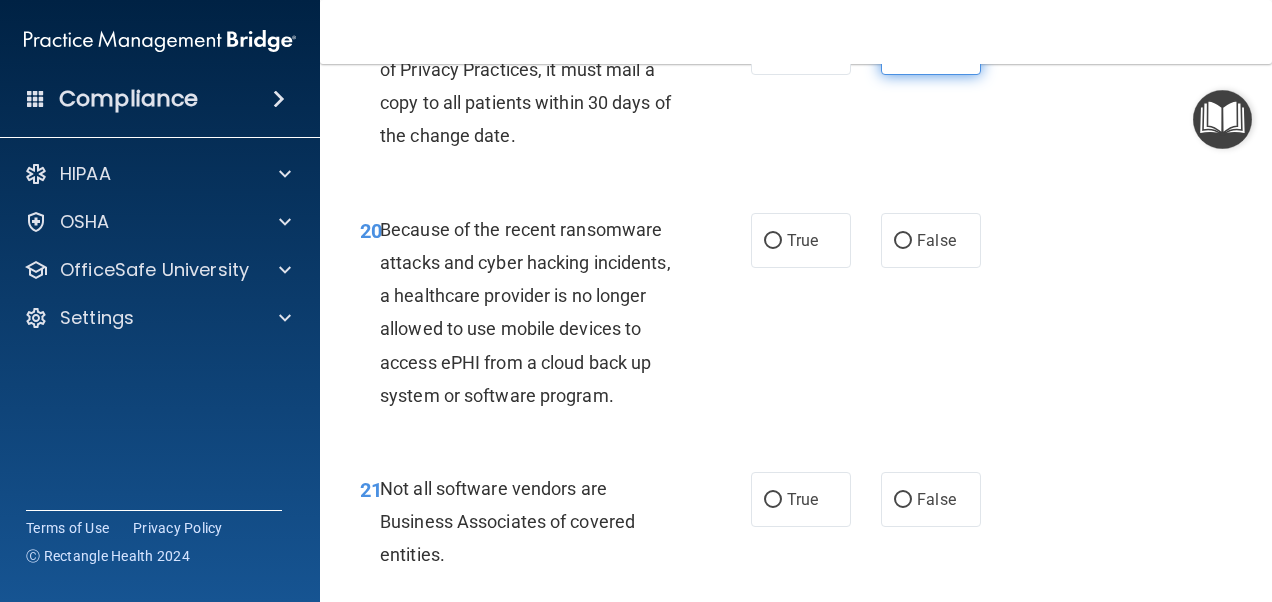 scroll, scrollTop: 4008, scrollLeft: 0, axis: vertical 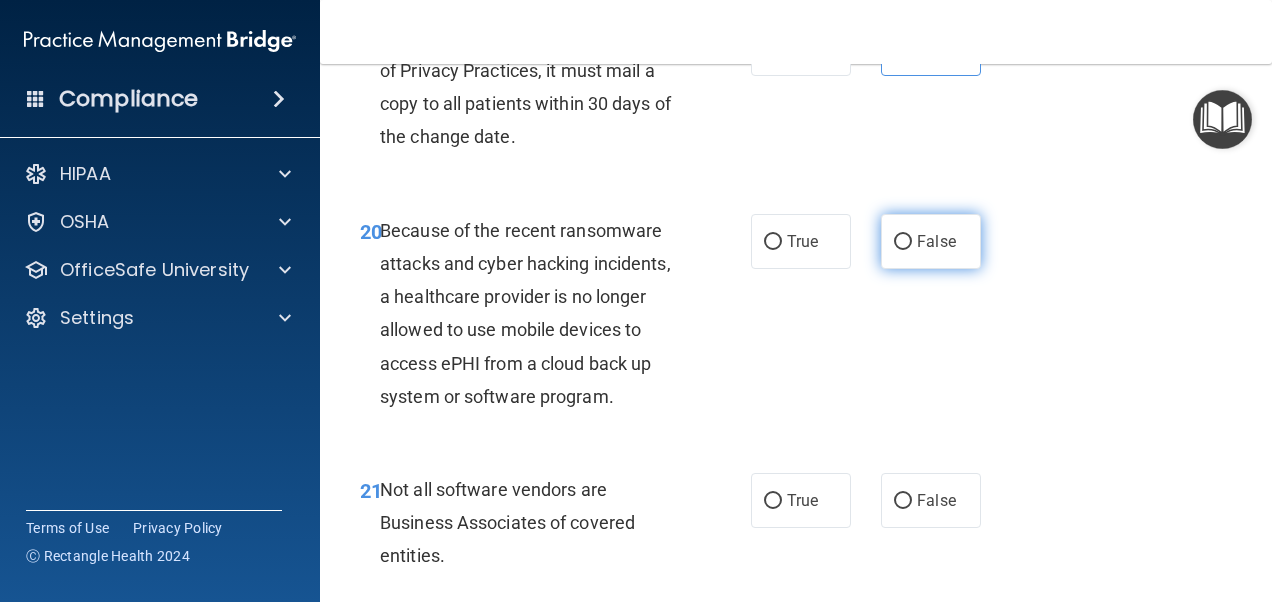 click on "False" at bounding box center (931, 241) 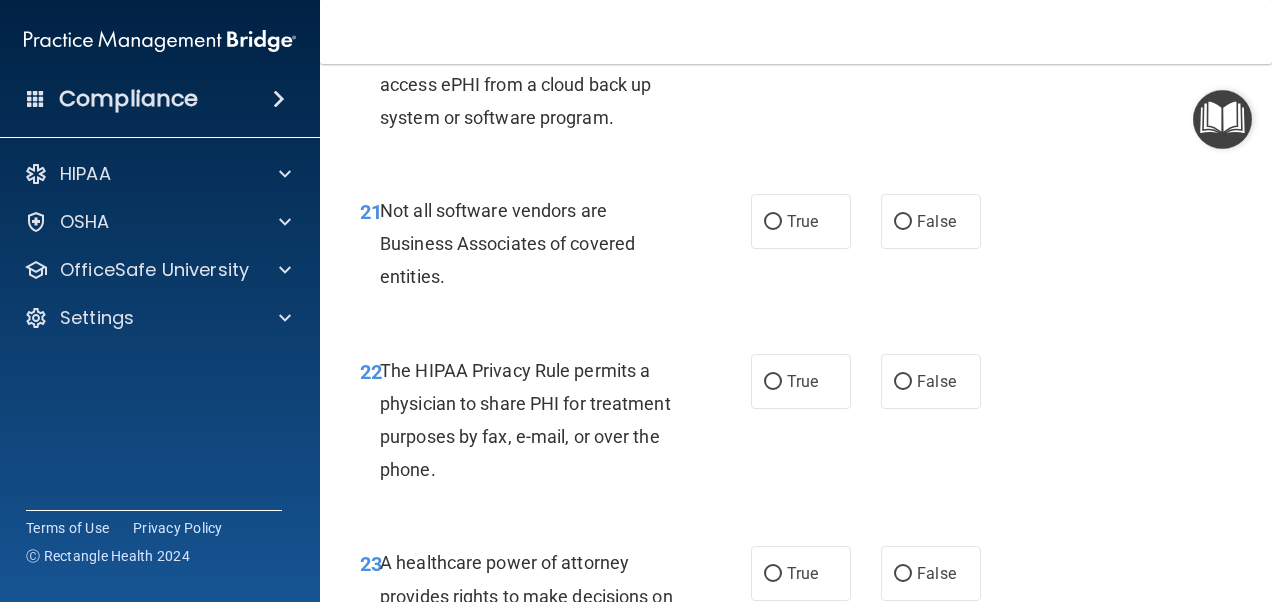 scroll, scrollTop: 4286, scrollLeft: 0, axis: vertical 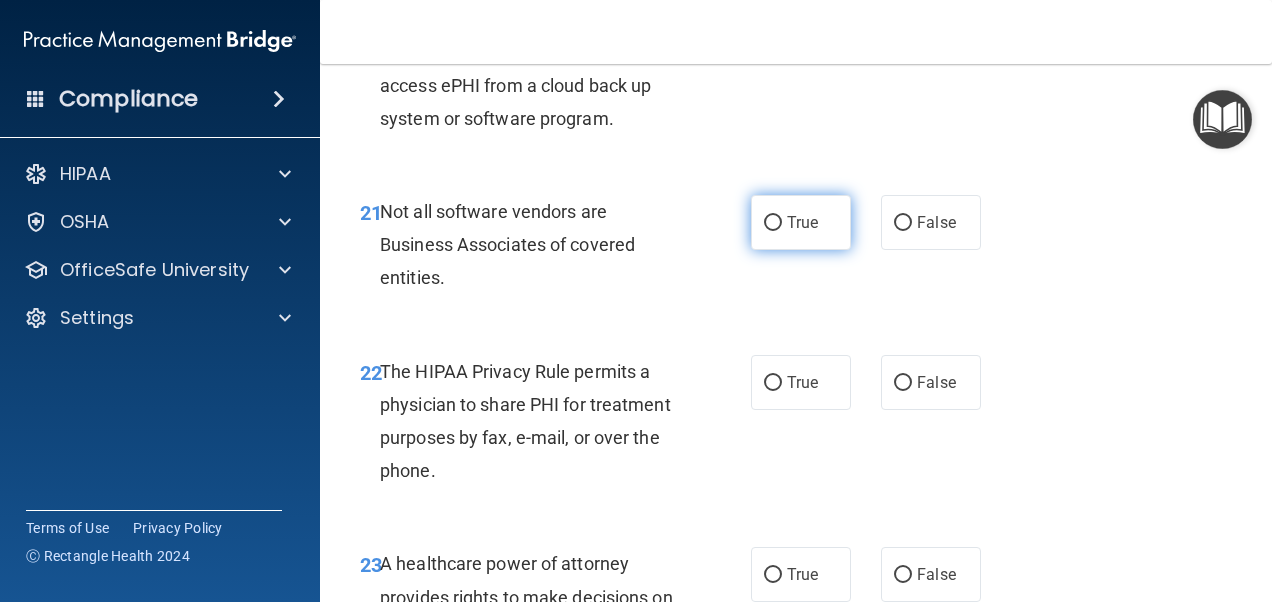 click on "True" at bounding box center (801, 222) 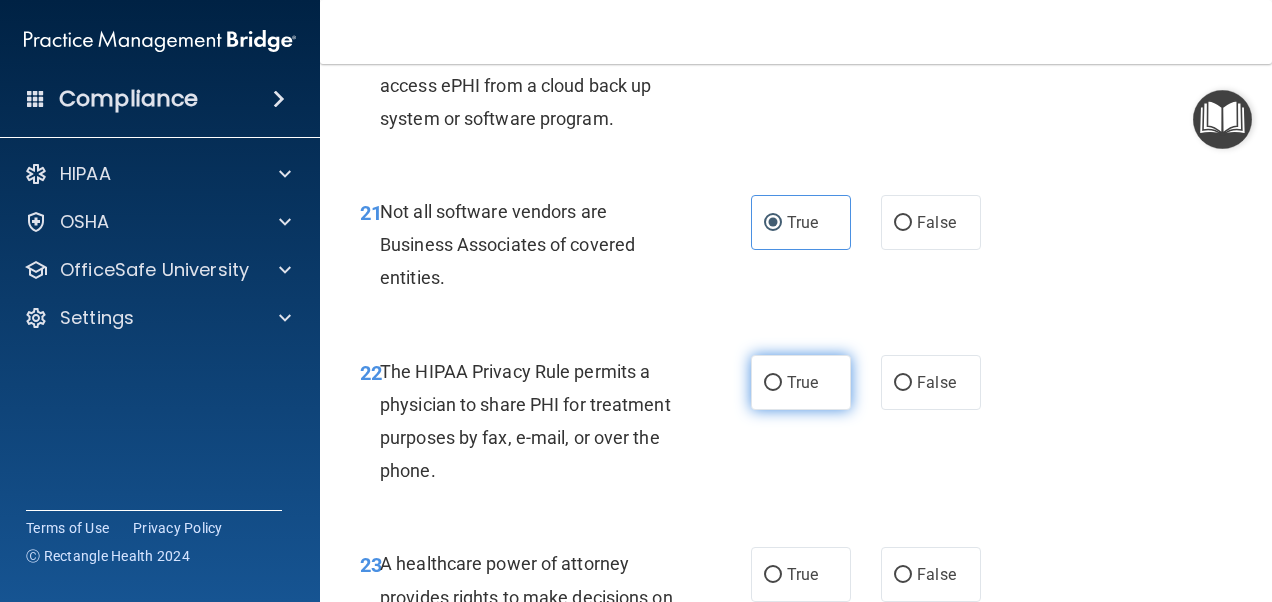 click on "True" at bounding box center (802, 382) 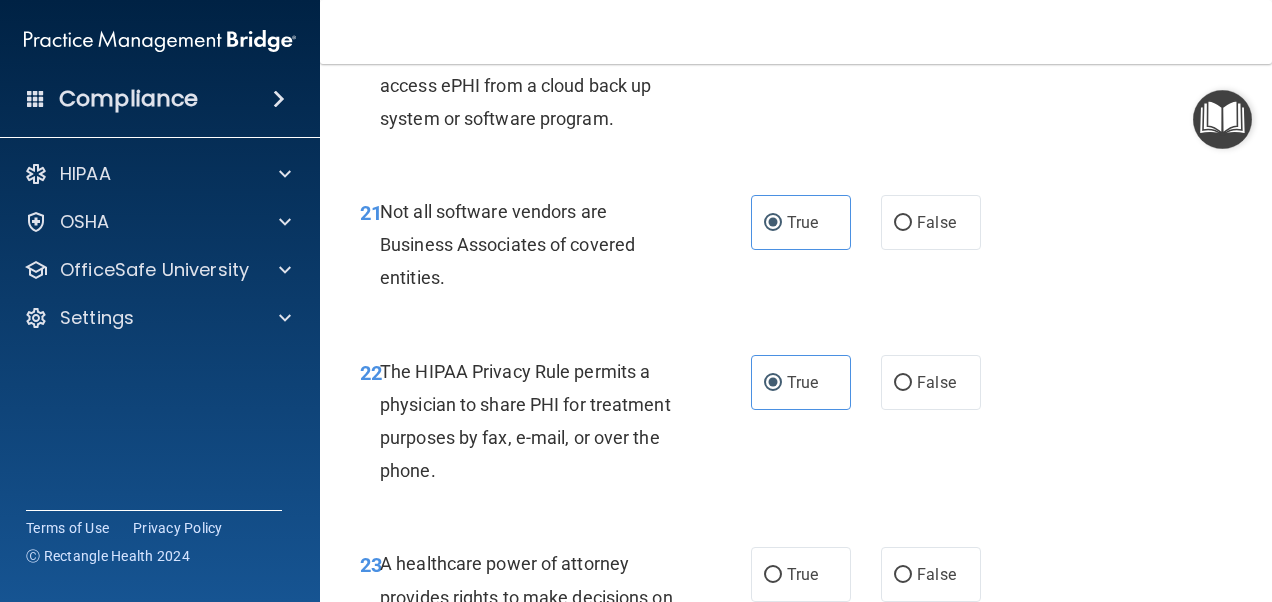 scroll, scrollTop: 4430, scrollLeft: 0, axis: vertical 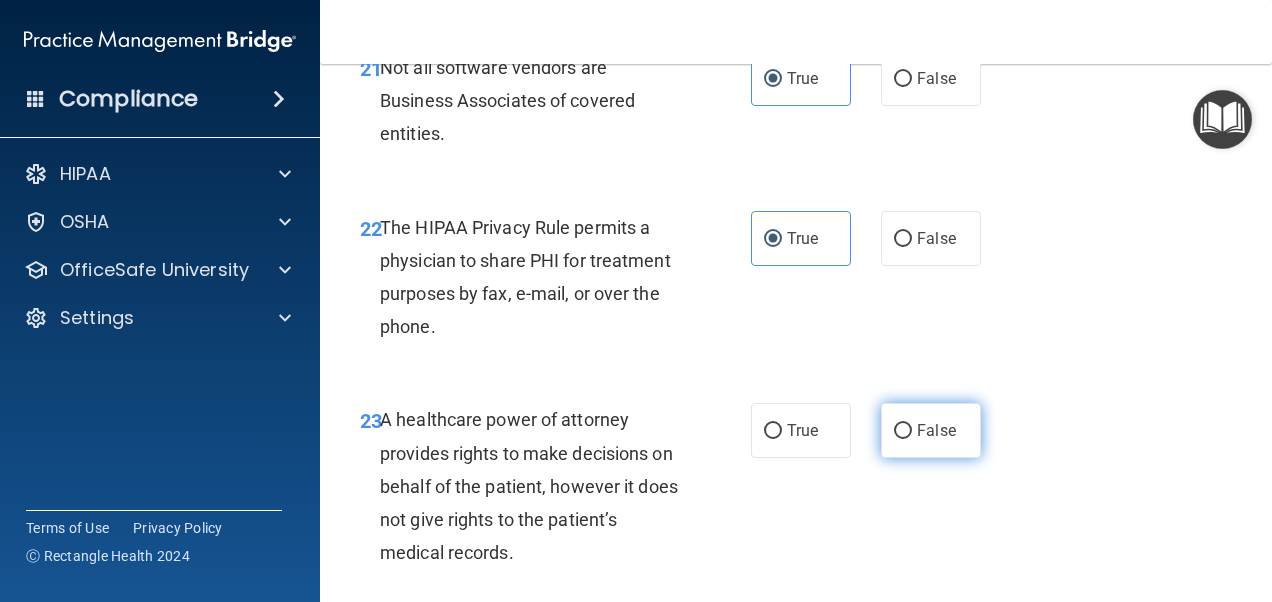 click on "False" at bounding box center [936, 430] 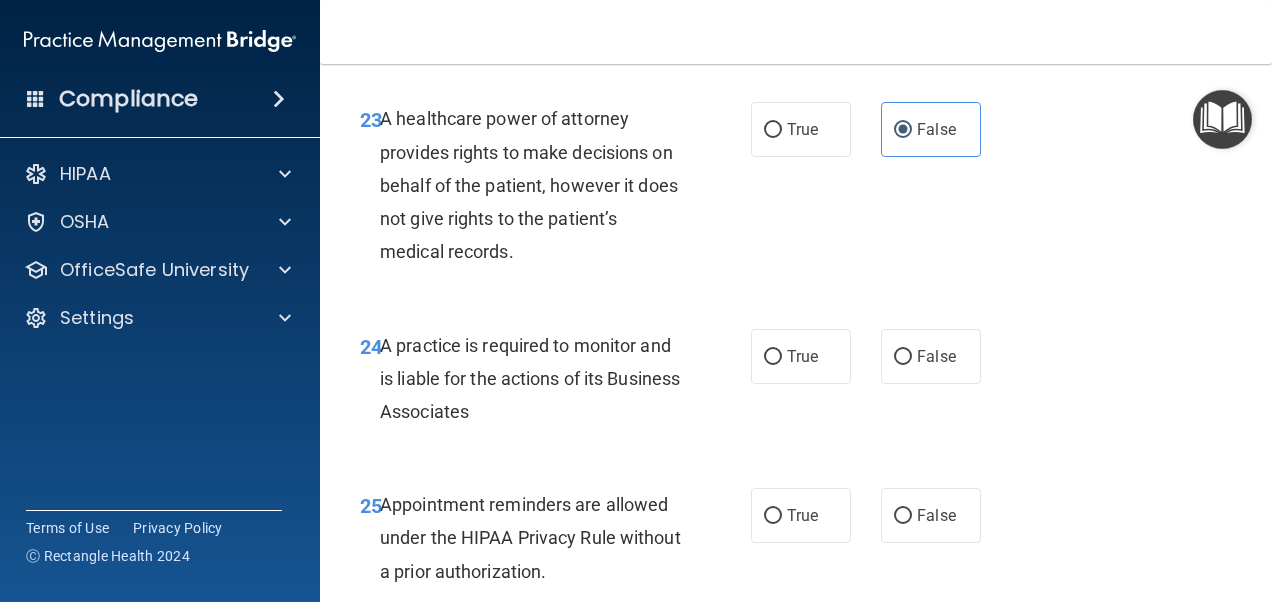 scroll, scrollTop: 4732, scrollLeft: 0, axis: vertical 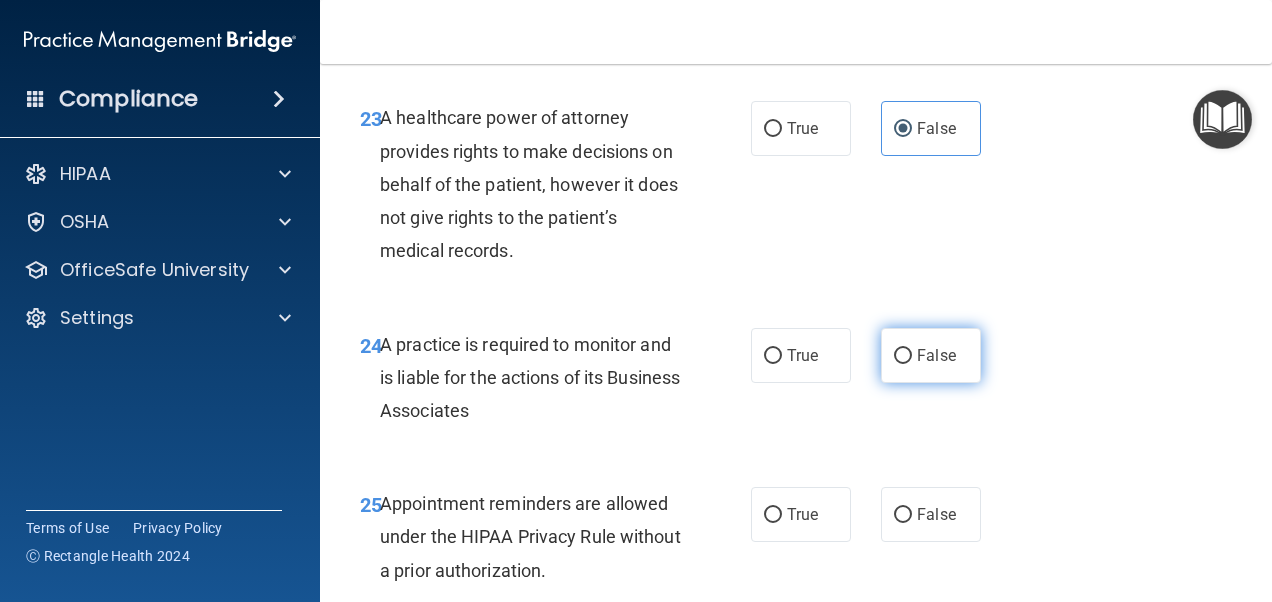 click on "False" at bounding box center [936, 355] 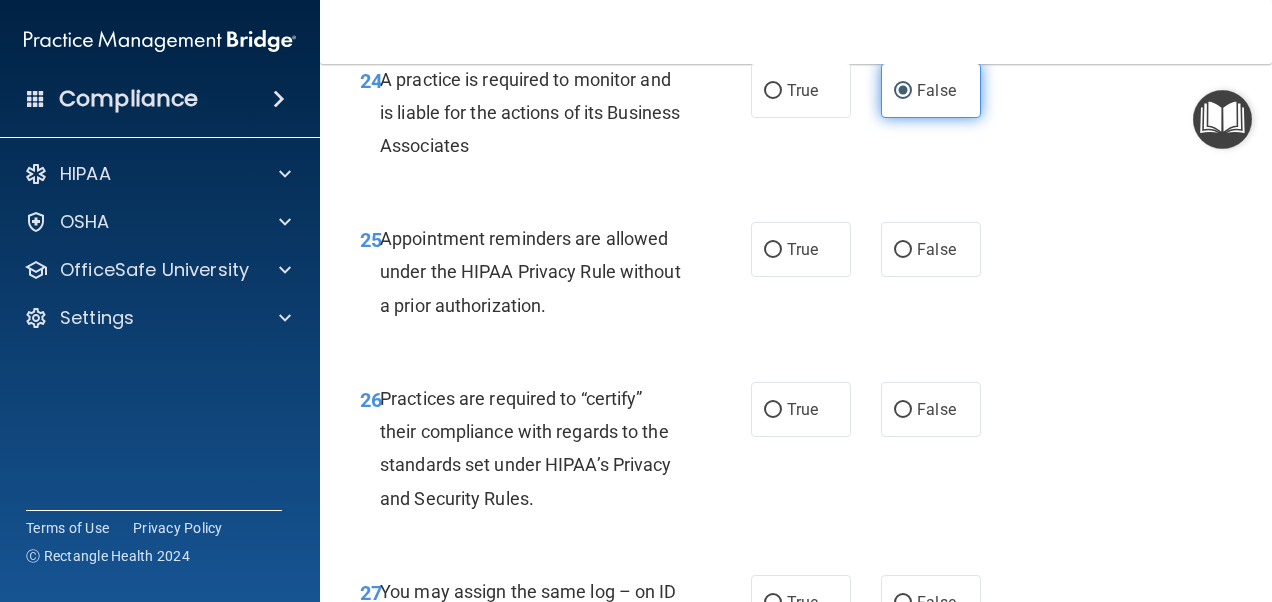 scroll, scrollTop: 4998, scrollLeft: 0, axis: vertical 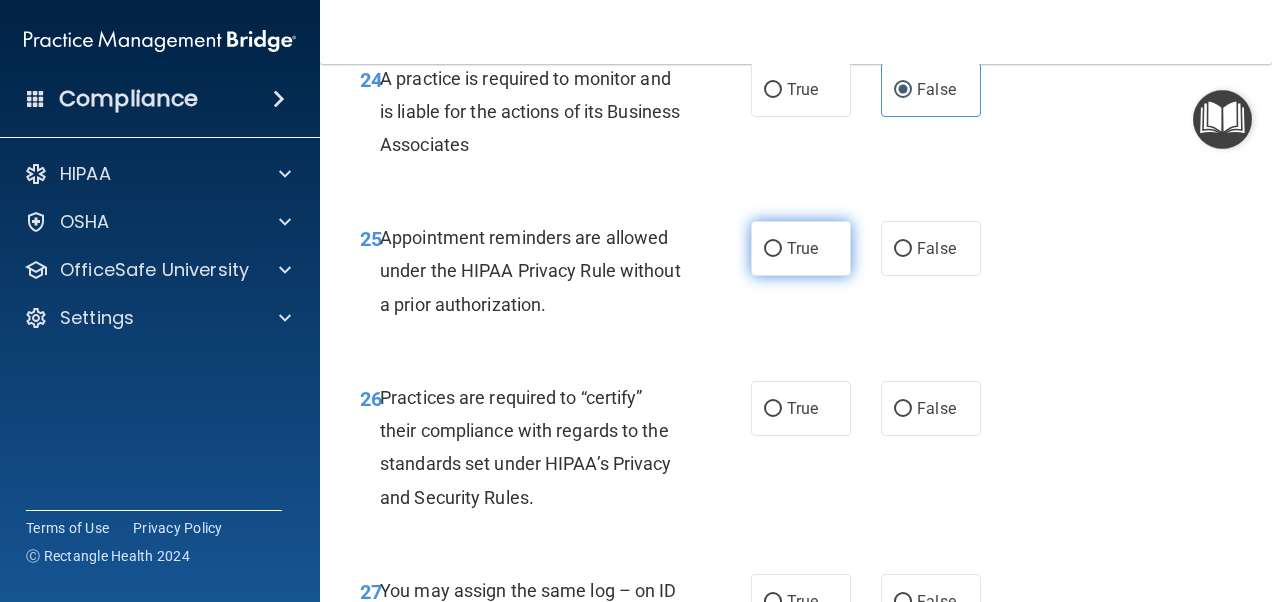 click on "True" at bounding box center [802, 248] 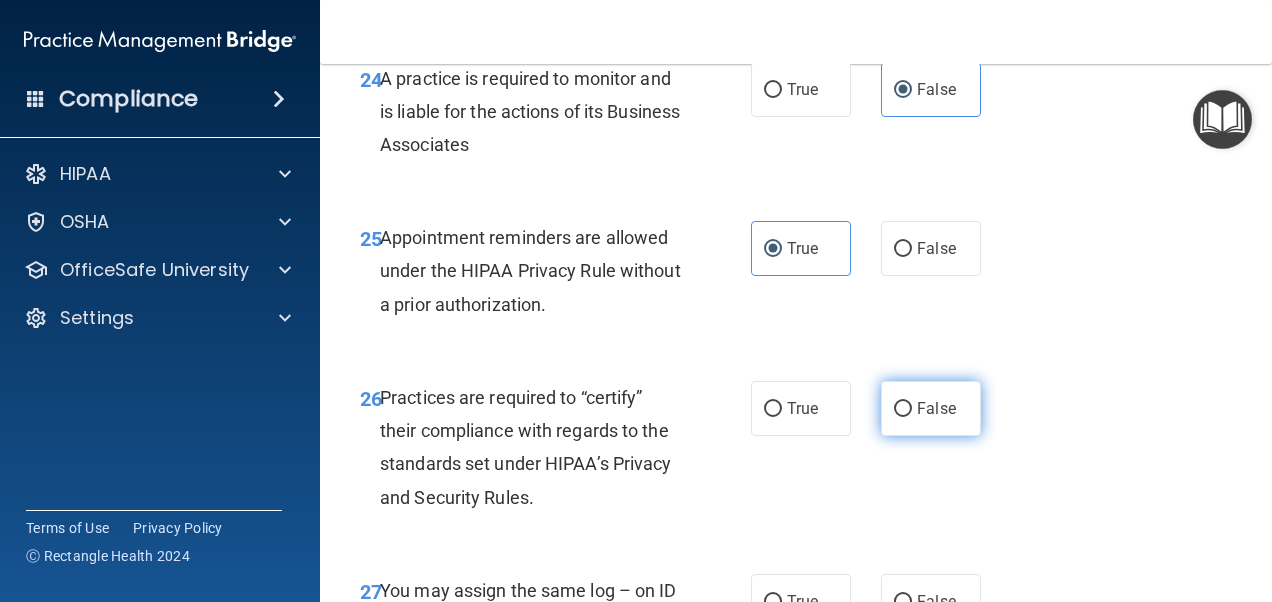 click on "False" at bounding box center [936, 408] 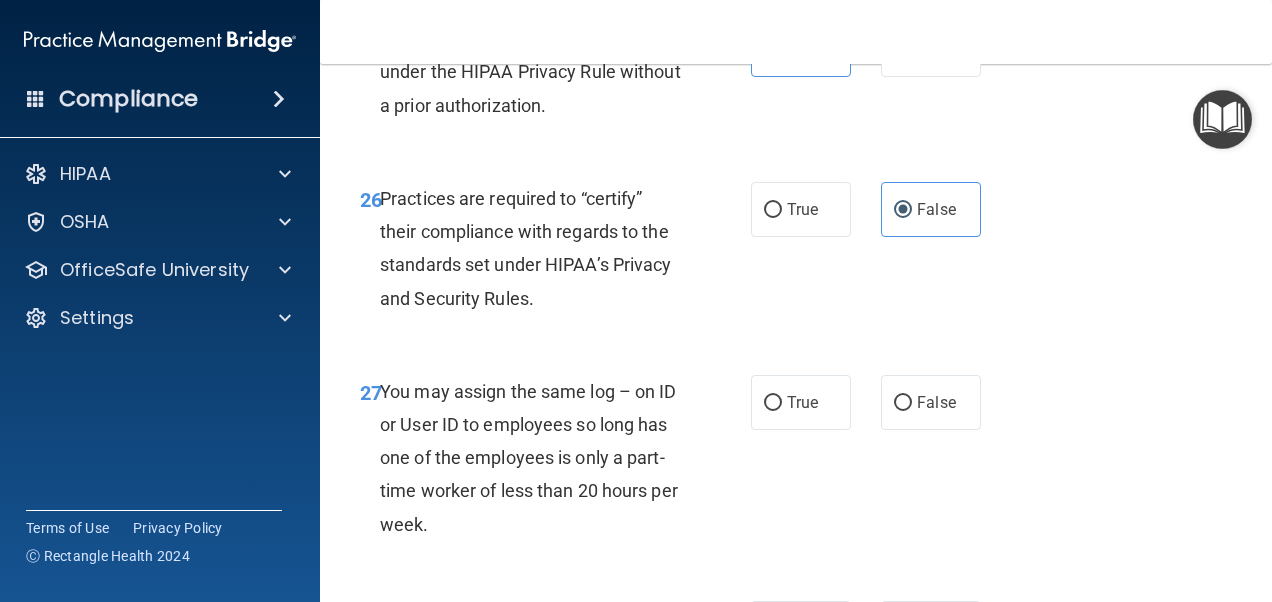scroll, scrollTop: 5241, scrollLeft: 0, axis: vertical 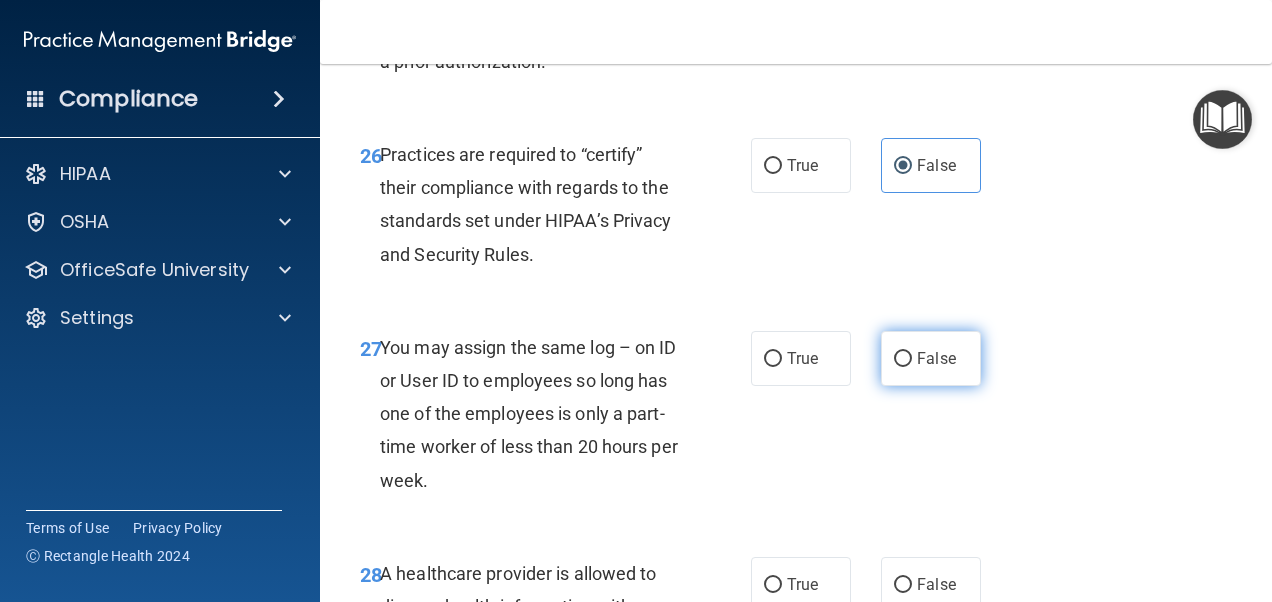 click on "False" at bounding box center [931, 358] 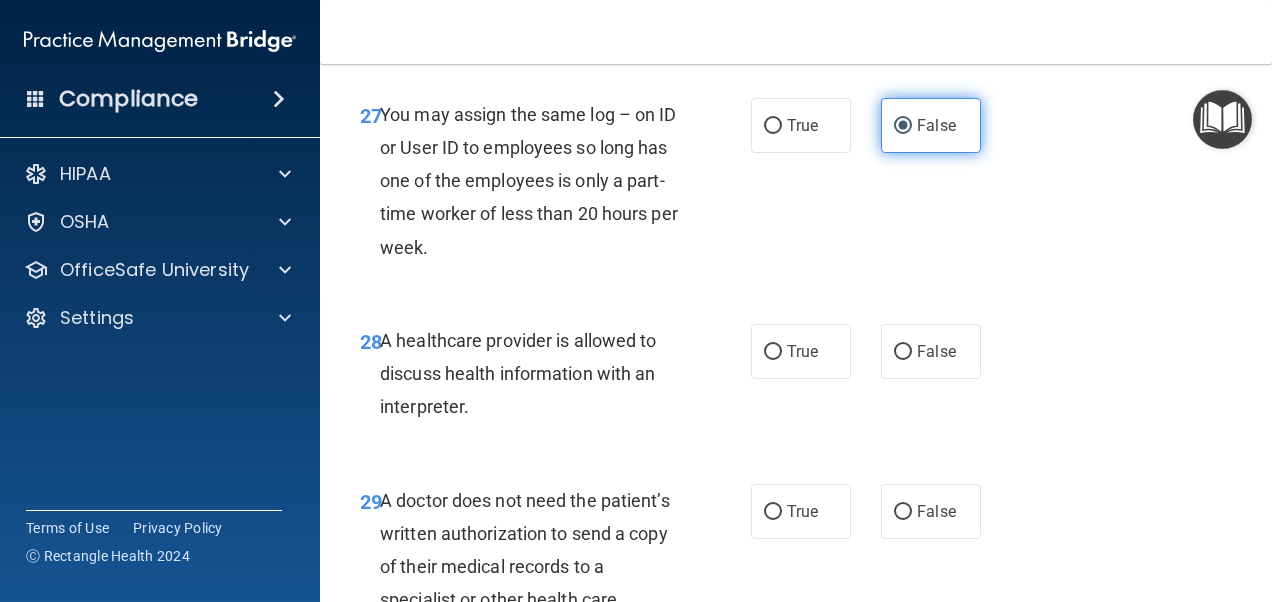 scroll, scrollTop: 5520, scrollLeft: 0, axis: vertical 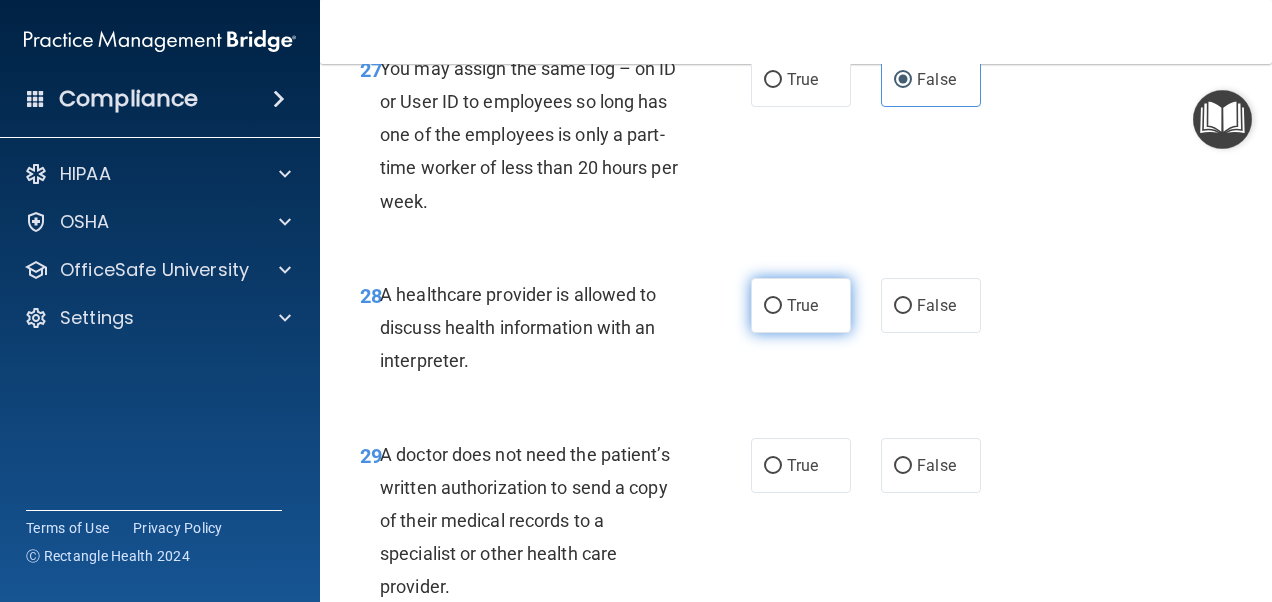 click on "True" at bounding box center [802, 305] 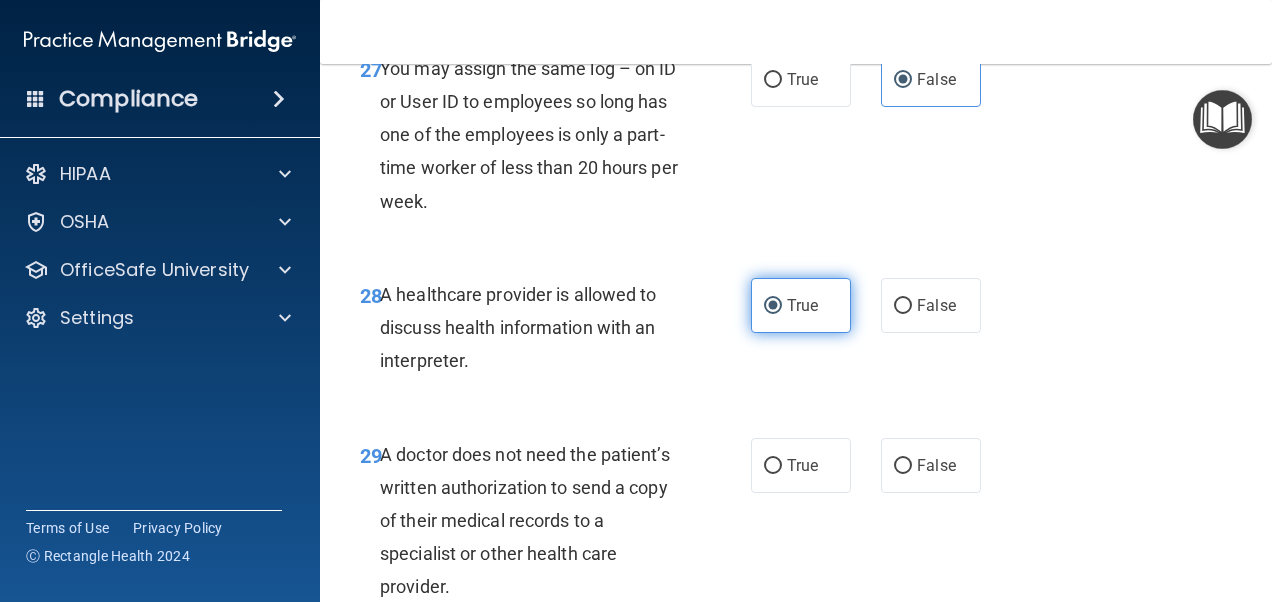scroll, scrollTop: 5729, scrollLeft: 0, axis: vertical 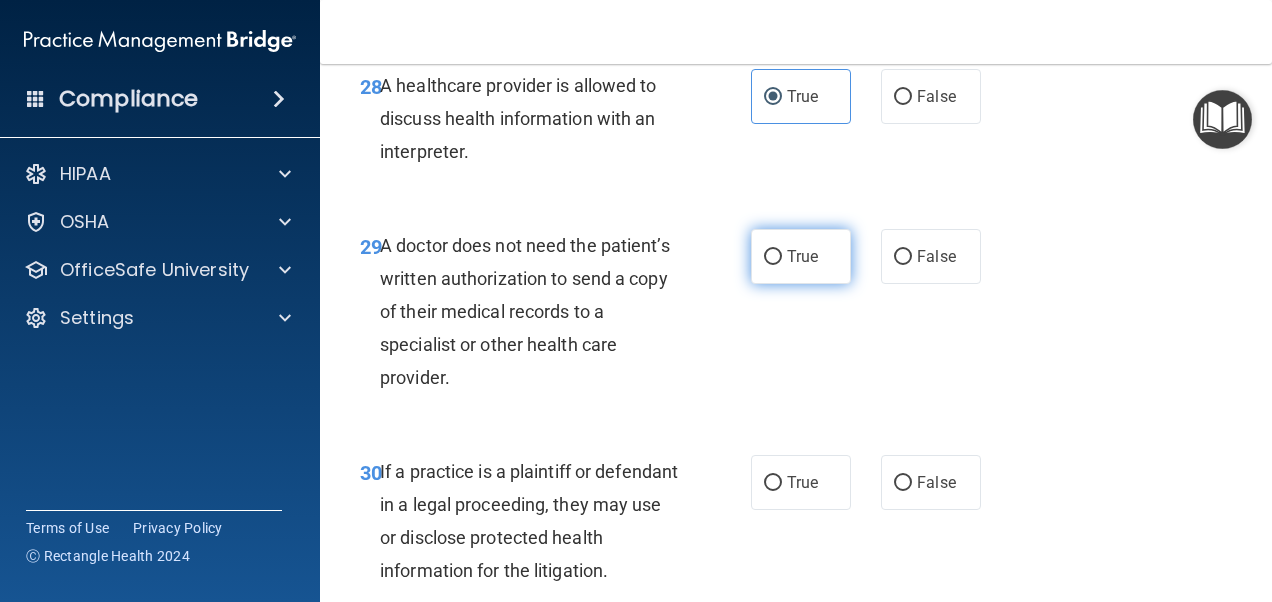 click on "True" at bounding box center [801, 256] 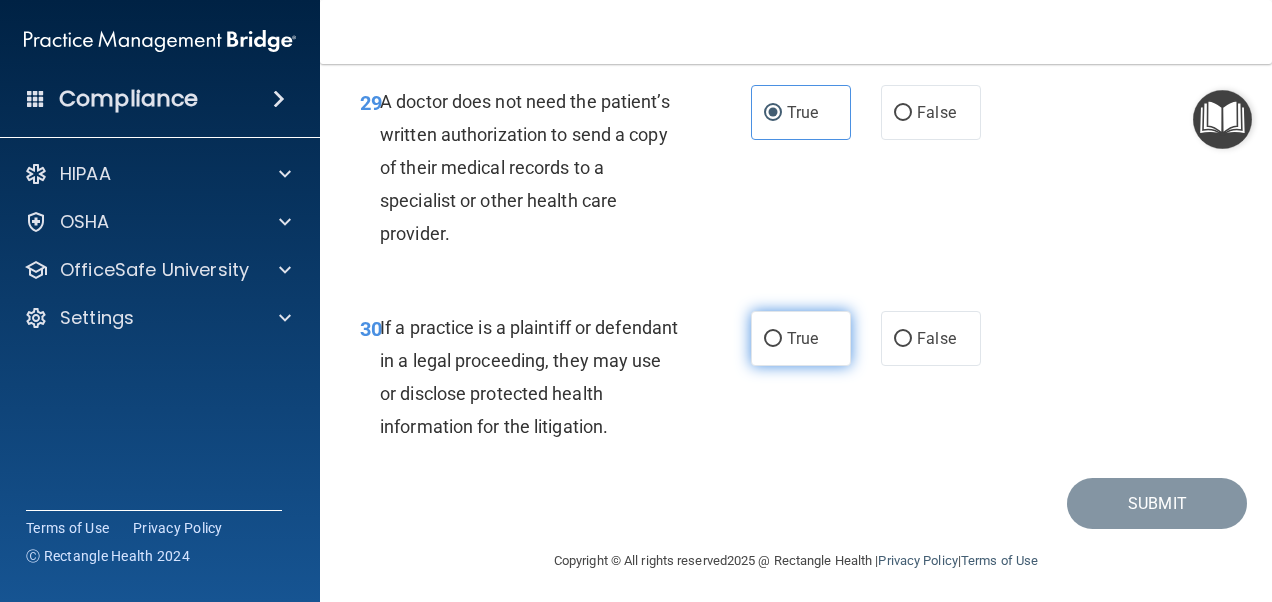 click on "True" at bounding box center [801, 338] 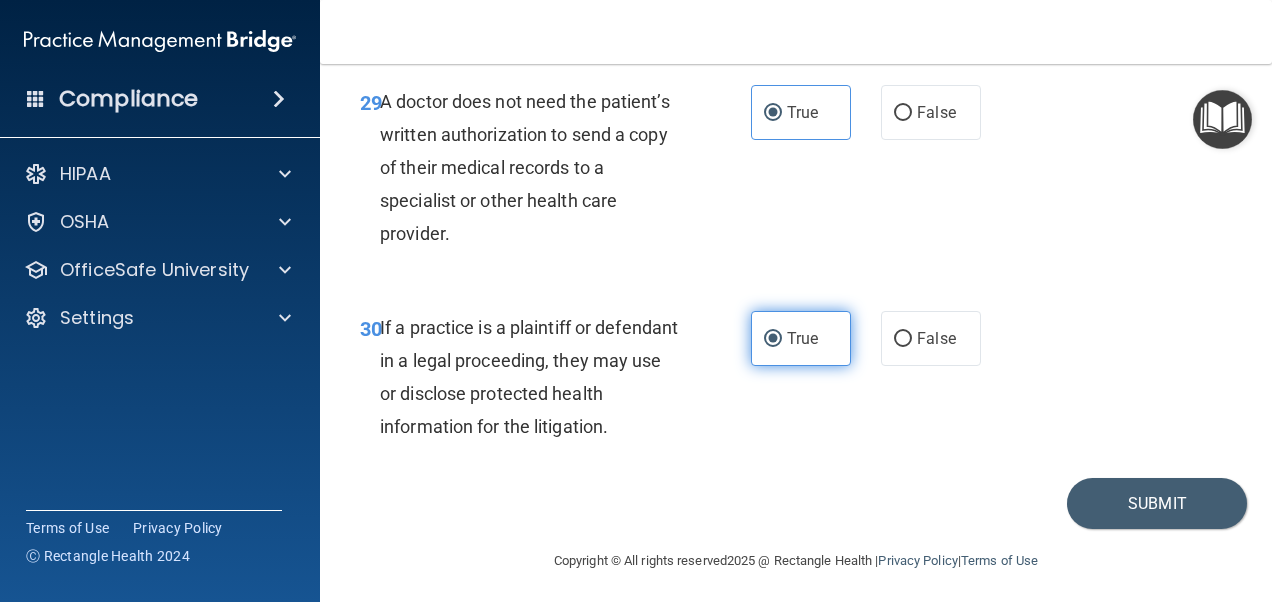 scroll, scrollTop: 5979, scrollLeft: 0, axis: vertical 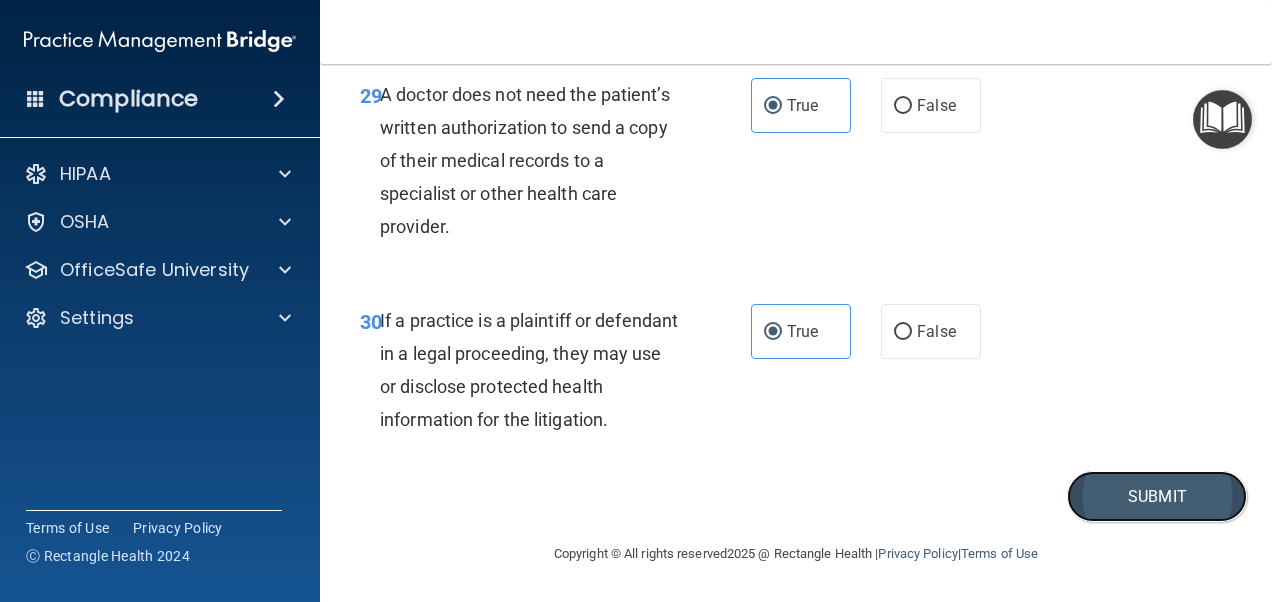 click on "Submit" at bounding box center [1157, 496] 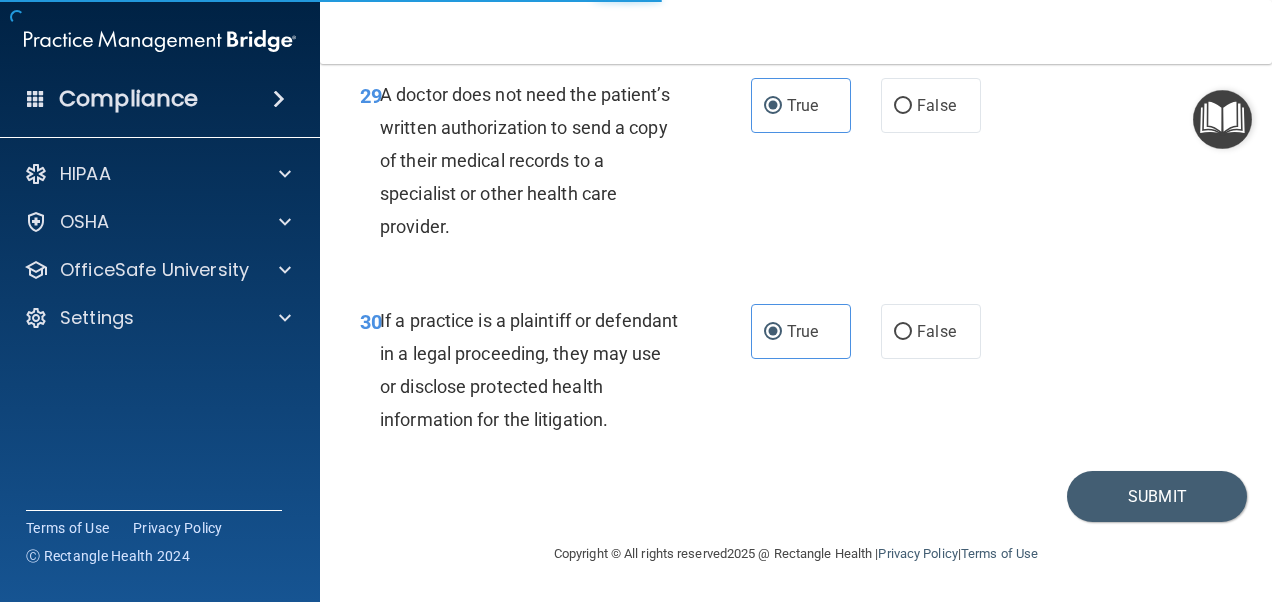 scroll, scrollTop: 0, scrollLeft: 0, axis: both 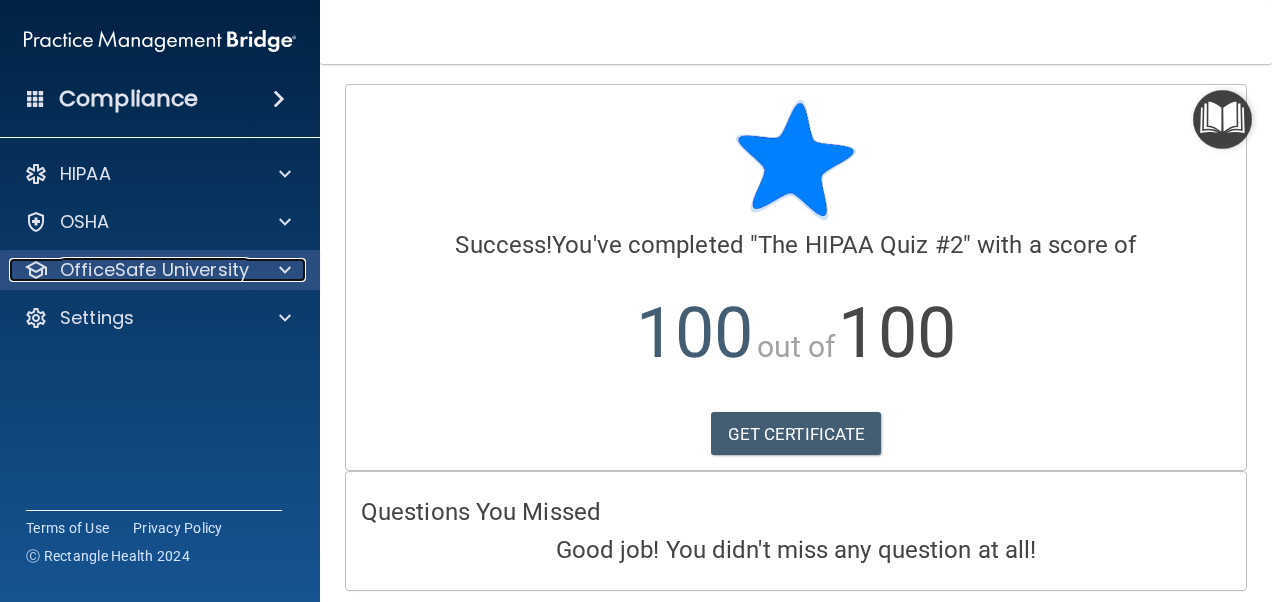 click at bounding box center (285, 270) 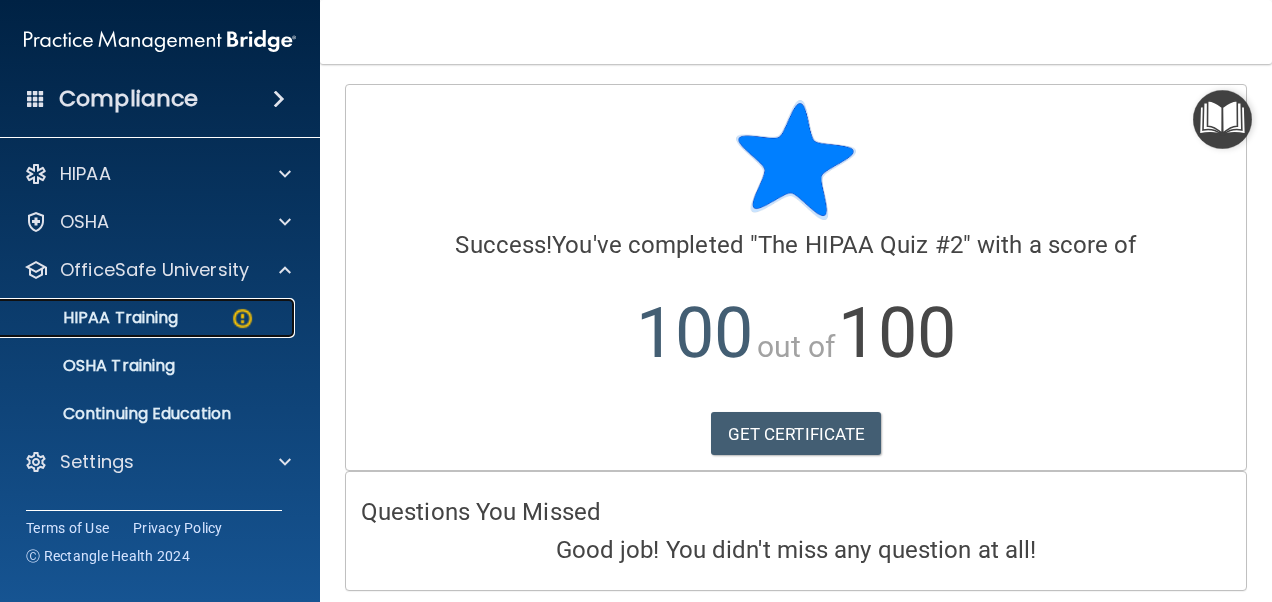 click on "HIPAA Training" at bounding box center [149, 318] 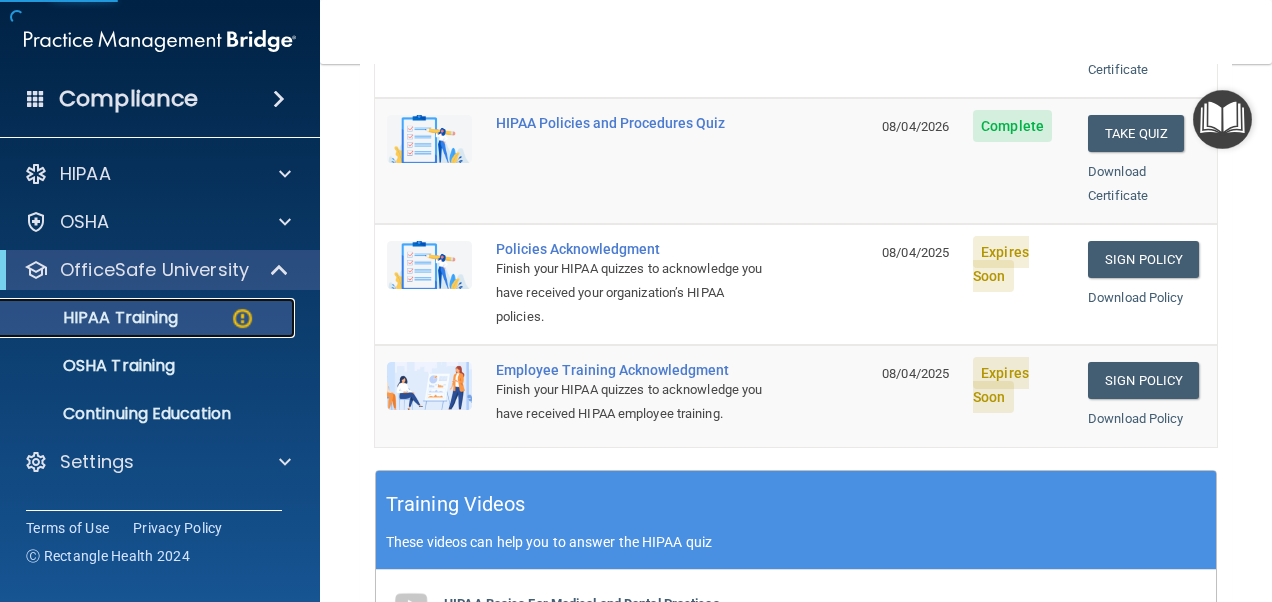 scroll, scrollTop: 516, scrollLeft: 0, axis: vertical 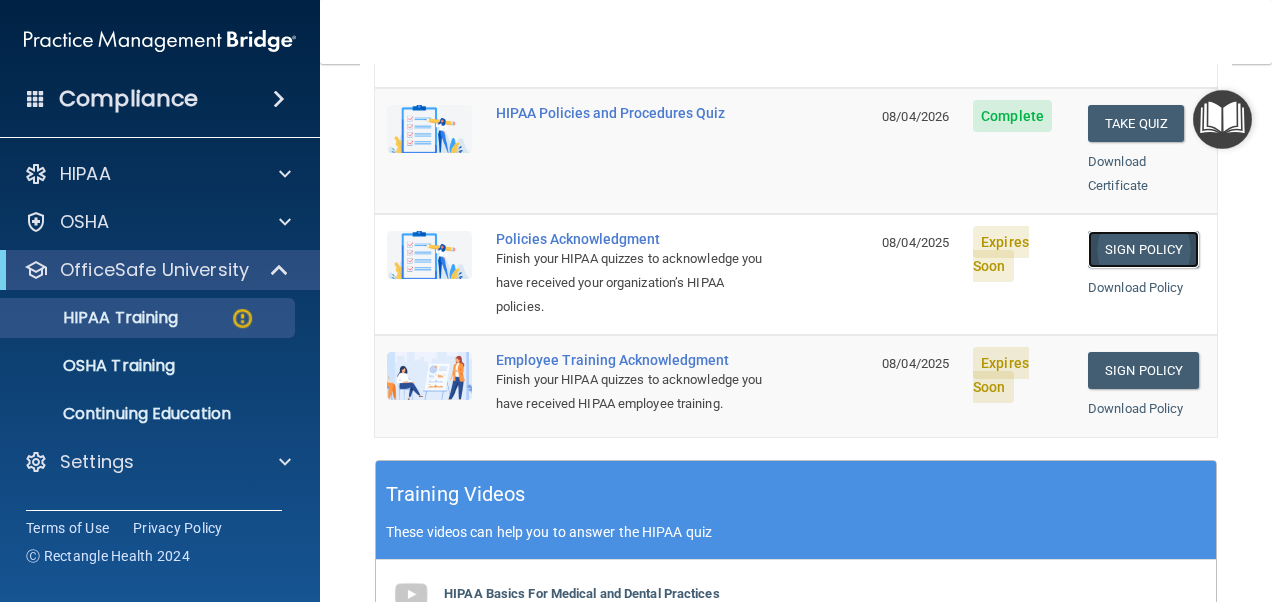 click on "Sign Policy" at bounding box center [1143, 249] 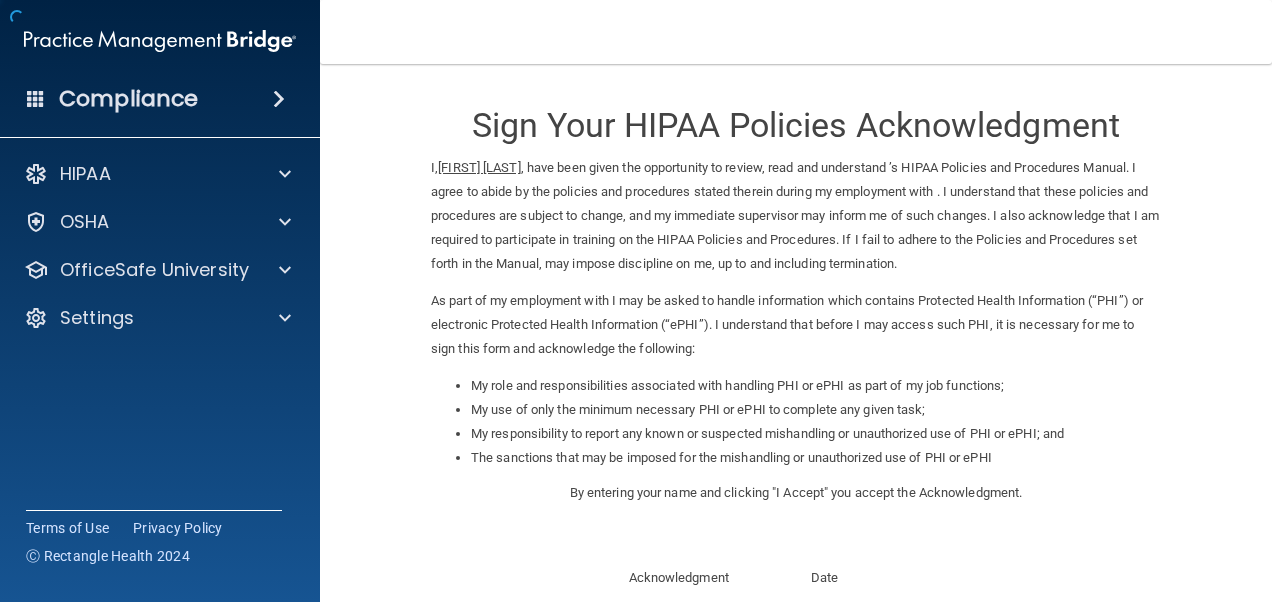 scroll, scrollTop: 0, scrollLeft: 0, axis: both 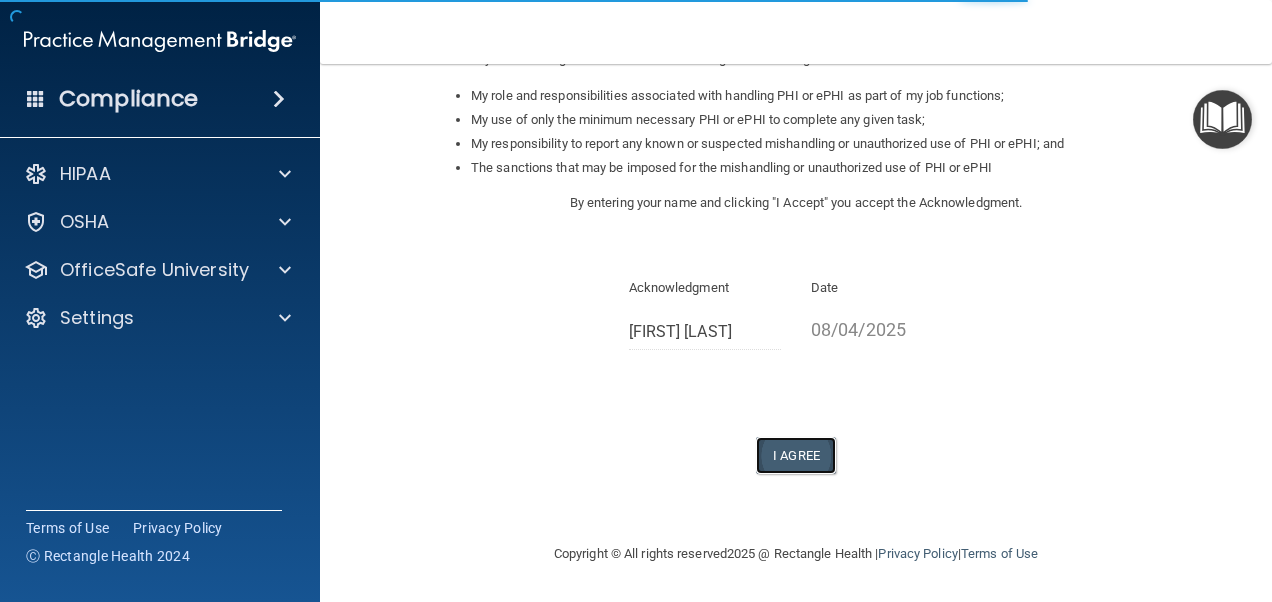 click on "I Agree" at bounding box center [796, 455] 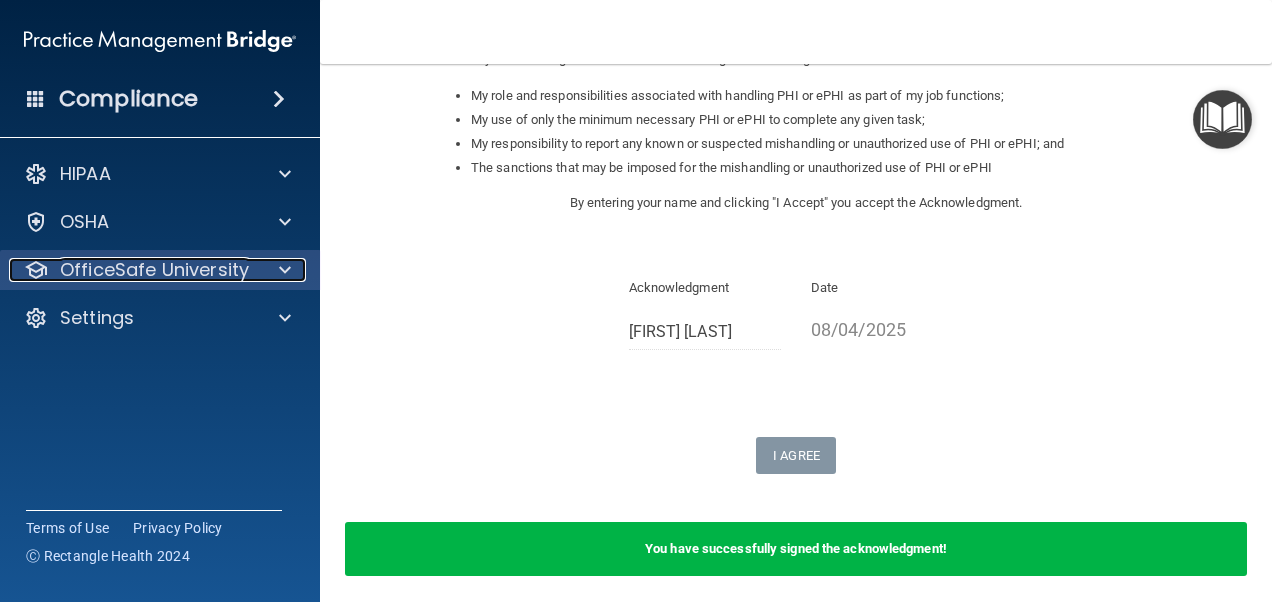 click at bounding box center (282, 270) 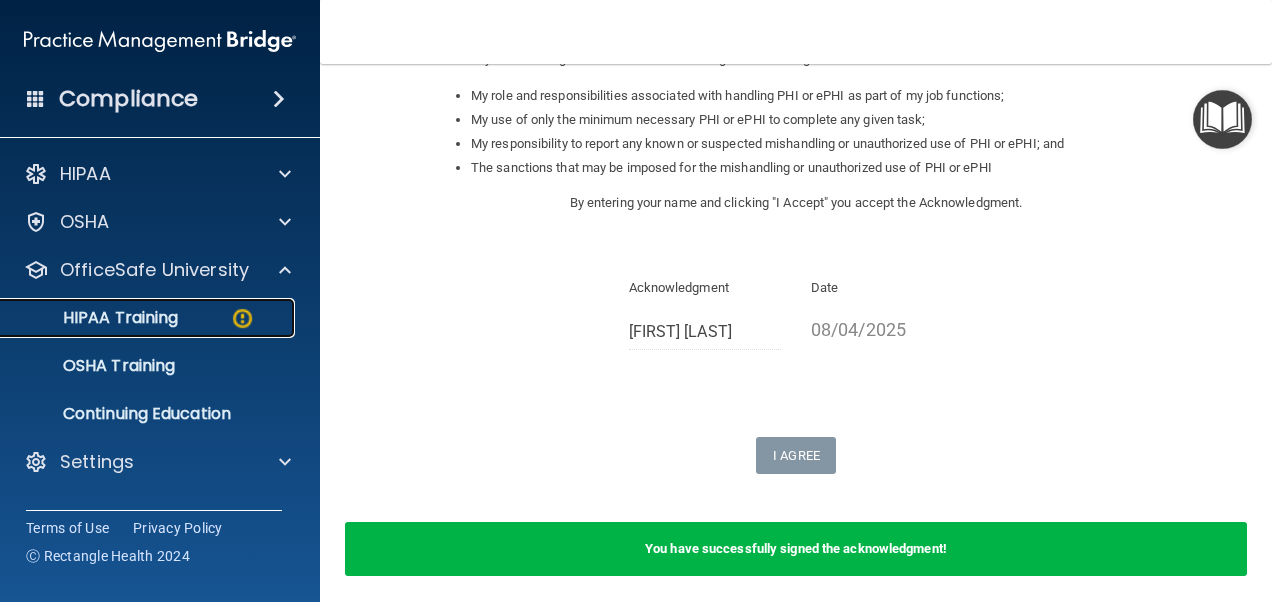 click at bounding box center [242, 318] 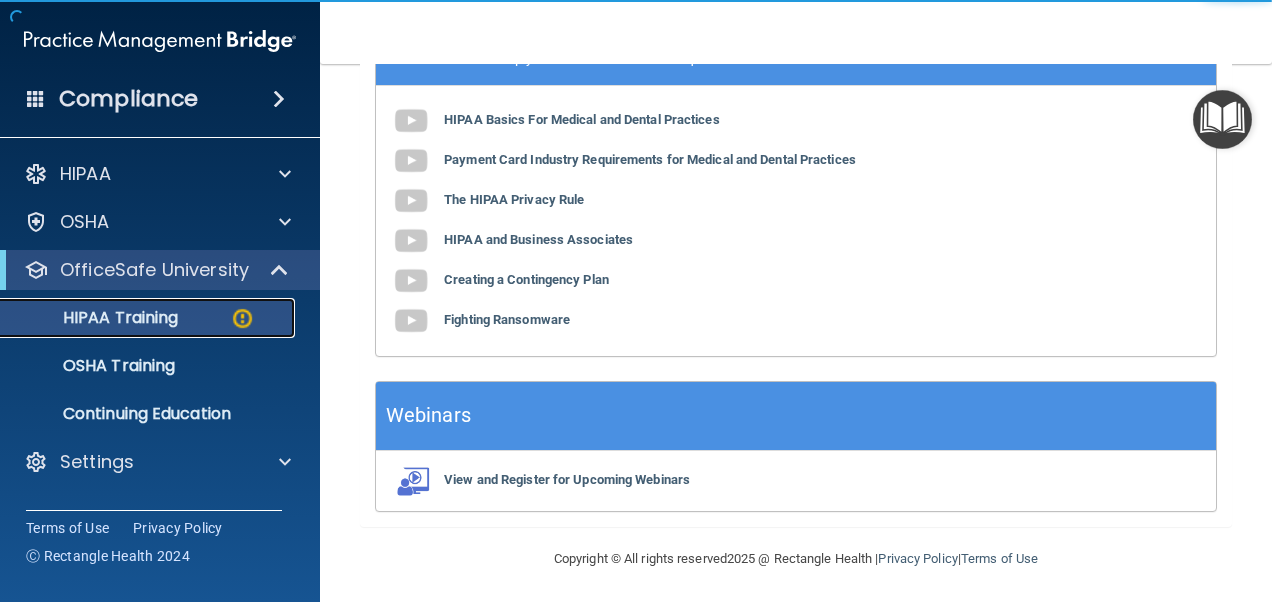 scroll, scrollTop: 512, scrollLeft: 0, axis: vertical 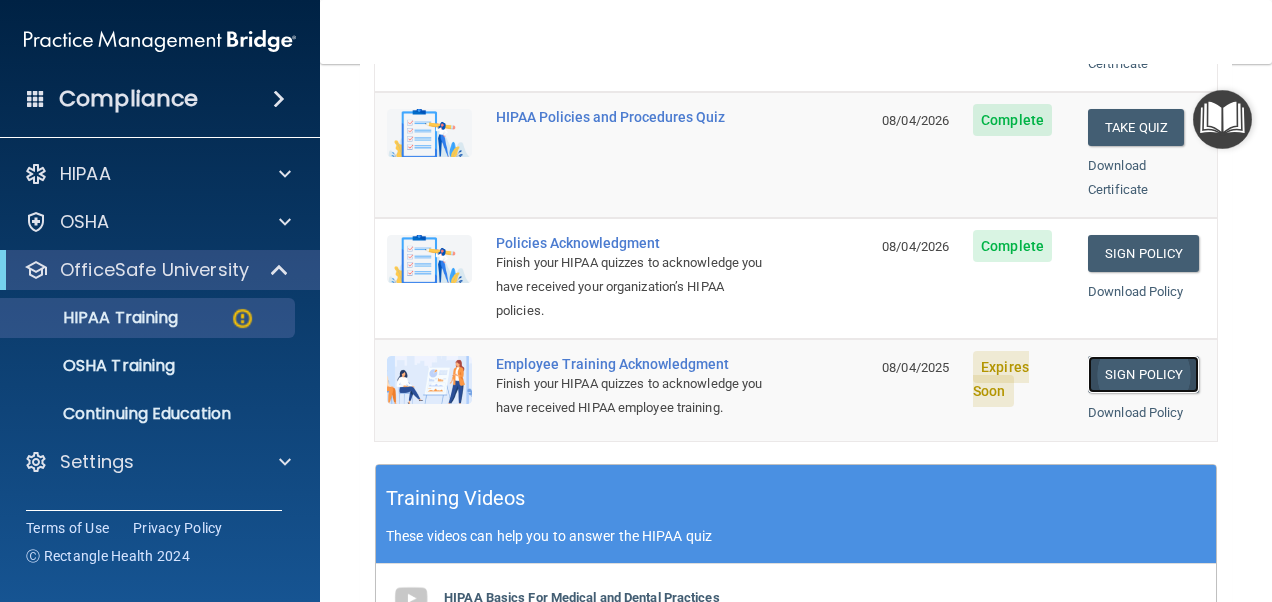 click on "Sign Policy" at bounding box center (1143, 374) 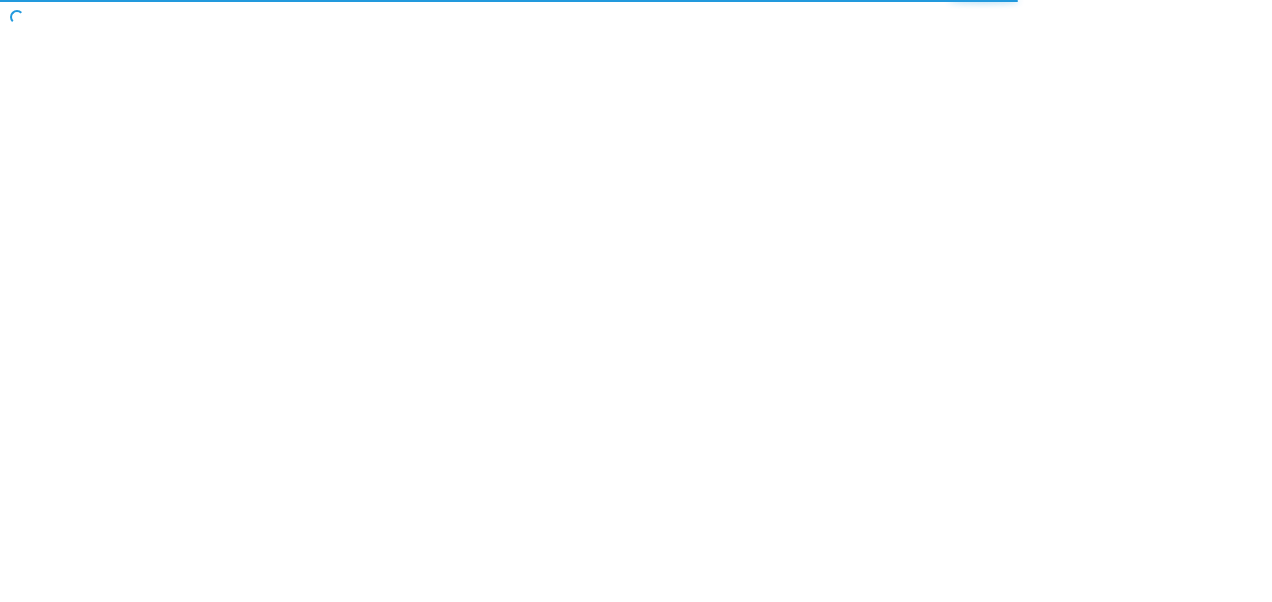scroll, scrollTop: 0, scrollLeft: 0, axis: both 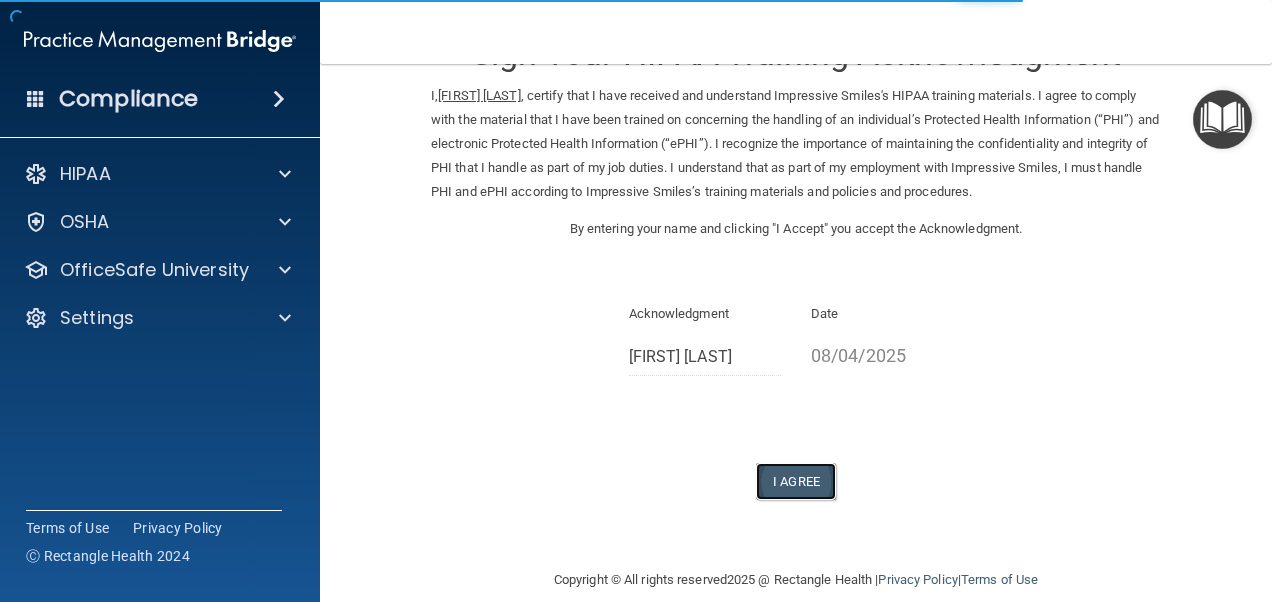 click on "I Agree" at bounding box center [796, 481] 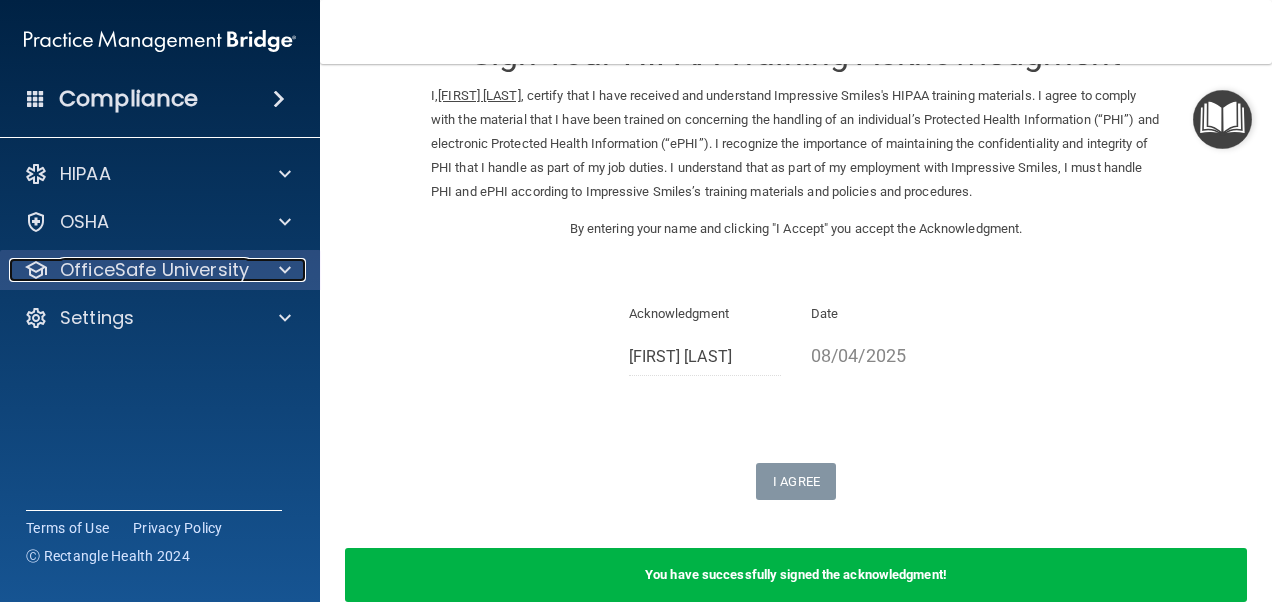 click at bounding box center (285, 270) 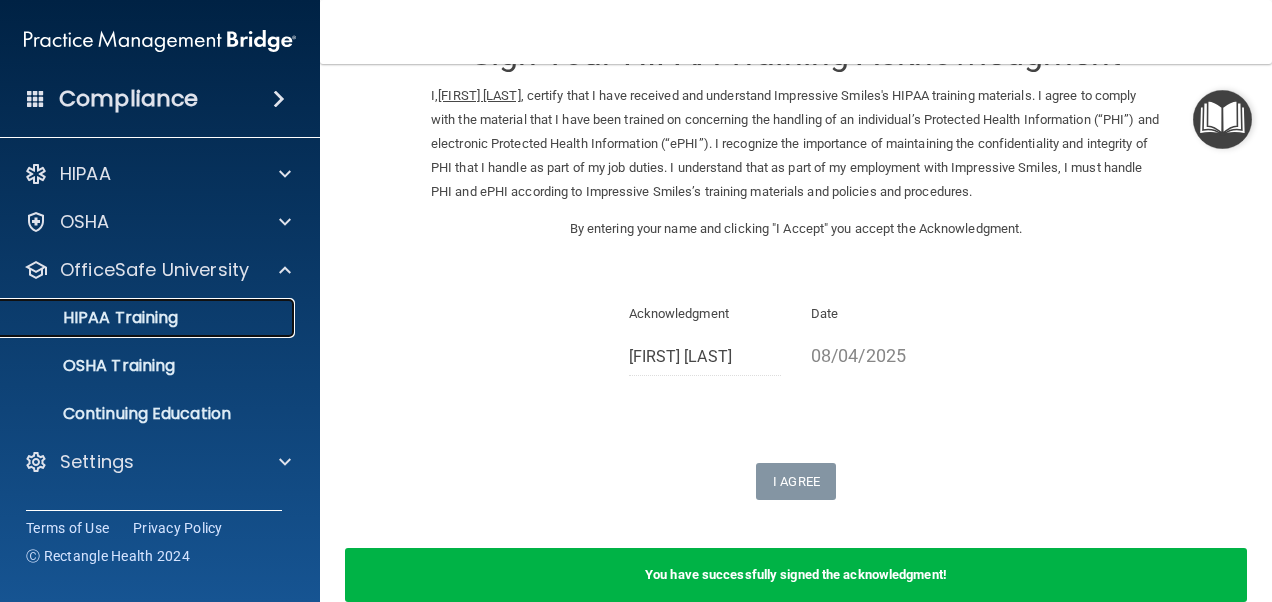 click on "HIPAA Training" at bounding box center [95, 318] 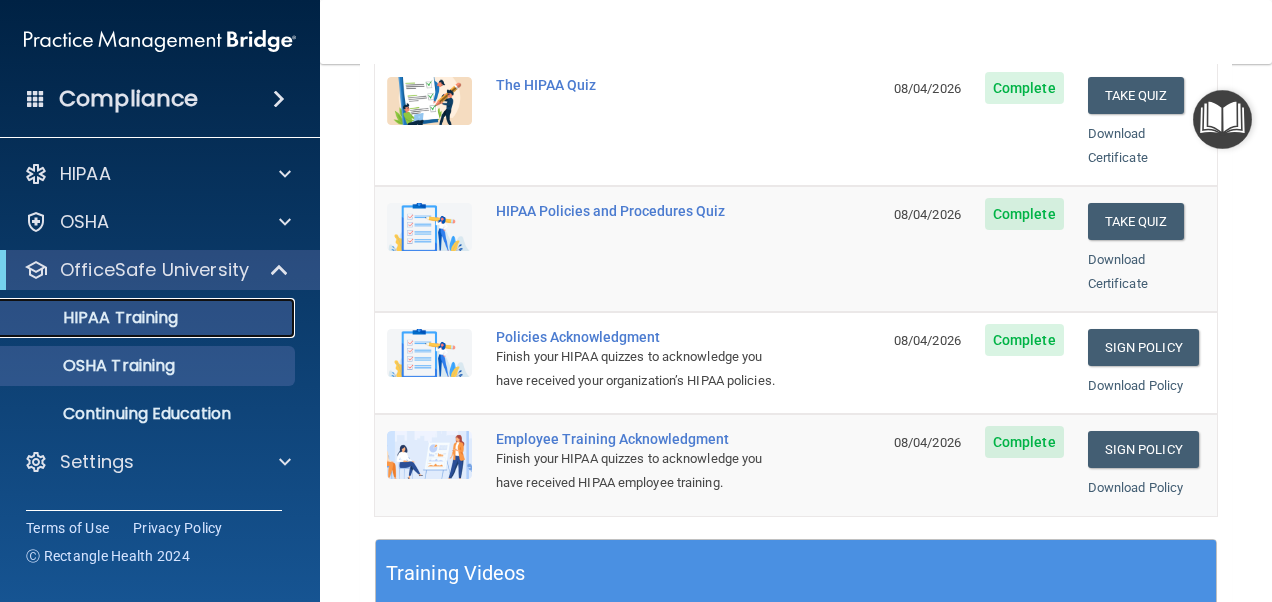 scroll, scrollTop: 415, scrollLeft: 0, axis: vertical 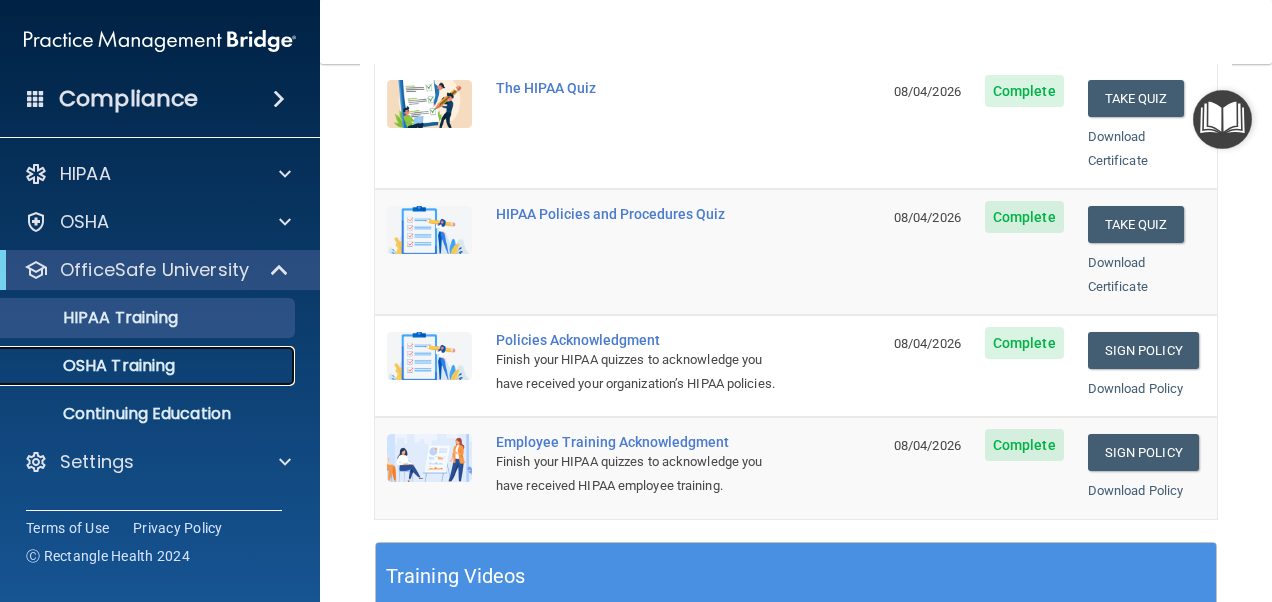click on "OSHA Training" at bounding box center [137, 366] 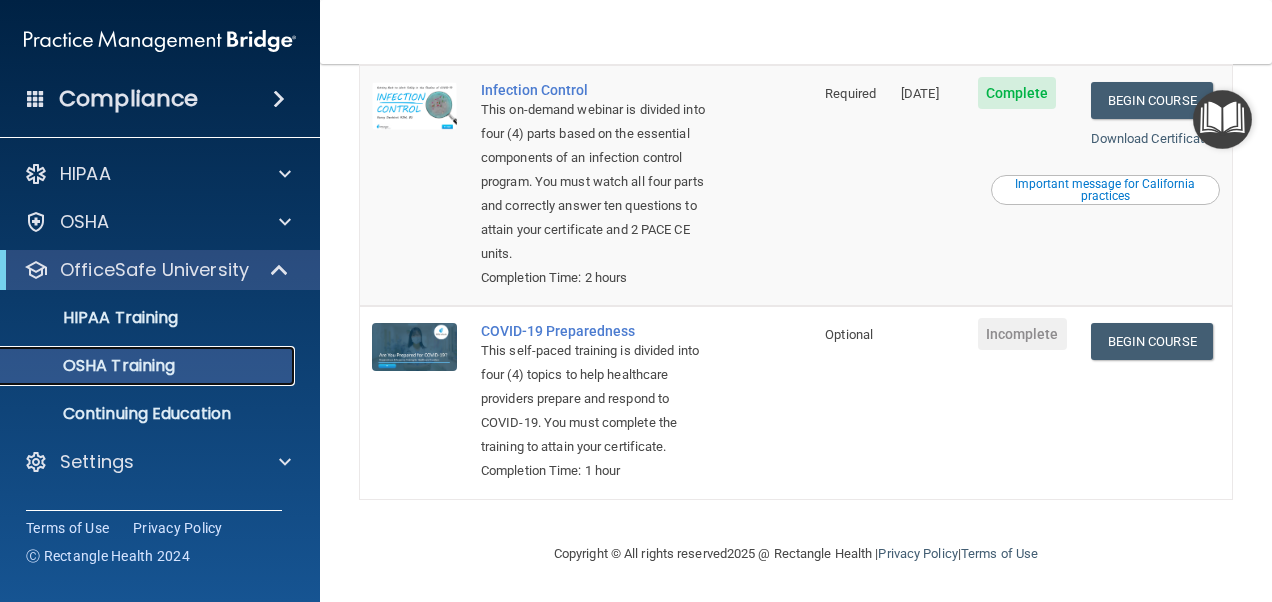 scroll, scrollTop: 714, scrollLeft: 0, axis: vertical 